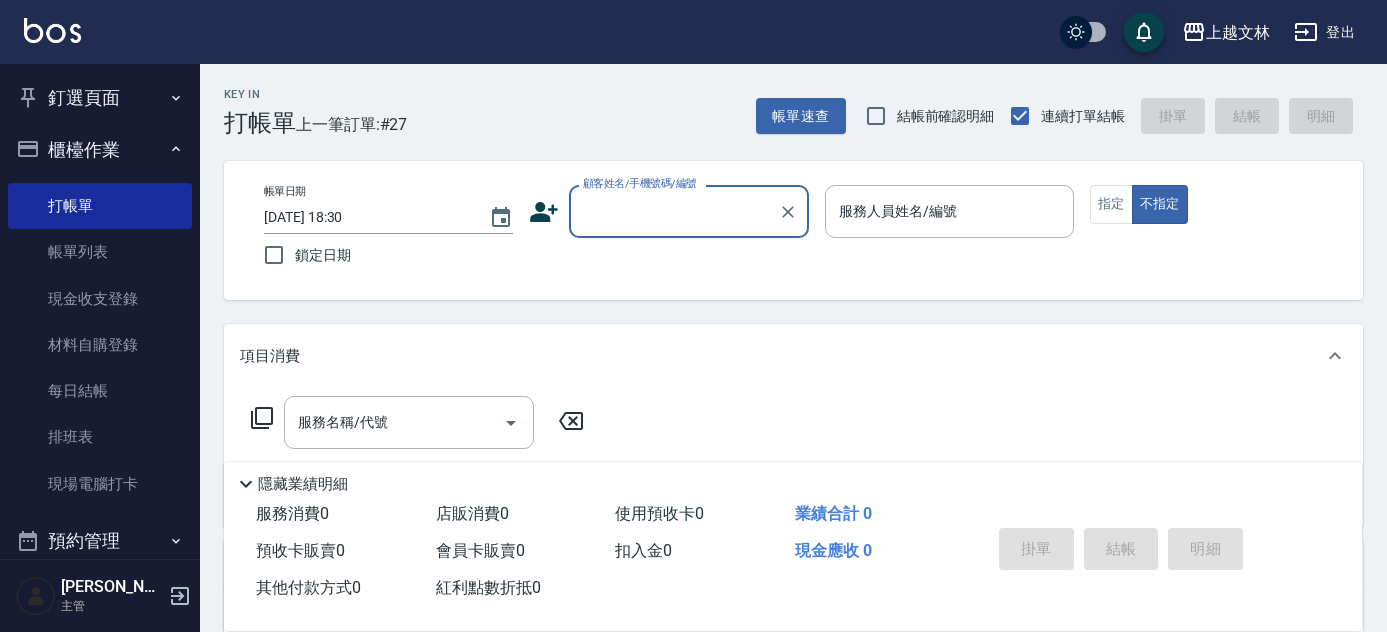 scroll, scrollTop: 0, scrollLeft: 0, axis: both 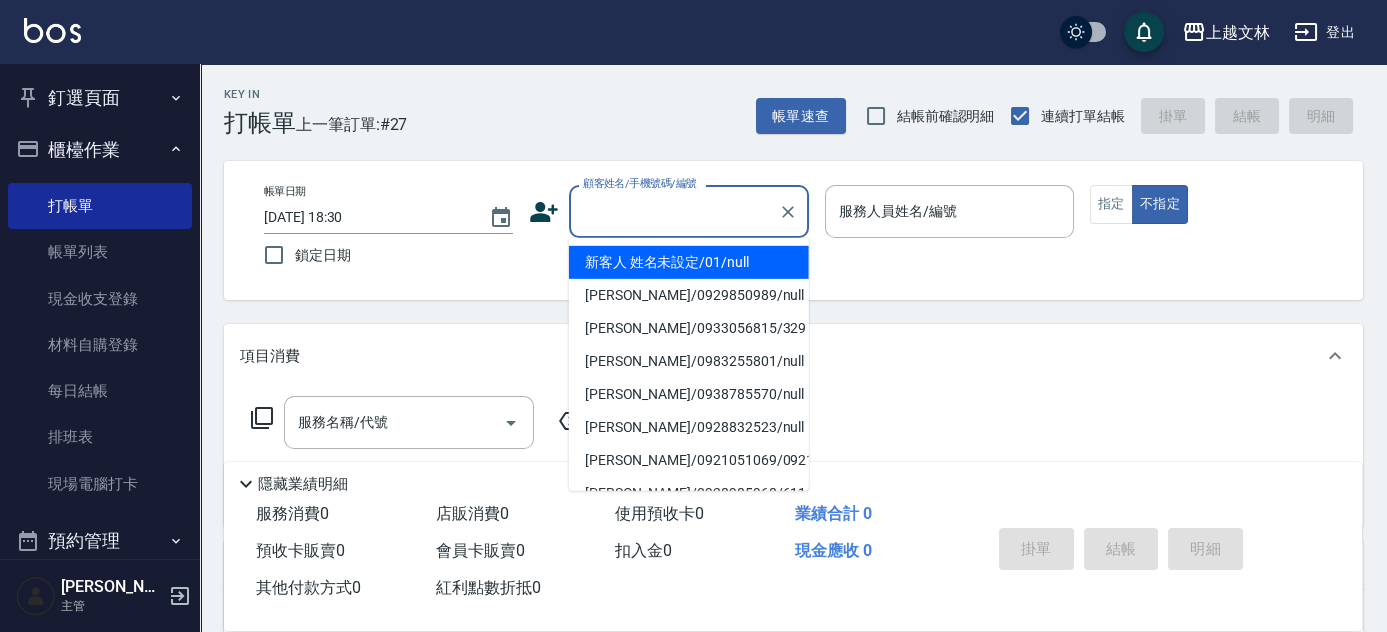 click on "顧客姓名/手機號碼/編號" at bounding box center [674, 211] 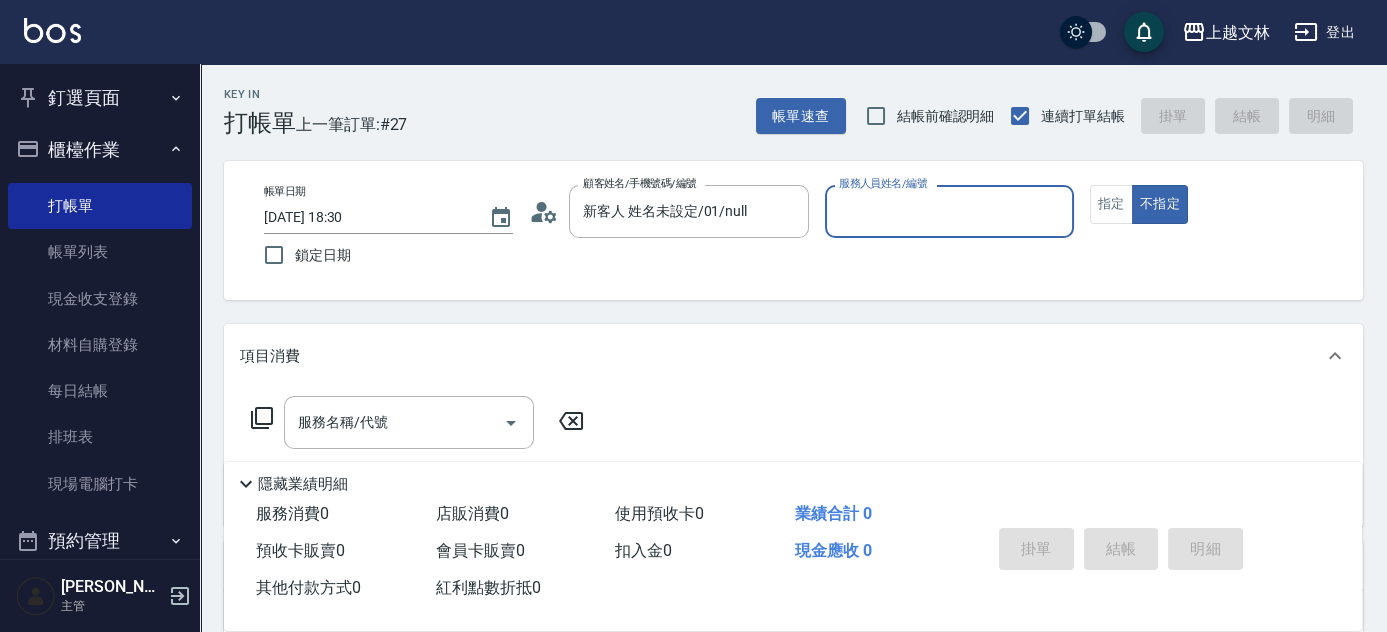 click on "服務人員姓名/編號" at bounding box center [949, 211] 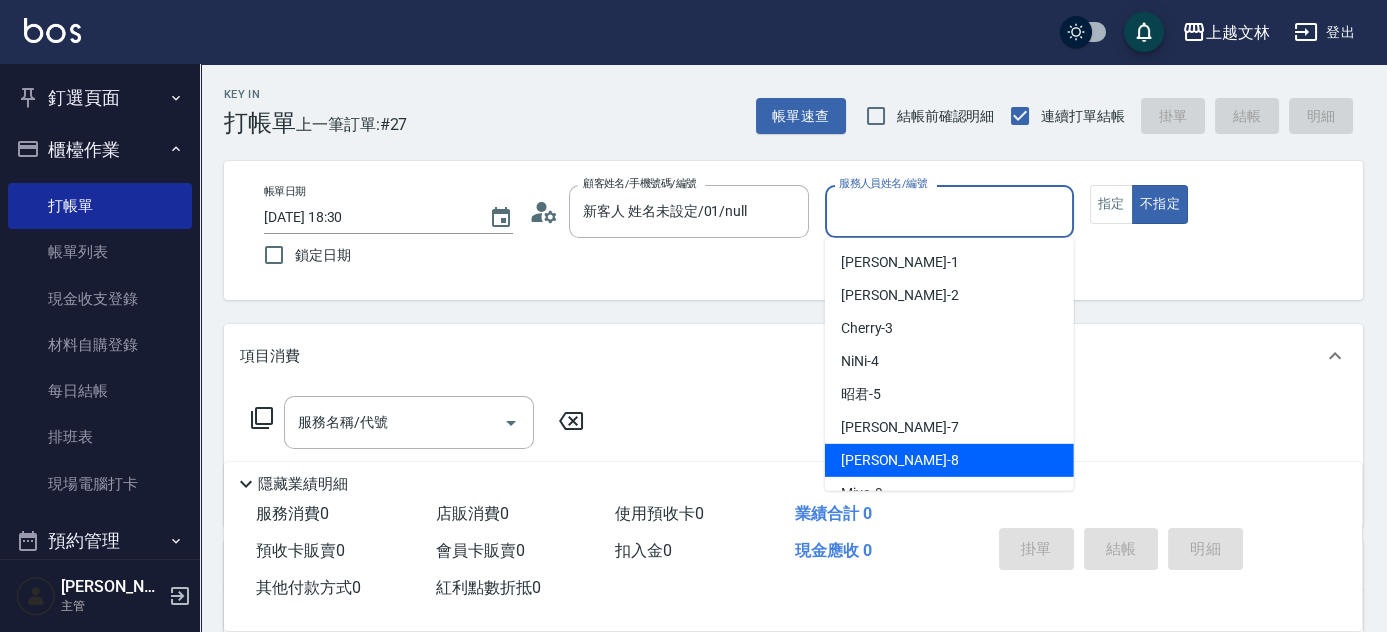 click on "Ella -8" at bounding box center (900, 460) 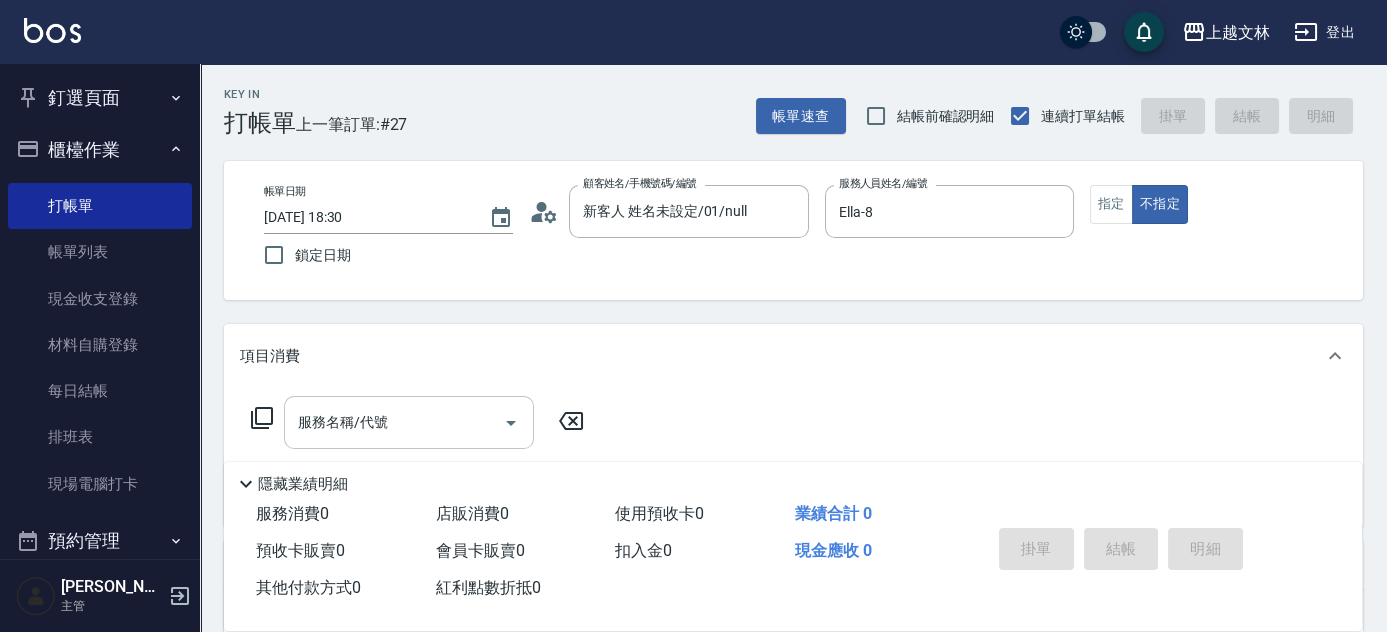 click on "服務名稱/代號" at bounding box center (394, 422) 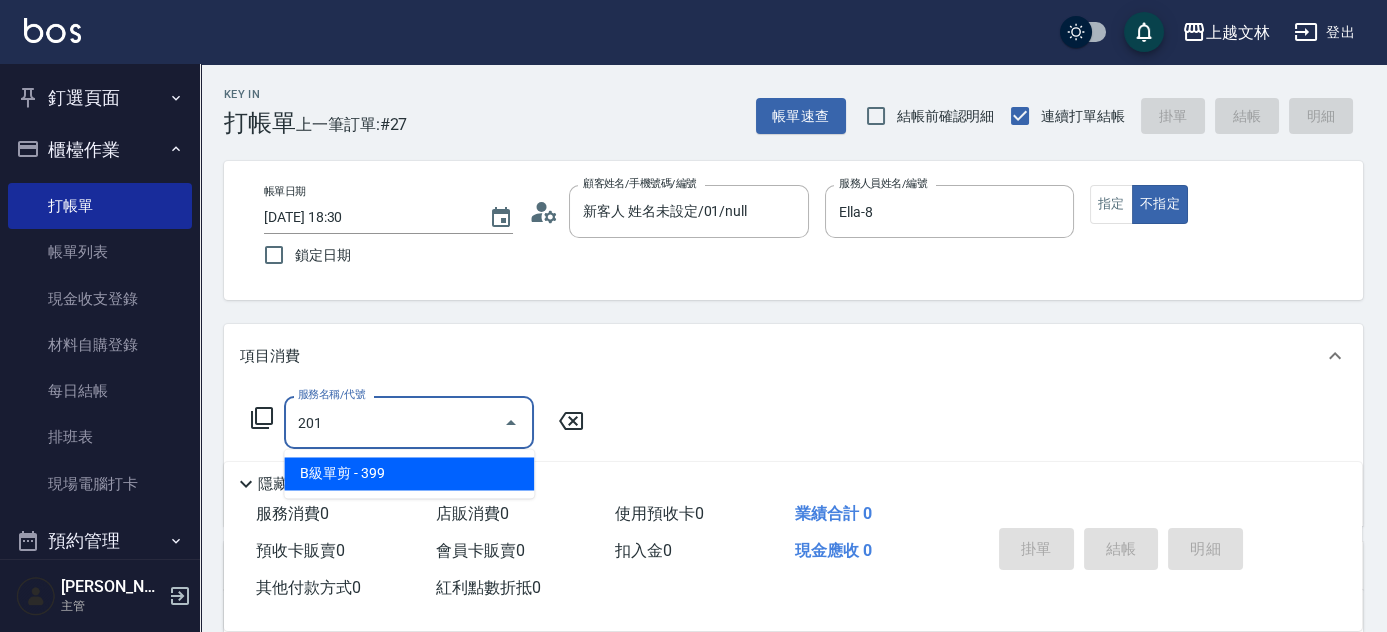 click on "B級單剪 - 399" at bounding box center (409, 473) 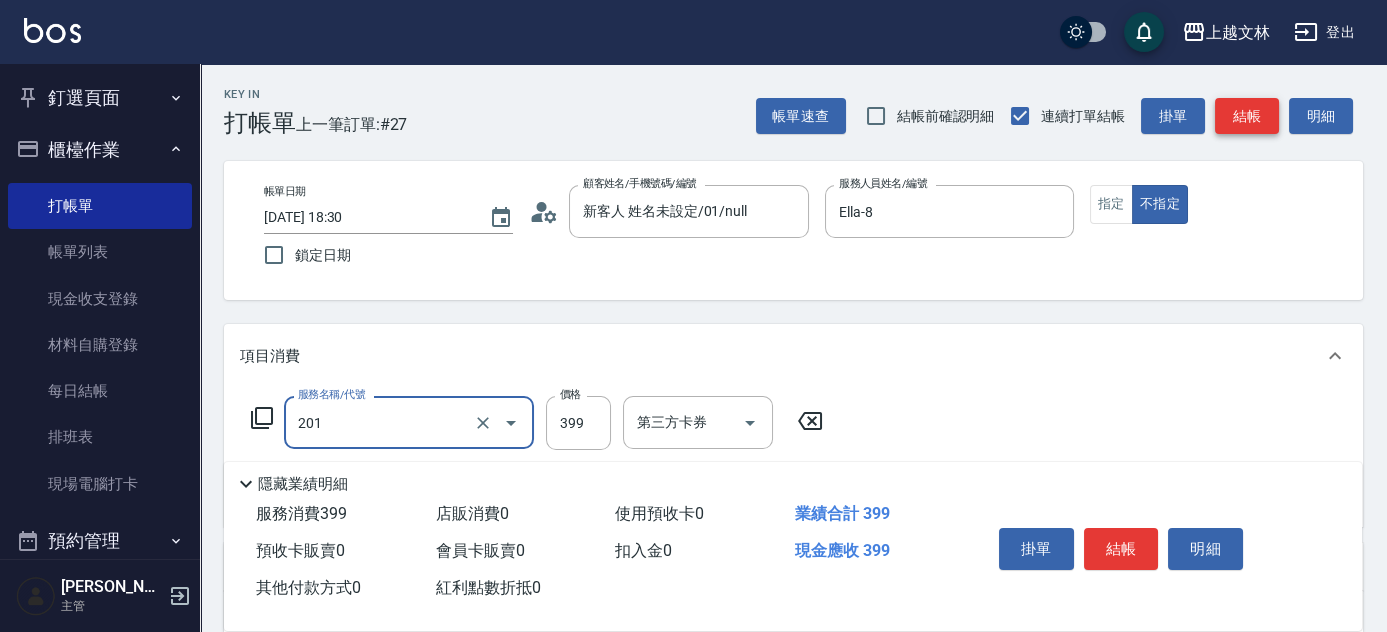 type on "B級單剪(201)" 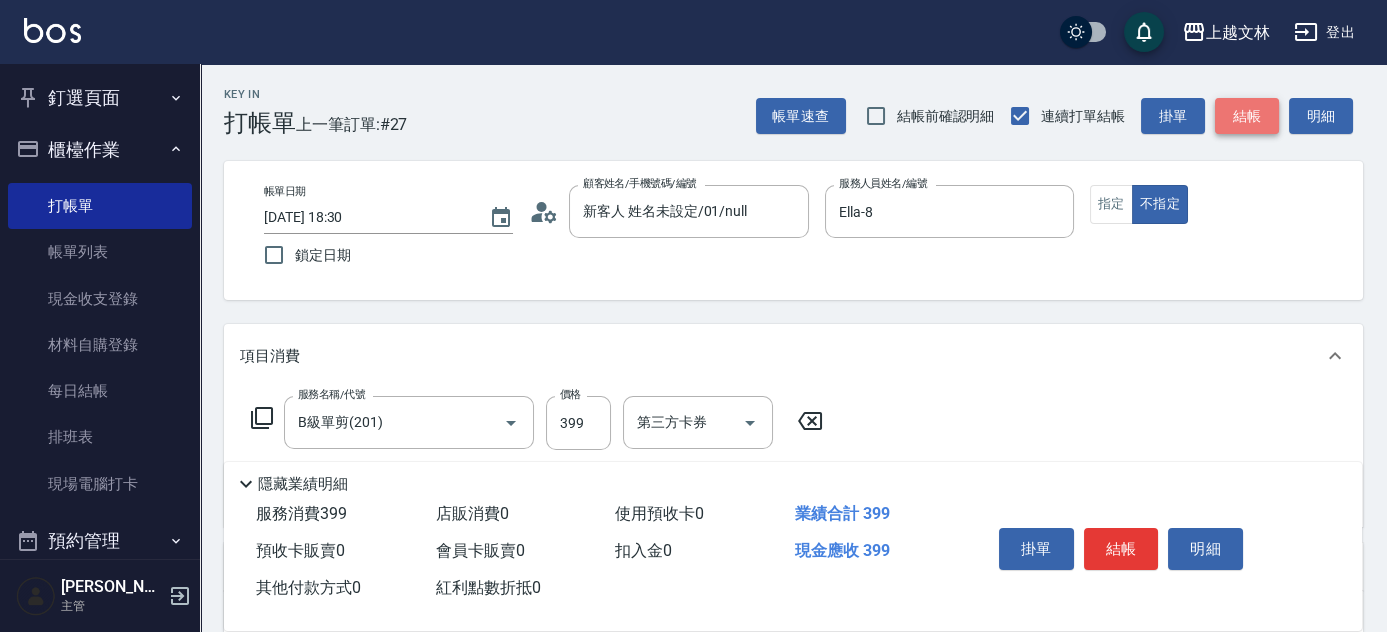 click on "結帳" at bounding box center [1247, 116] 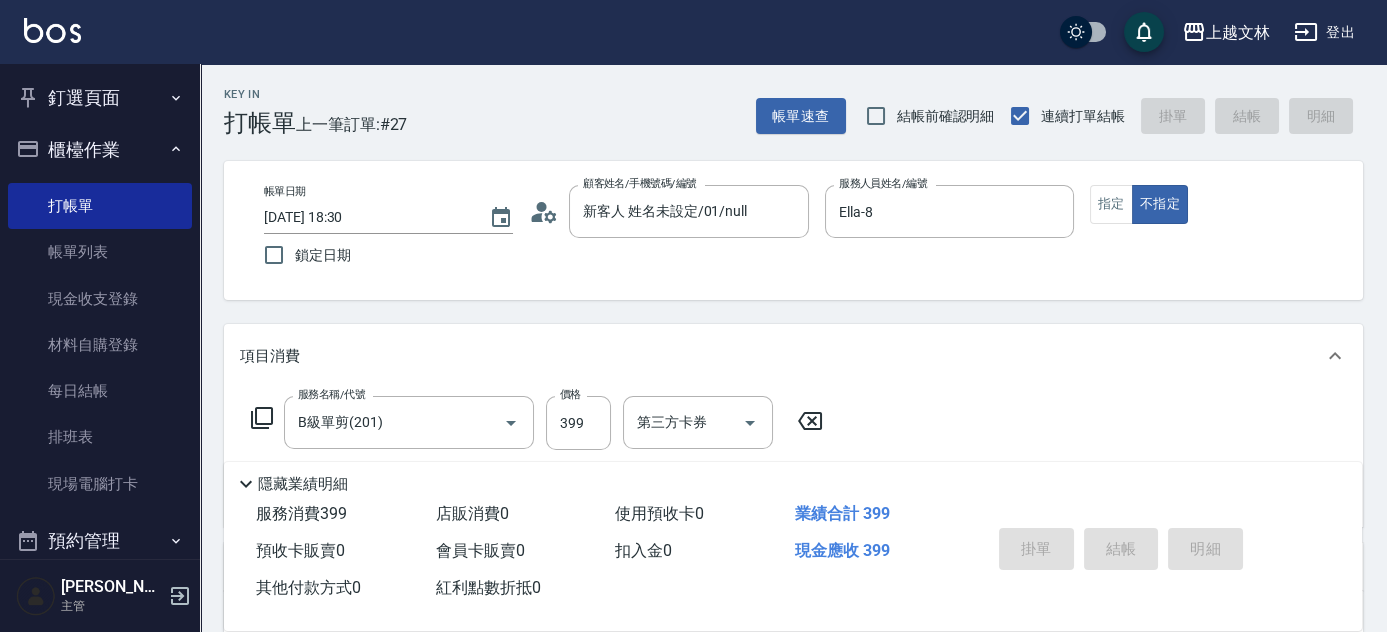type on "[DATE] 19:07" 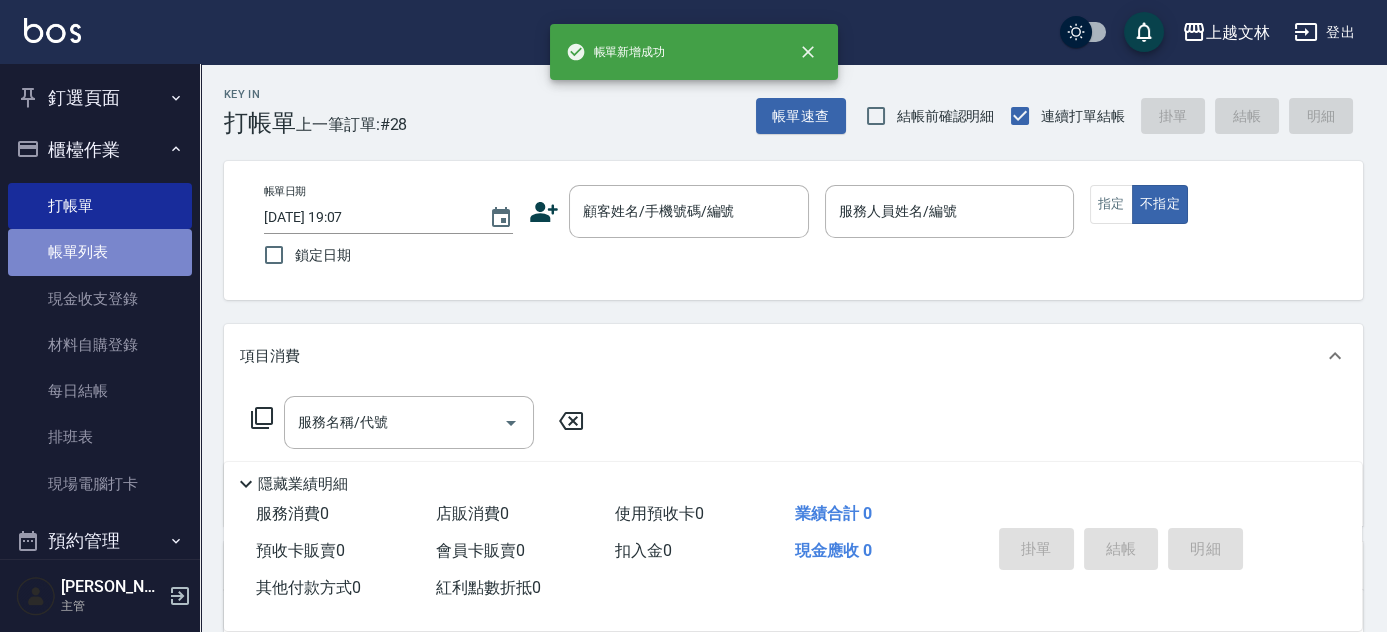 click on "帳單列表" at bounding box center [100, 252] 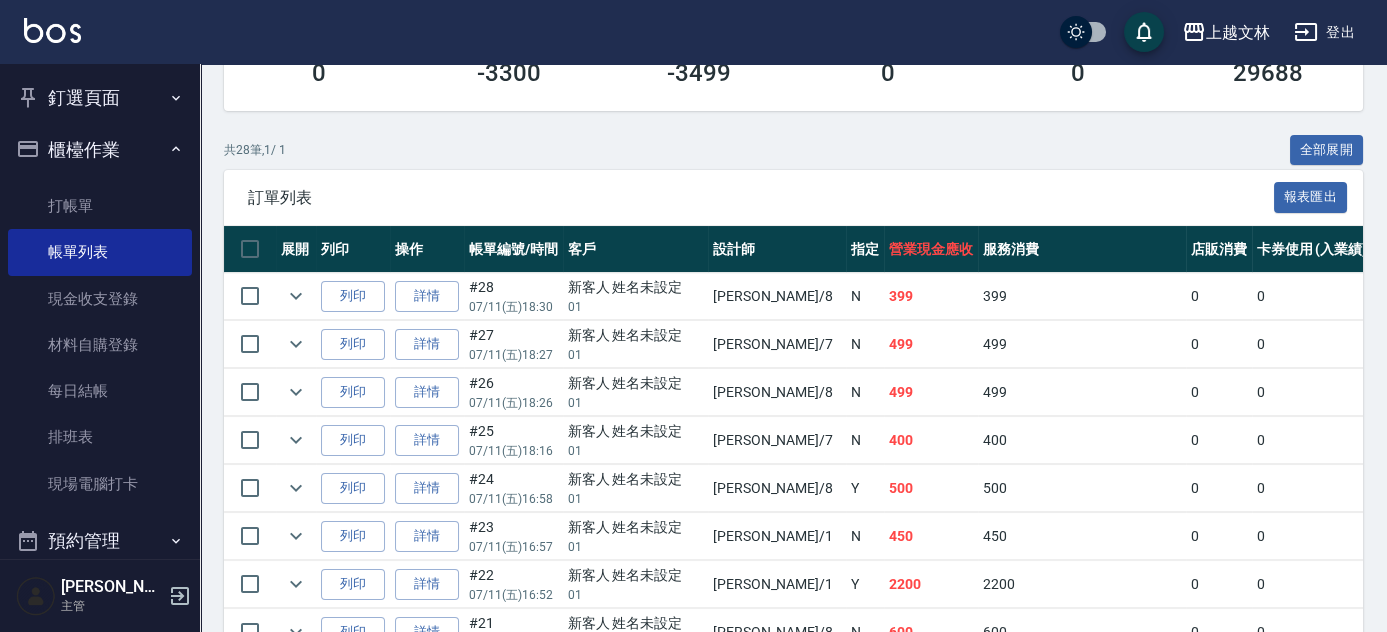 scroll, scrollTop: 414, scrollLeft: 0, axis: vertical 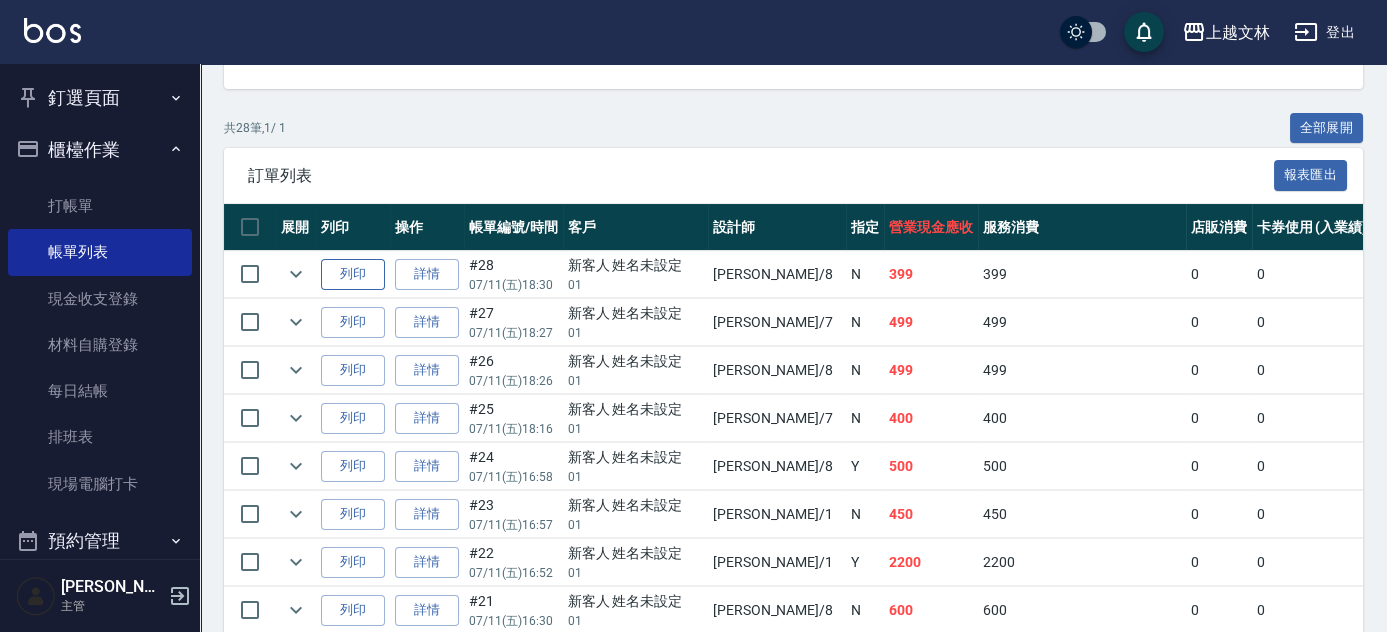 click on "列印" at bounding box center (353, 274) 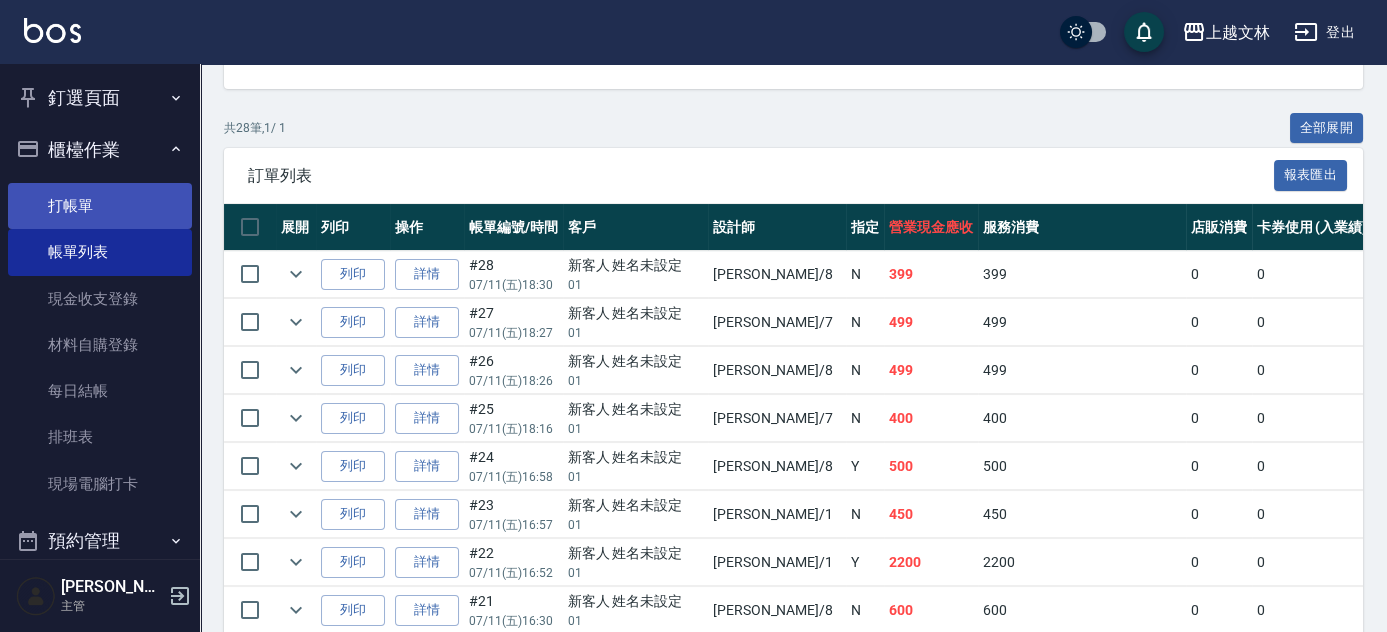 click on "打帳單" at bounding box center [100, 206] 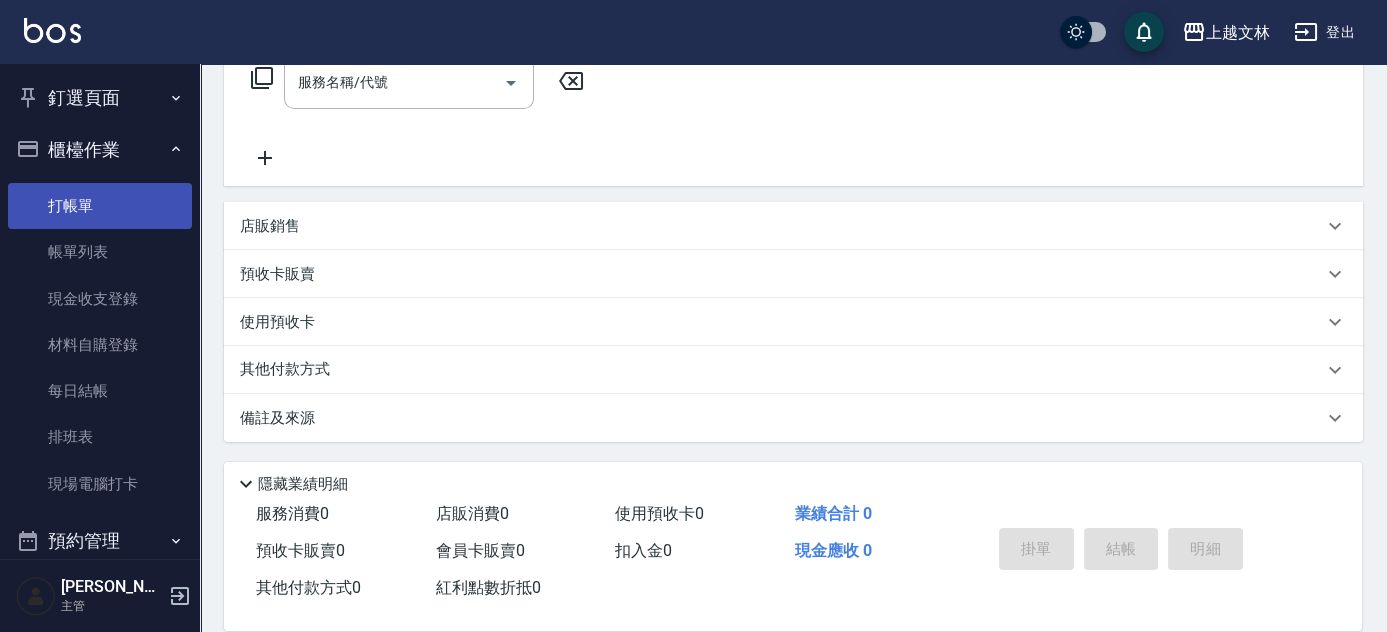 scroll, scrollTop: 0, scrollLeft: 0, axis: both 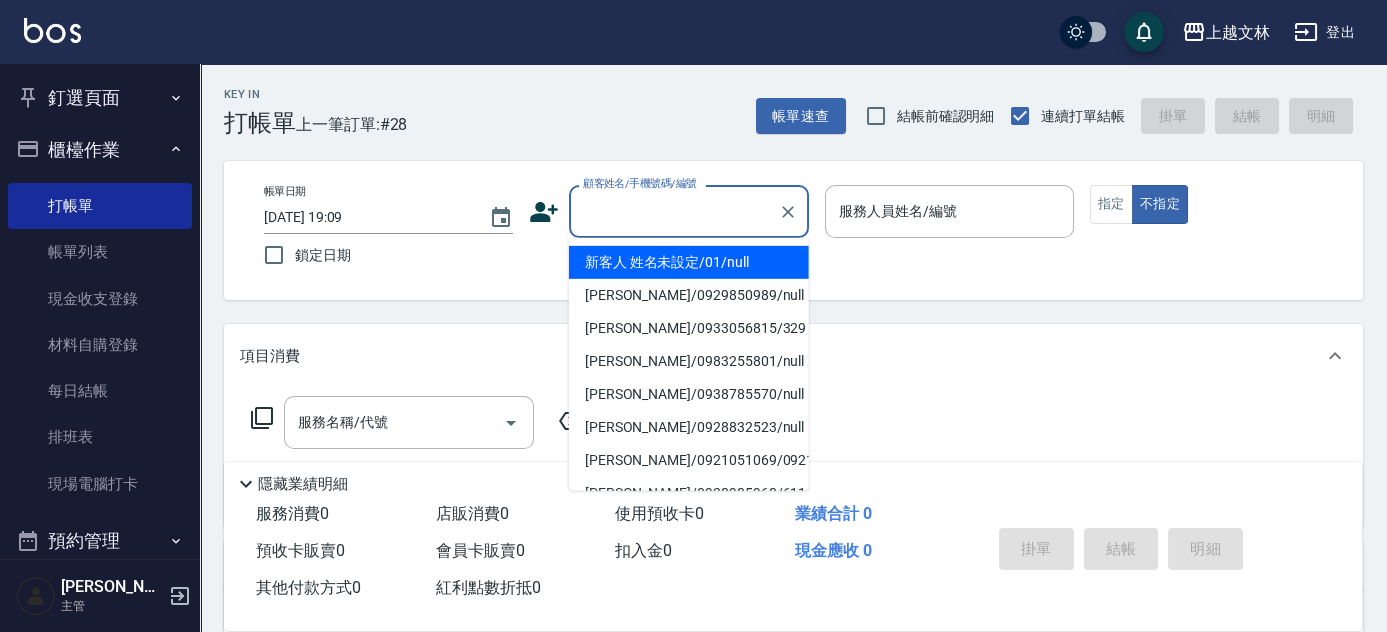 click on "顧客姓名/手機號碼/編號" at bounding box center [674, 211] 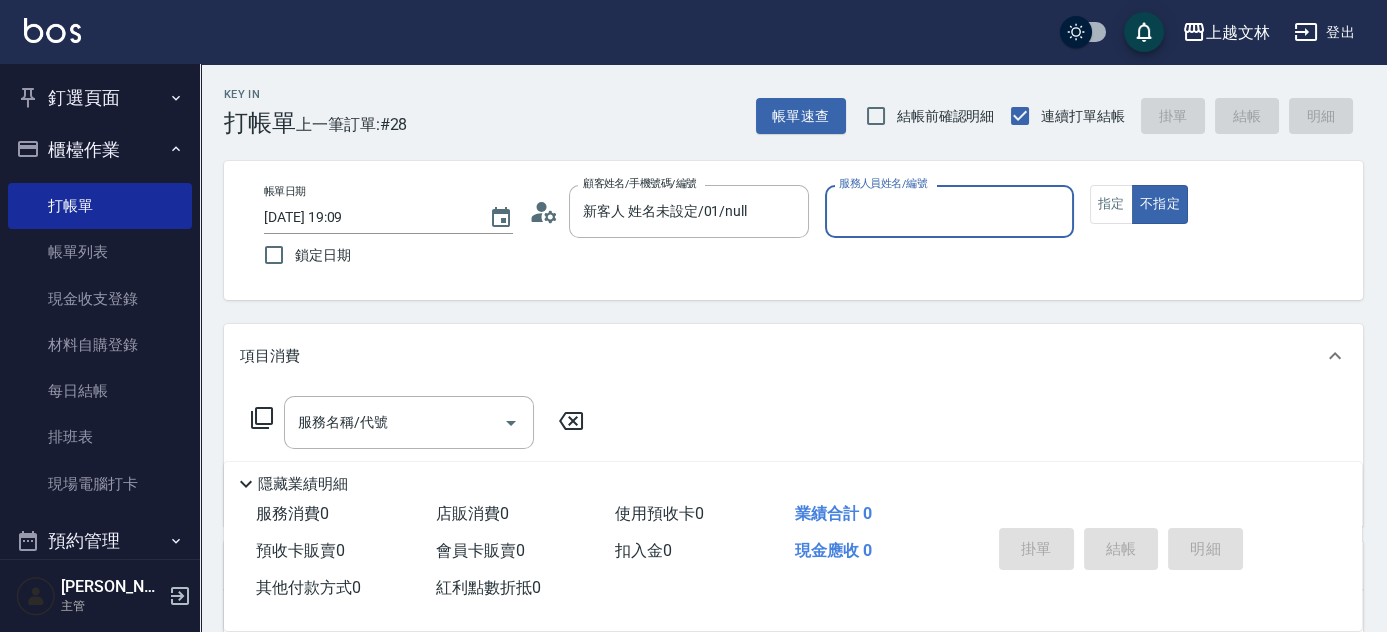 type on "新客人 姓名未設定/01/null" 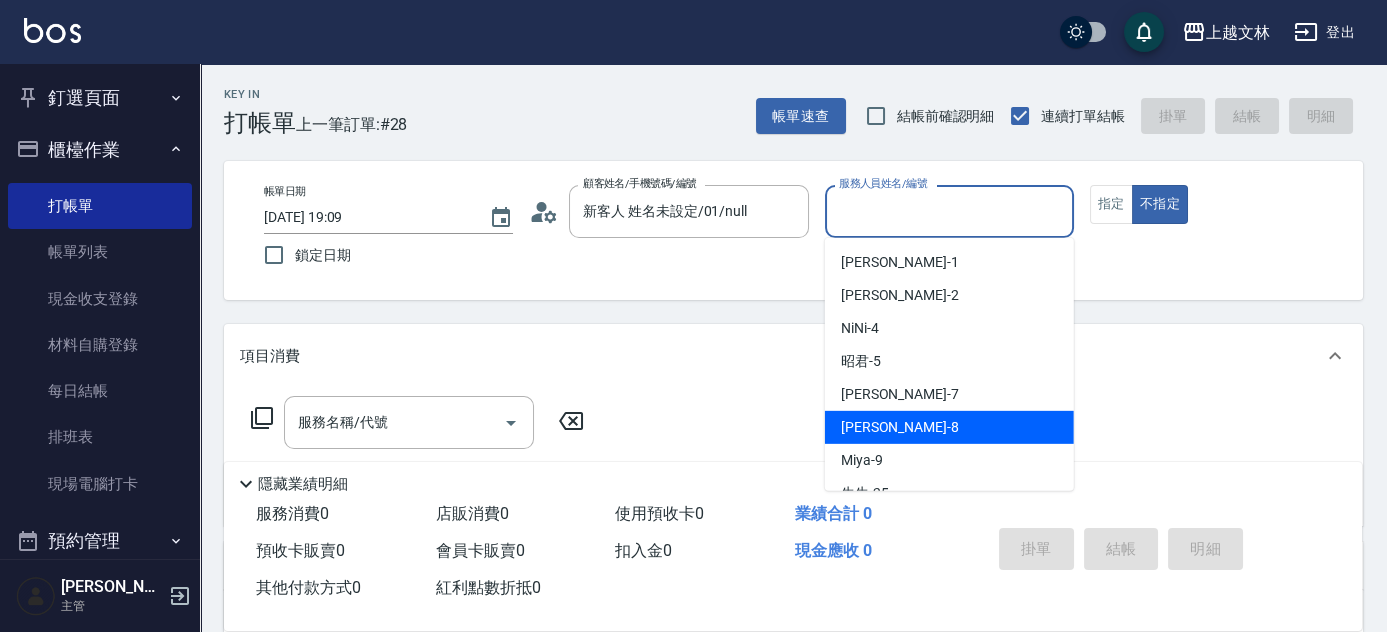 click on "Ella -8" at bounding box center (900, 427) 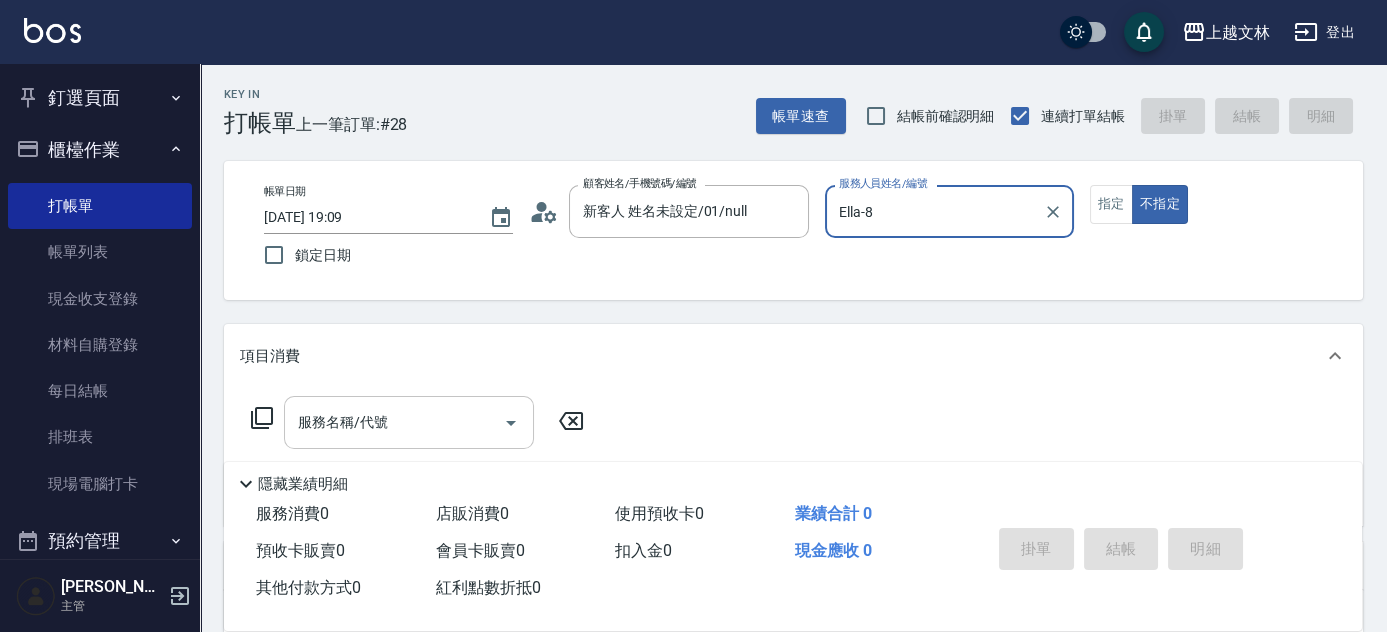 click on "服務名稱/代號 服務名稱/代號" at bounding box center (409, 422) 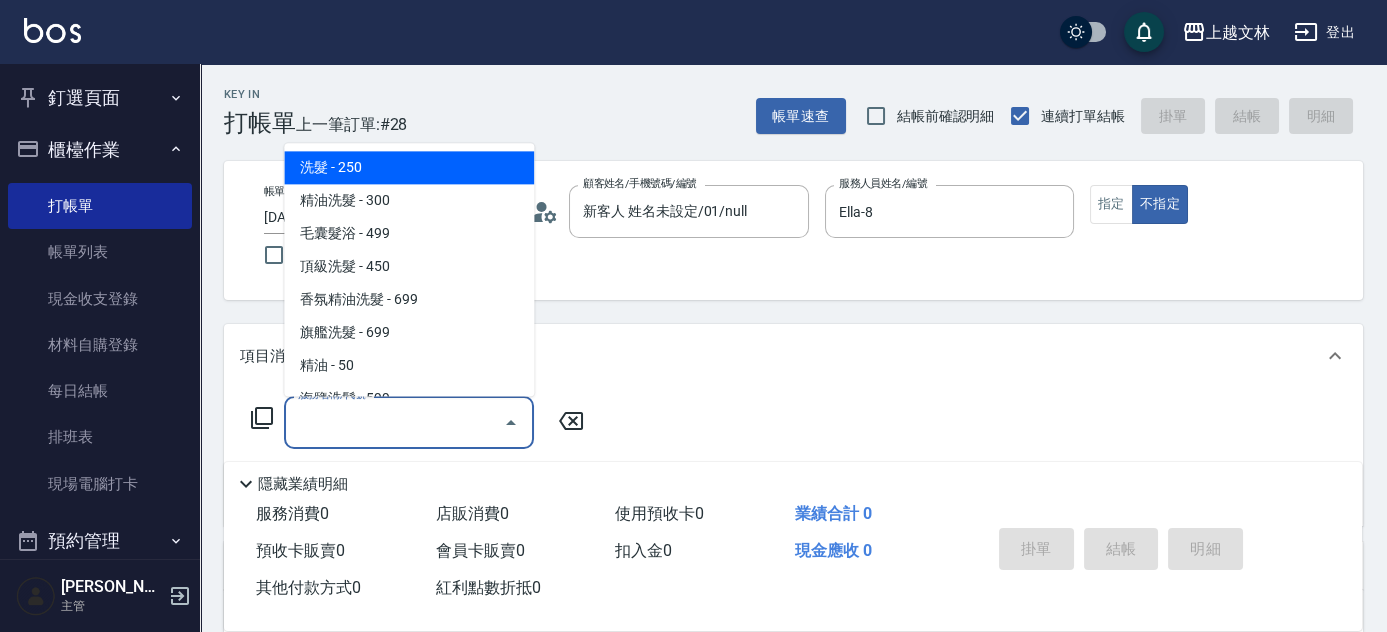 click on "服務名稱/代號" at bounding box center (331, 394) 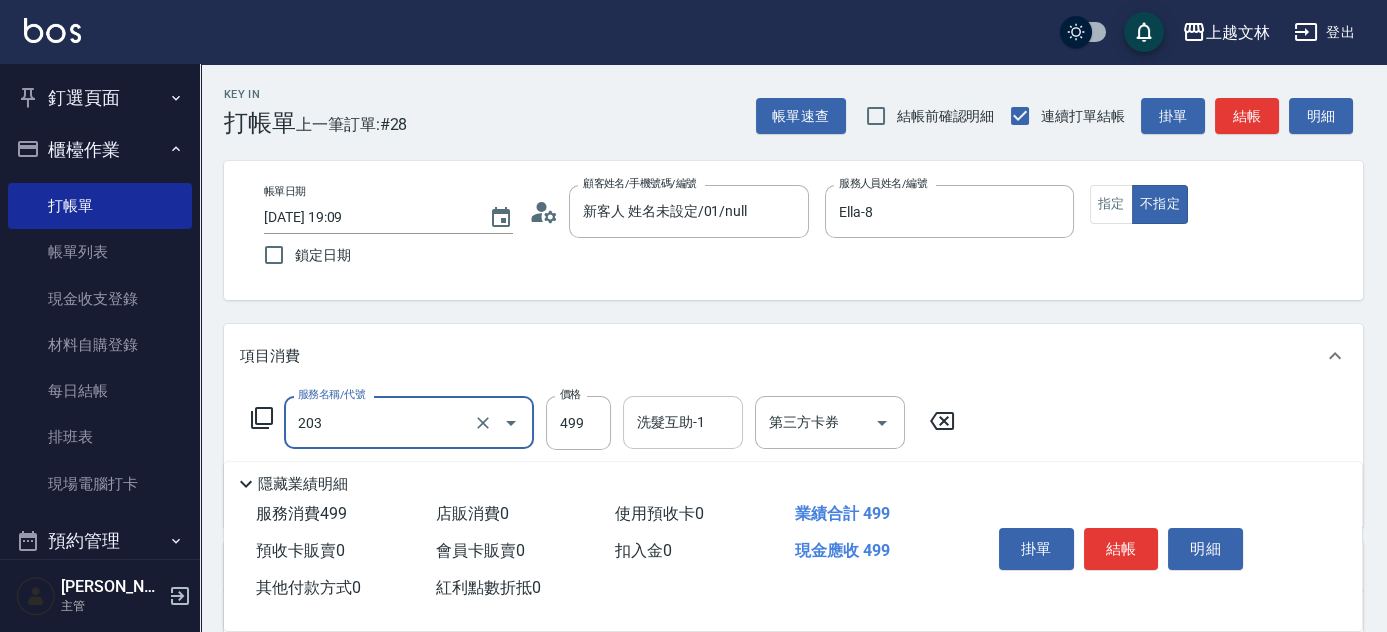 click on "洗髮互助-1" at bounding box center (683, 422) 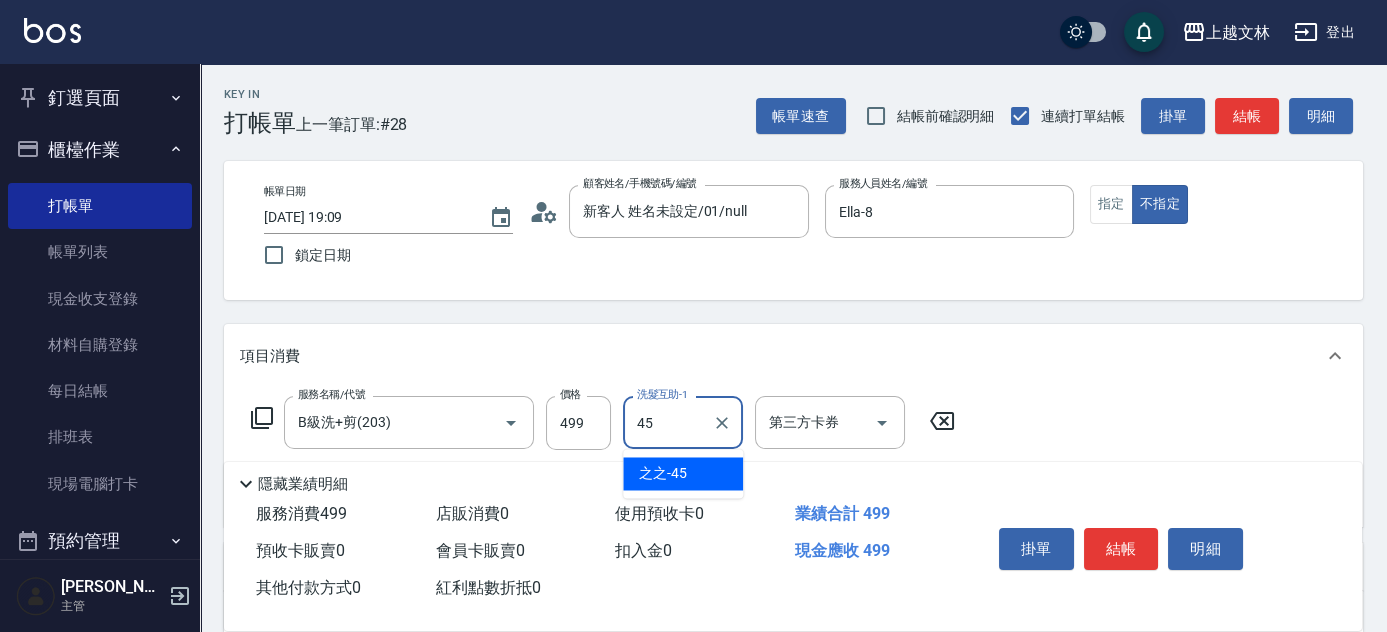 type on "之之-45" 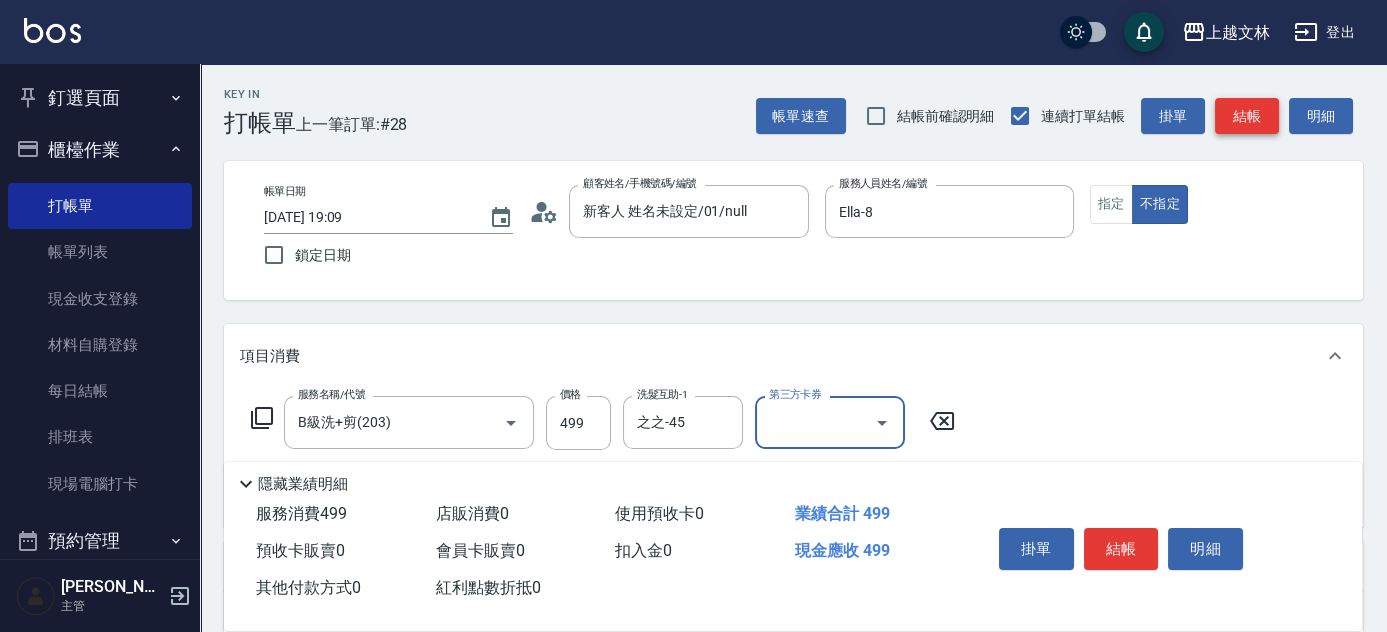 click on "結帳" at bounding box center [1247, 116] 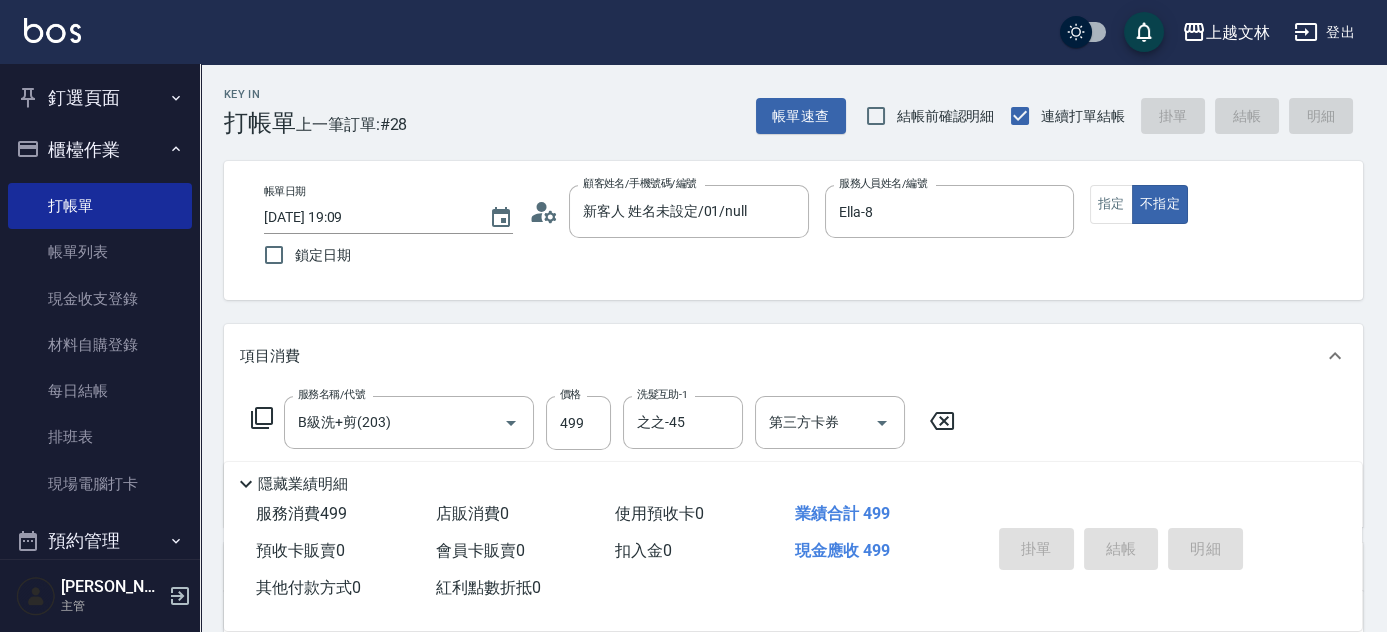 type 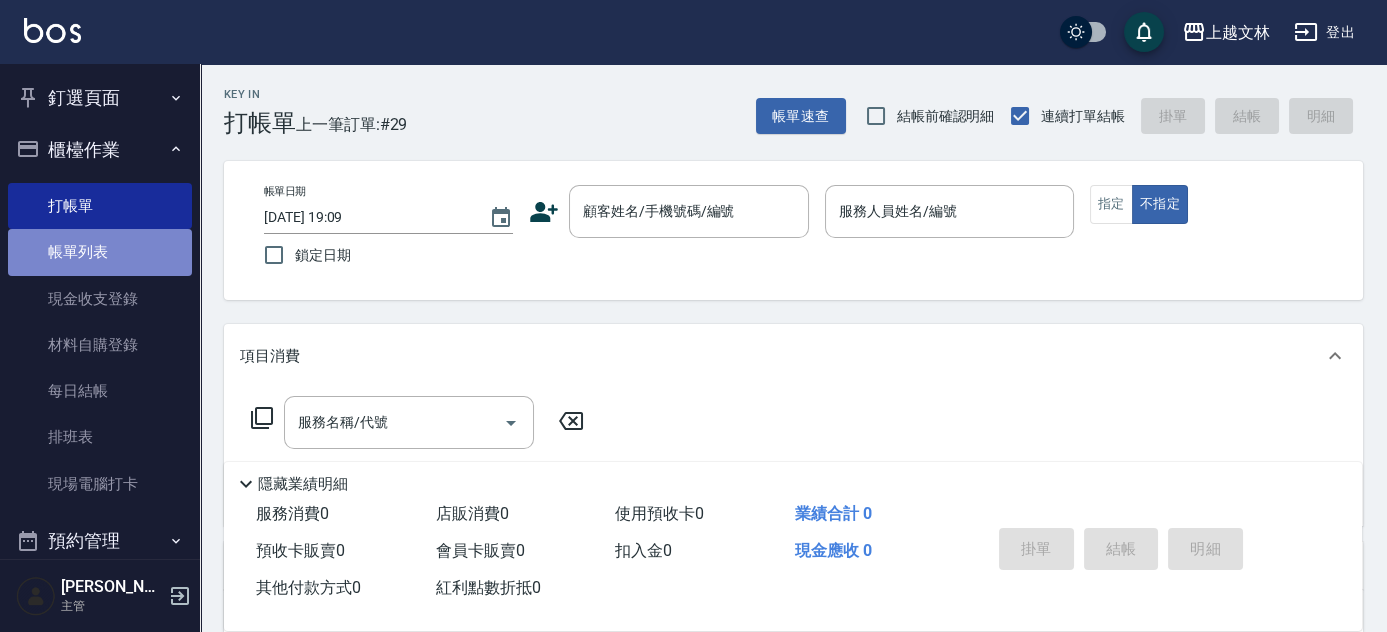 click on "帳單列表" at bounding box center (100, 252) 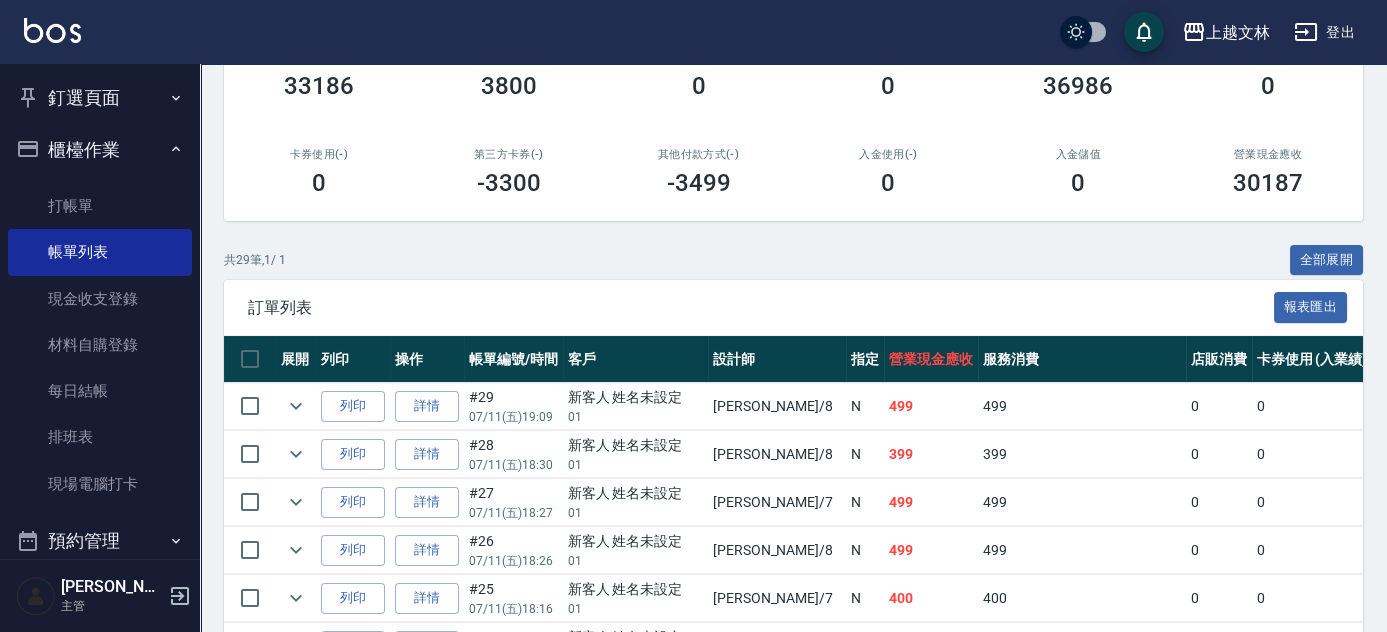 scroll, scrollTop: 294, scrollLeft: 0, axis: vertical 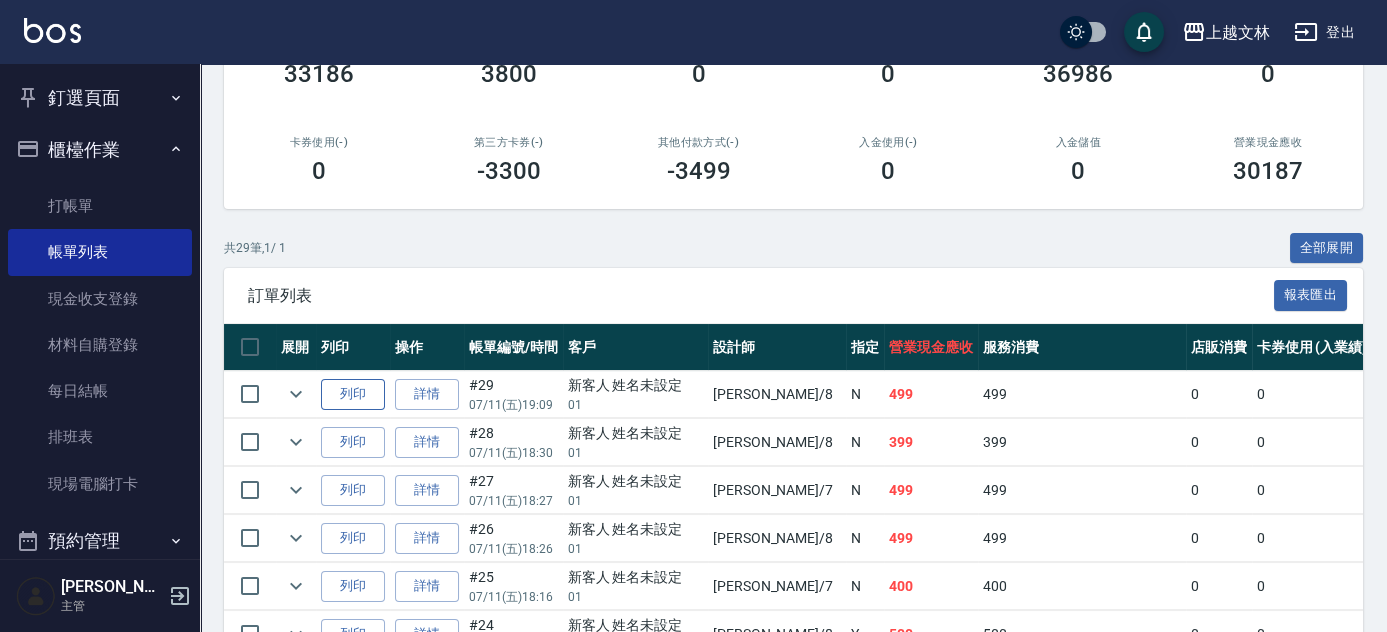click on "列印" at bounding box center [353, 394] 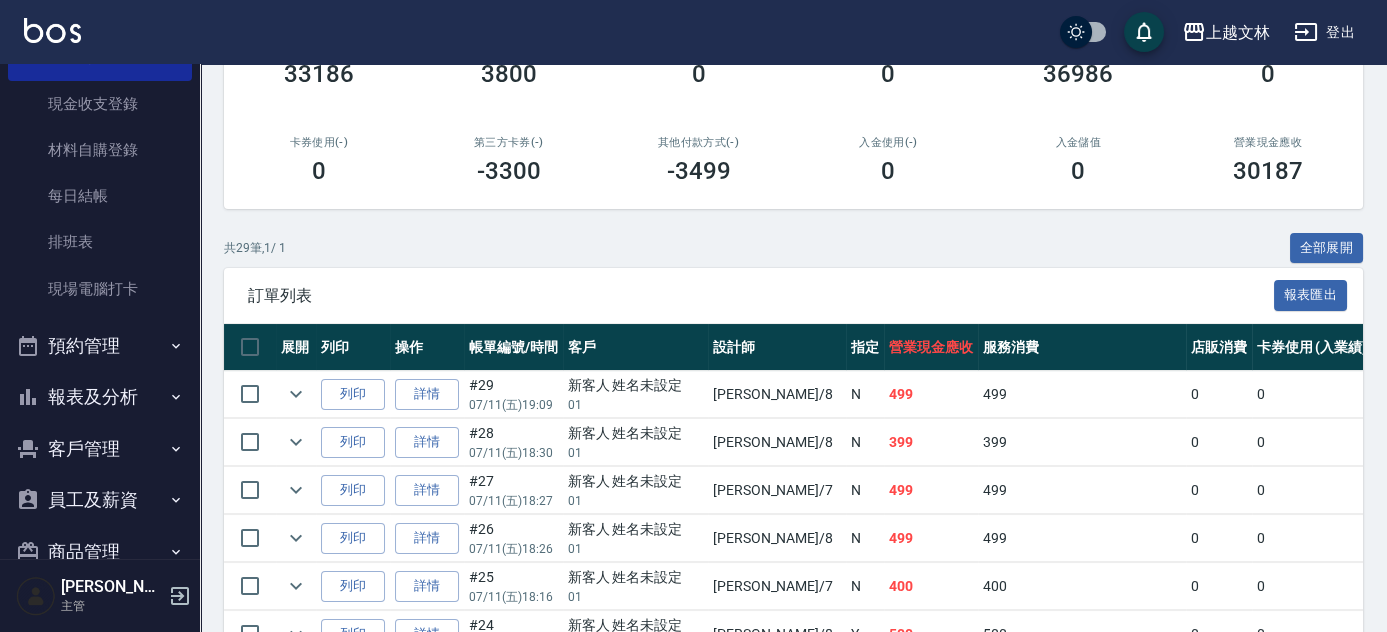 scroll, scrollTop: 184, scrollLeft: 0, axis: vertical 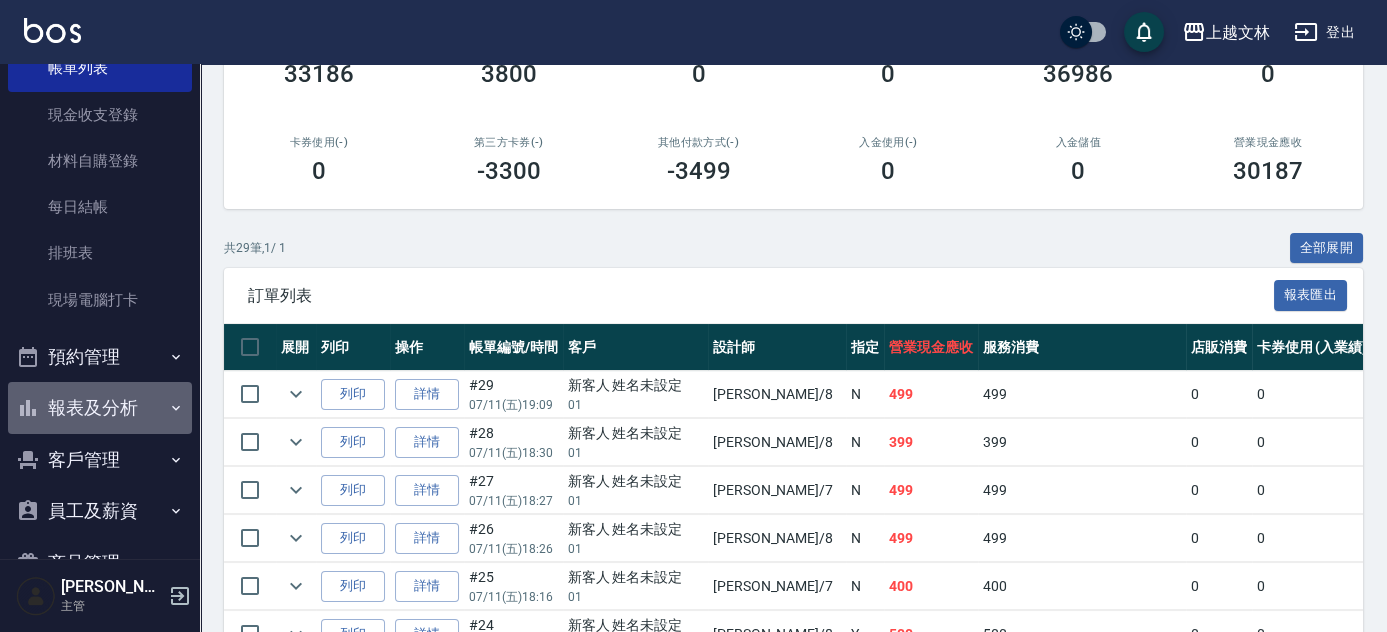 click on "報表及分析" at bounding box center (100, 408) 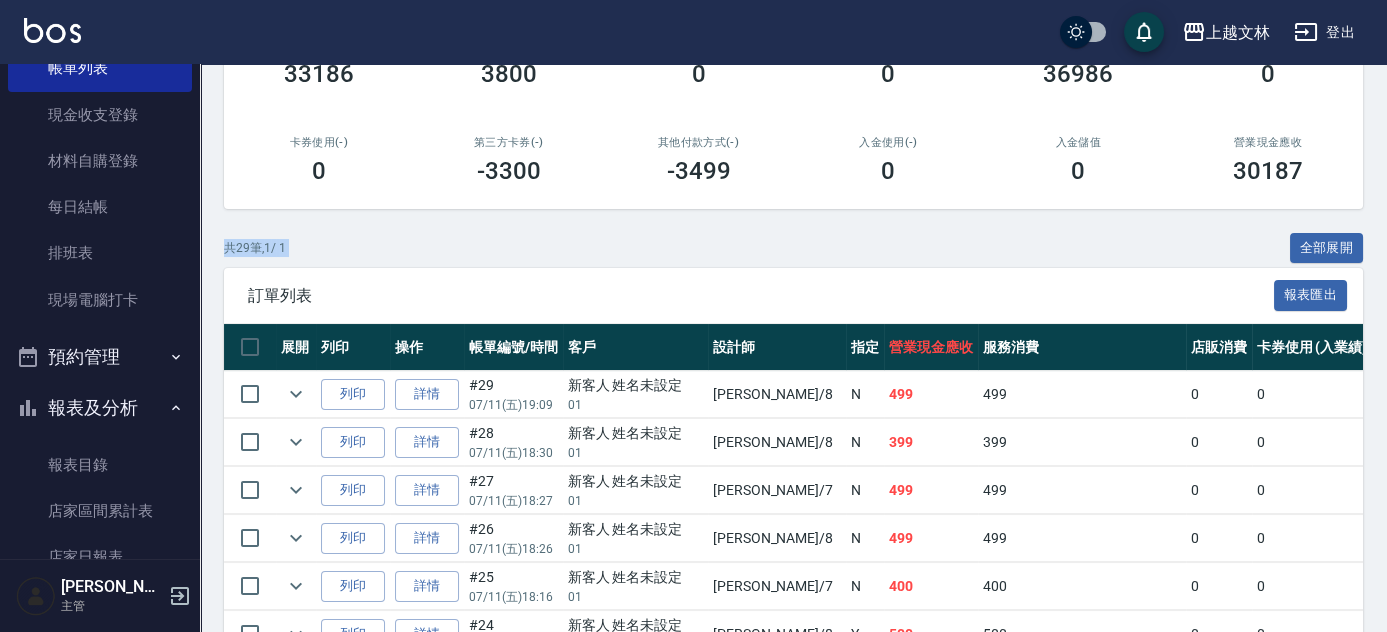 drag, startPoint x: 202, startPoint y: 219, endPoint x: 197, endPoint y: 247, distance: 28.442924 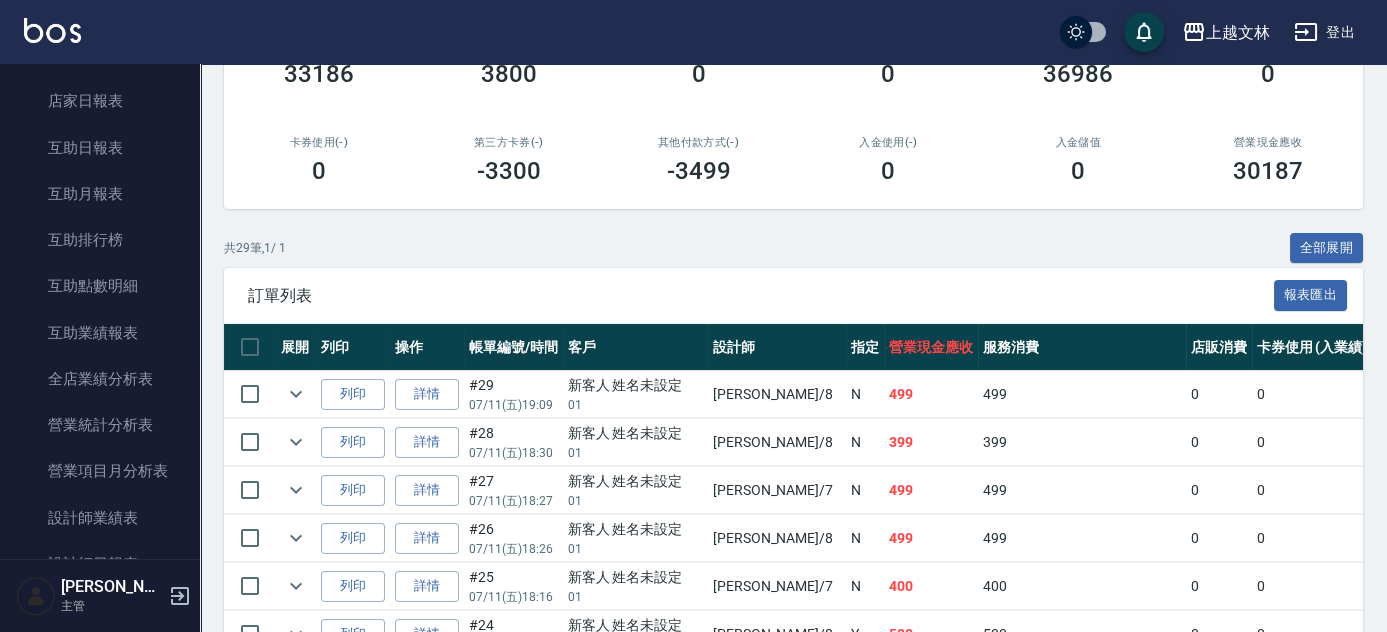 scroll, scrollTop: 611, scrollLeft: 0, axis: vertical 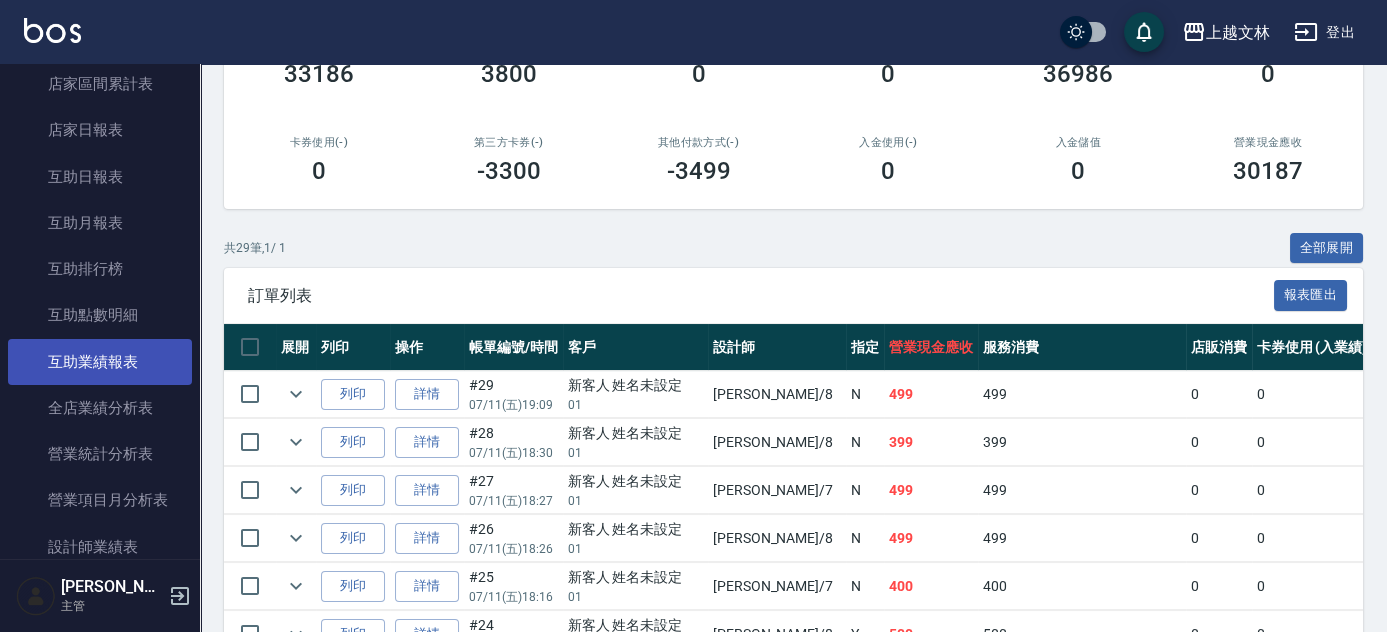 click on "互助業績報表" at bounding box center (100, 362) 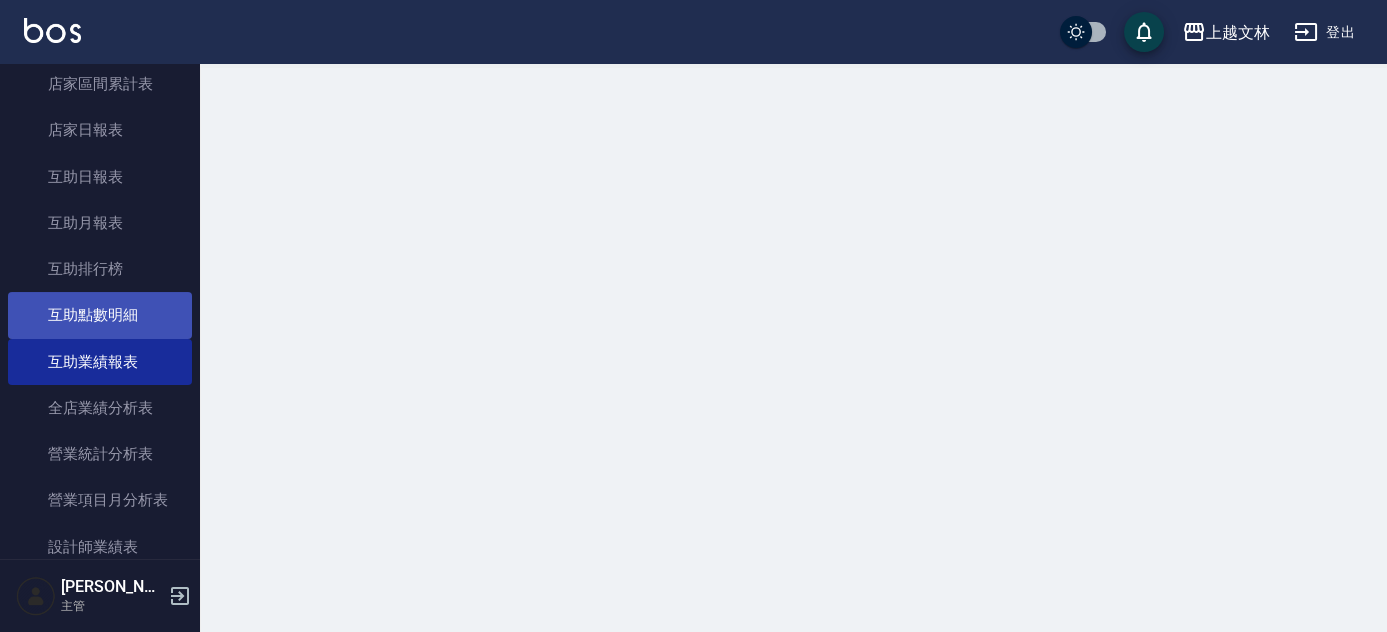 scroll, scrollTop: 0, scrollLeft: 0, axis: both 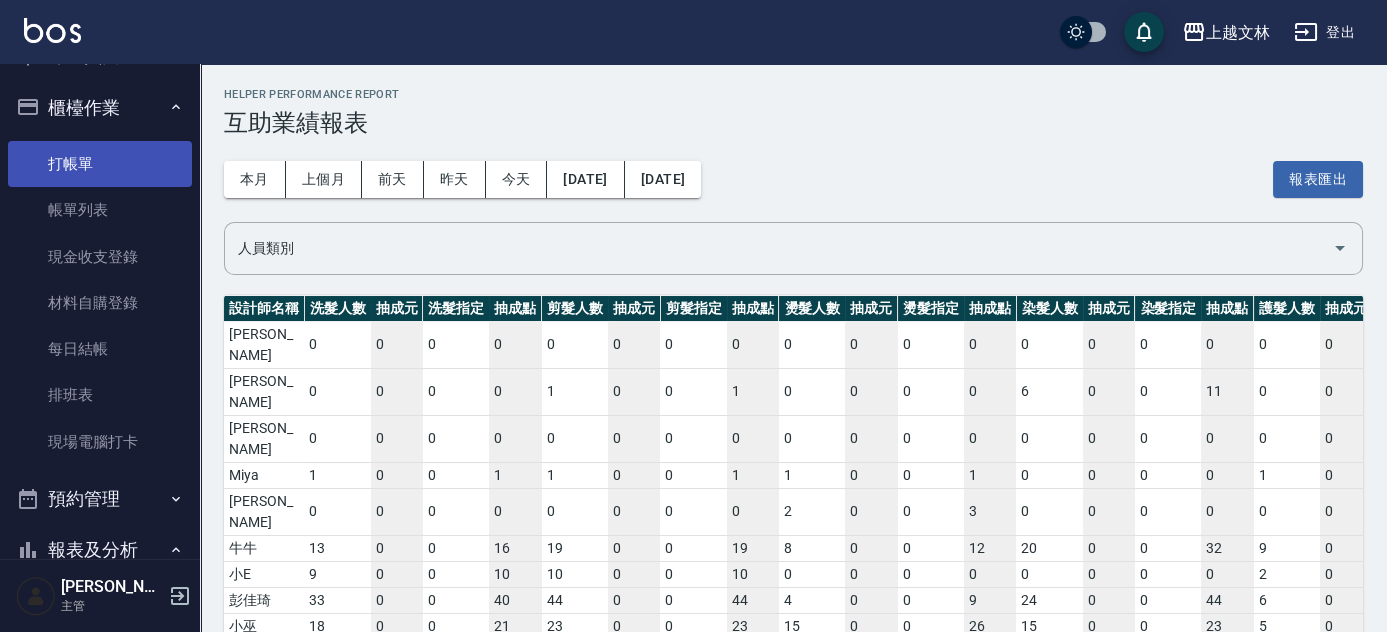 click on "打帳單" at bounding box center (100, 164) 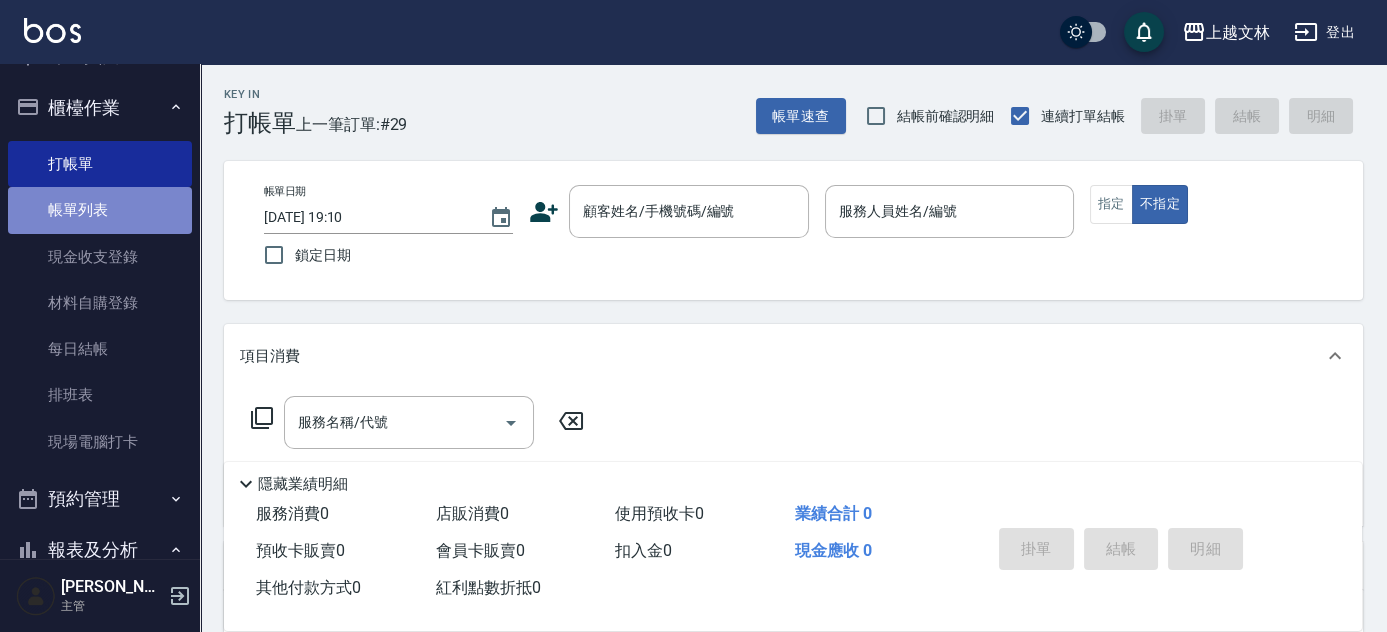 click on "帳單列表" at bounding box center (100, 210) 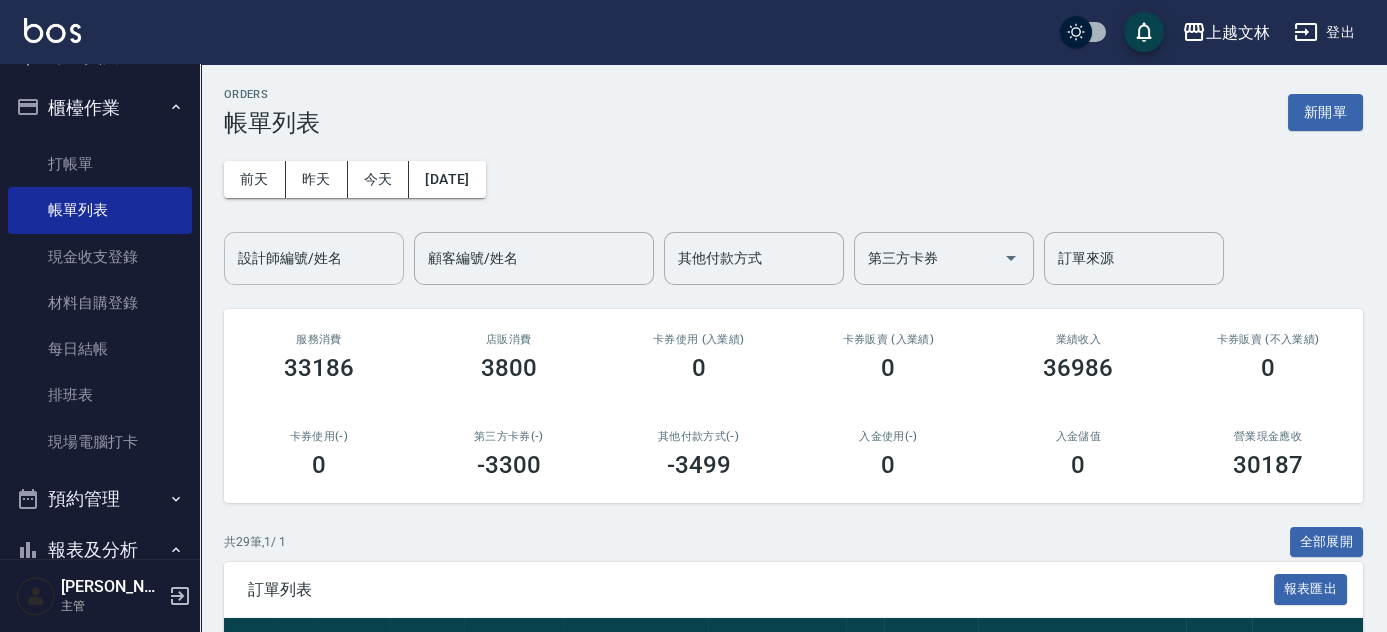 click on "設計師編號/姓名" at bounding box center [314, 258] 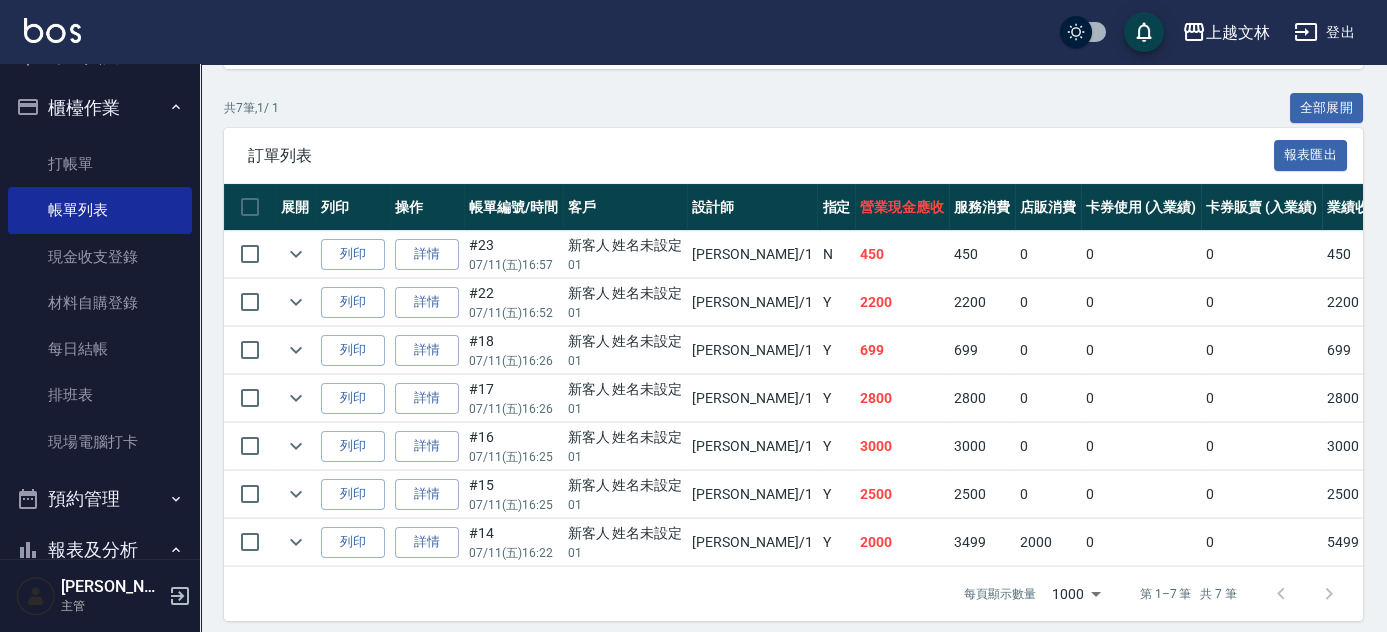 scroll, scrollTop: 456, scrollLeft: 0, axis: vertical 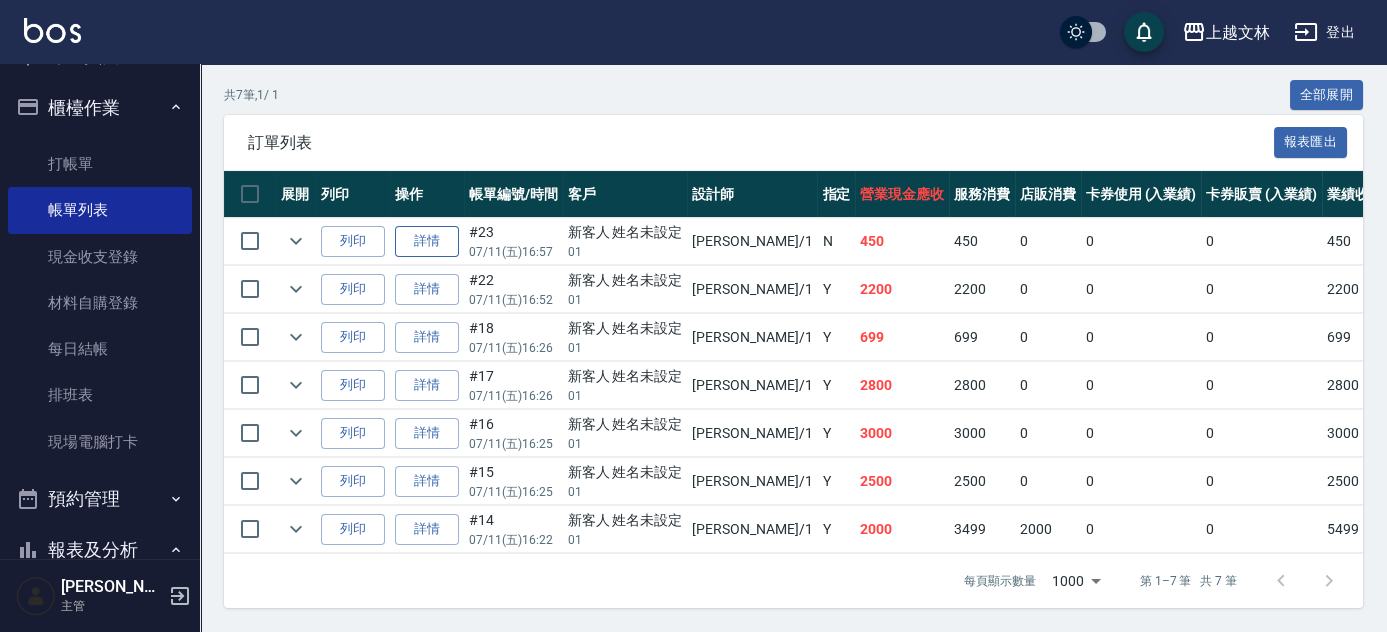 type on "[PERSON_NAME]-1" 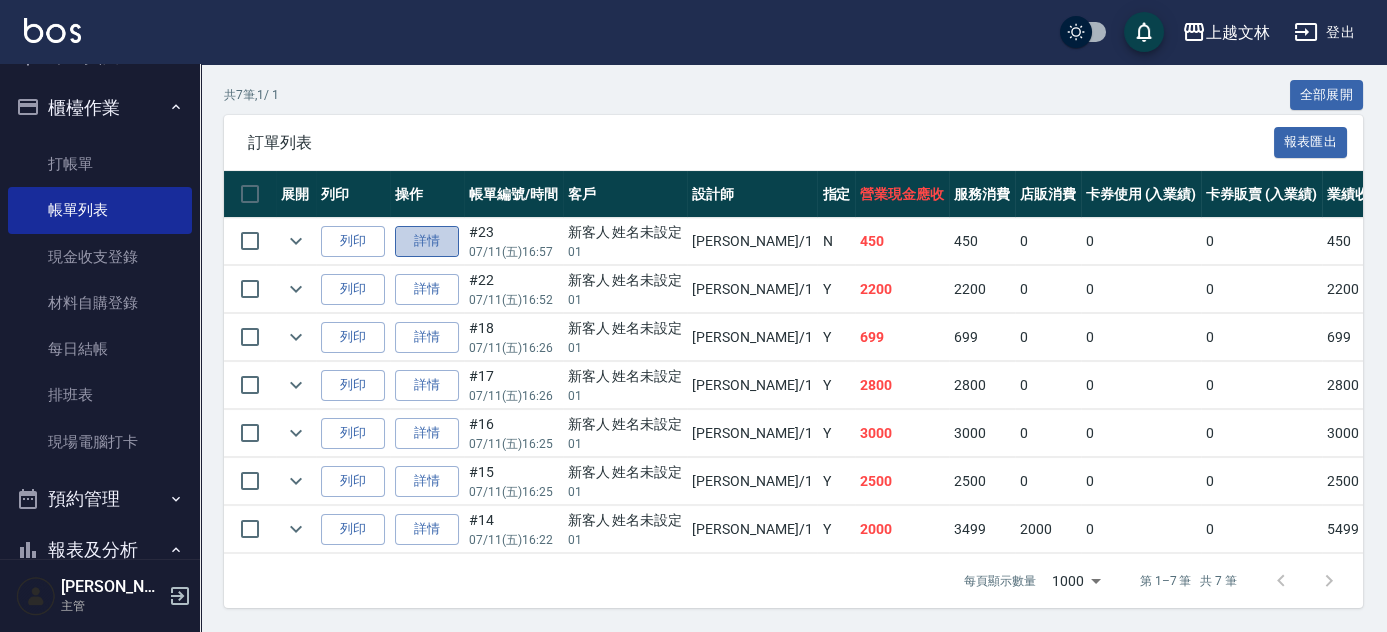 click on "詳情" at bounding box center (427, 241) 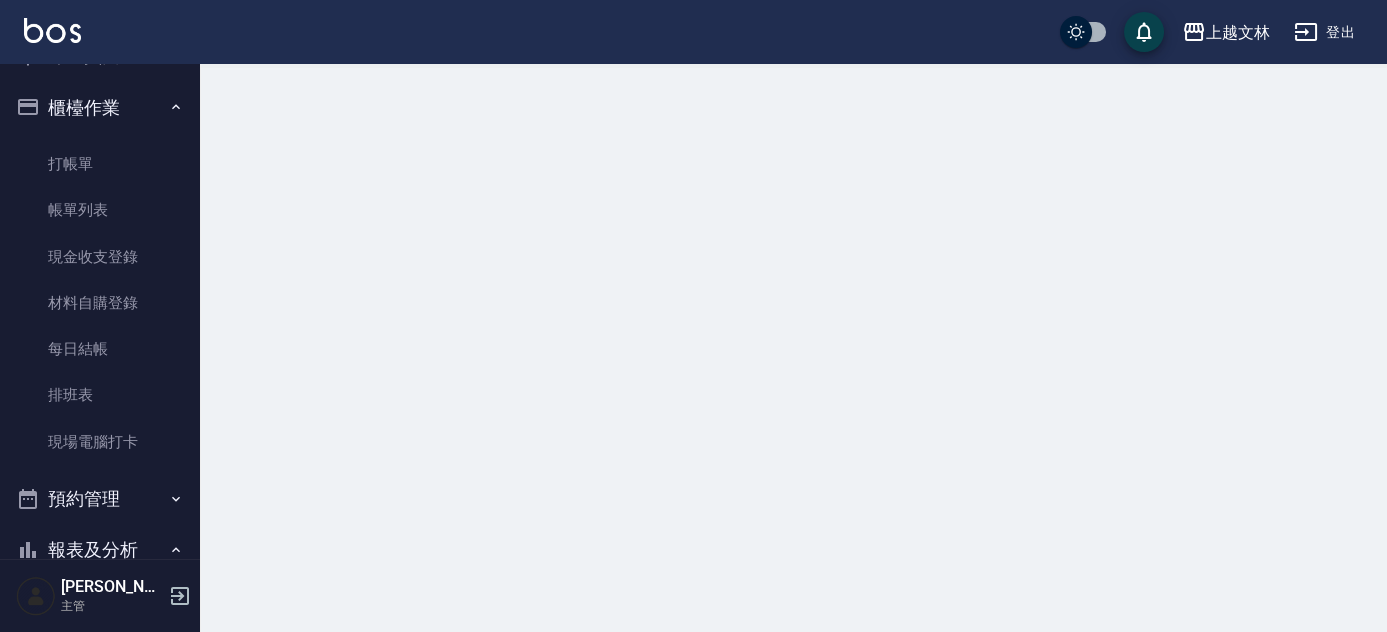 scroll, scrollTop: 0, scrollLeft: 0, axis: both 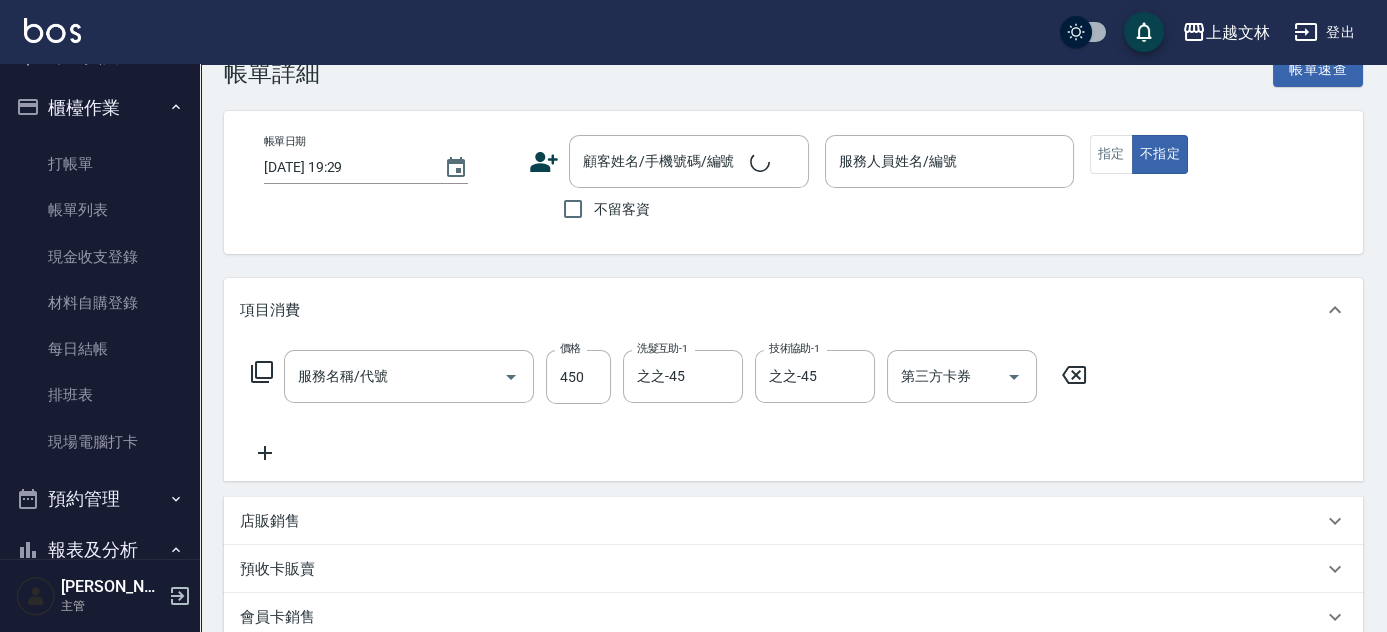 type on "[DATE] 16:57" 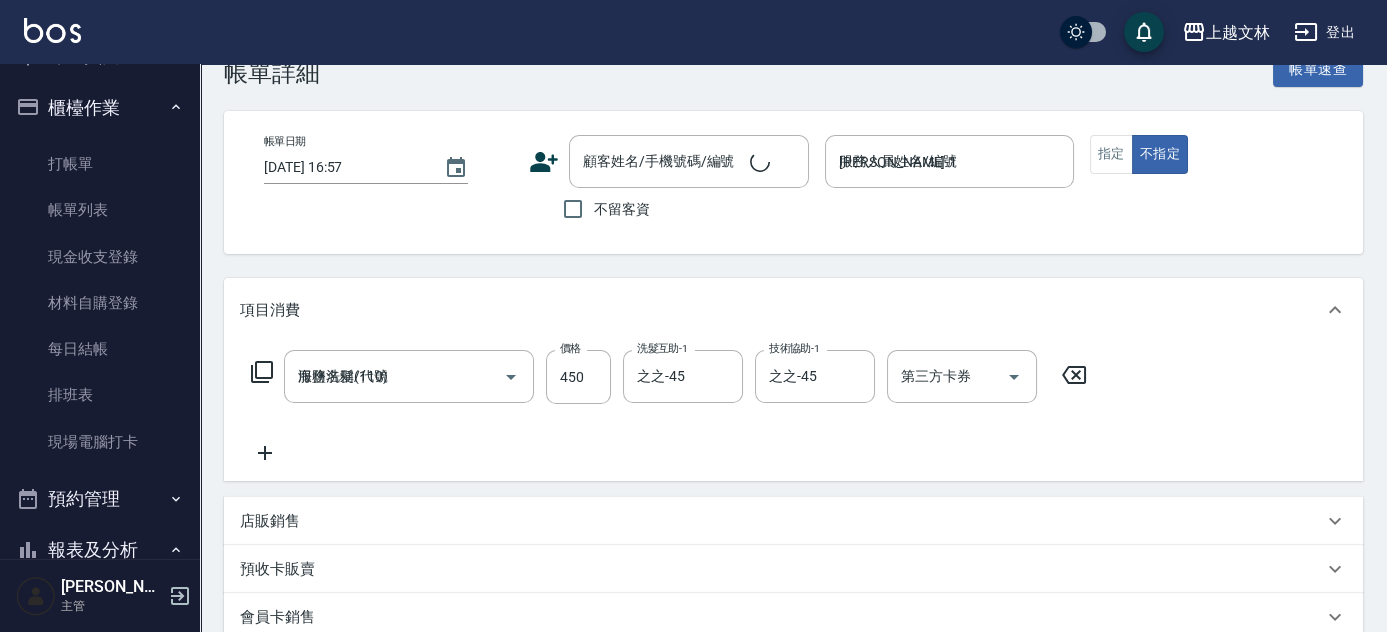 scroll, scrollTop: 116, scrollLeft: 0, axis: vertical 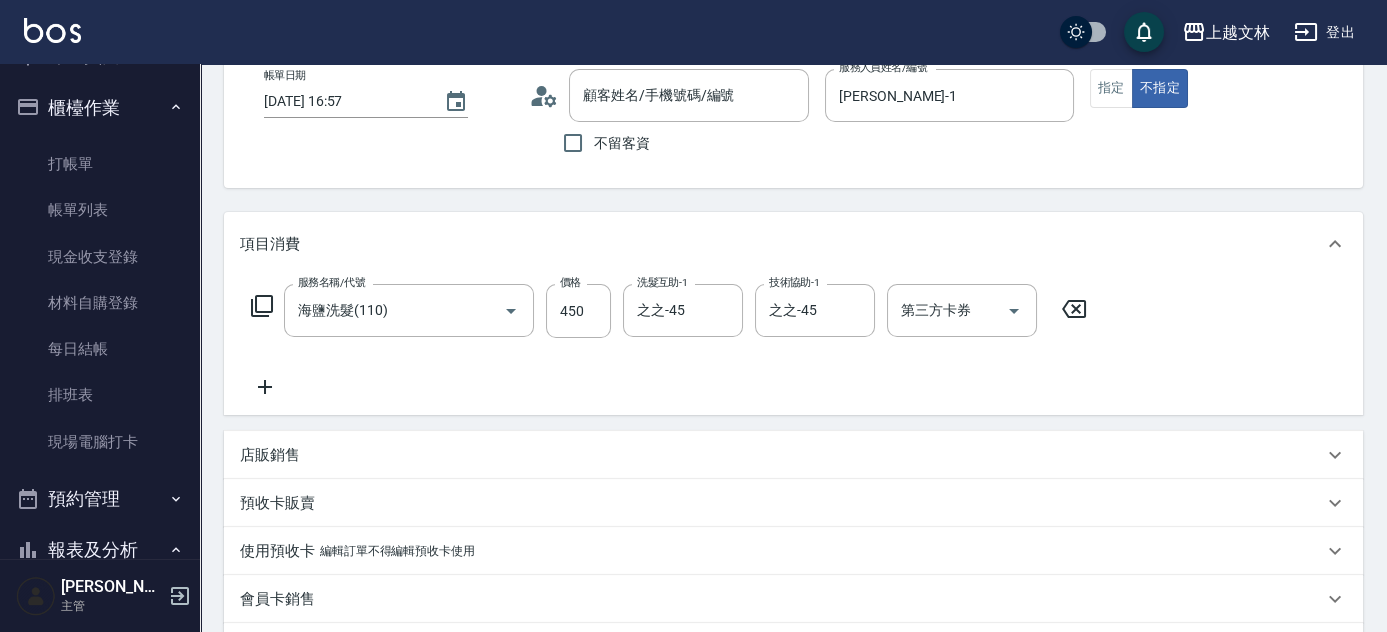 type on "新客人 姓名未設定/01/null" 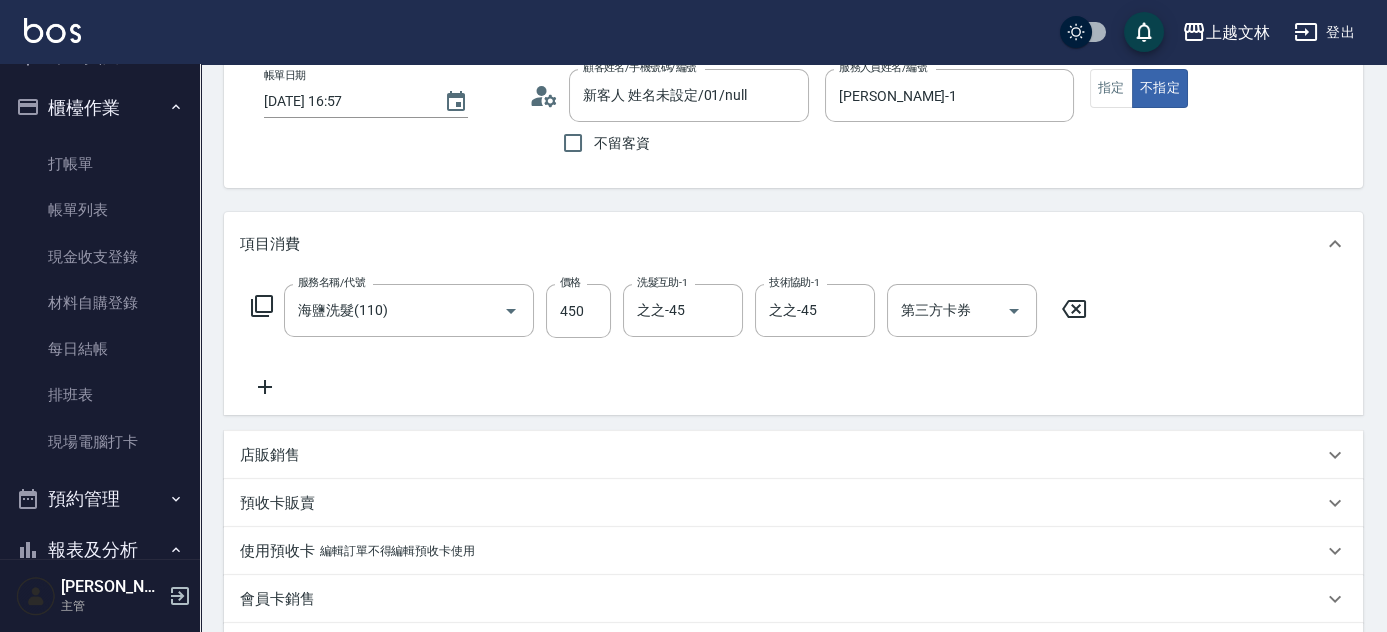 click 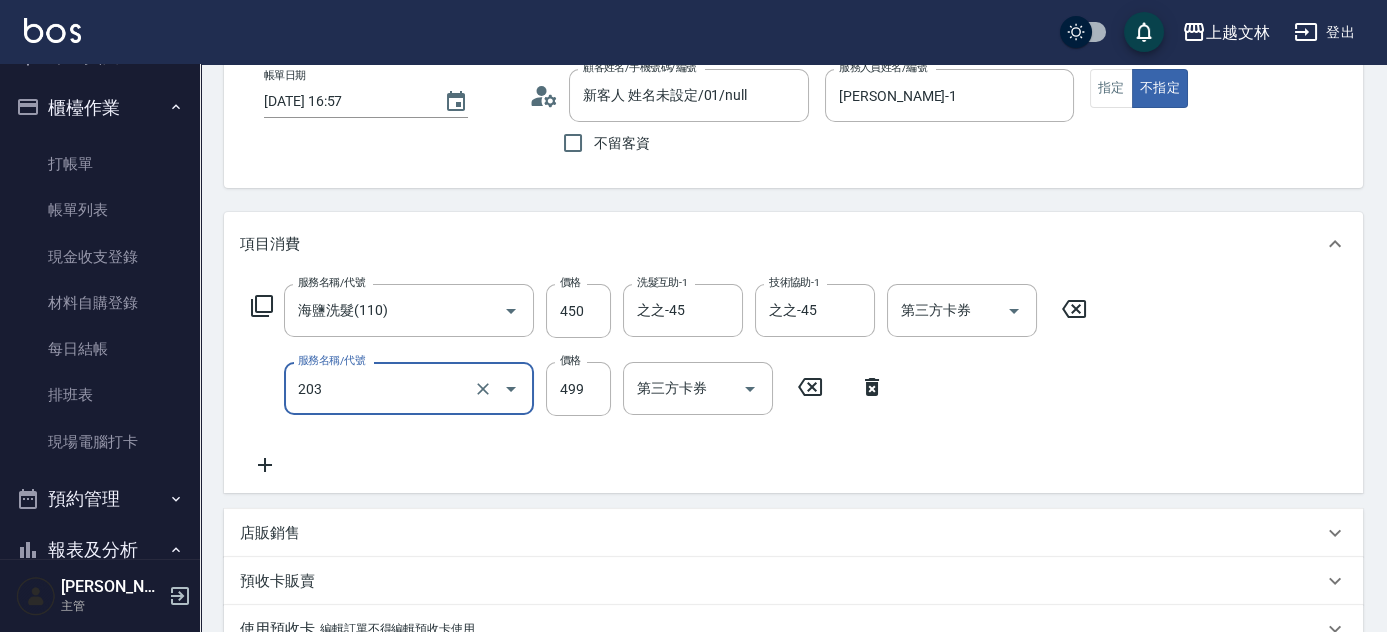 type on "B級洗+剪(203)" 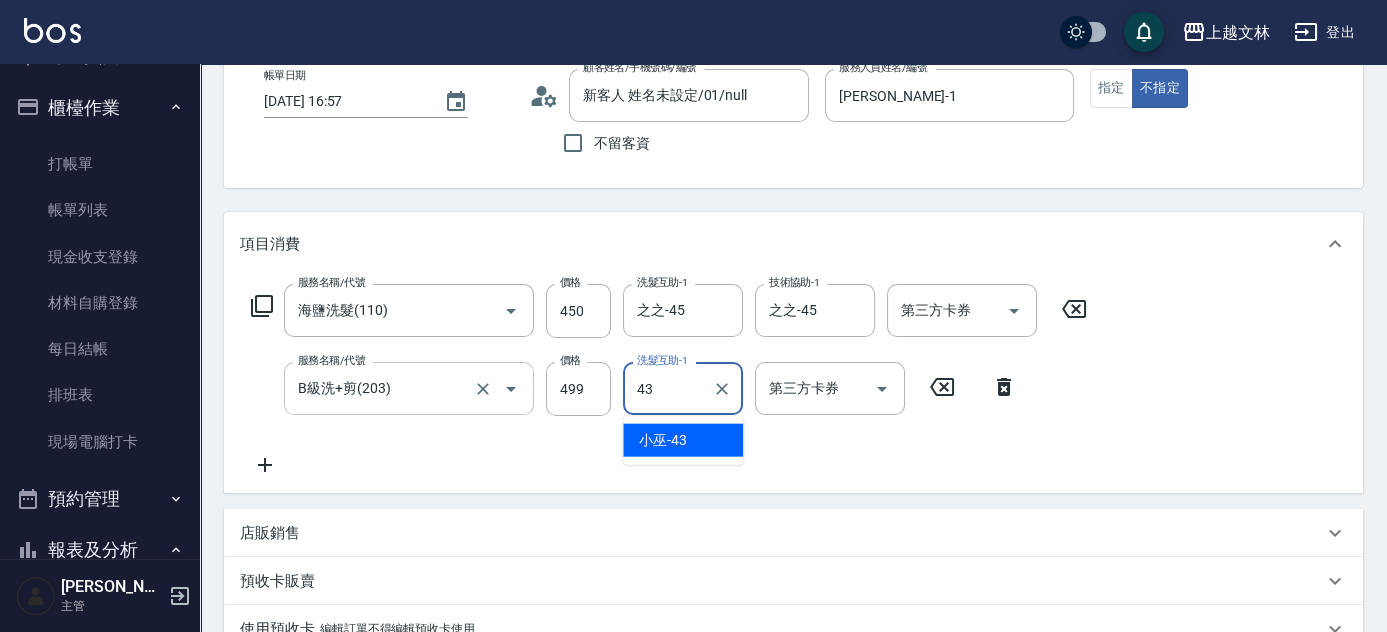 type on "小巫-43" 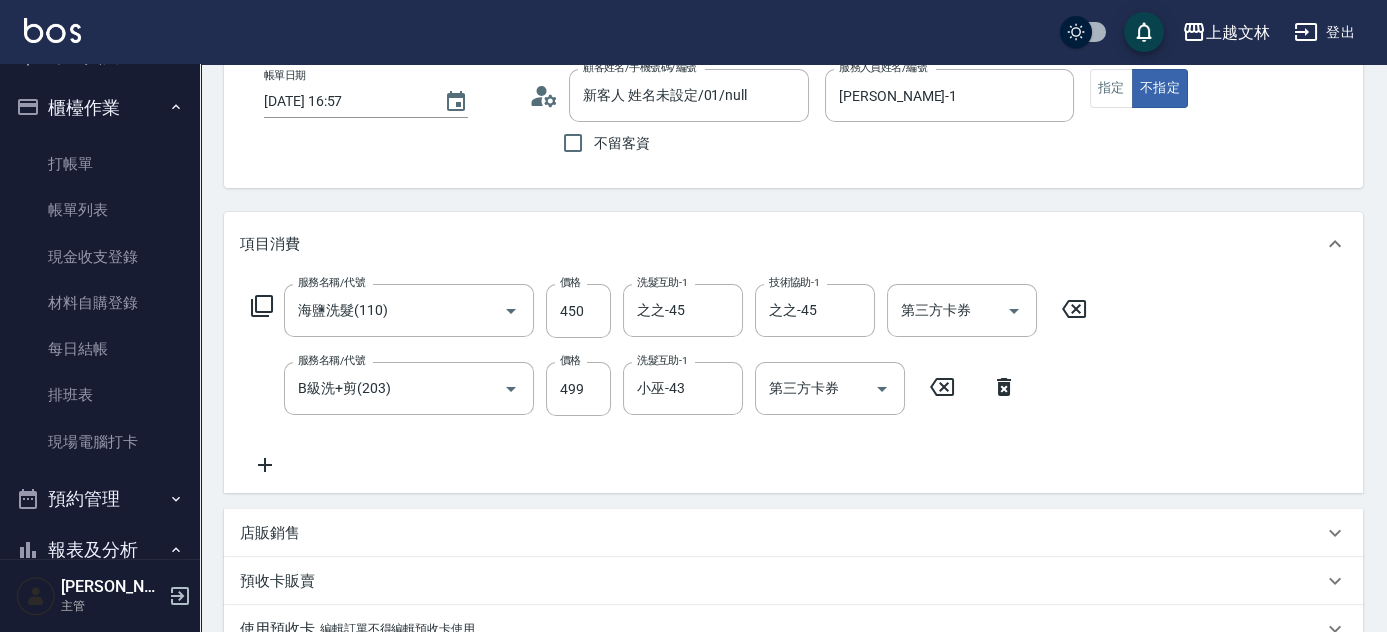 drag, startPoint x: 1393, startPoint y: 365, endPoint x: 1395, endPoint y: 482, distance: 117.01709 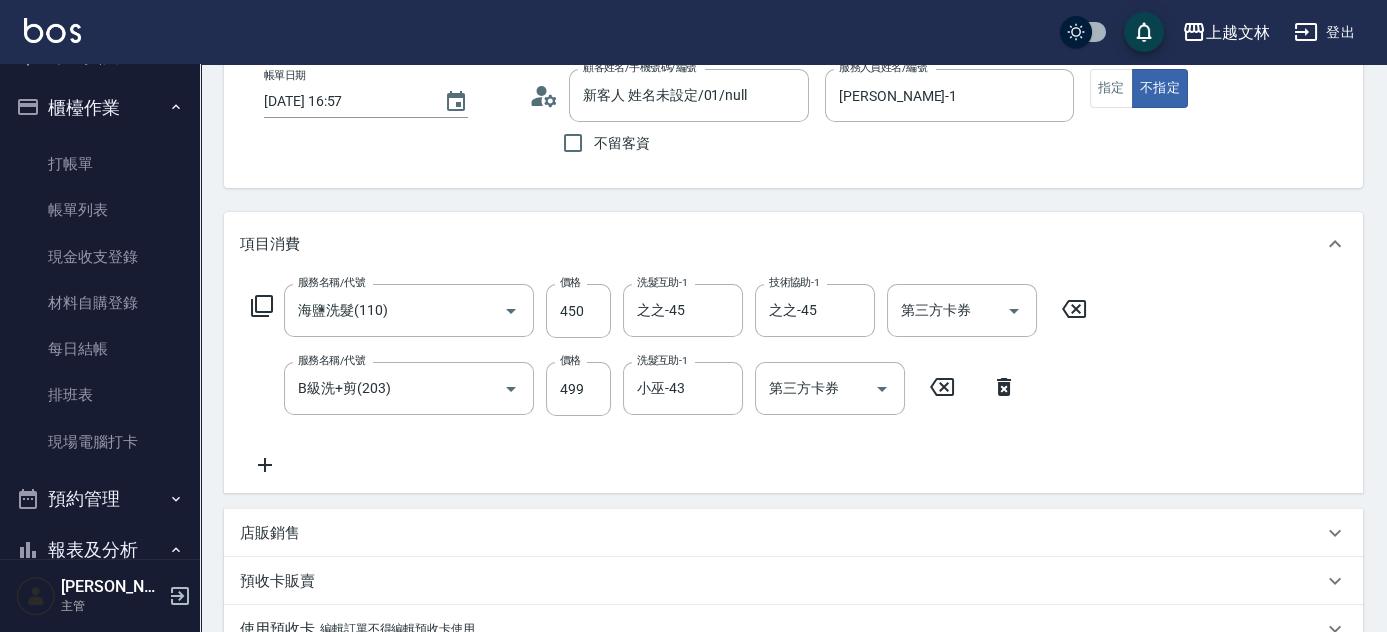 click on "上越文[PERSON_NAME]出 釘選頁面 店家日報表 設計師排行榜 每日結帳 櫃檯作業 打帳單 帳單列表 現金收支登錄 材料自購登錄 每日結帳 排班表 現場電腦打卡 預約管理 預約管理 單日預約紀錄 單週預約紀錄 報表及分析 報表目錄 店家區間累計表 店家日報表 互助日報表 互助月報表 互助排行榜 互助點數明細 互助業績報表 全店業績分析表 營業統計分析表 營業項目月分析表 設計師業績表 設計師日報表 設計師業績分析表 設計師業績月報表 設計師排行榜 商品銷售排行榜 商品消耗明細 單一服務項目查詢 店販抽成明細 店販分類抽成明細 顧客入金餘額表 顧客卡券餘額表 每日非現金明細 每日收支明細 收支分類明細表 非現金明細對帳單 客戶管理 客戶列表 客資篩選匯出 卡券管理 入金管理 員工及薪資 員工列表 全店打卡記錄 考勤排班總表 薪資條 薪資明細表 商品管理 商品列表 0" at bounding box center (693, 444) 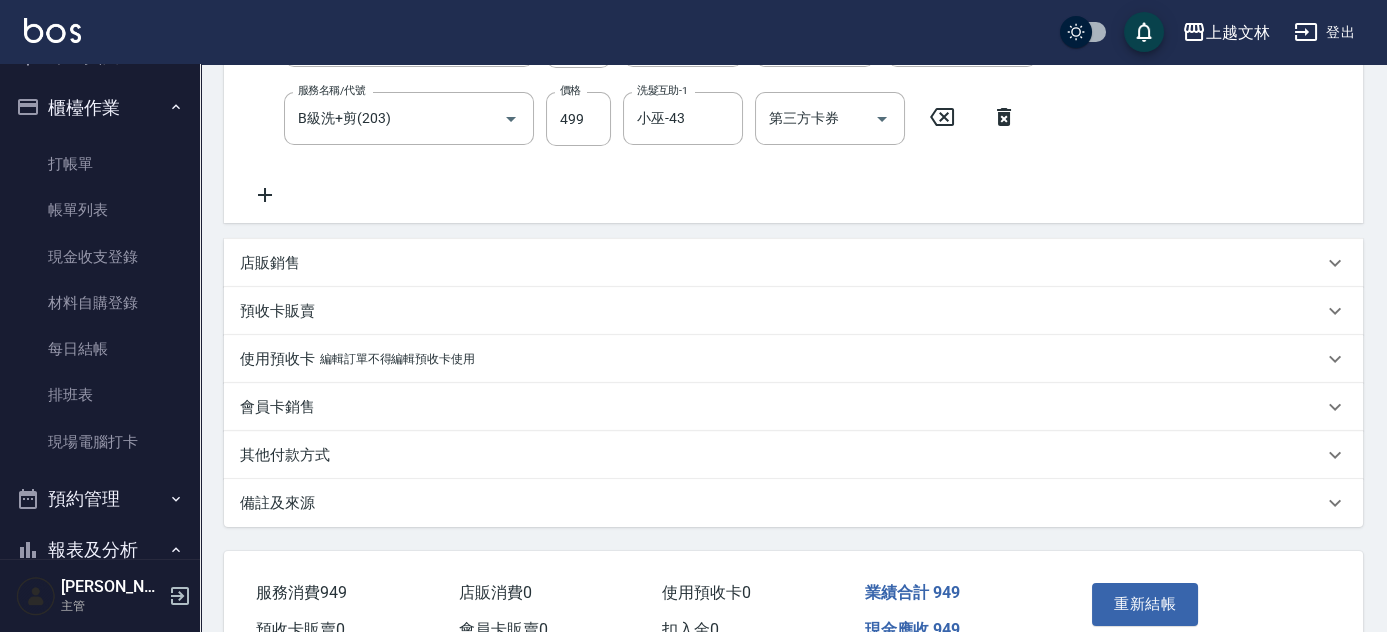 scroll, scrollTop: 446, scrollLeft: 0, axis: vertical 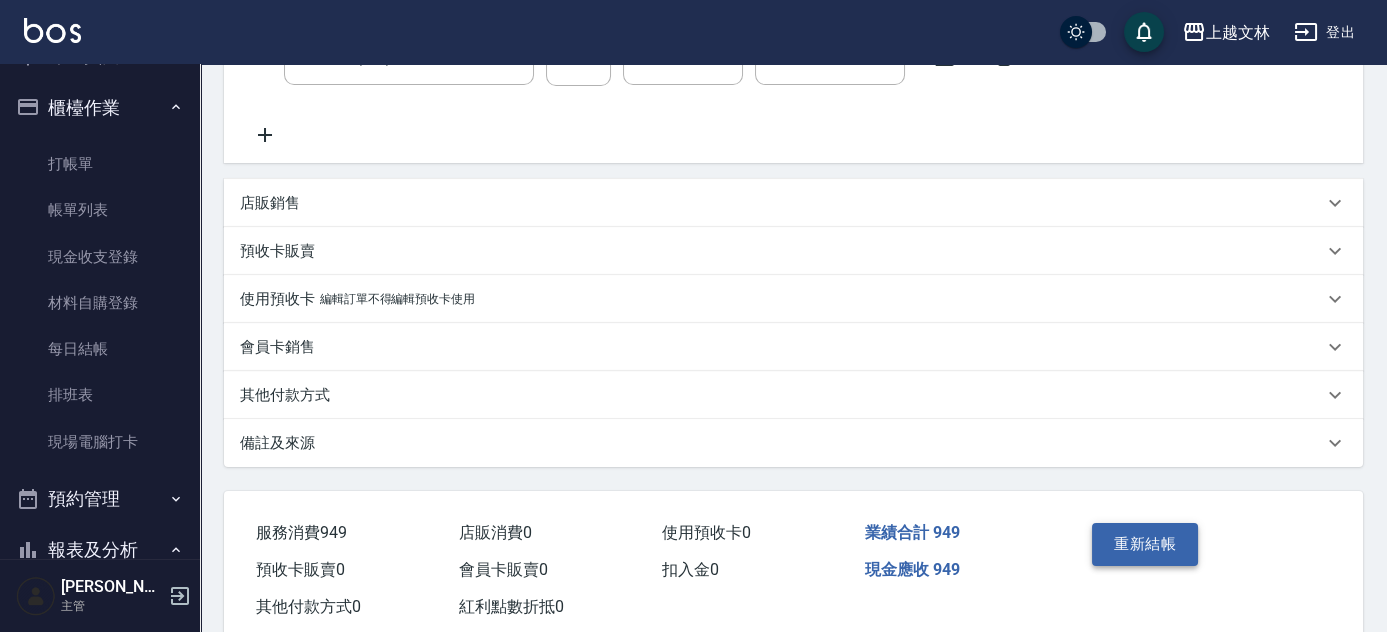 click on "重新結帳" at bounding box center (1145, 544) 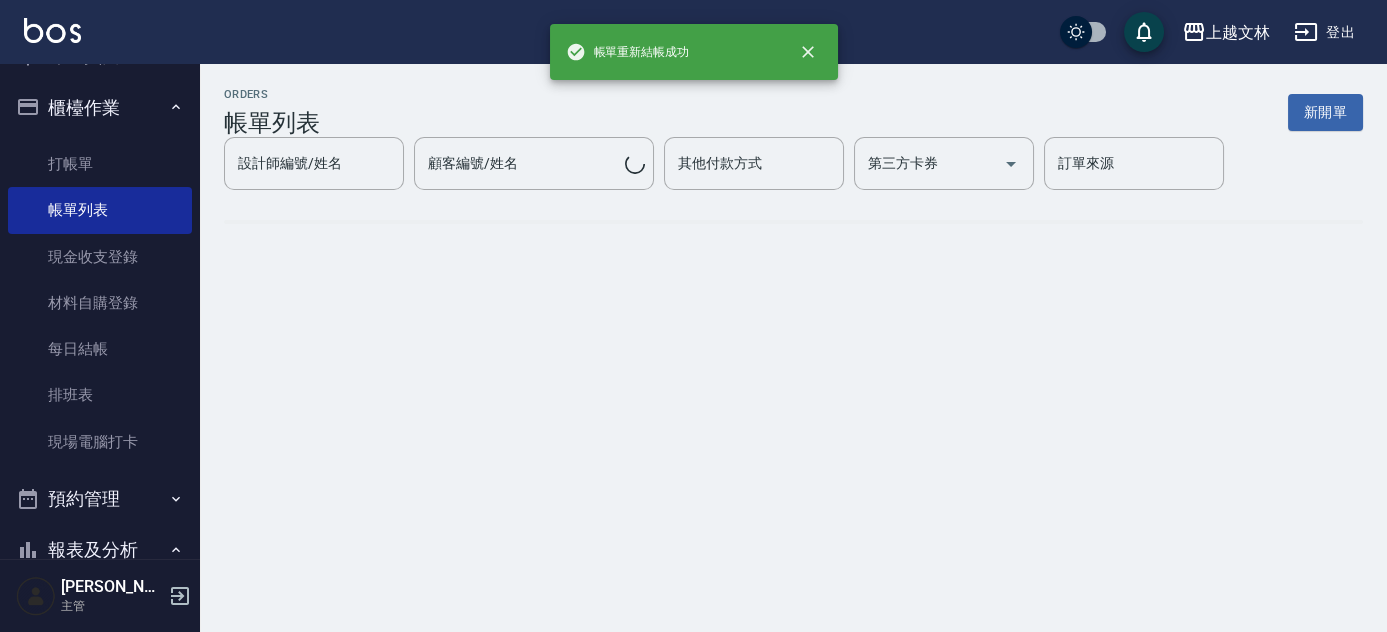 scroll, scrollTop: 0, scrollLeft: 0, axis: both 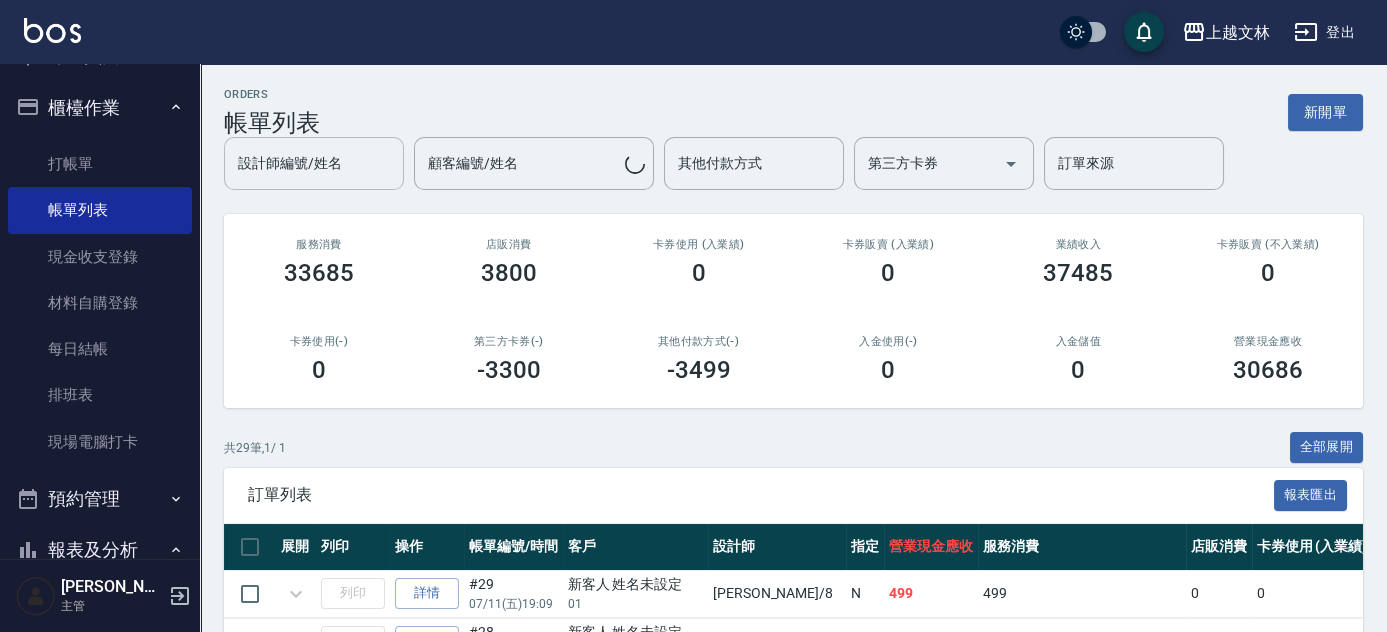 click on "設計師編號/姓名 設計師編號/姓名" at bounding box center [314, 163] 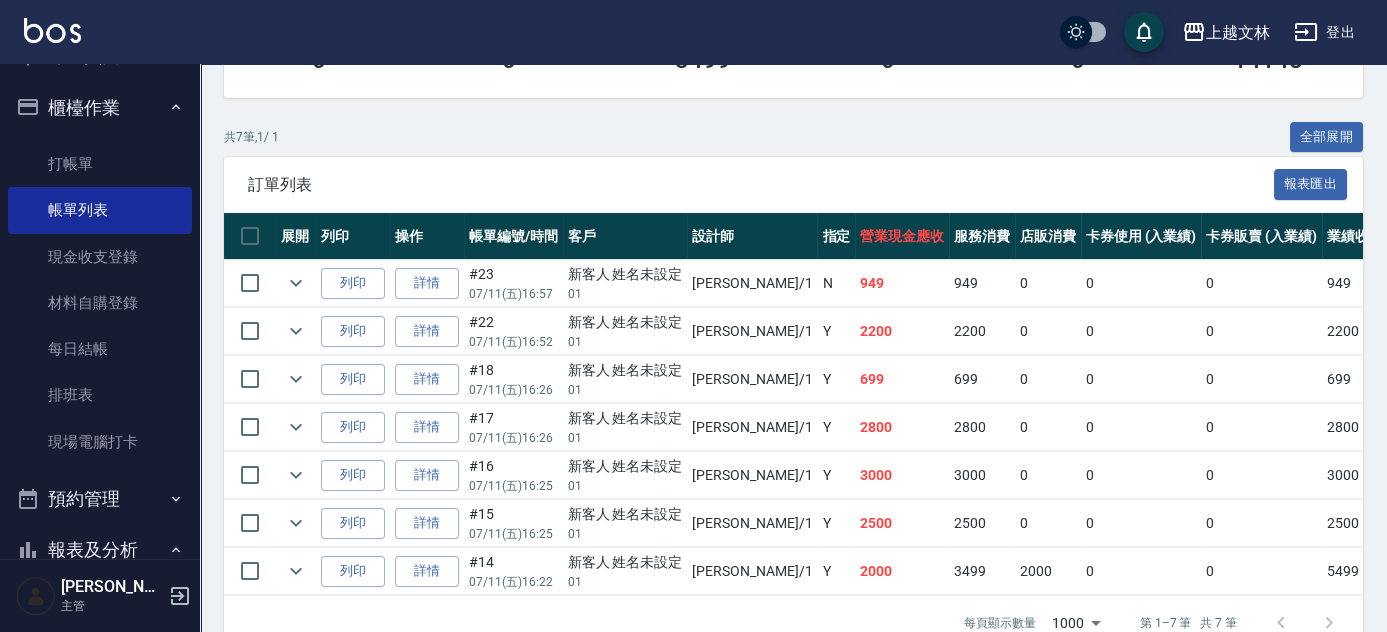 scroll, scrollTop: 456, scrollLeft: 0, axis: vertical 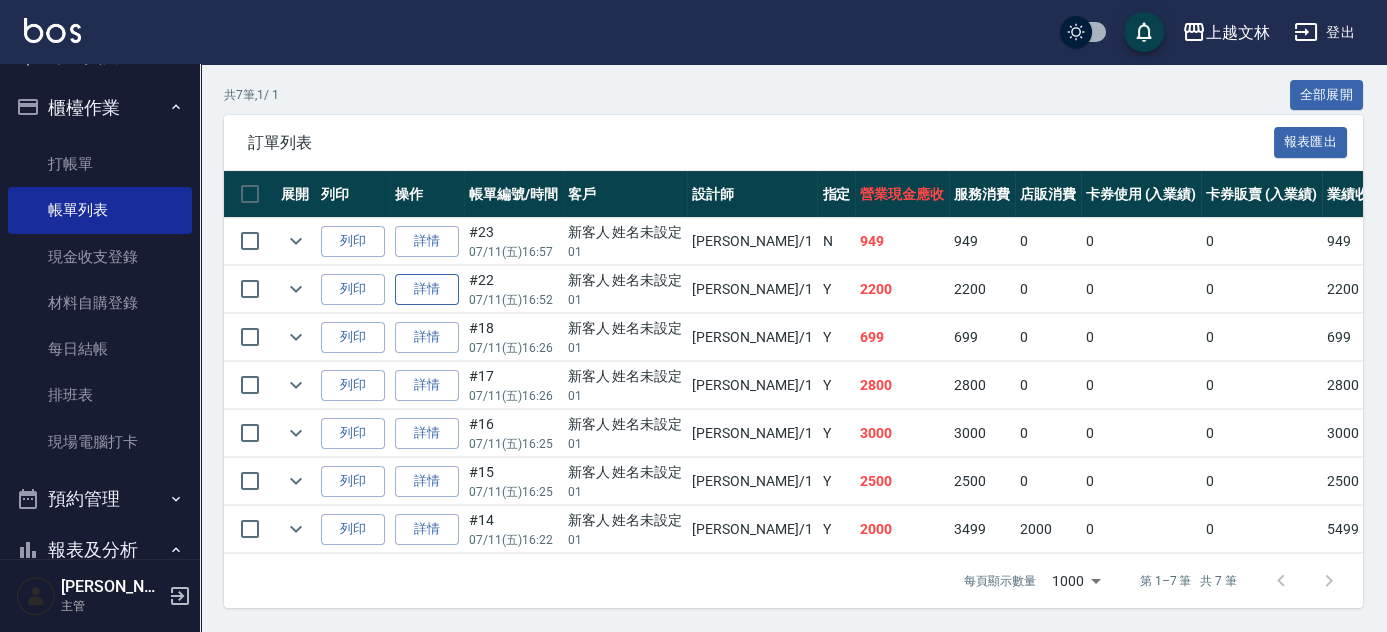 type on "[PERSON_NAME]-1" 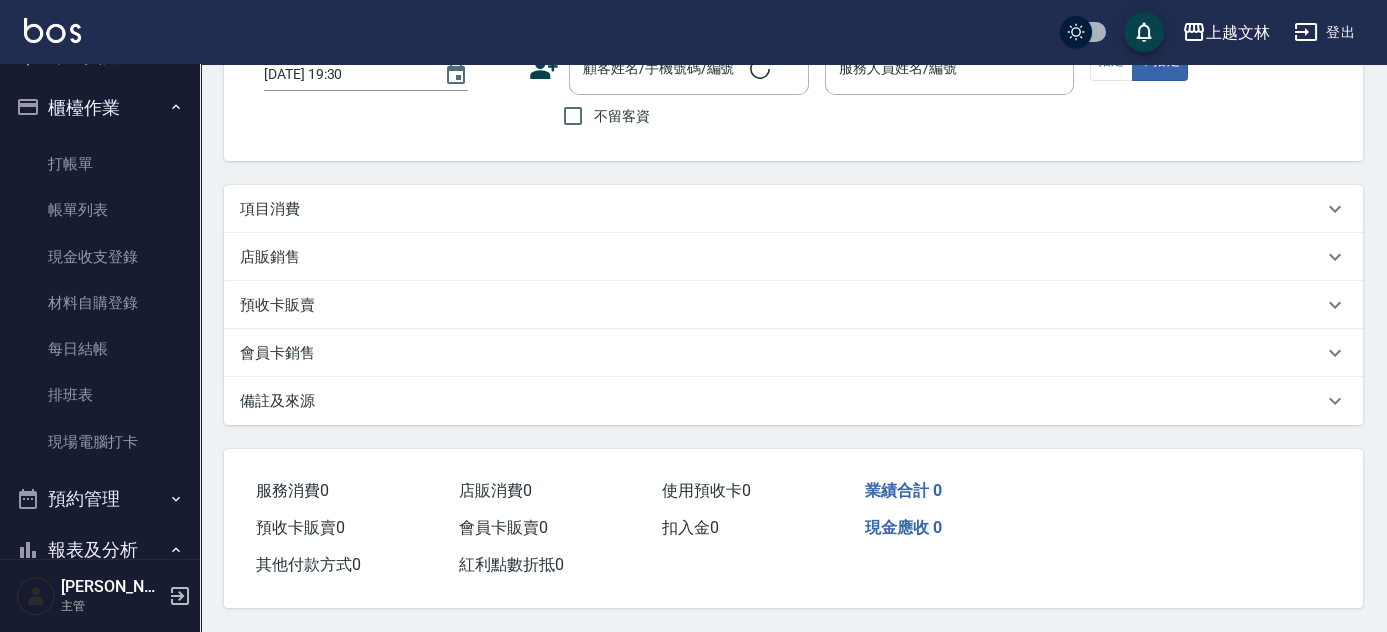 scroll, scrollTop: 0, scrollLeft: 0, axis: both 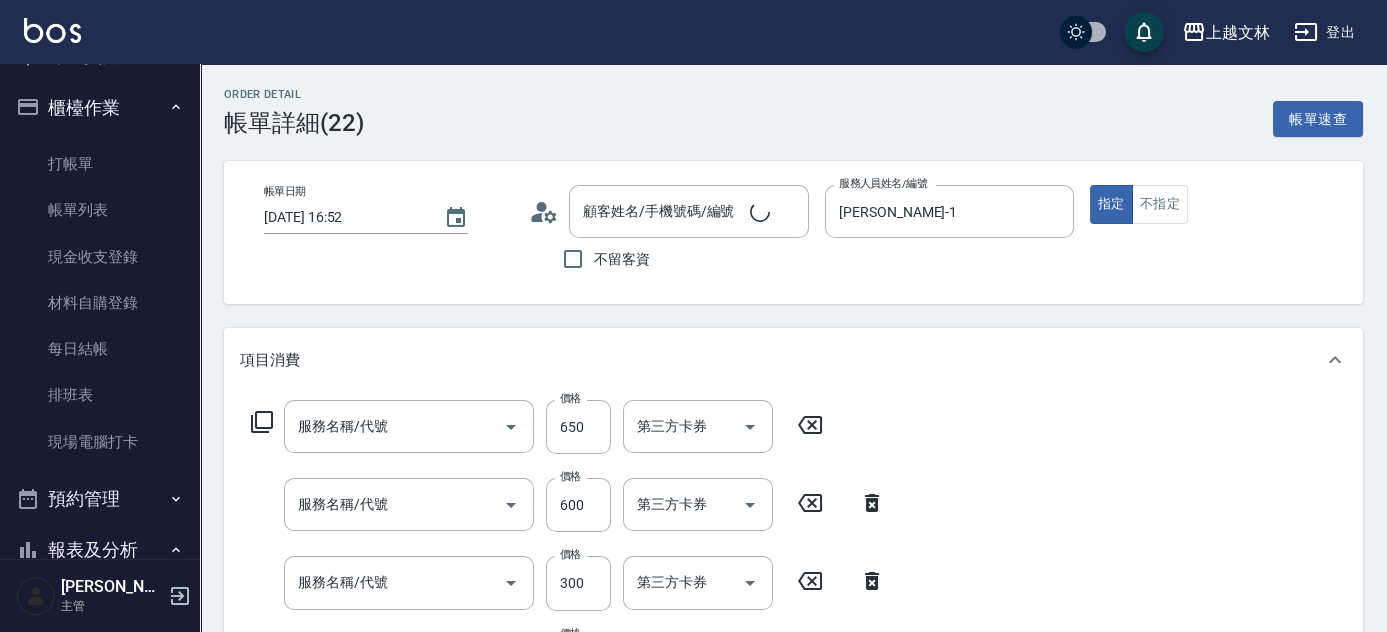 type on "[DATE] 16:52" 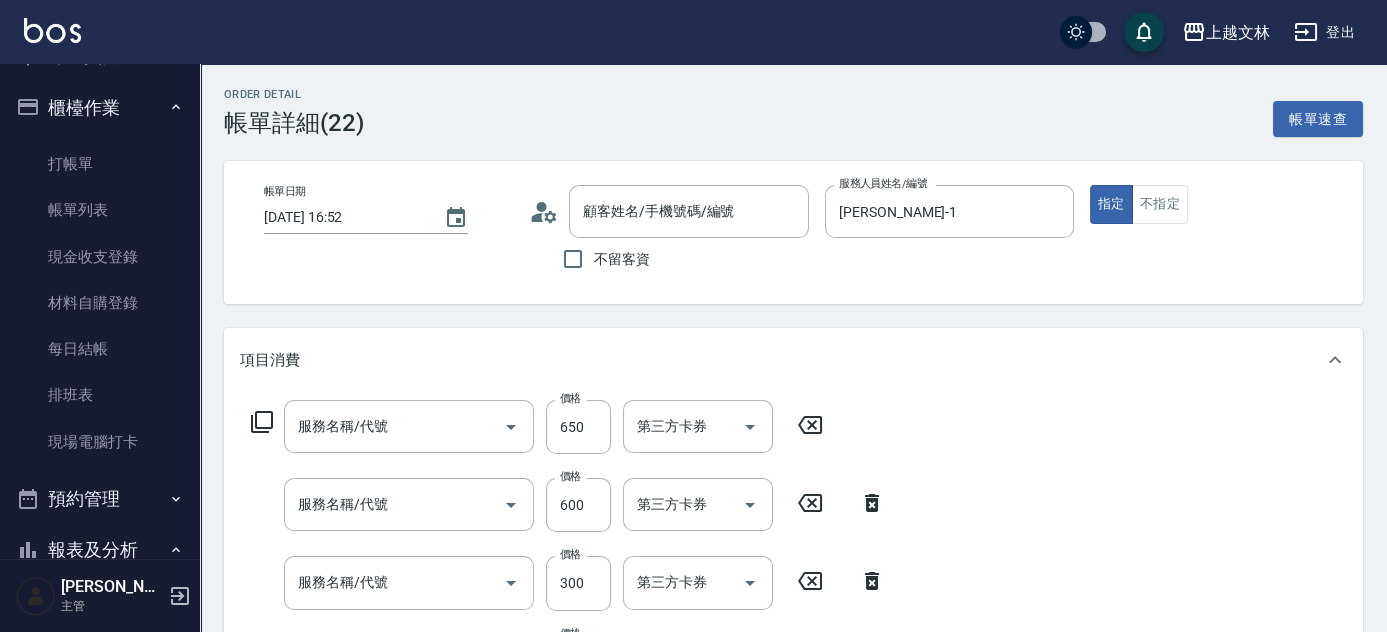type on "新客人 姓名未設定/01/null" 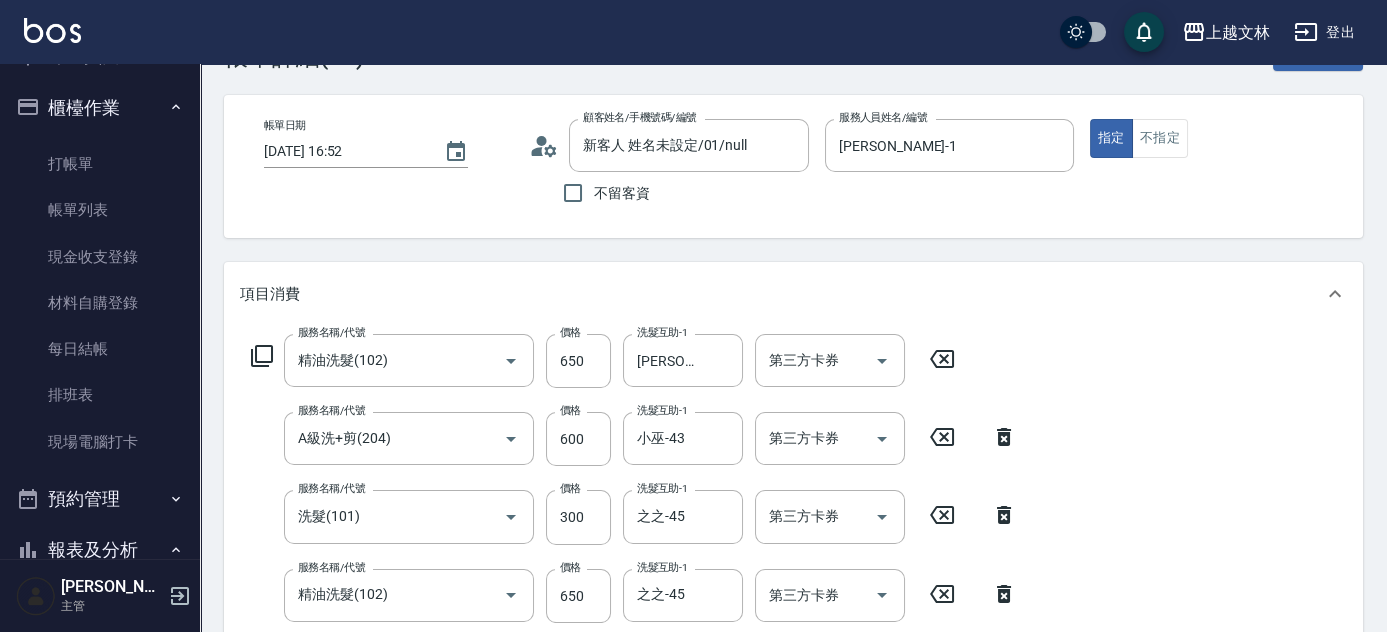 type on "精油洗髮(102)" 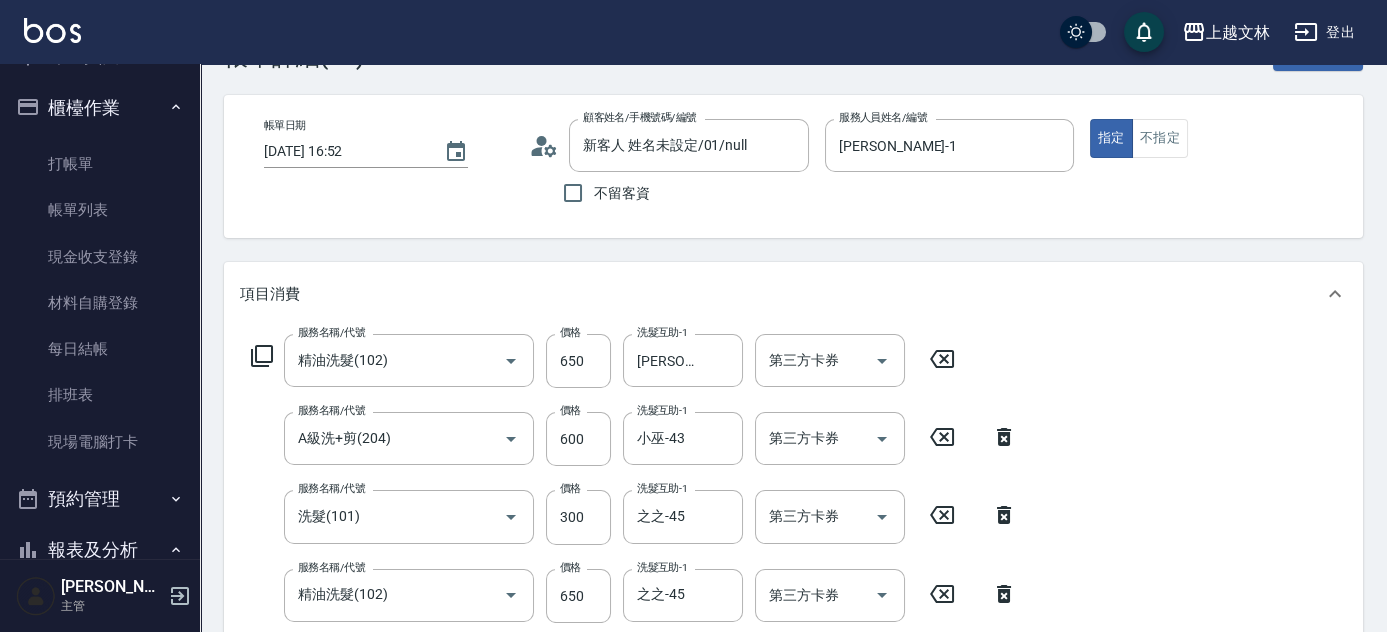 type on "A級洗+剪(204)" 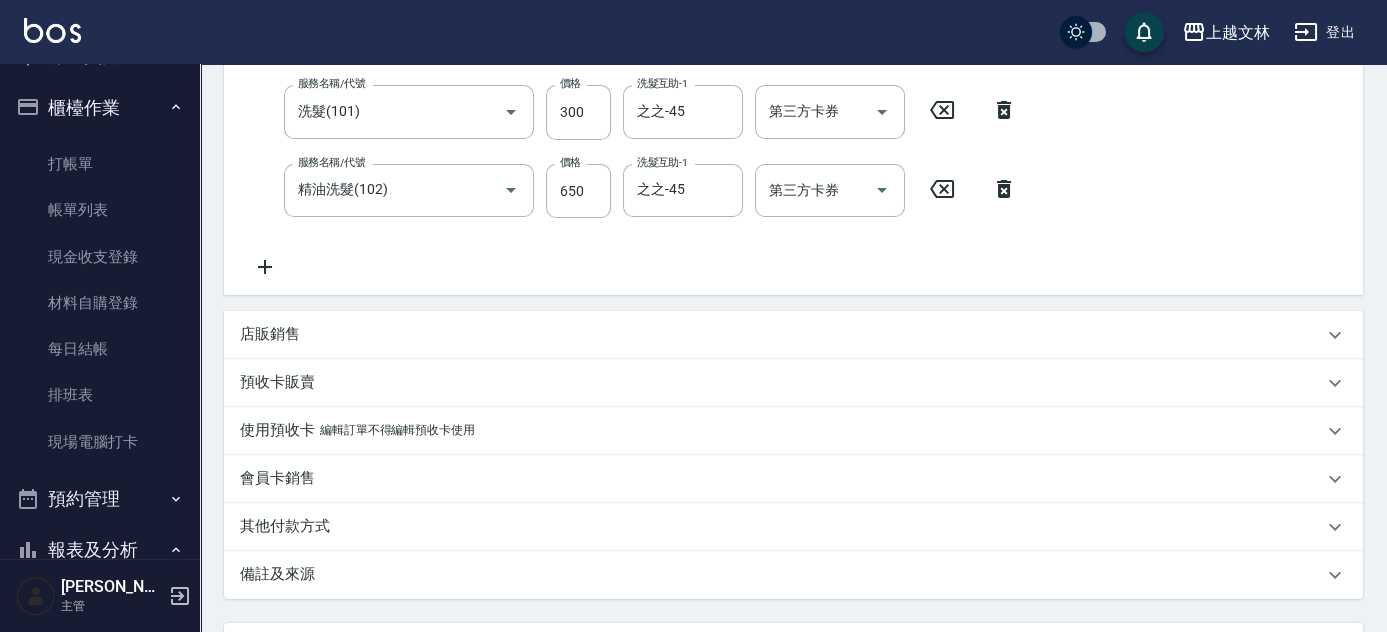 scroll, scrollTop: 478, scrollLeft: 0, axis: vertical 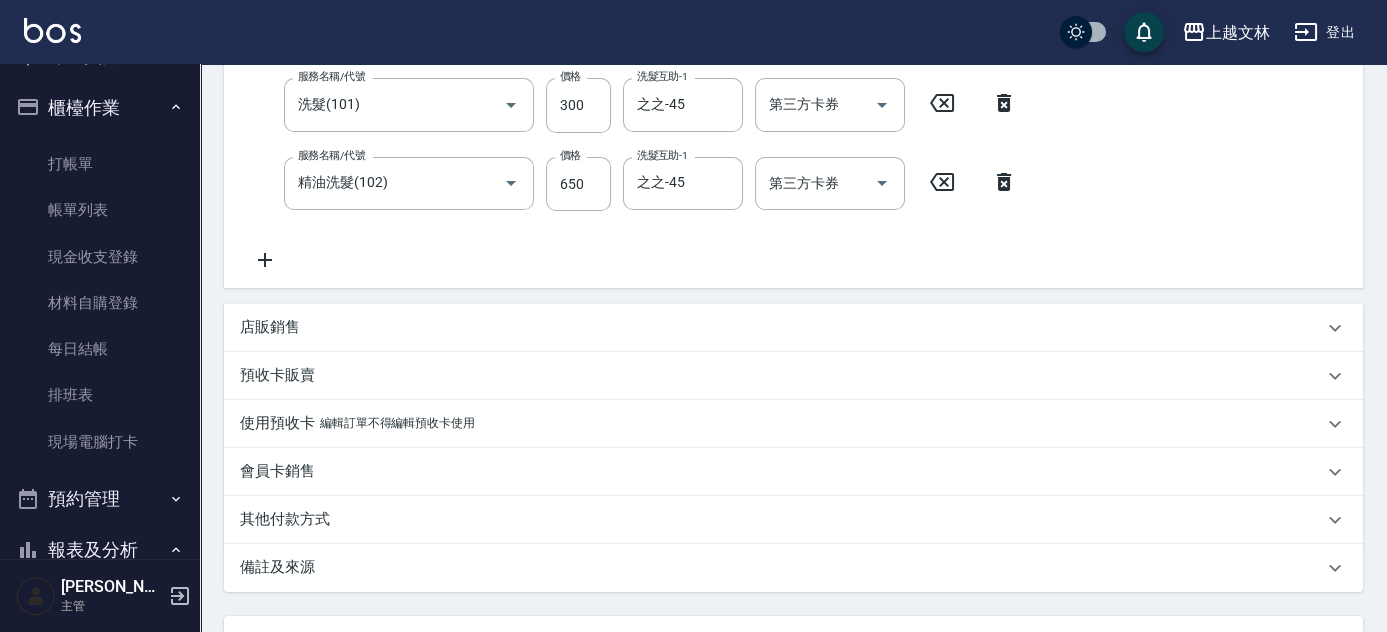 click on "服務名稱/代號 精油洗髮(102) 服務名稱/代號 價格 650 價格 洗髮互助-1 [PERSON_NAME]-40 洗髮互助-1 第三方卡券 第三方卡券 服務名稱/代號 A級洗+剪(204) 服務名稱/代號 價格 600 價格 洗髮互助-1 小巫-43 洗髮互助-1 第三方卡券 第三方卡券 服務名稱/代號 洗髮(101) 服務名稱/代號 價格 300 價格 洗髮互助-1 之之-45 洗髮互助-1 第三方卡券 第三方卡券 服務名稱/代號 精油洗髮(102) 服務名稱/代號 價格 650 價格 洗髮互助-1 之之-45 洗髮互助-1 第三方卡券 第三方卡券" at bounding box center (793, 101) 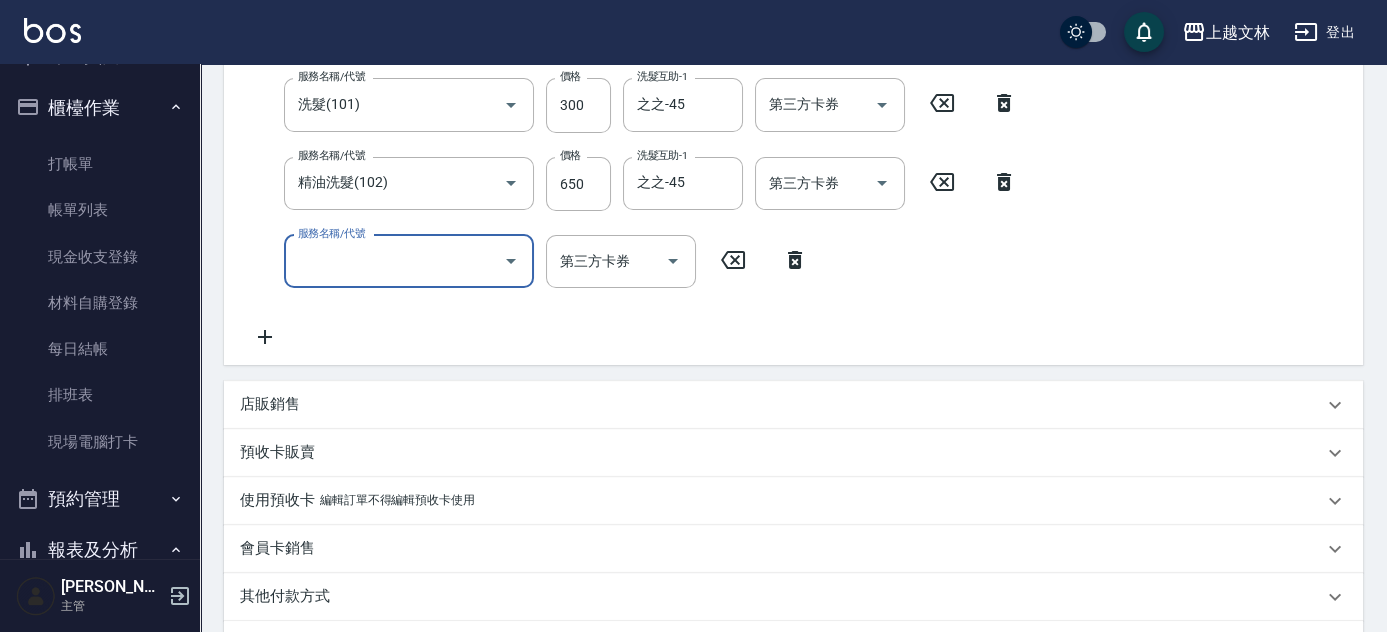 click 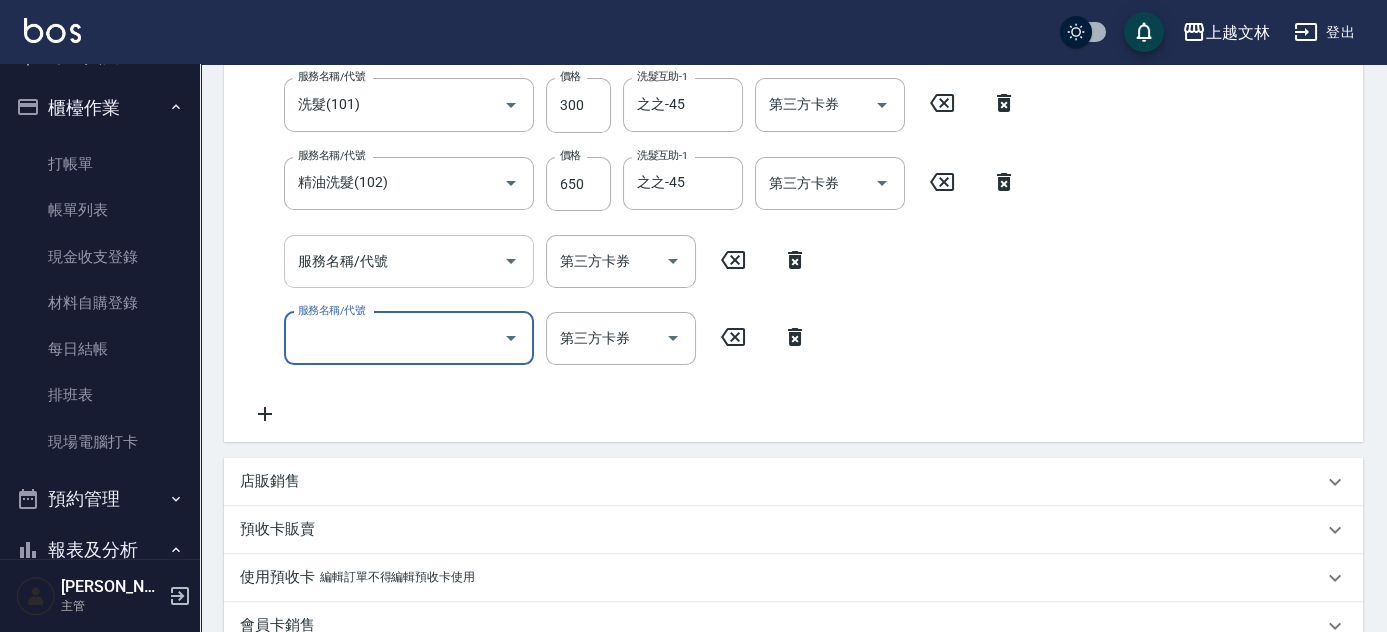 click on "服務名稱/代號" at bounding box center [394, 261] 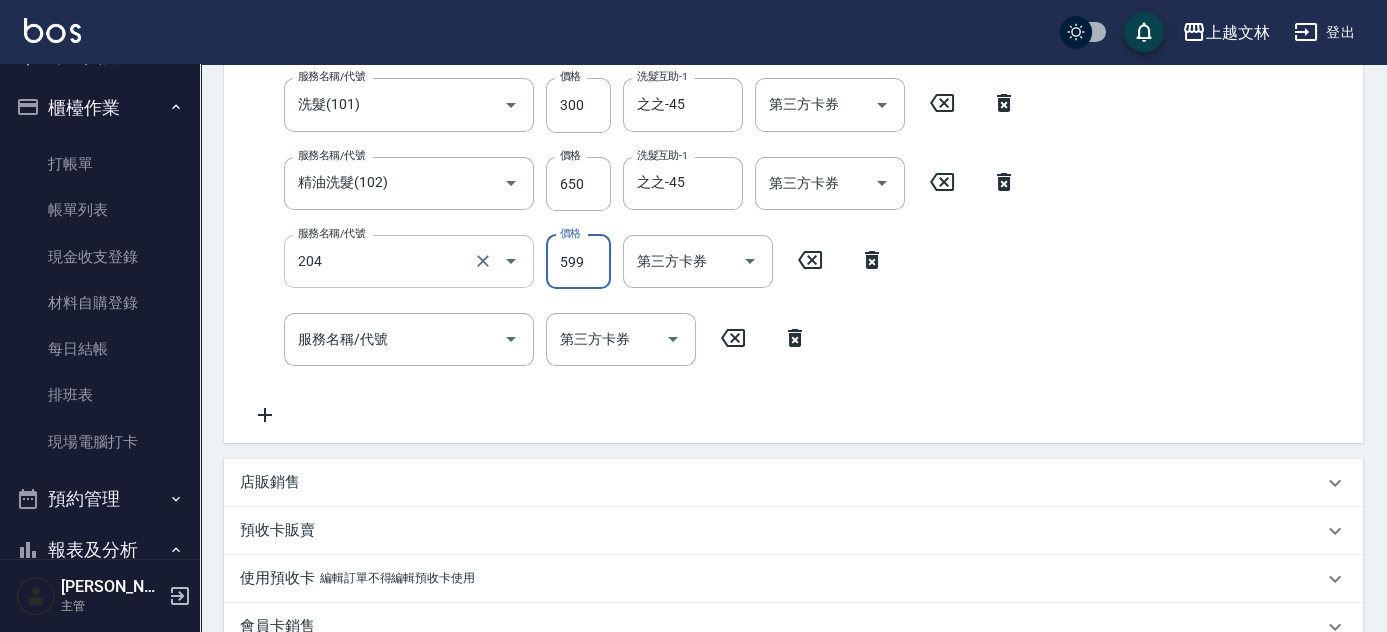 type on "A級洗+剪(204)" 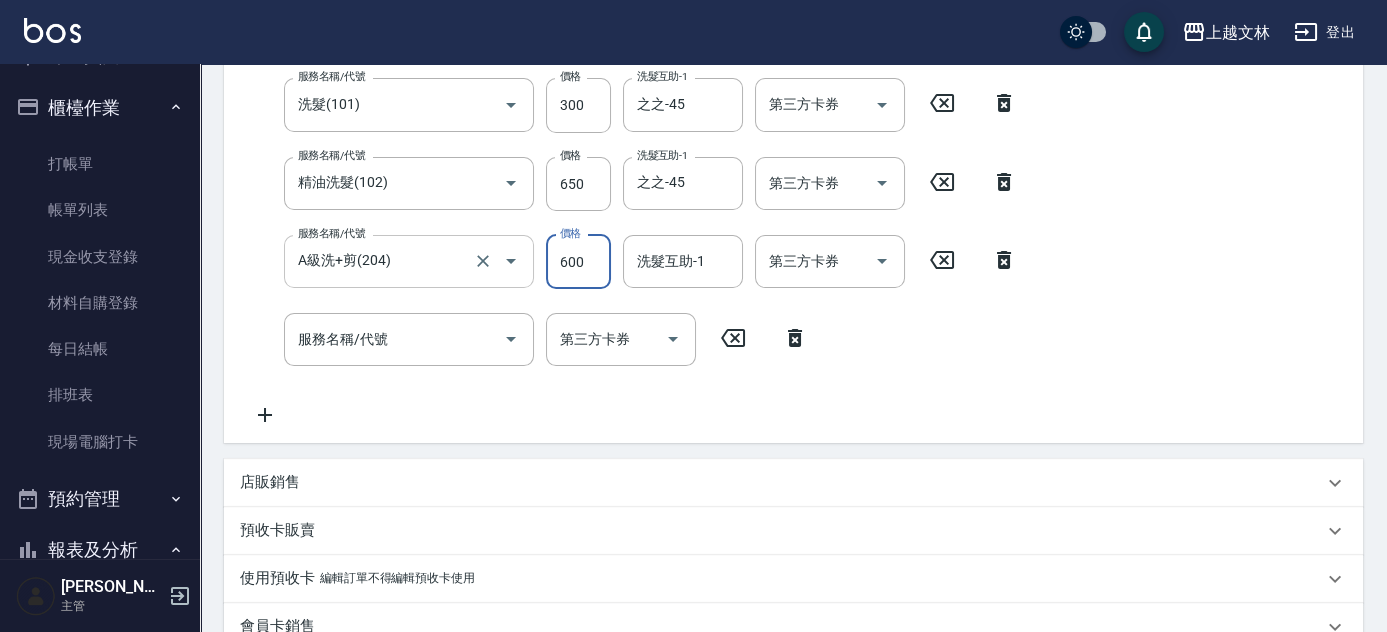 type on "600" 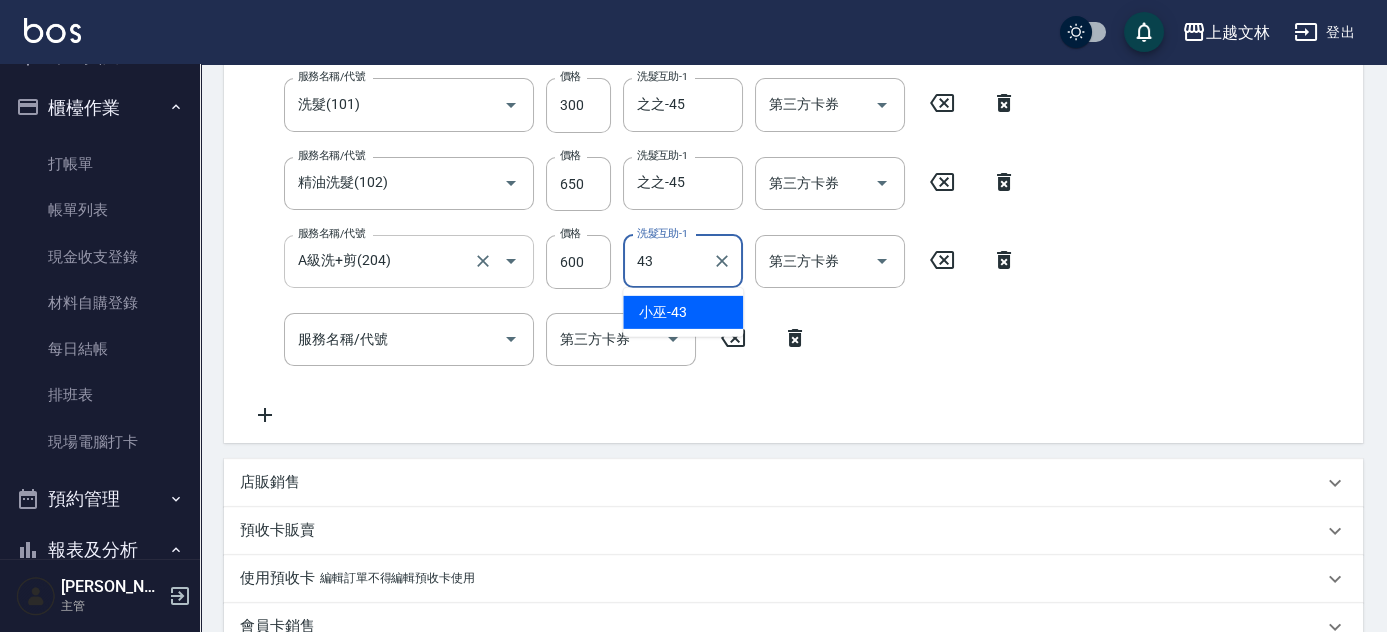 type on "小巫-43" 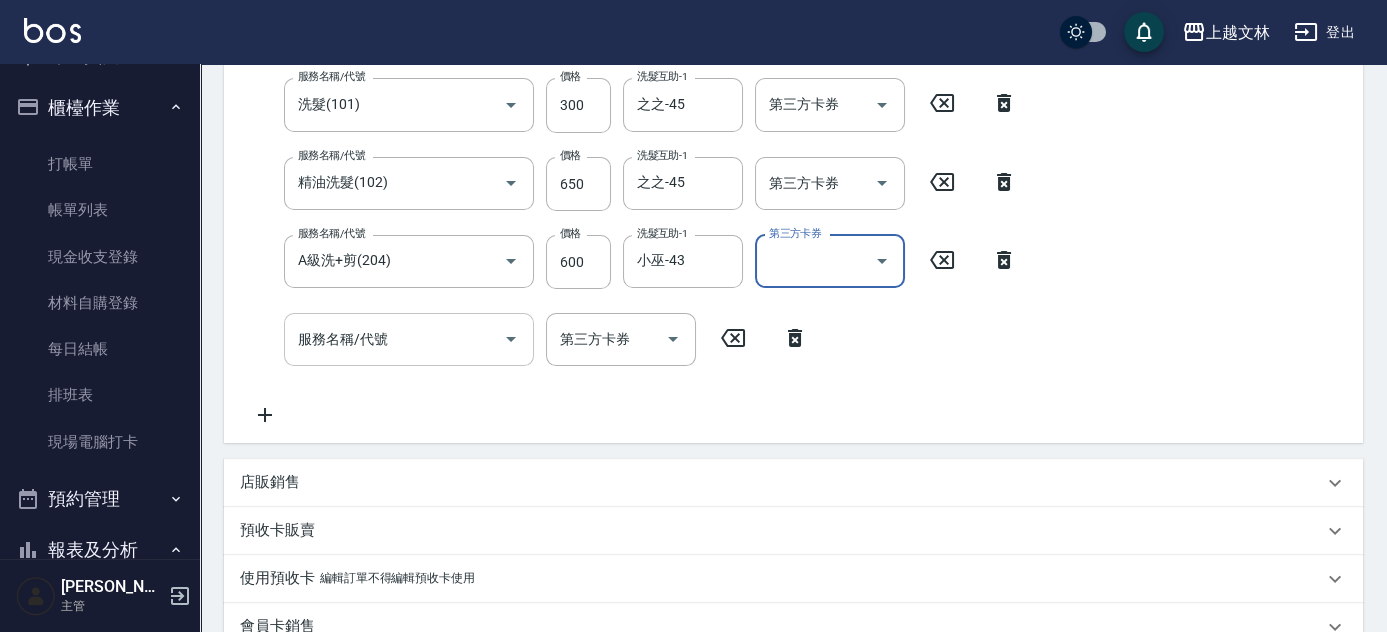 click on "服務名稱/代號" at bounding box center (394, 339) 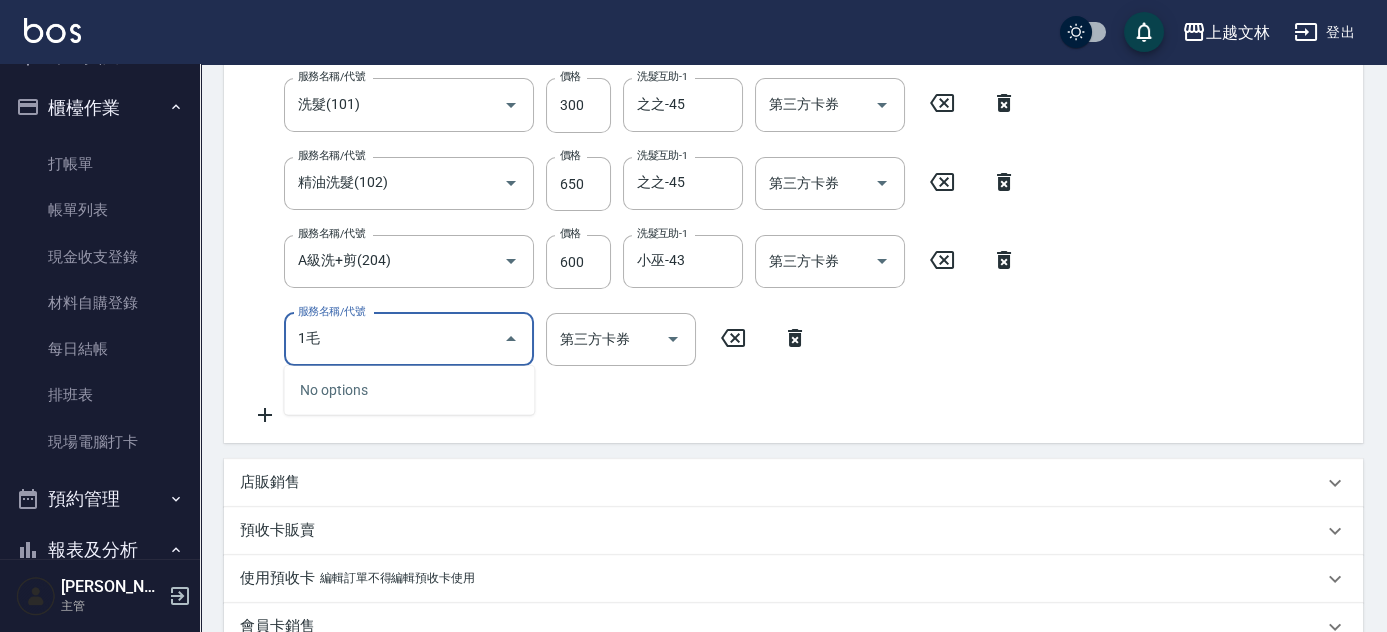 type on "1" 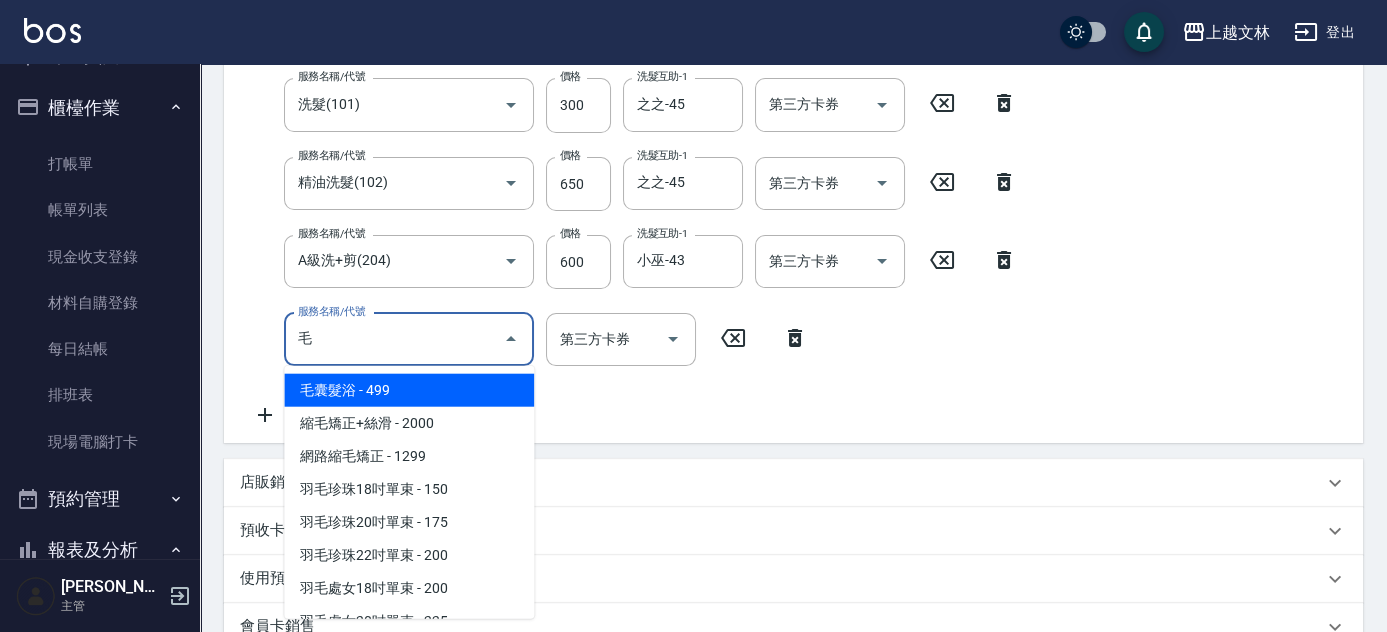 click on "毛囊髮浴 - 499" at bounding box center (409, 390) 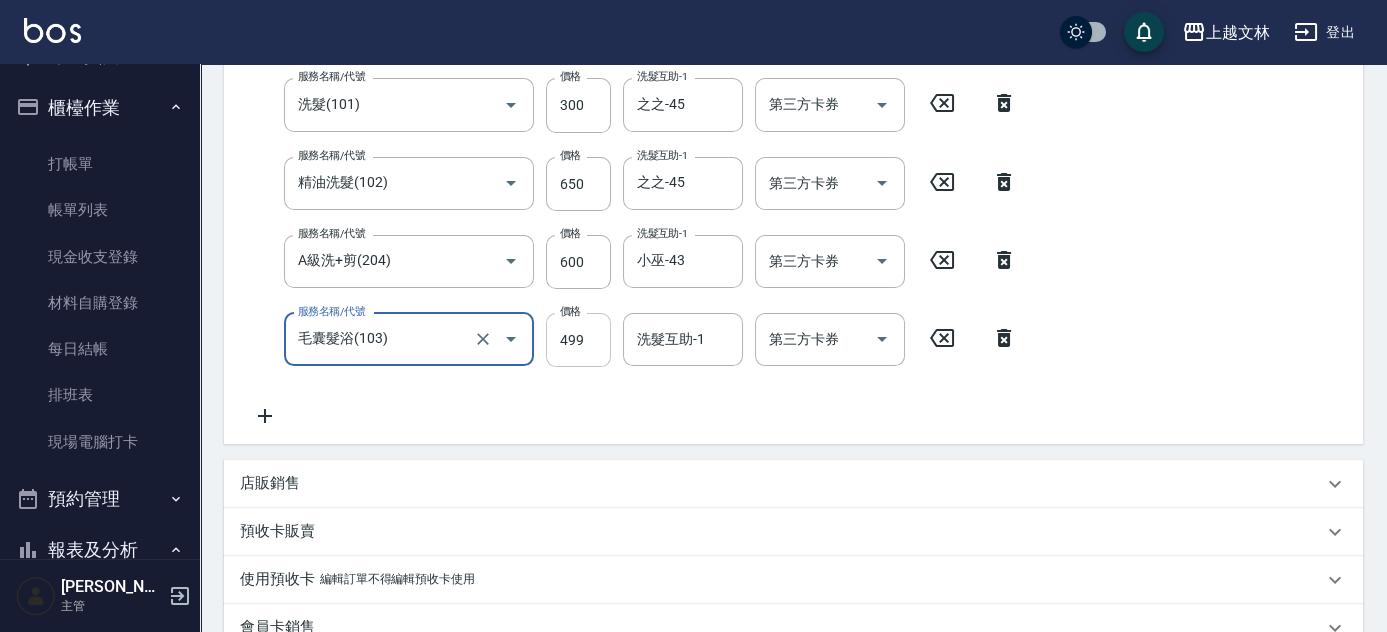 type on "毛囊髮浴(103)" 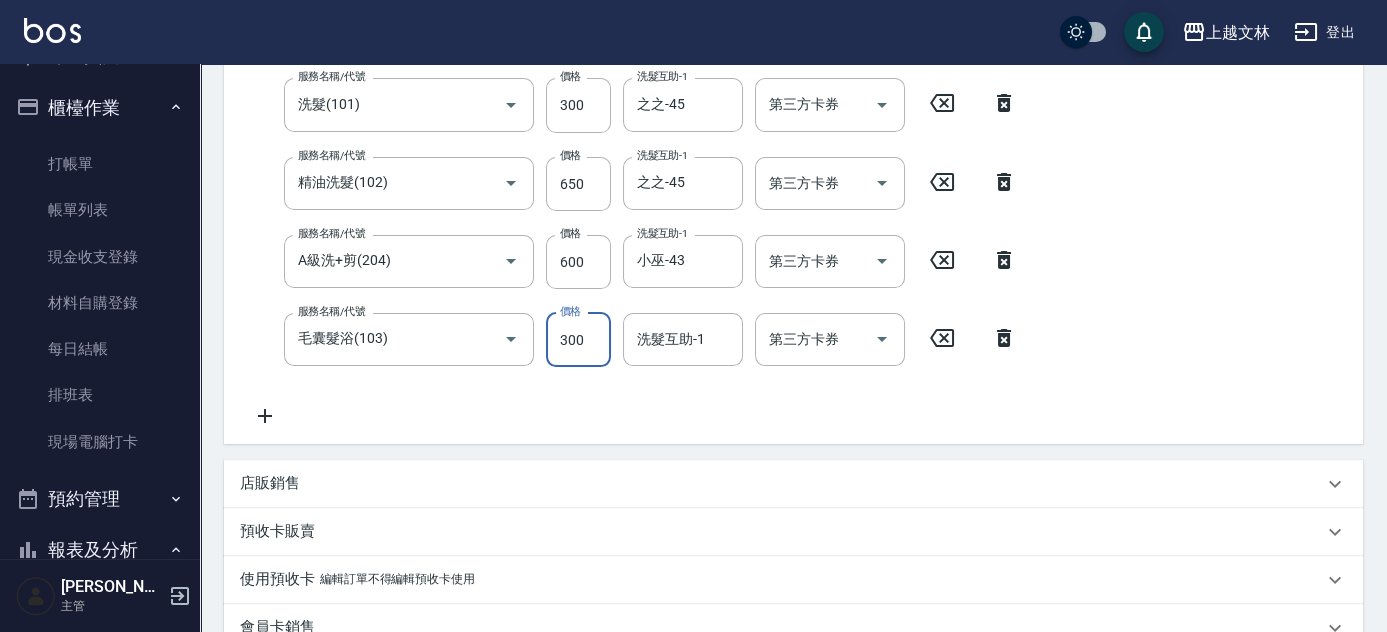 type on "300" 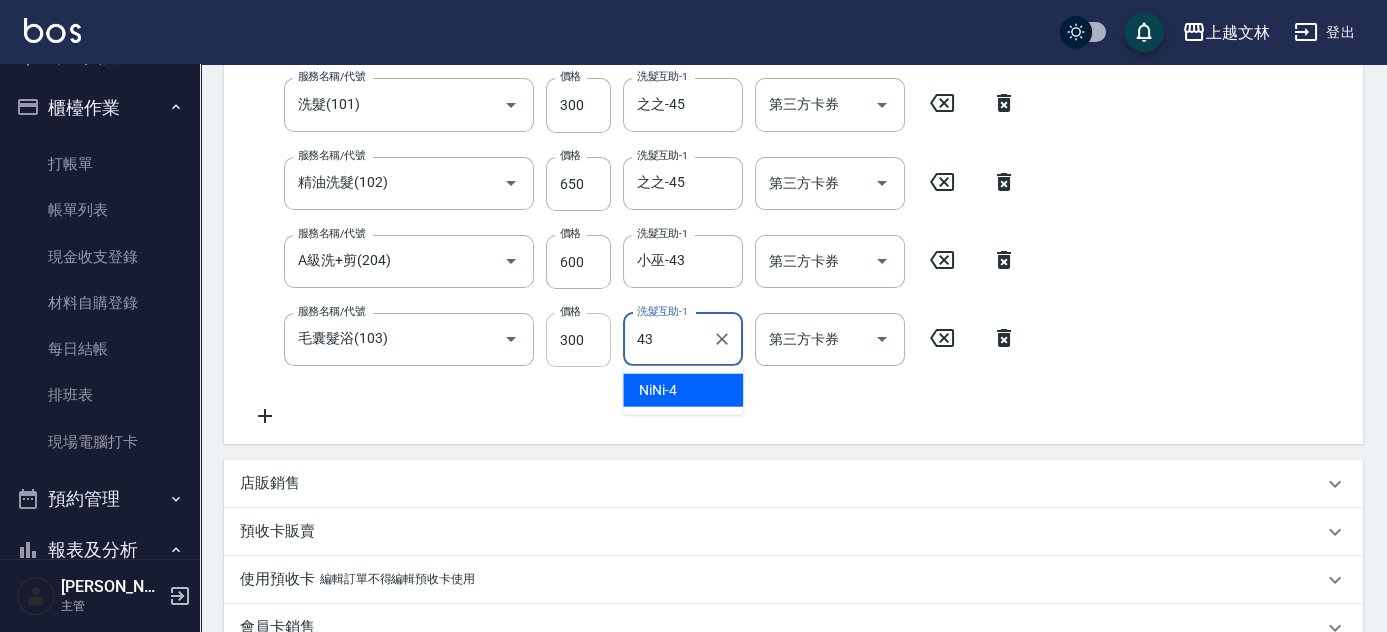 type on "小巫-43" 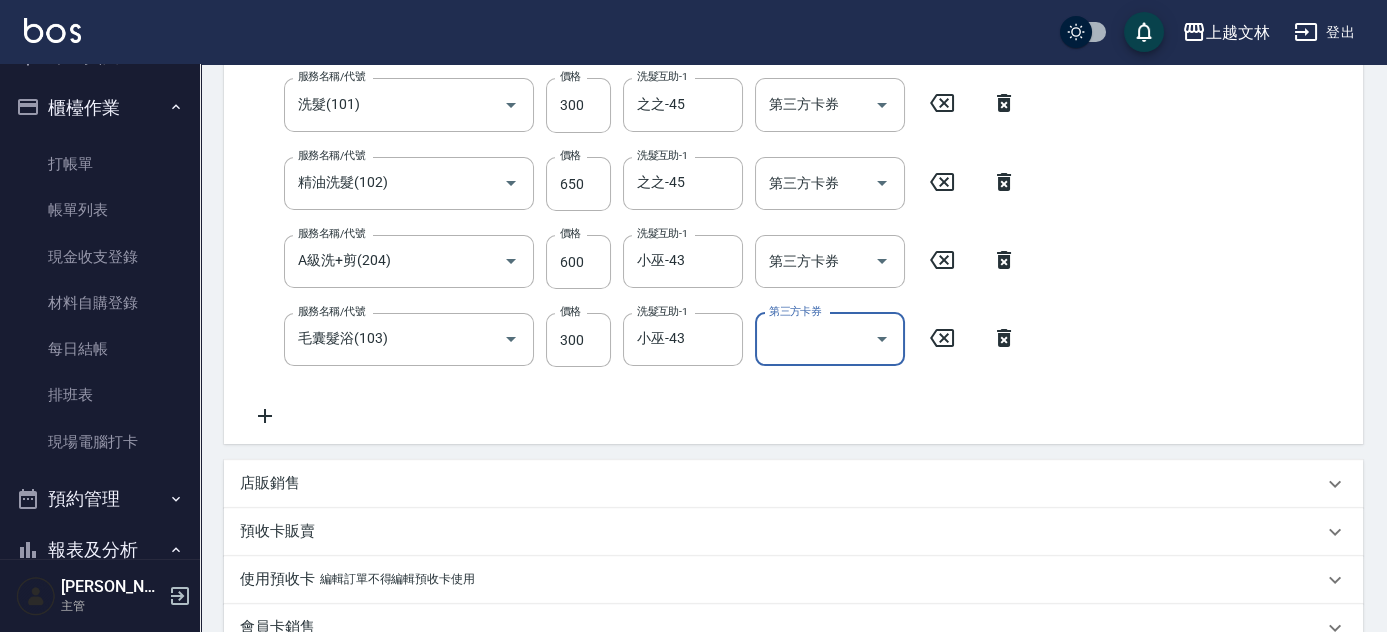 click on "服務名稱/代號 精油洗髮(102) 服務名稱/代號 價格 650 價格 洗髮互助-1 [PERSON_NAME]-40 洗髮互助-1 第三方卡券 第三方卡券 服務名稱/代號 A級洗+剪(204) 服務名稱/代號 價格 600 價格 洗髮互助-1 小巫-43 洗髮互助-1 第三方卡券 第三方卡券 服務名稱/代號 洗髮(101) 服務名稱/代號 價格 300 價格 洗髮互助-1 之之-45 洗髮互助-1 第三方卡券 第三方卡券 服務名稱/代號 精油洗髮(102) 服務名稱/代號 價格 650 價格 洗髮互助-1 之之-45 洗髮互助-1 第三方卡券 第三方卡券 服務名稱/代號 A級洗+剪(204) 服務名稱/代號 價格 600 價格 洗髮互助-1 小巫-43 洗髮互助-1 第三方卡券 第三方卡券 服務名稱/代號 毛囊髮浴(103) 服務名稱/代號 價格 300 價格 洗髮互助-1 小巫-43 洗髮互助-1 第三方卡券 第三方卡券" at bounding box center [793, 179] 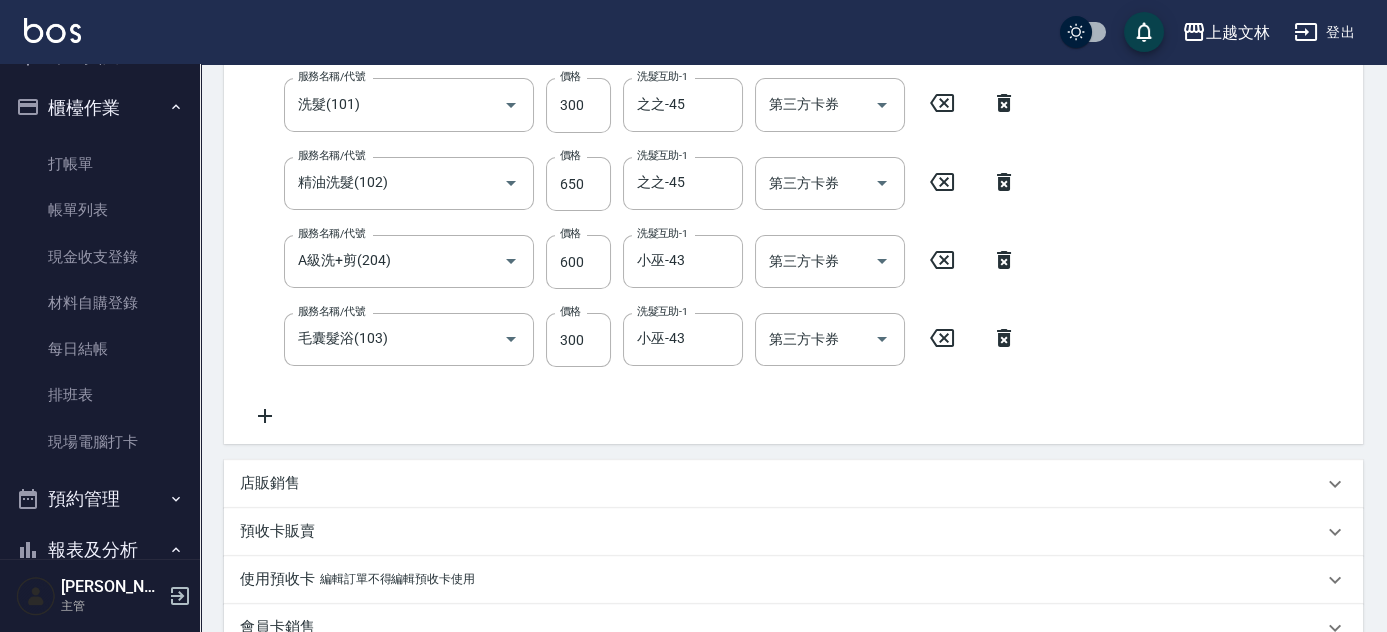 click 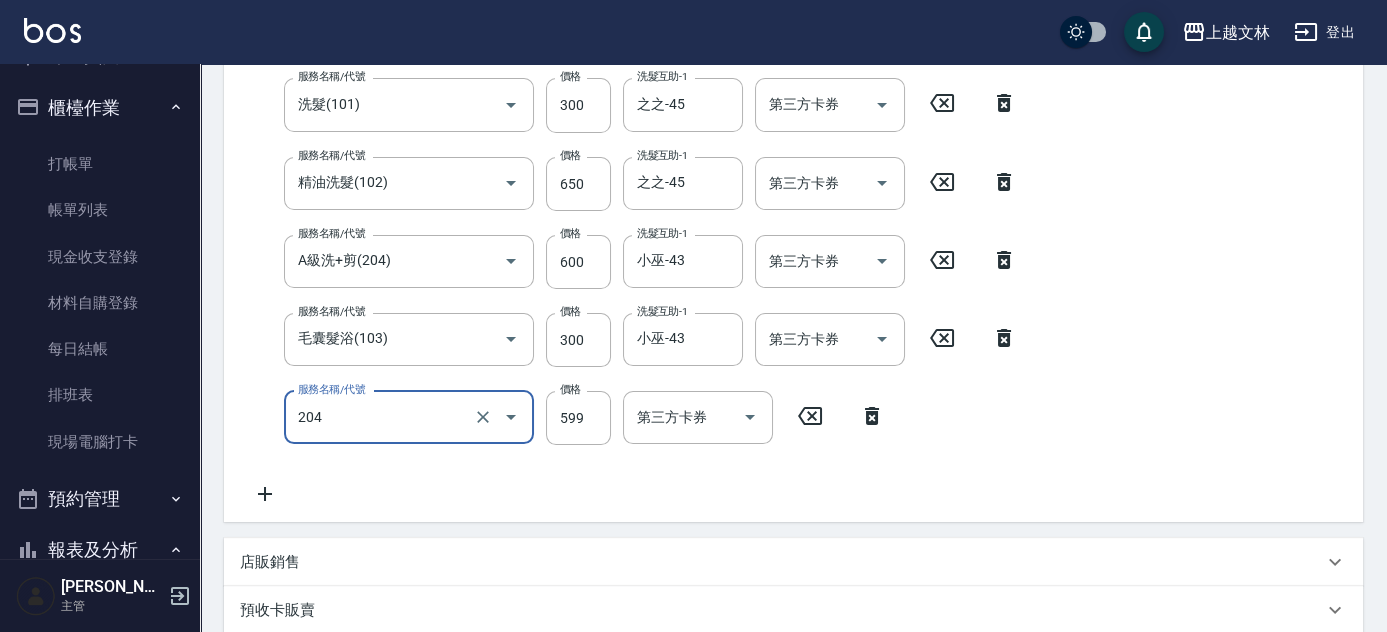 type on "A級洗+剪(204)" 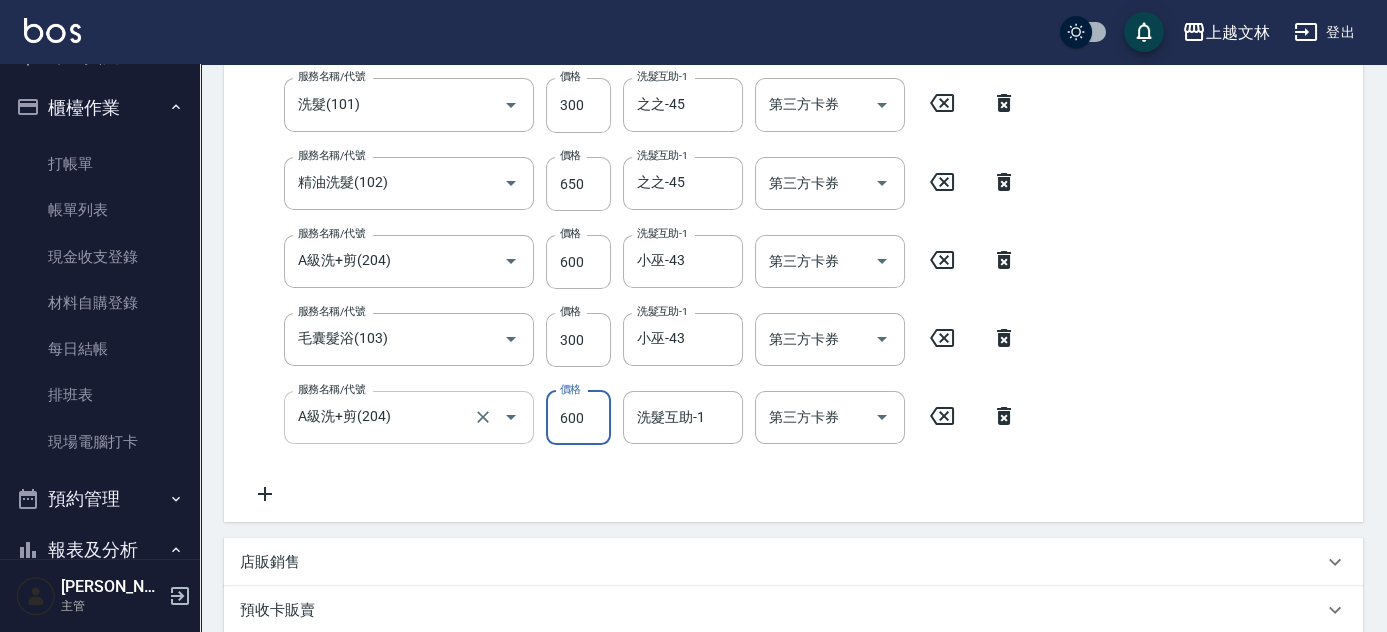 type on "600" 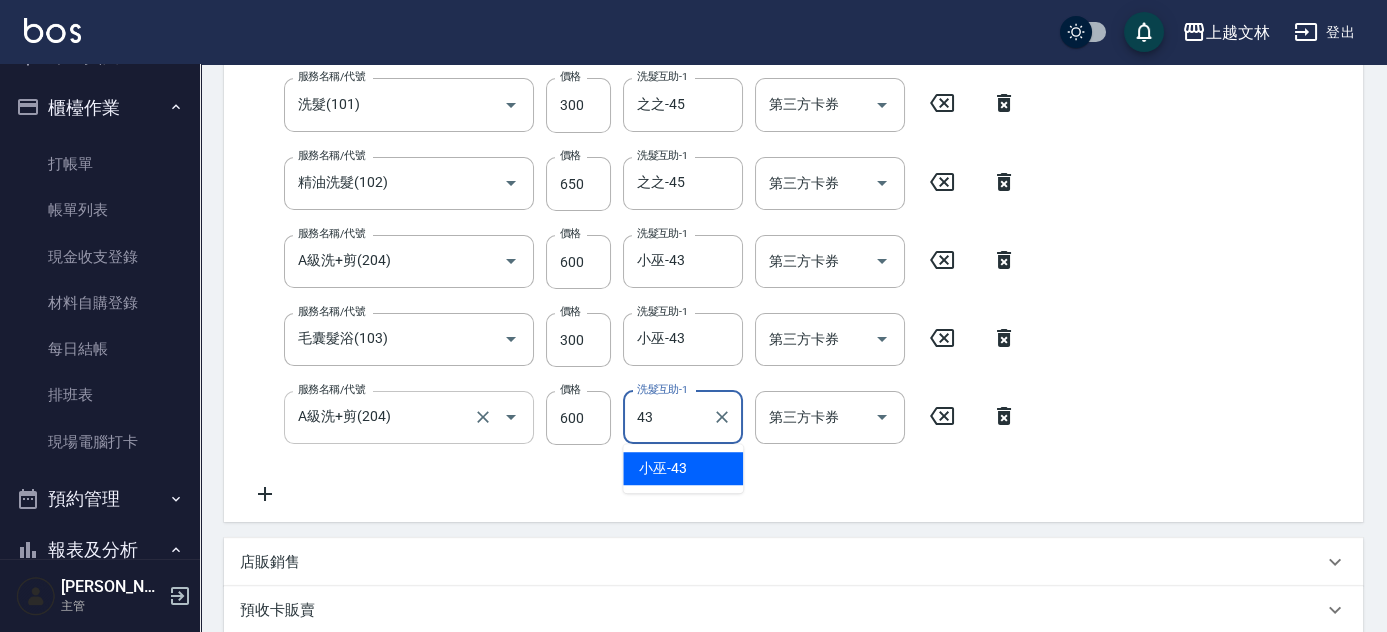 type on "小巫-43" 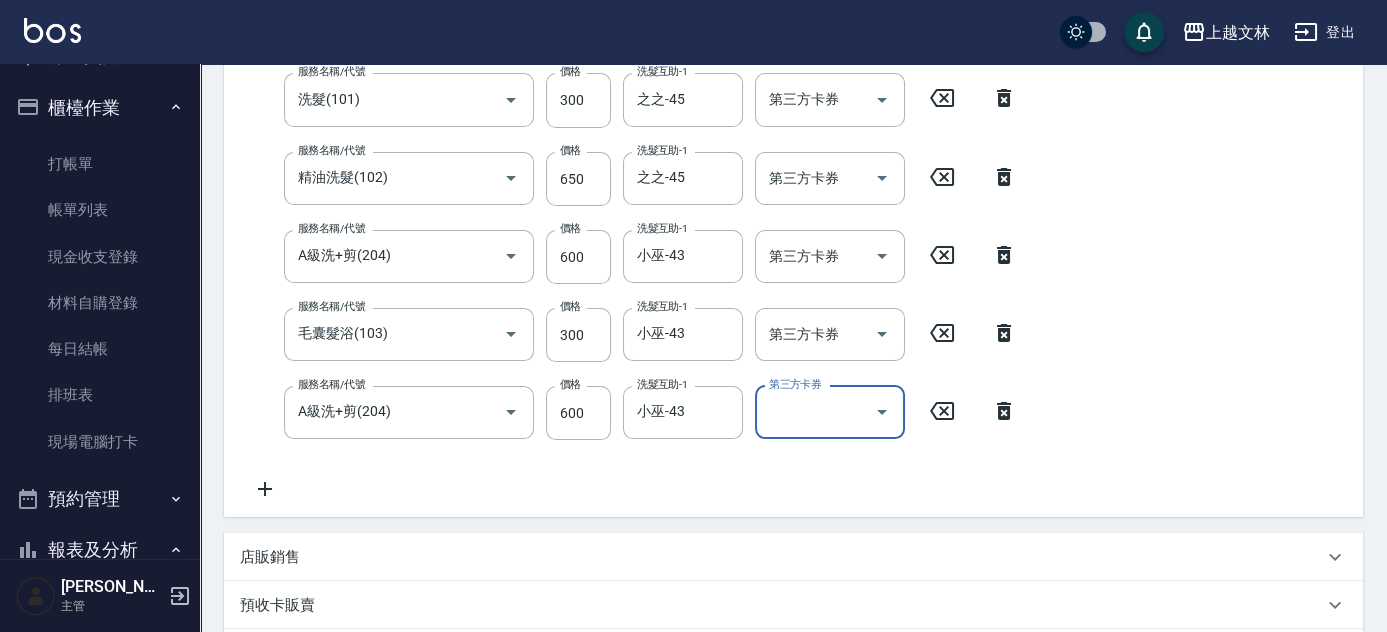 scroll, scrollTop: 490, scrollLeft: 0, axis: vertical 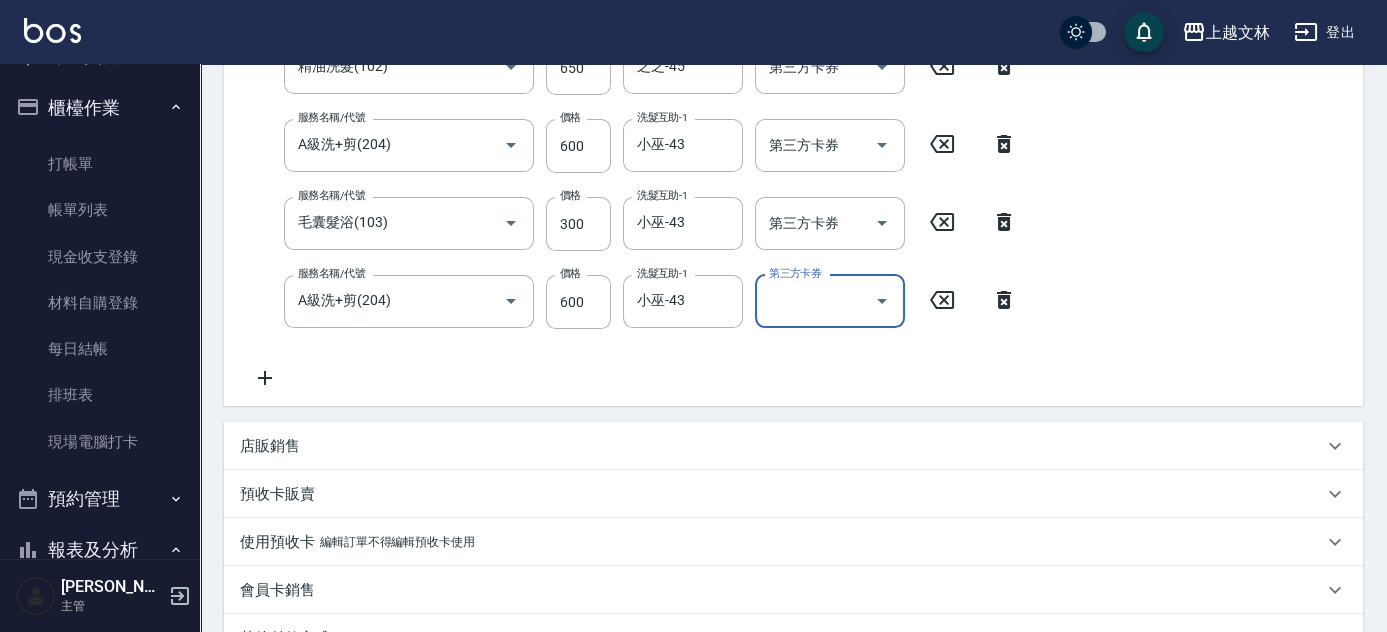 click 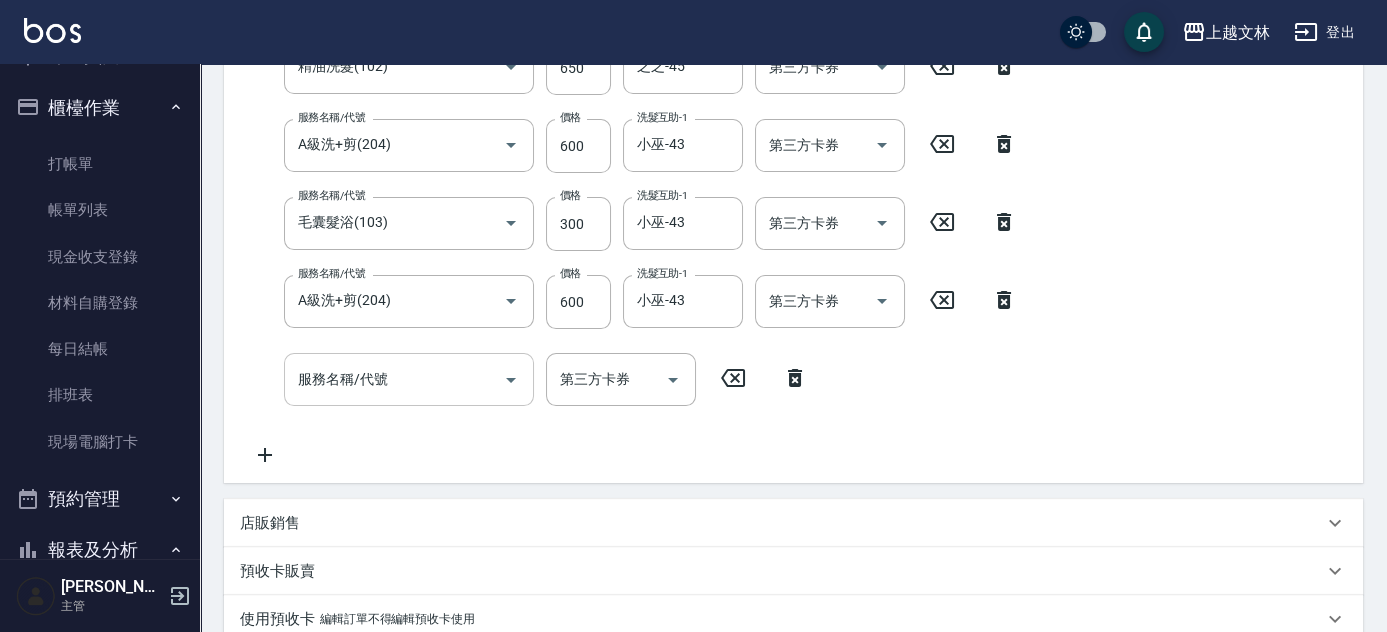 click on "服務名稱/代號" at bounding box center (394, 379) 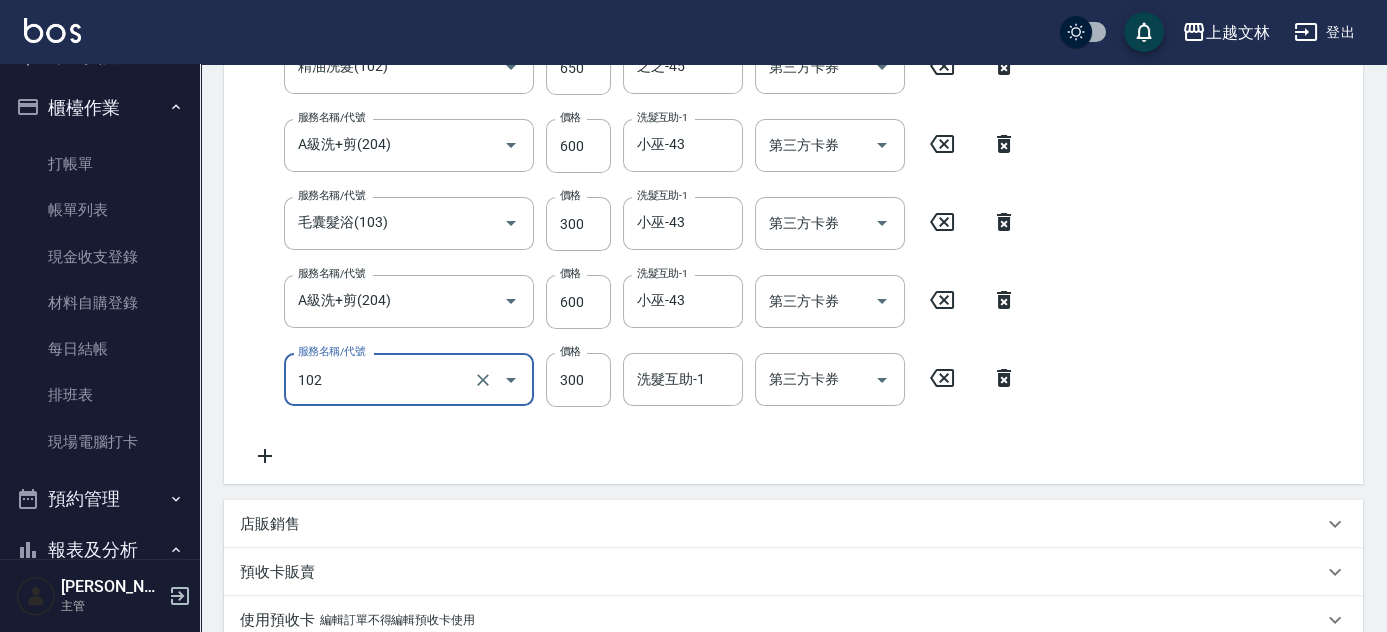type on "精油洗髮(102)" 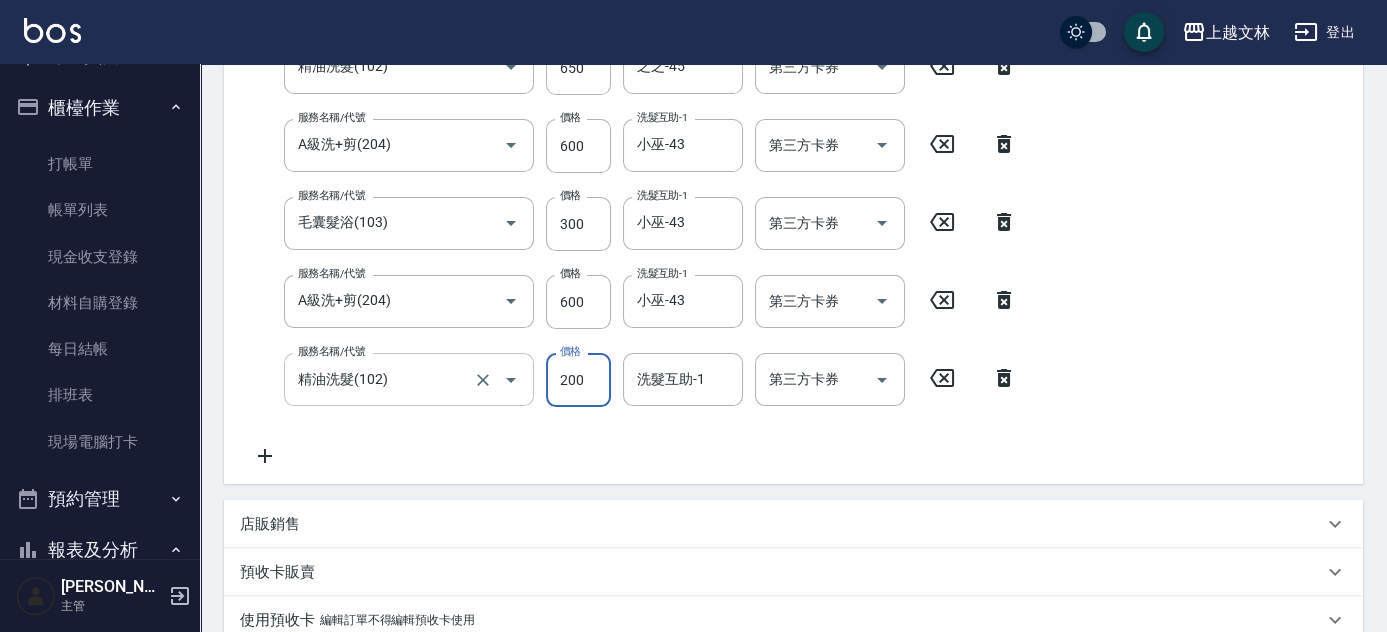 type on "200" 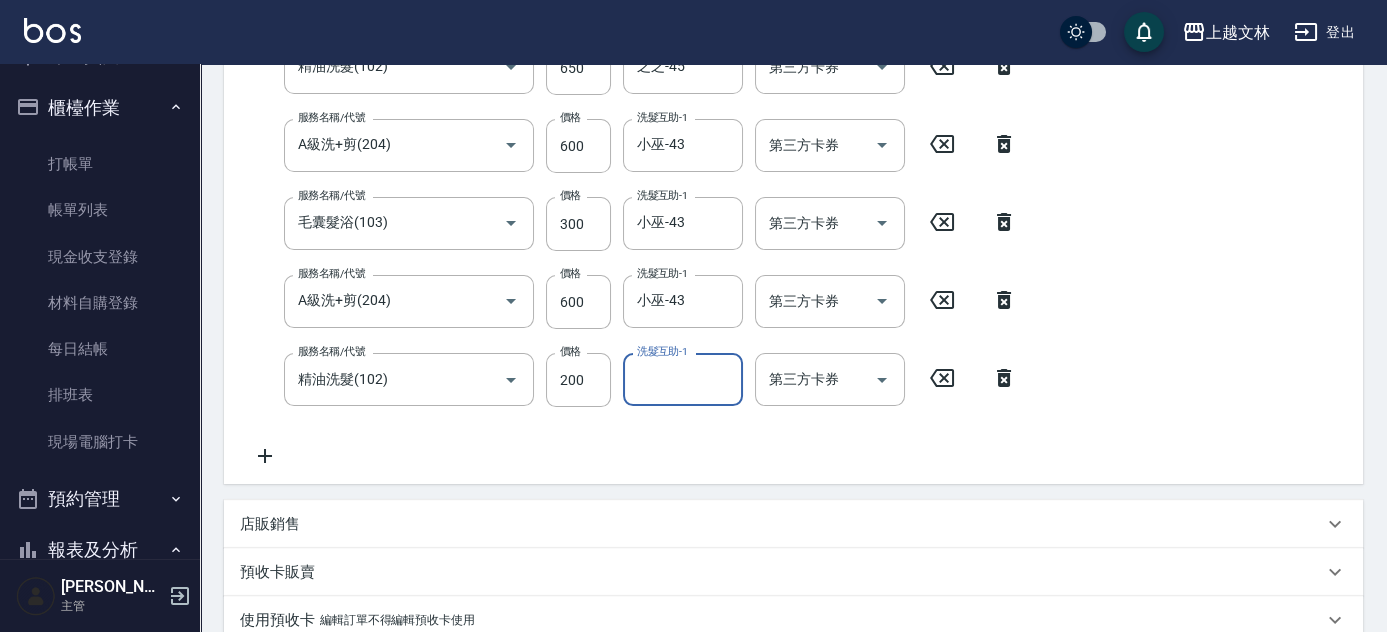 click 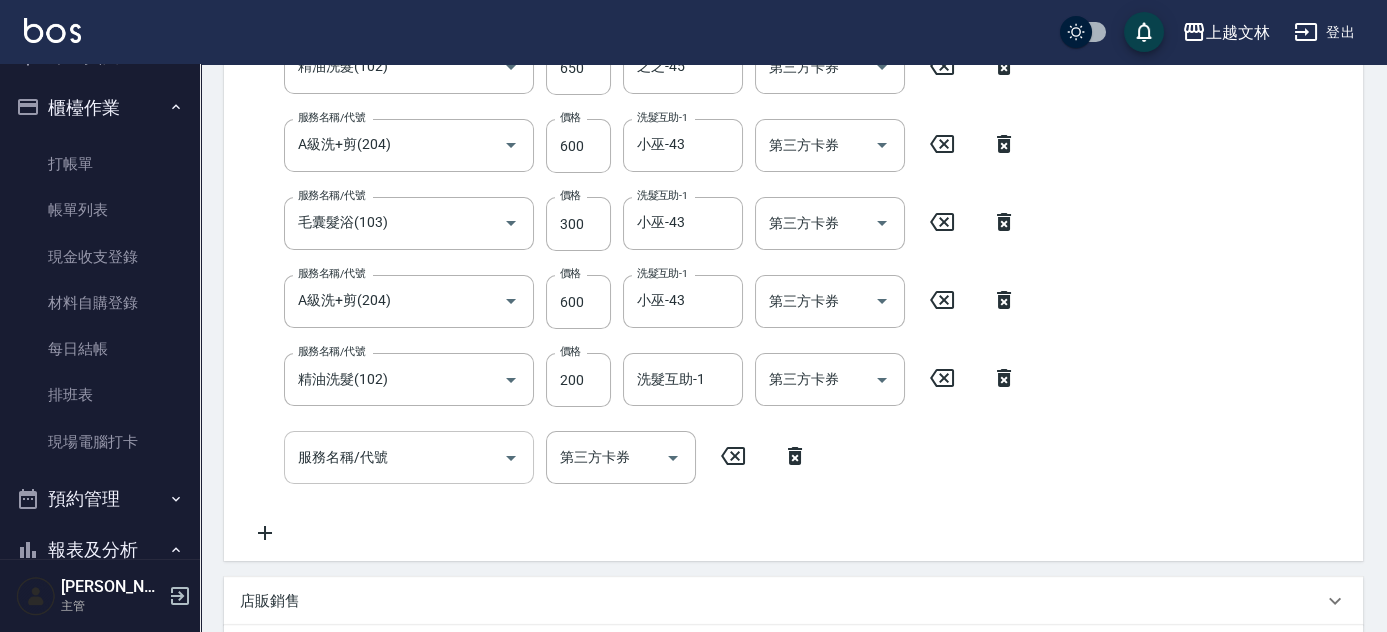 click on "服務名稱/代號 服務名稱/代號" at bounding box center (409, 457) 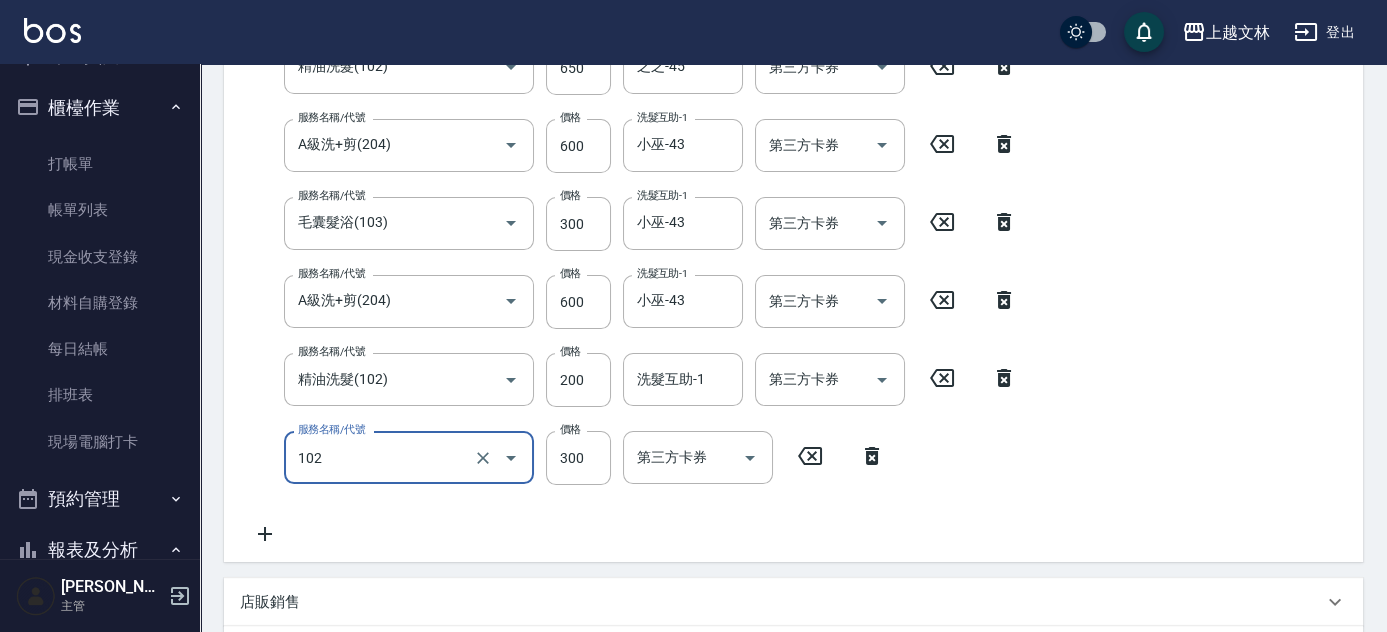 type on "精油洗髮(102)" 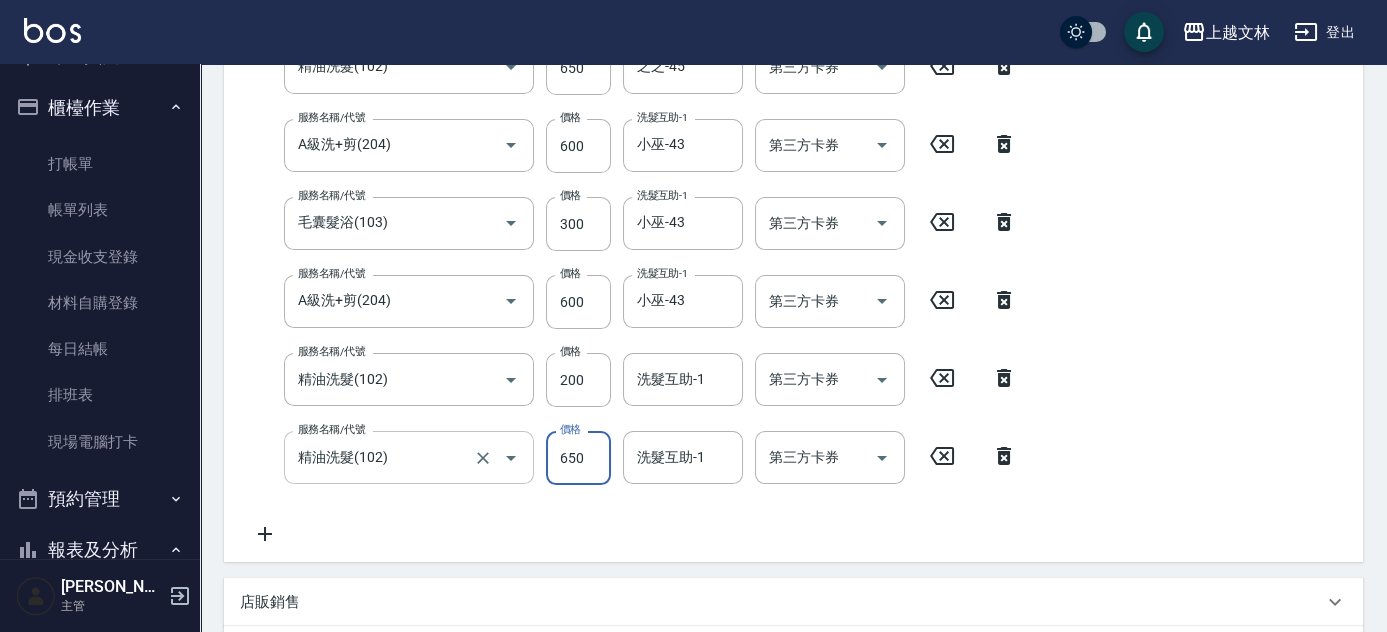 type on "650" 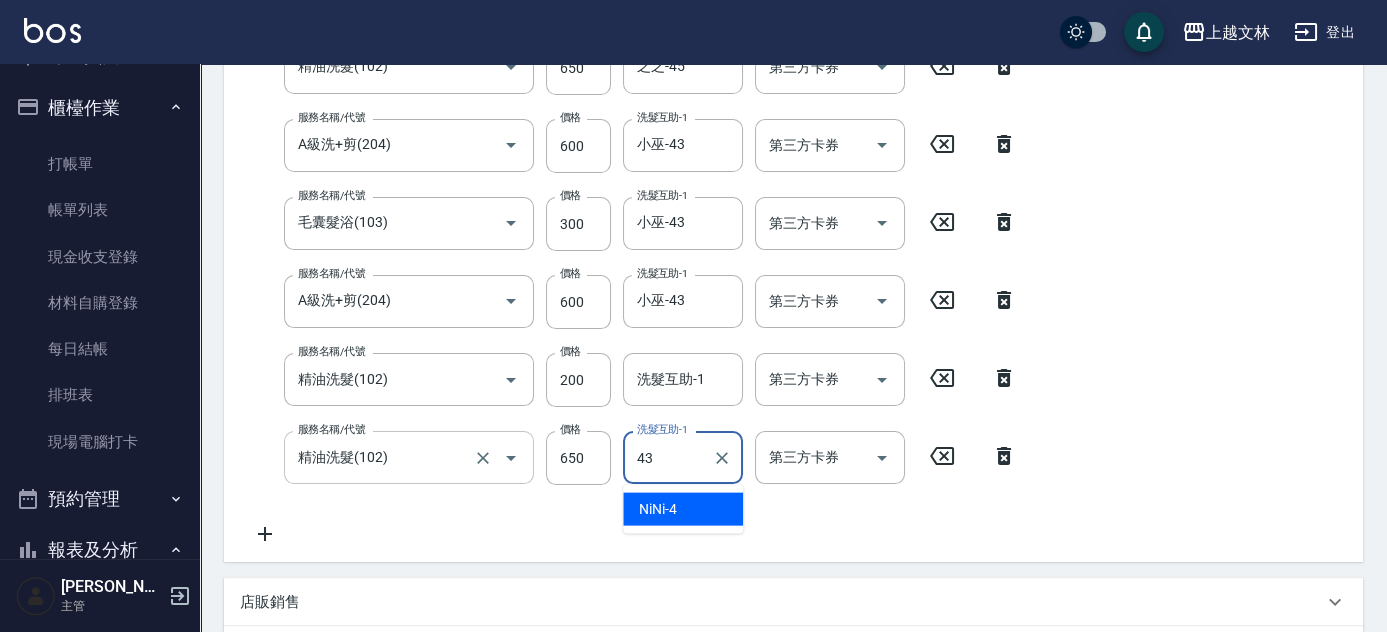 type on "小巫-43" 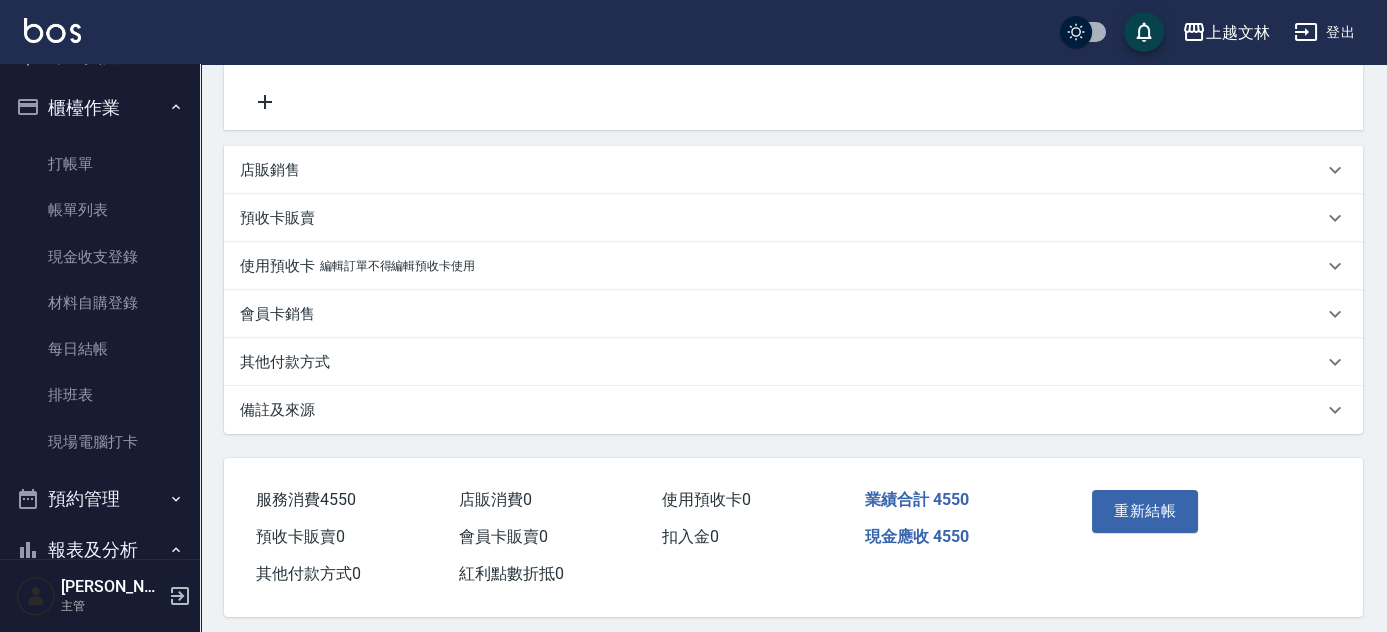 scroll, scrollTop: 1036, scrollLeft: 0, axis: vertical 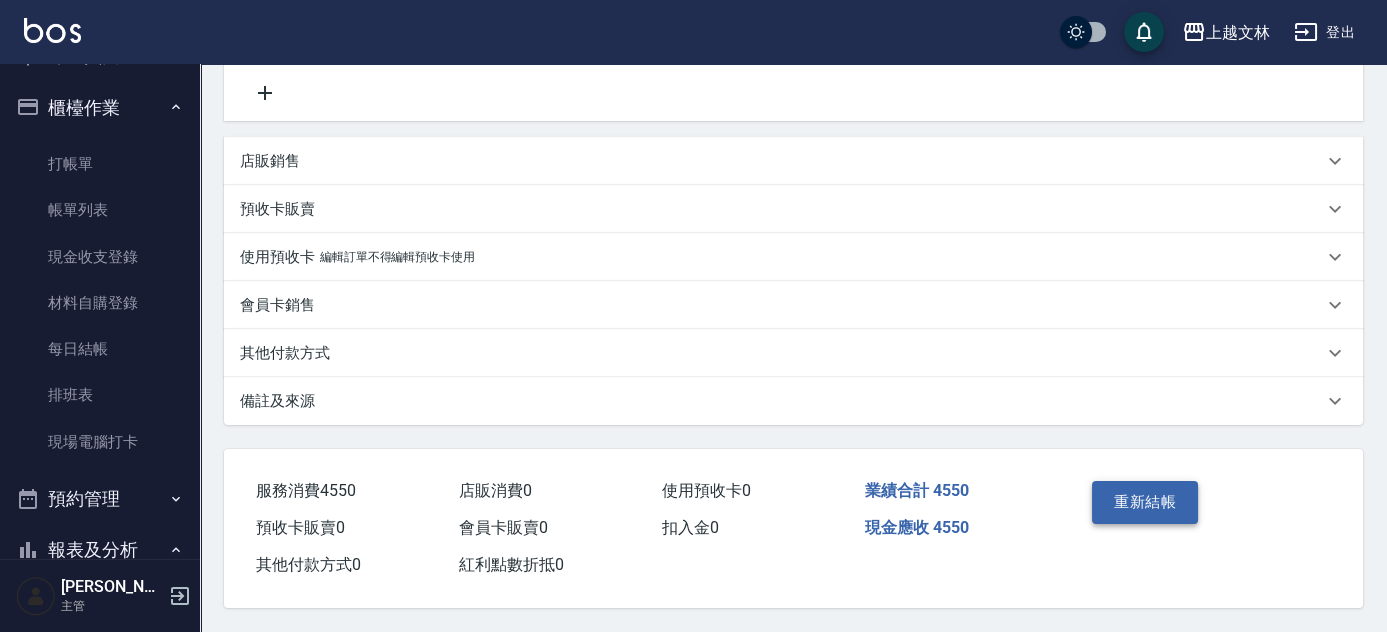 click on "重新結帳" at bounding box center [1145, 502] 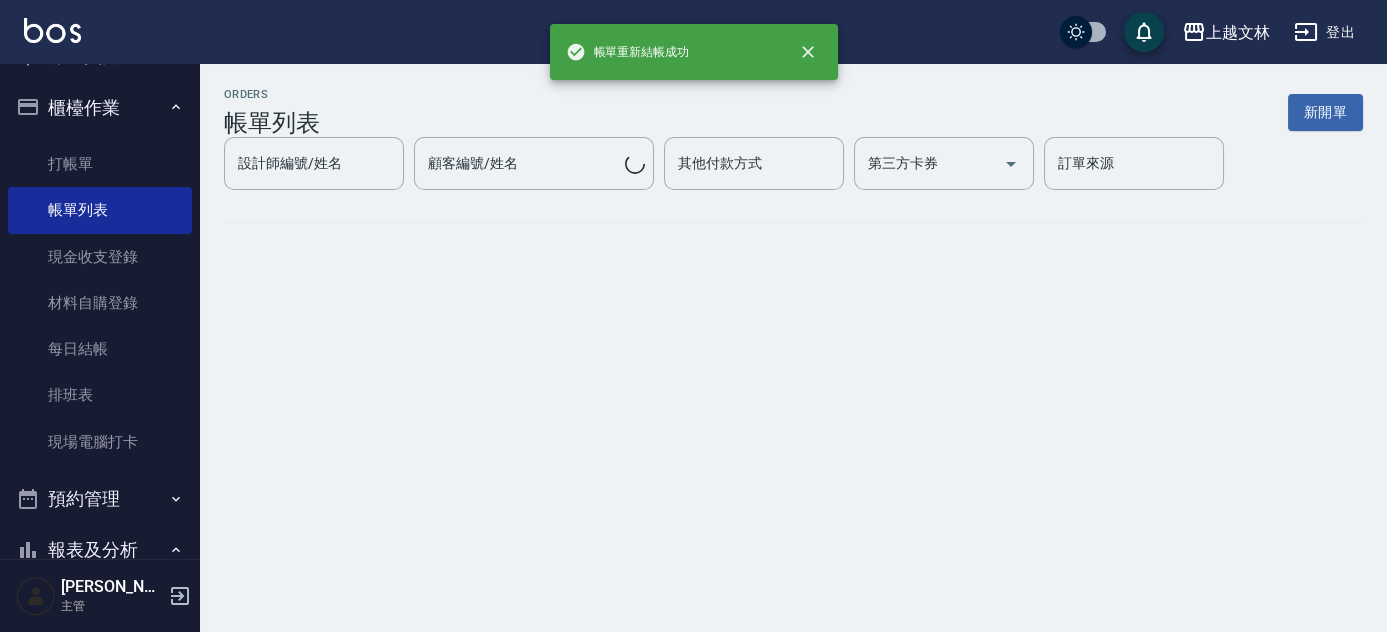 scroll, scrollTop: 0, scrollLeft: 0, axis: both 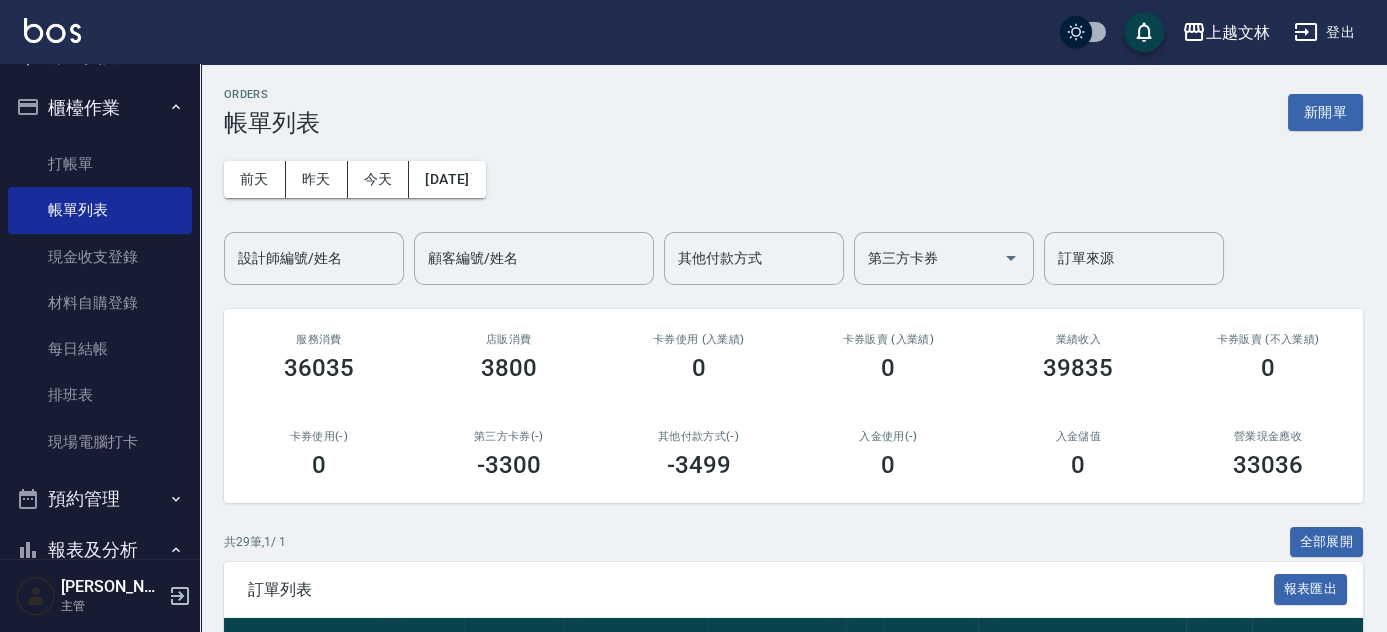 click on "設計師編號/姓名 設計師編號/姓名" at bounding box center (314, 258) 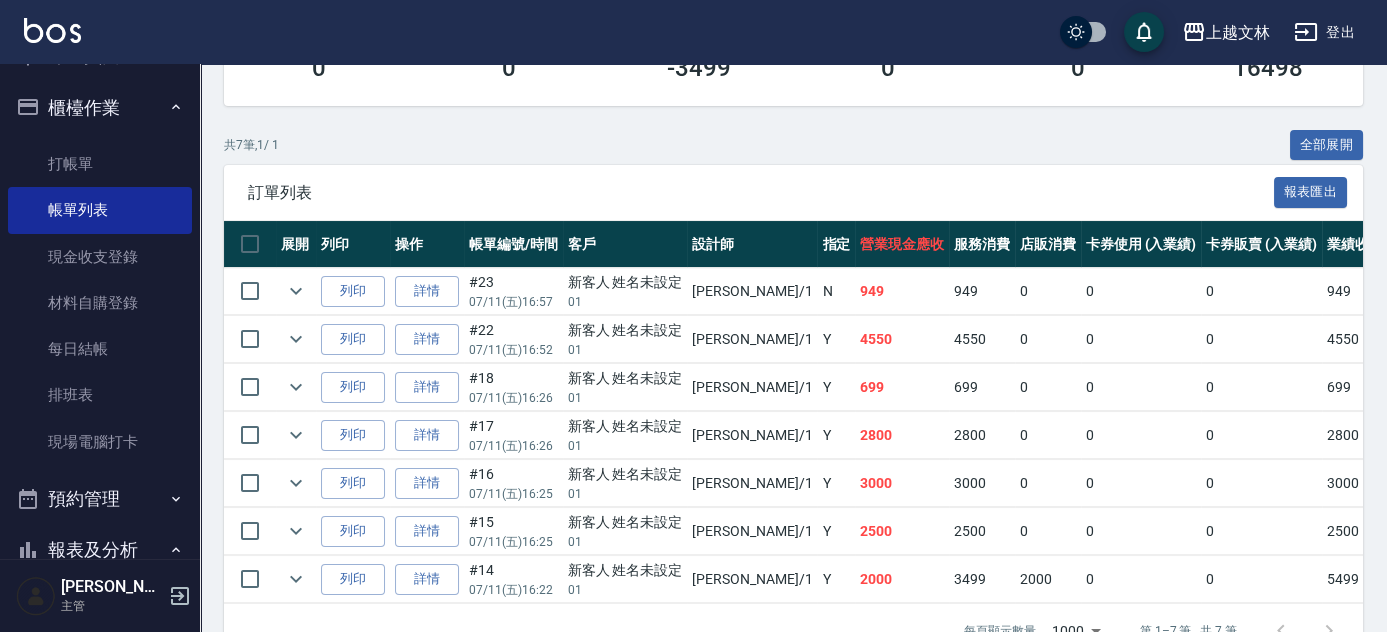 scroll, scrollTop: 456, scrollLeft: 0, axis: vertical 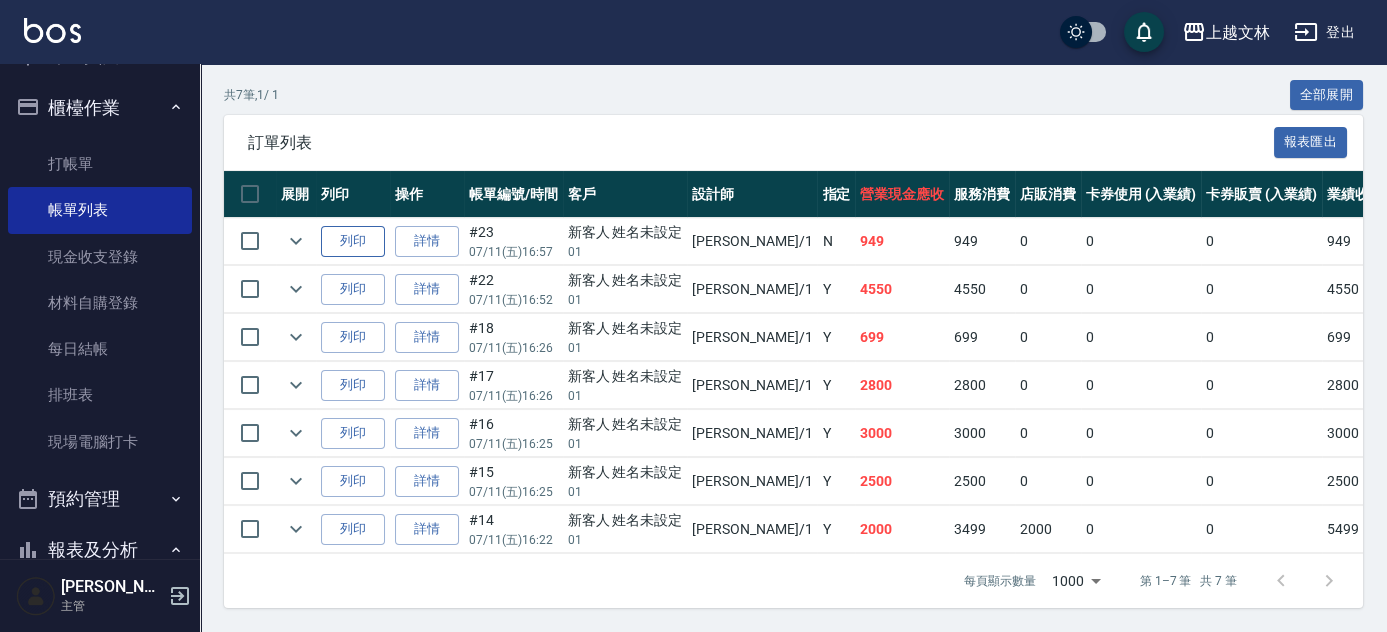 type on "[PERSON_NAME]-1" 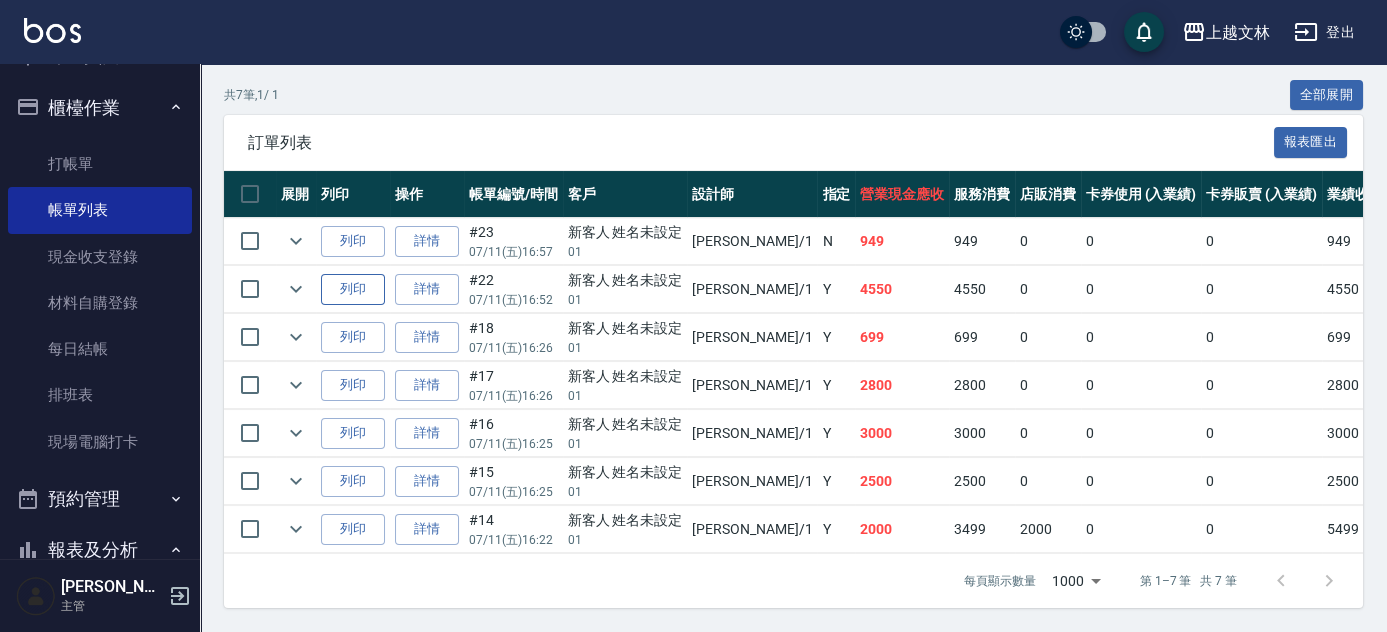 click on "列印" at bounding box center [353, 289] 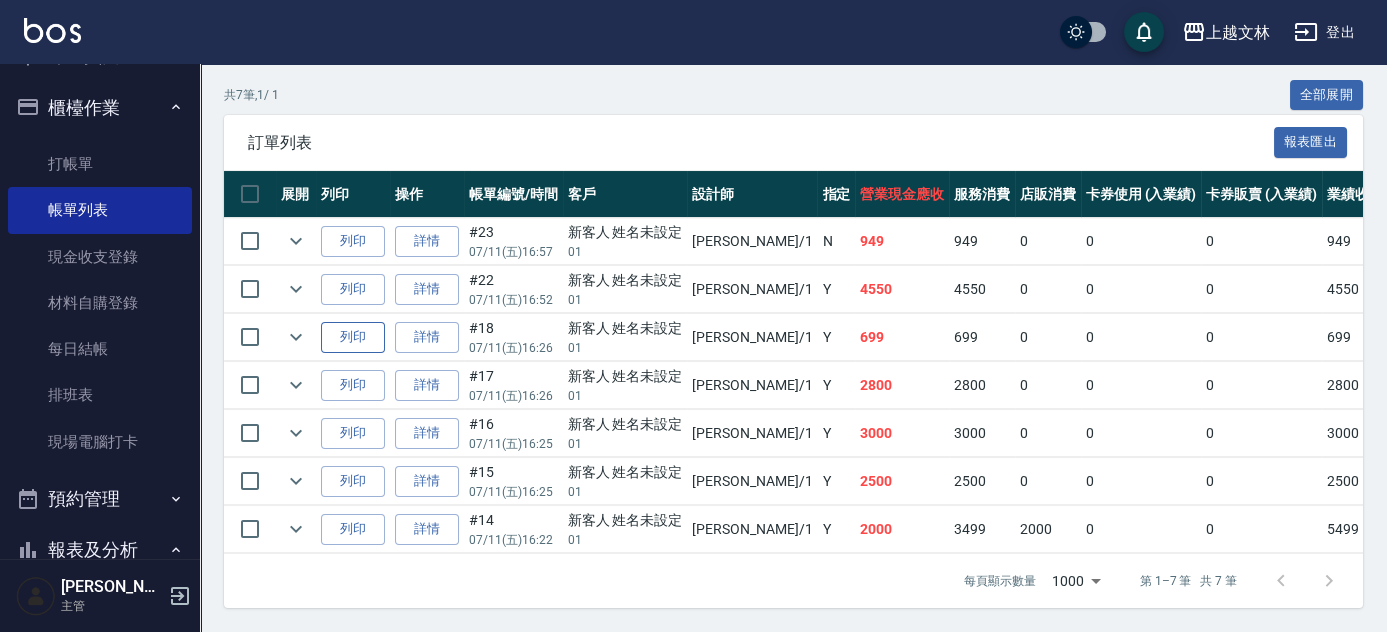 click on "列印" at bounding box center (353, 337) 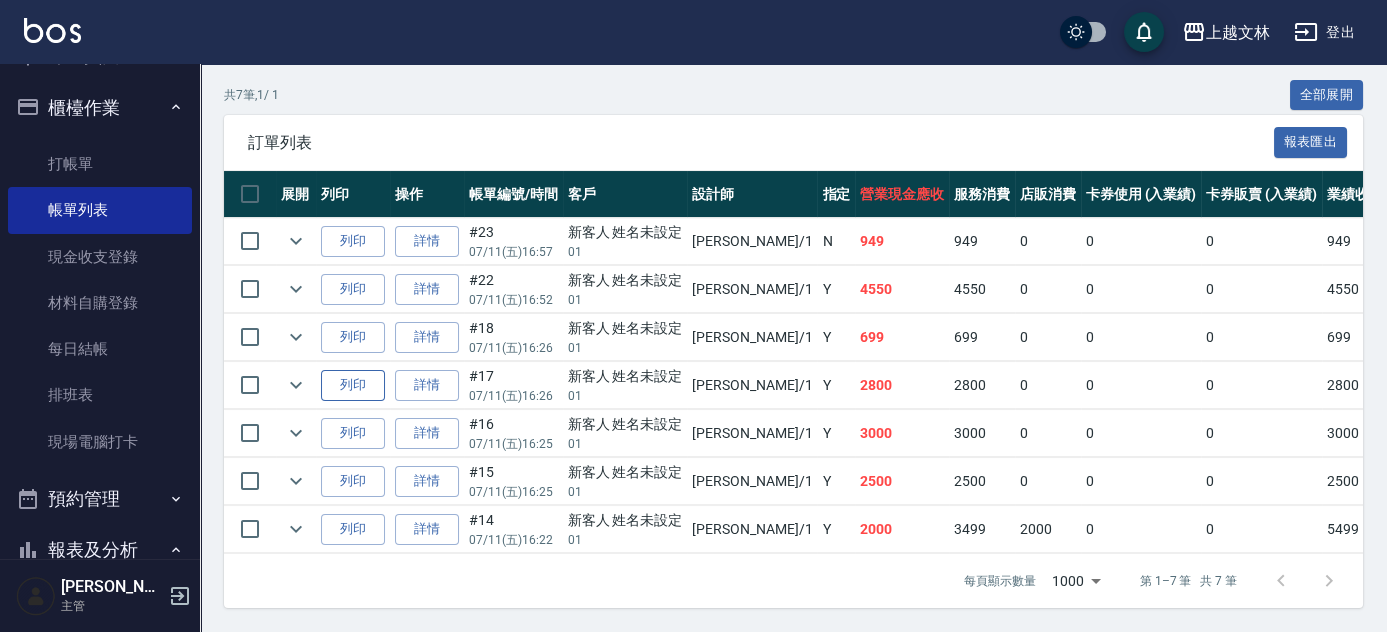 click on "列印" at bounding box center (353, 385) 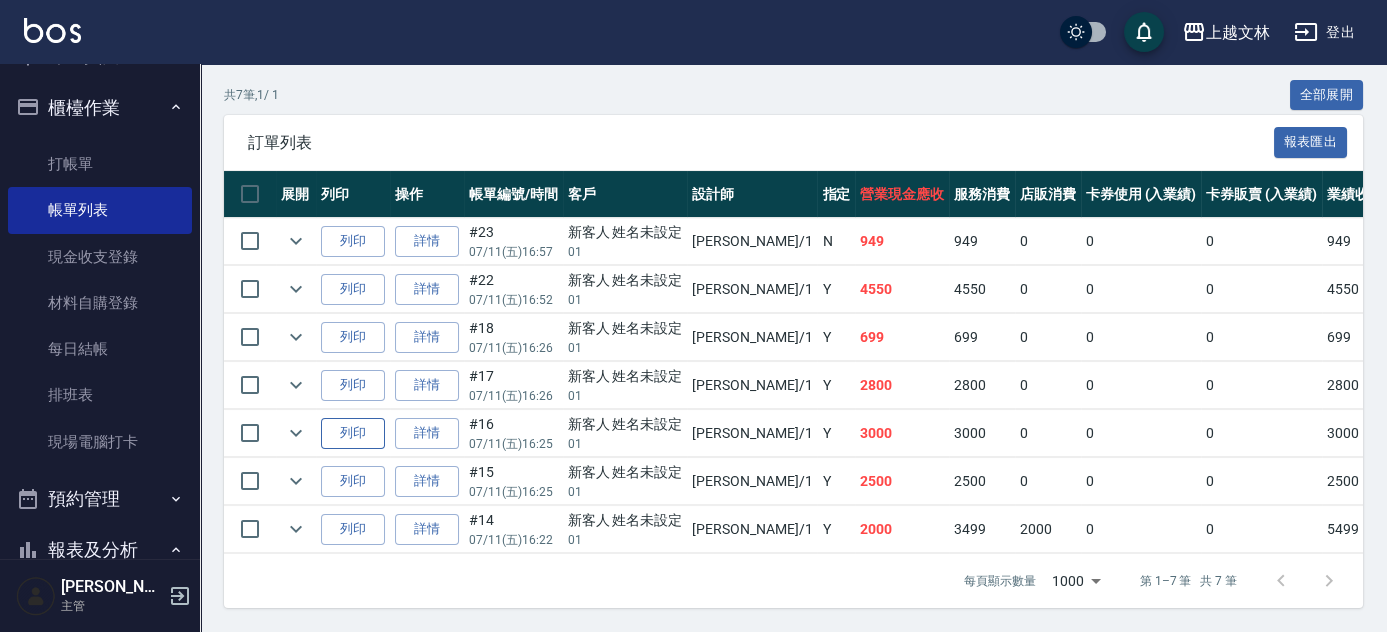 click on "列印" at bounding box center (353, 433) 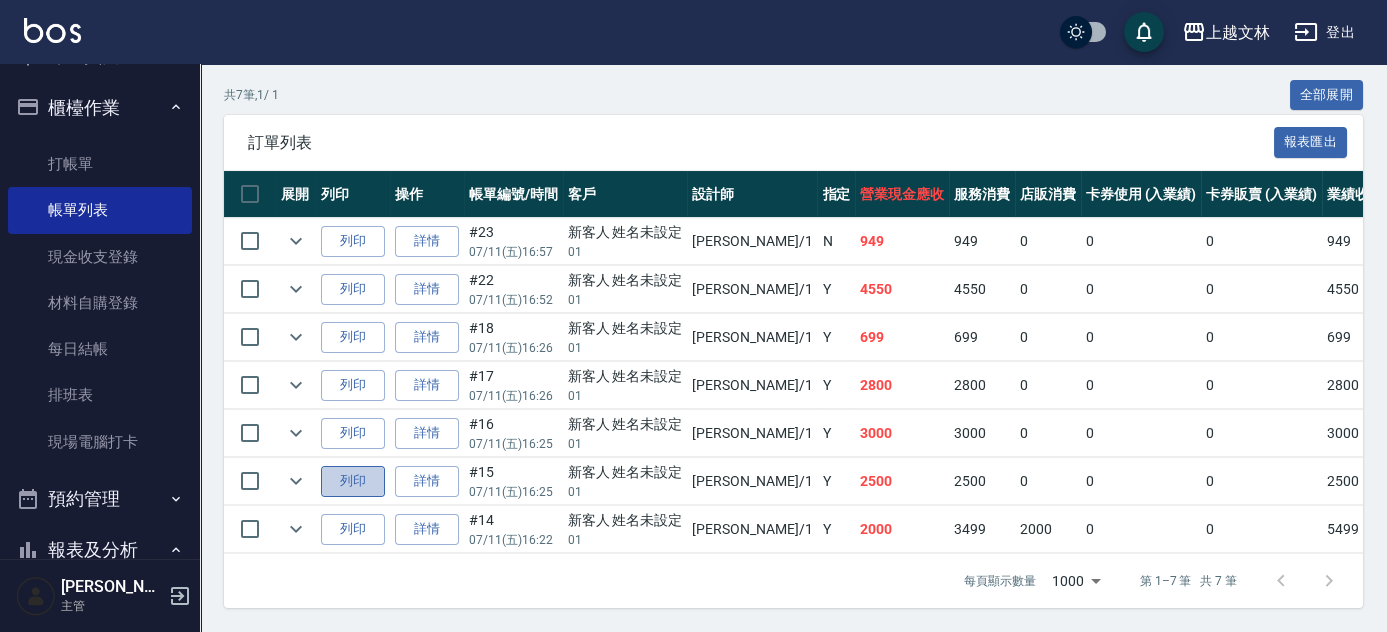 click on "列印" at bounding box center (353, 481) 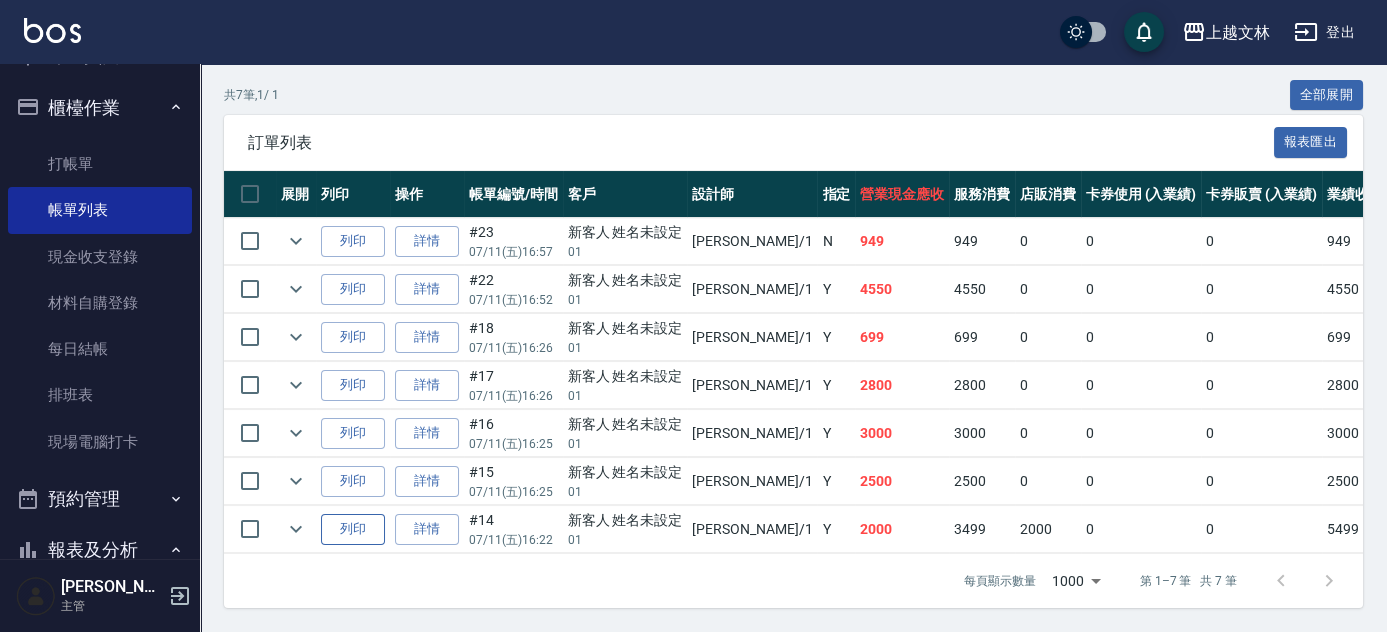 click on "列印" at bounding box center (353, 529) 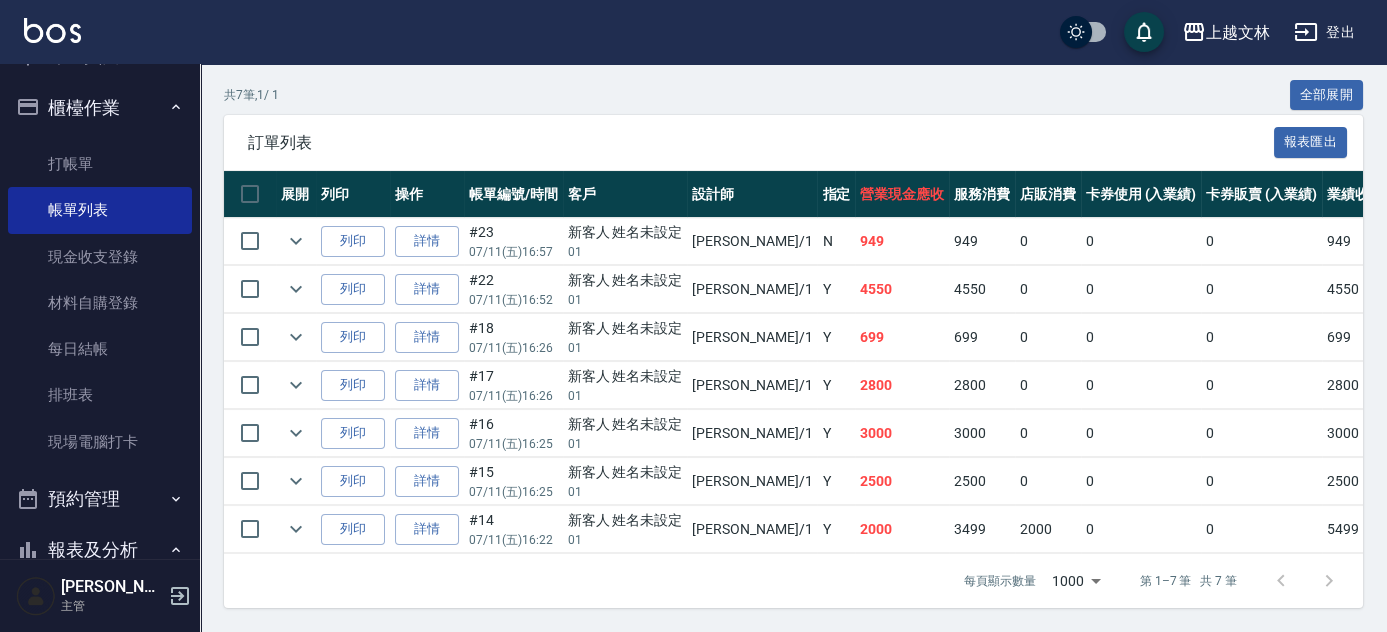 click on "櫃檯作業" at bounding box center (100, 108) 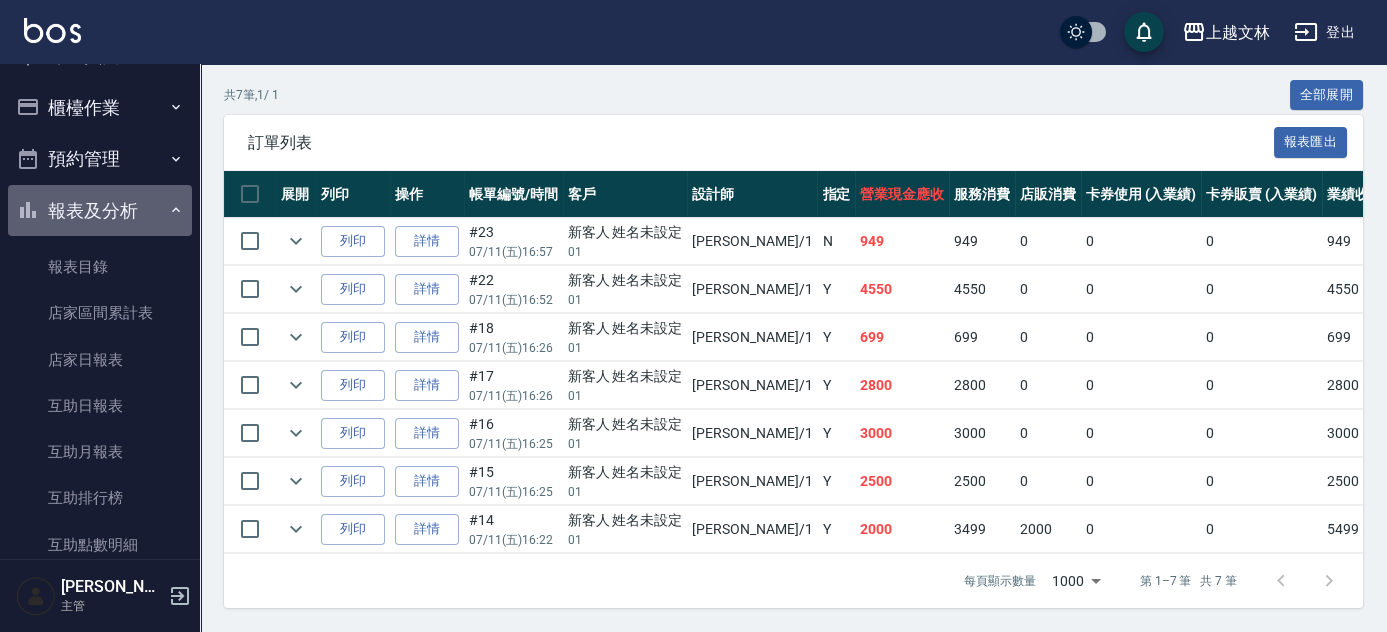 click on "報表及分析" at bounding box center (100, 211) 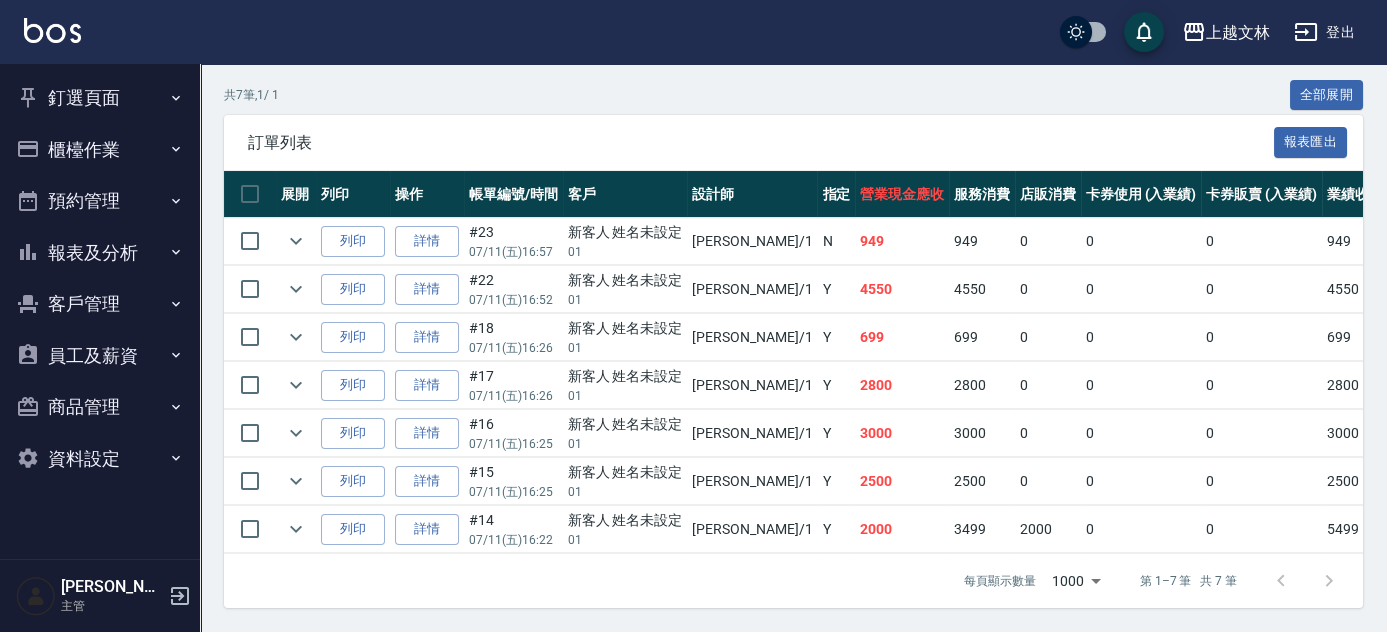 scroll, scrollTop: 0, scrollLeft: 0, axis: both 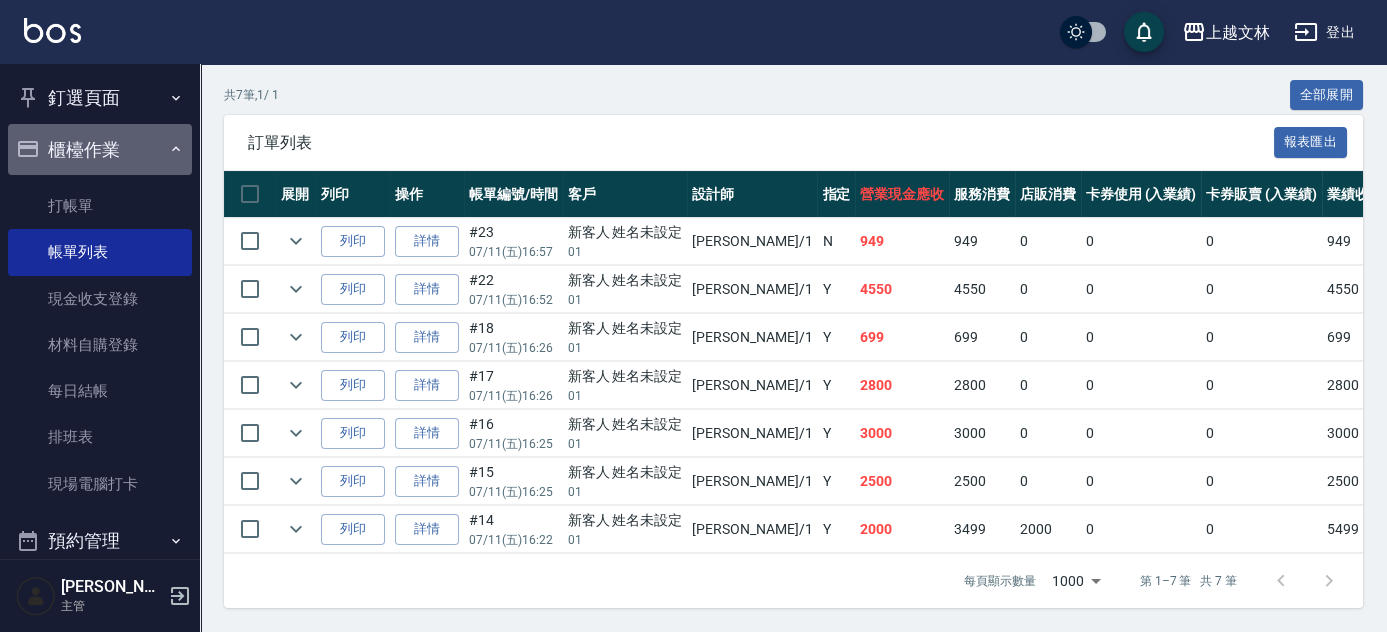 click on "櫃檯作業" at bounding box center [100, 150] 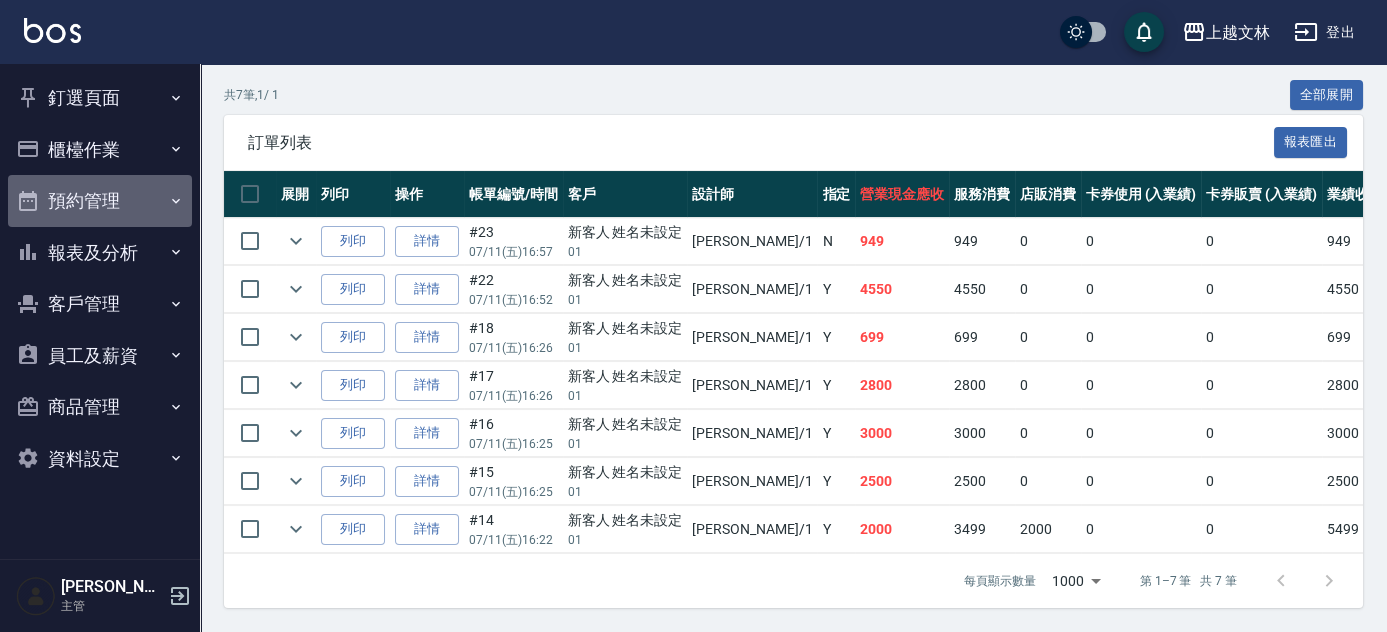 click on "預約管理" at bounding box center (100, 201) 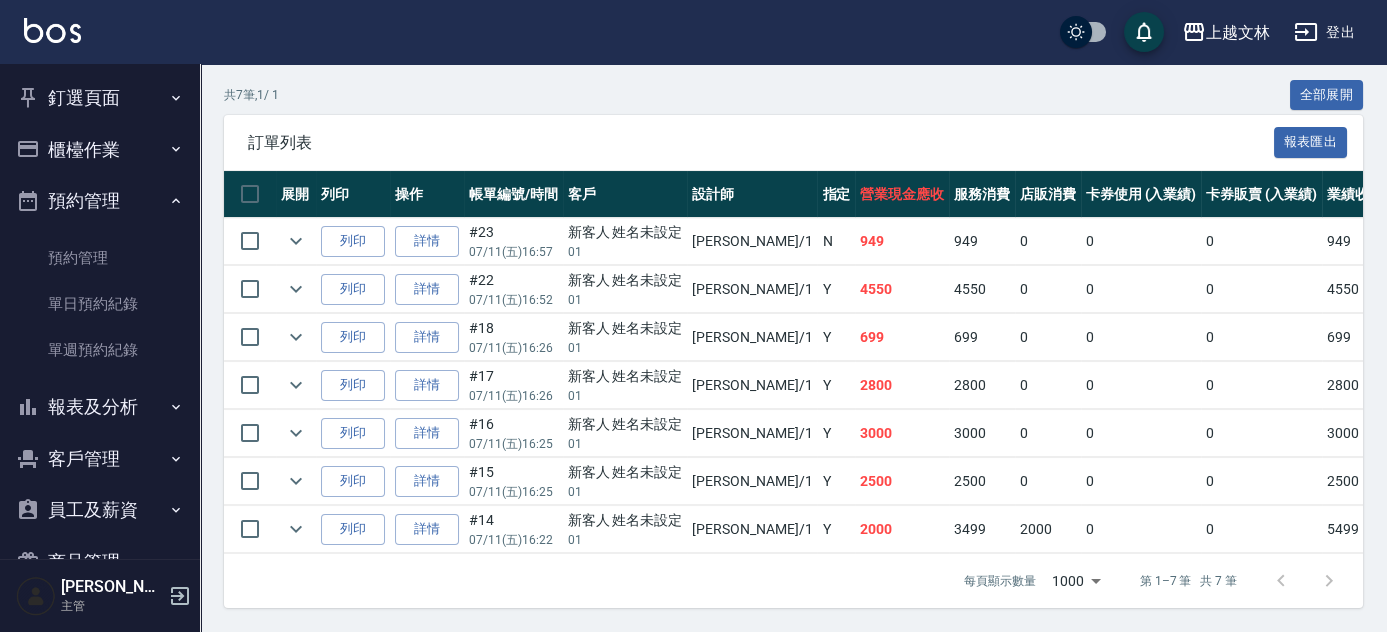 click on "櫃檯作業" at bounding box center [100, 150] 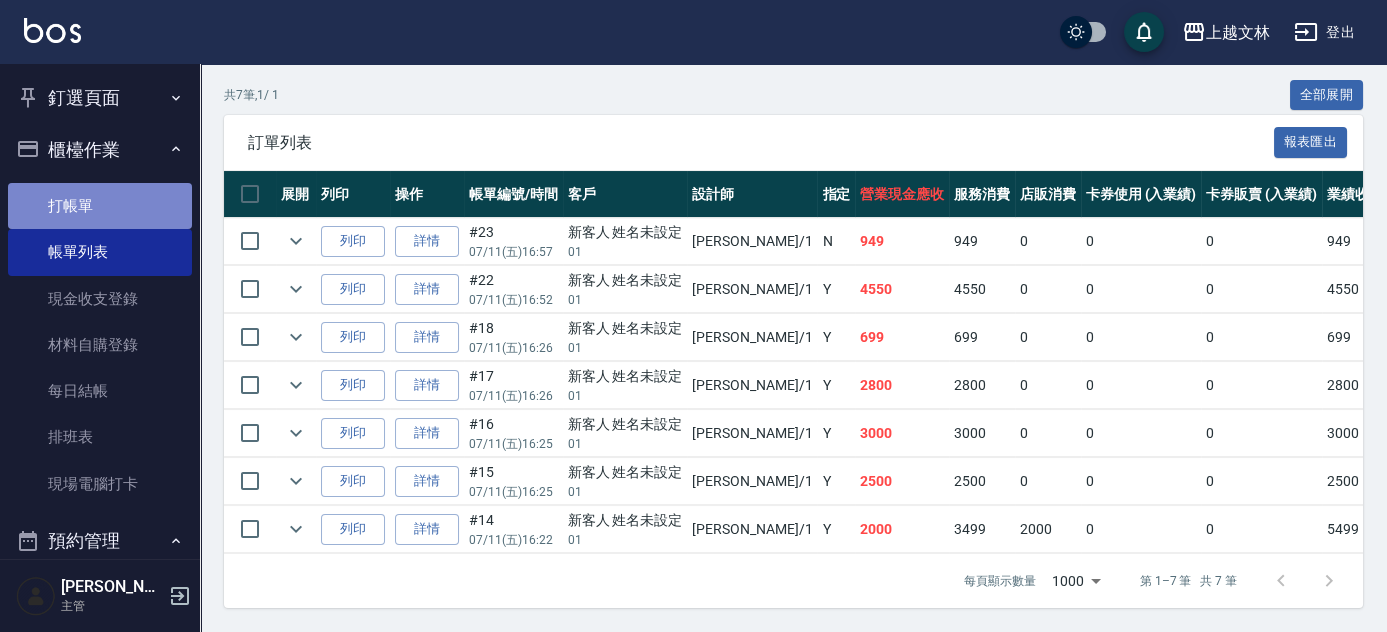 click on "打帳單" at bounding box center (100, 206) 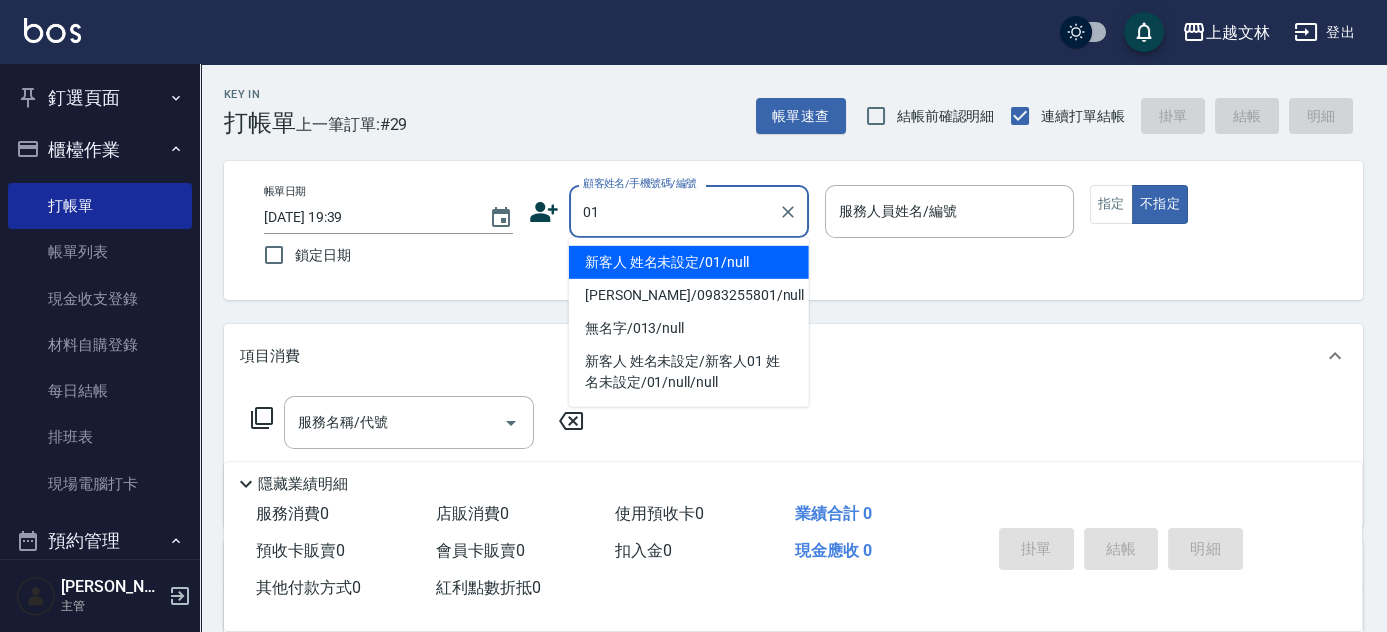 type on "新客人 姓名未設定/01/null" 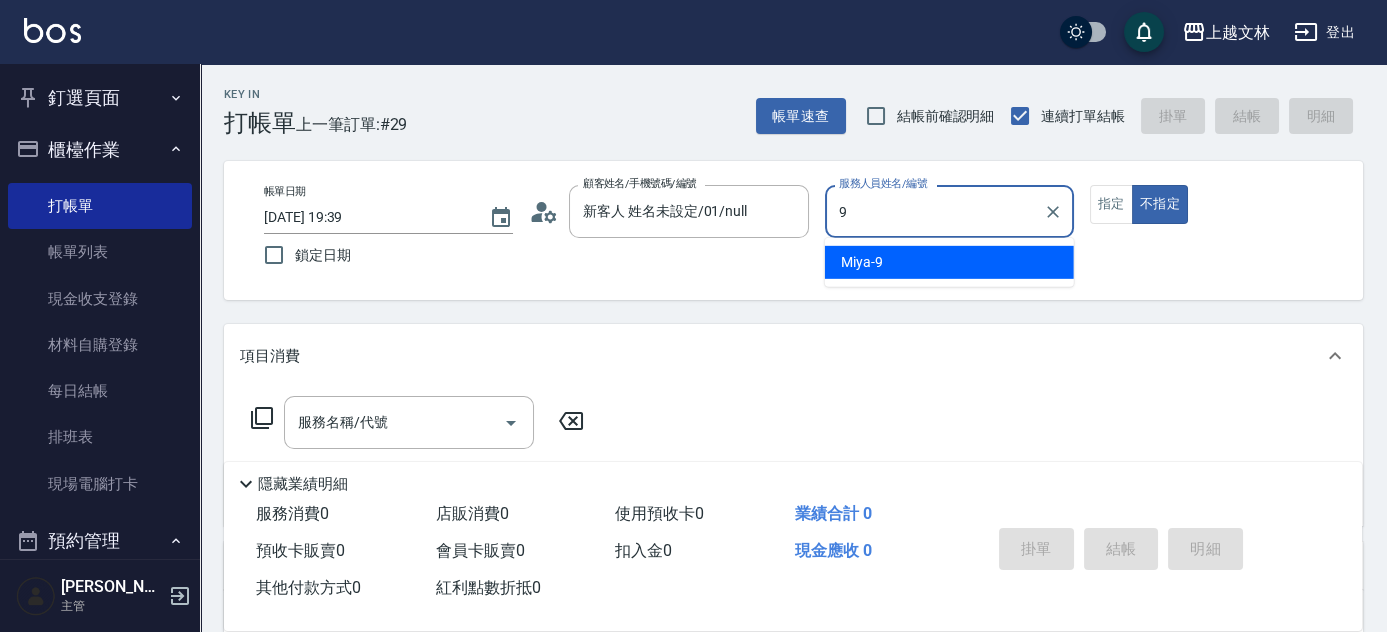 type on "Miya-9" 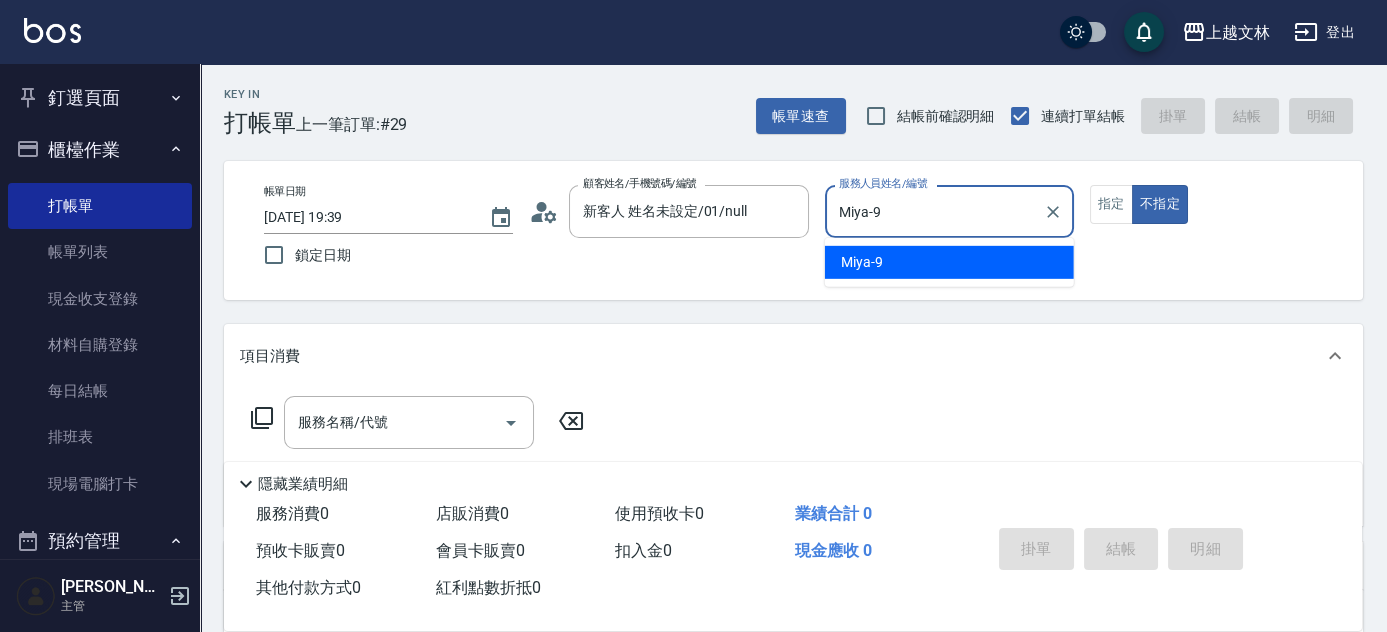 type on "false" 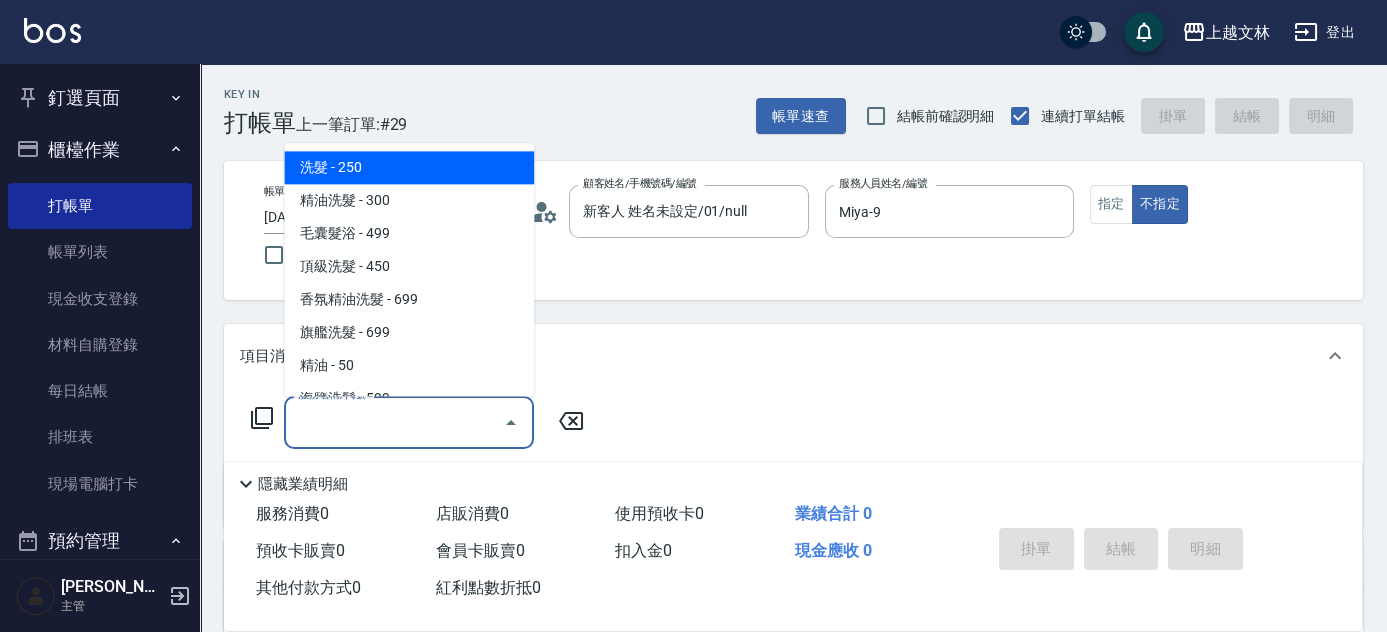 click on "服務名稱/代號" at bounding box center (394, 422) 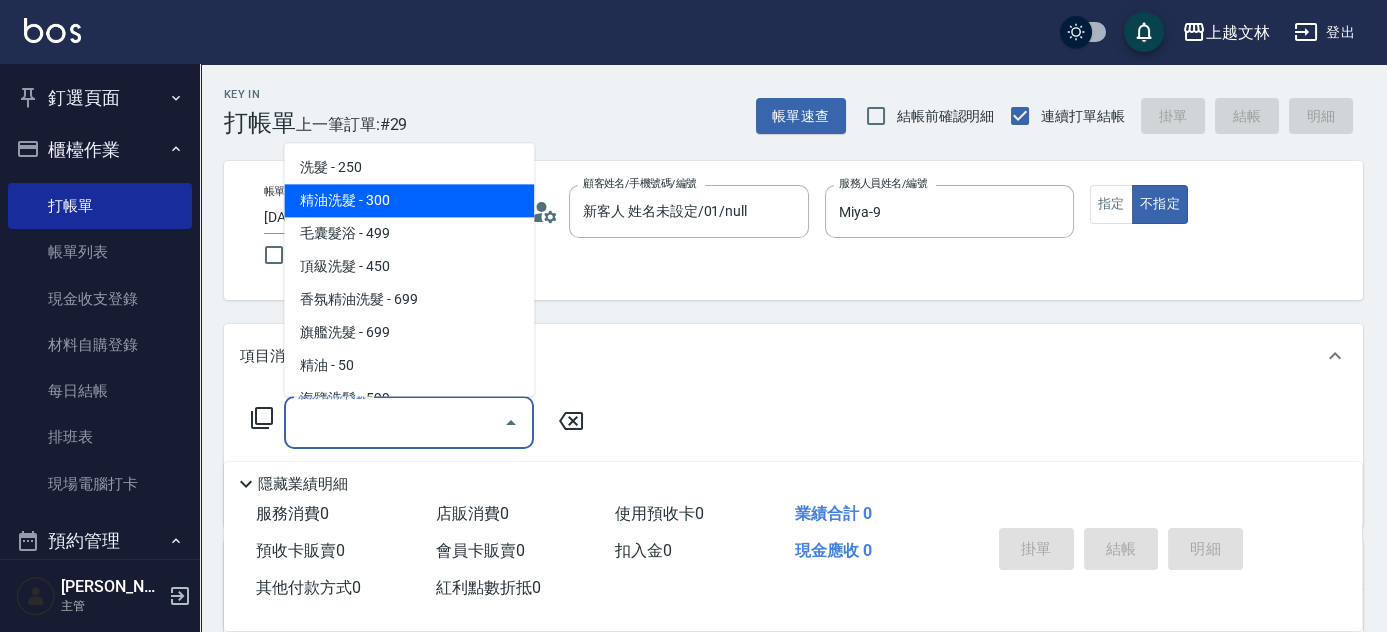 click on "精油洗髮 - 300" at bounding box center [409, 201] 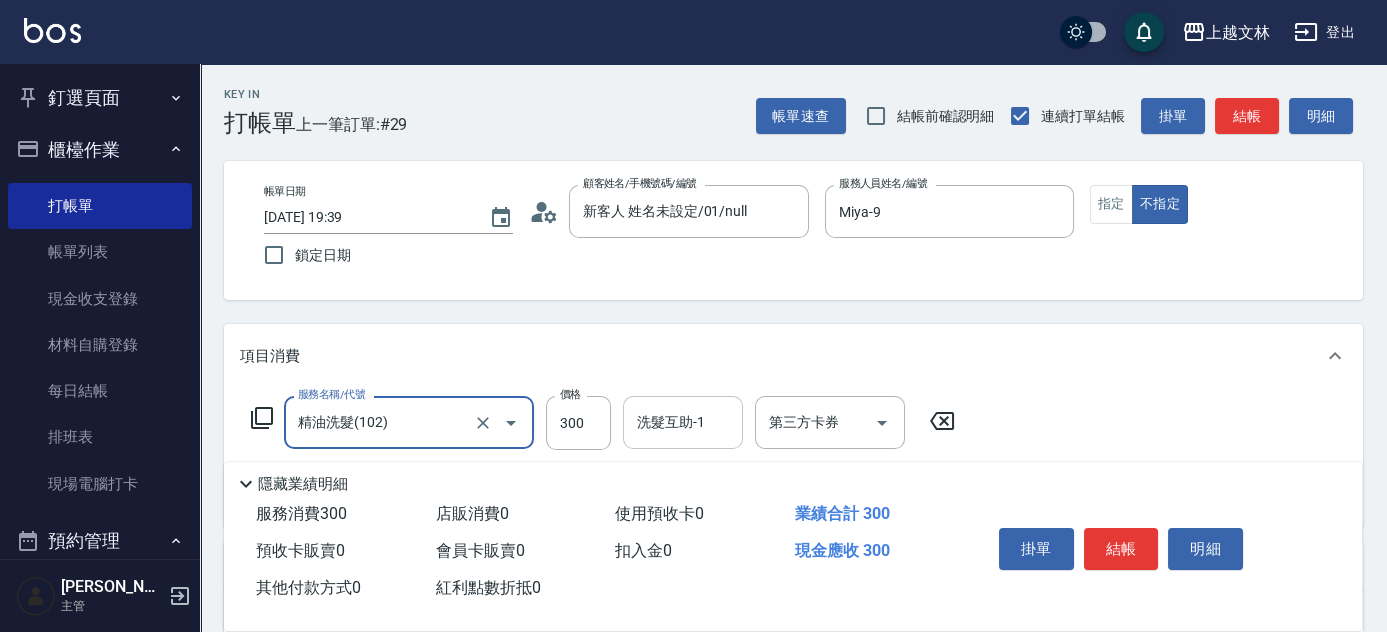 click on "洗髮互助-1 洗髮互助-1" at bounding box center [683, 422] 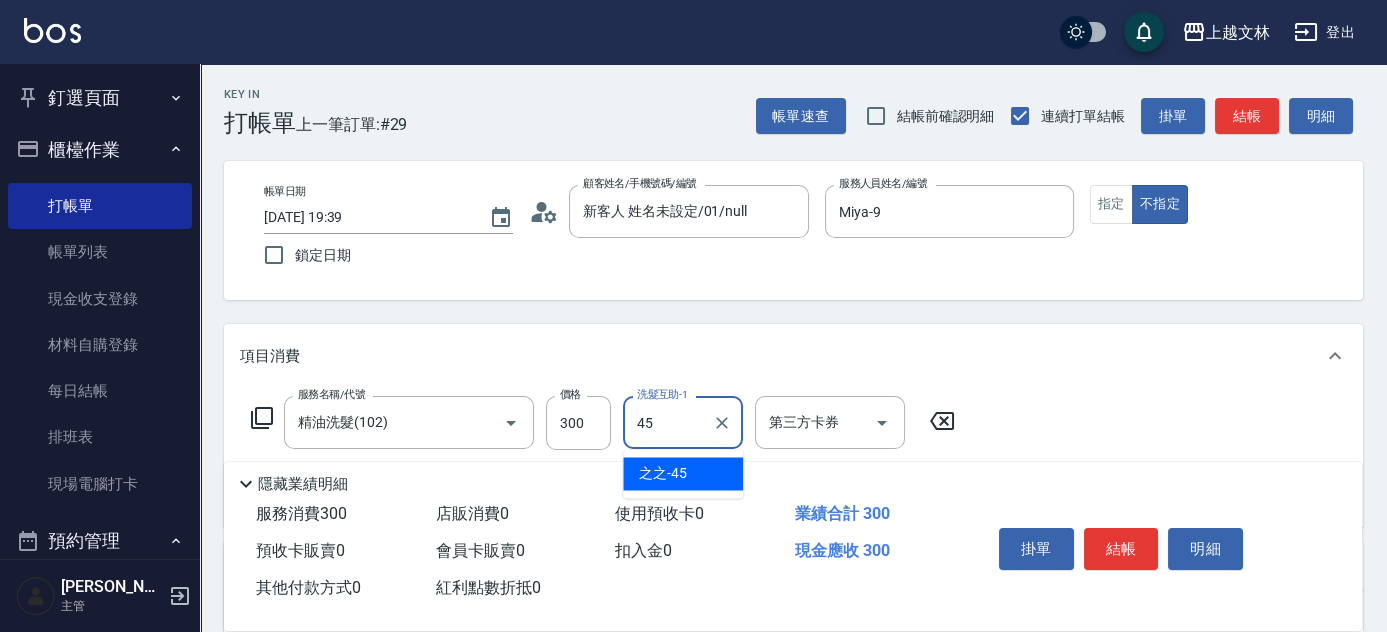 type on "之之-45" 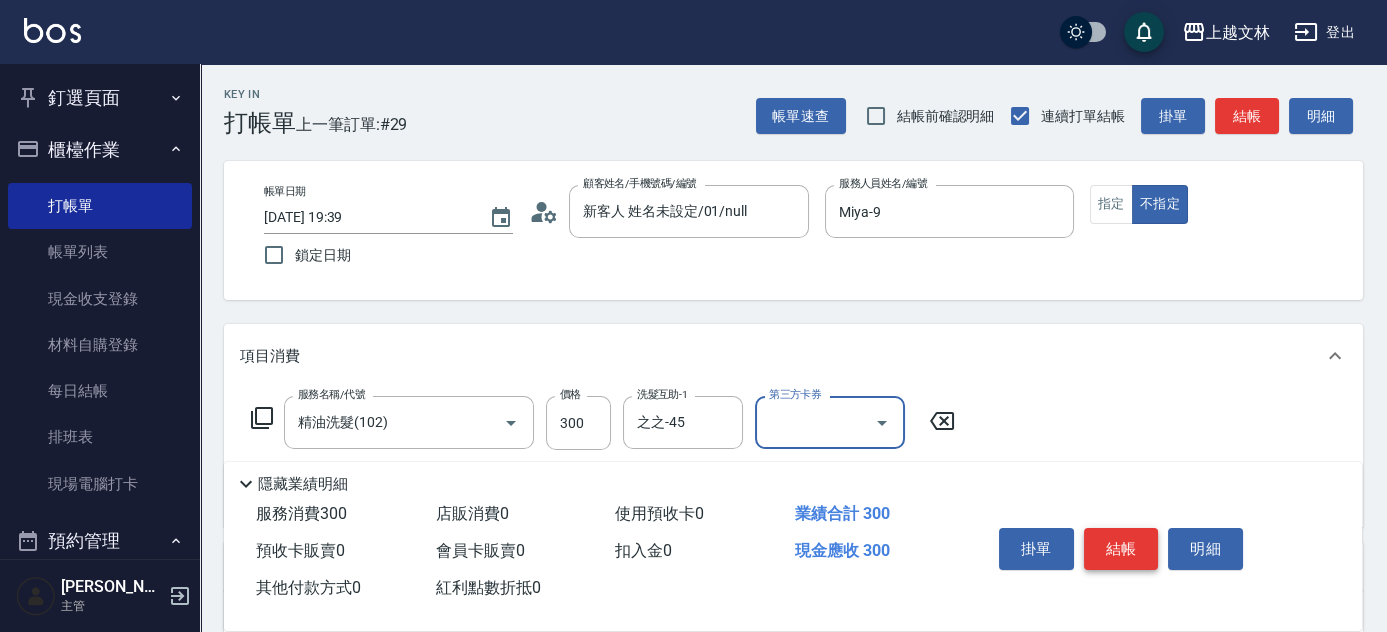 click on "結帳" at bounding box center (1121, 549) 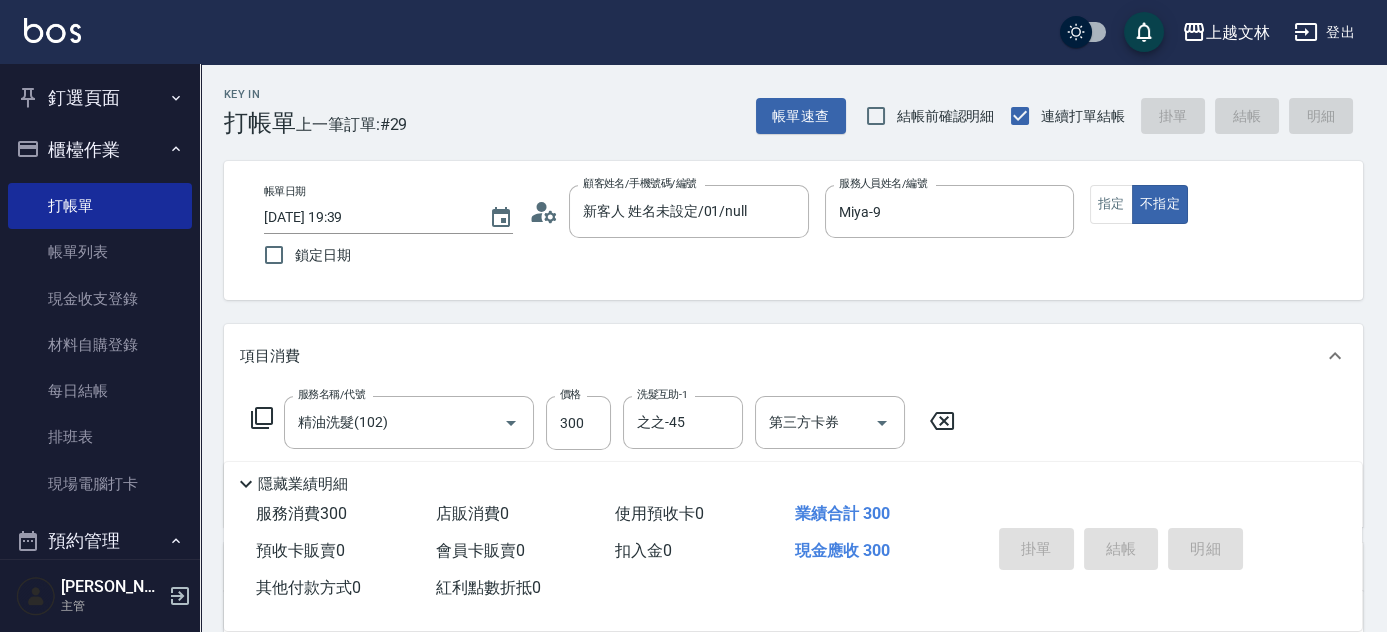 type 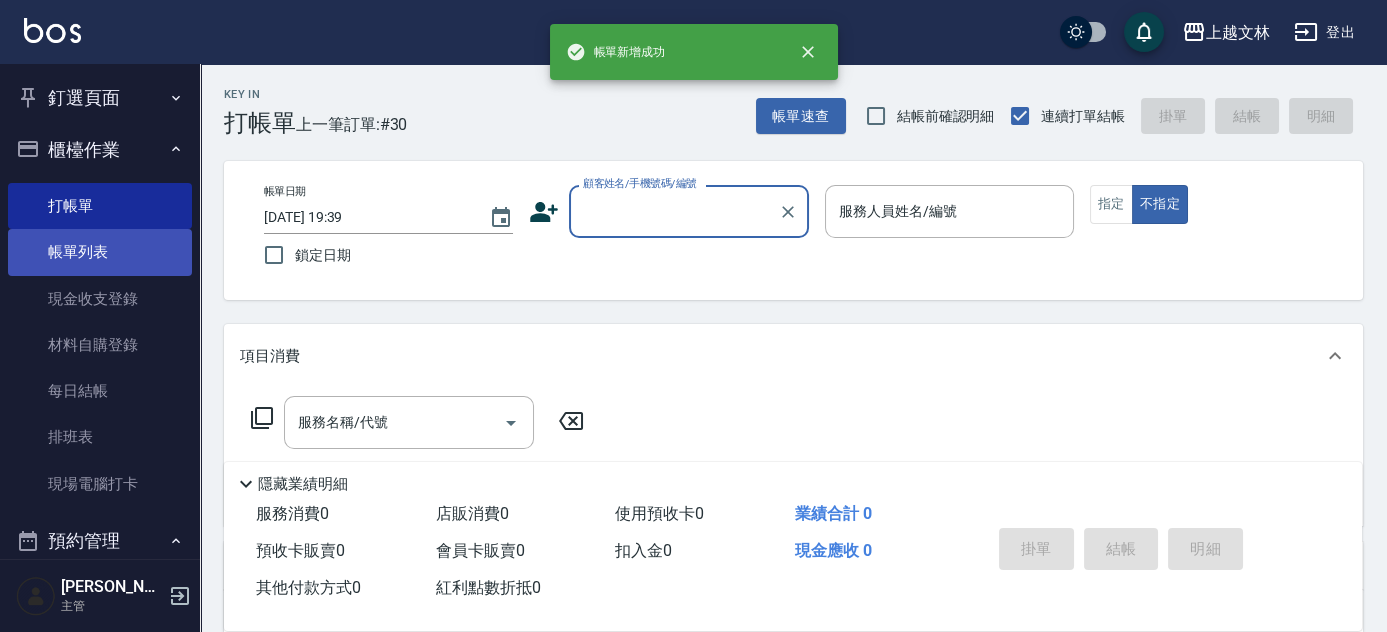 click on "帳單列表" at bounding box center [100, 252] 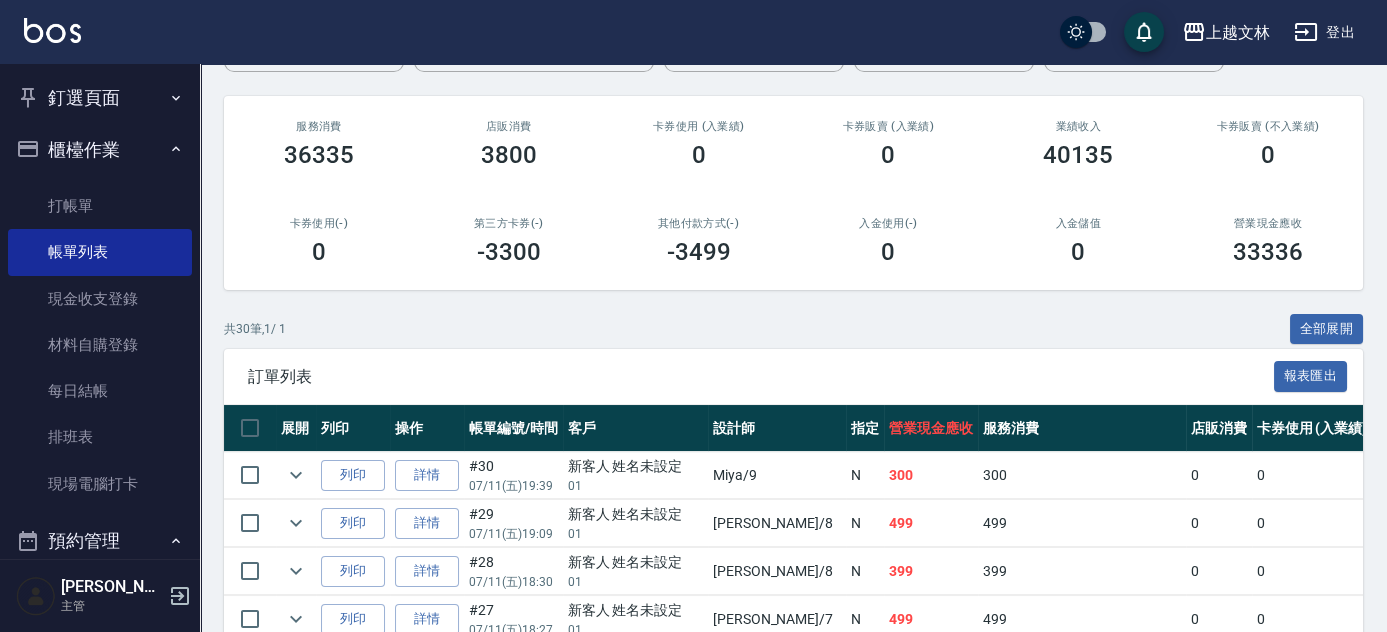 scroll, scrollTop: 228, scrollLeft: 0, axis: vertical 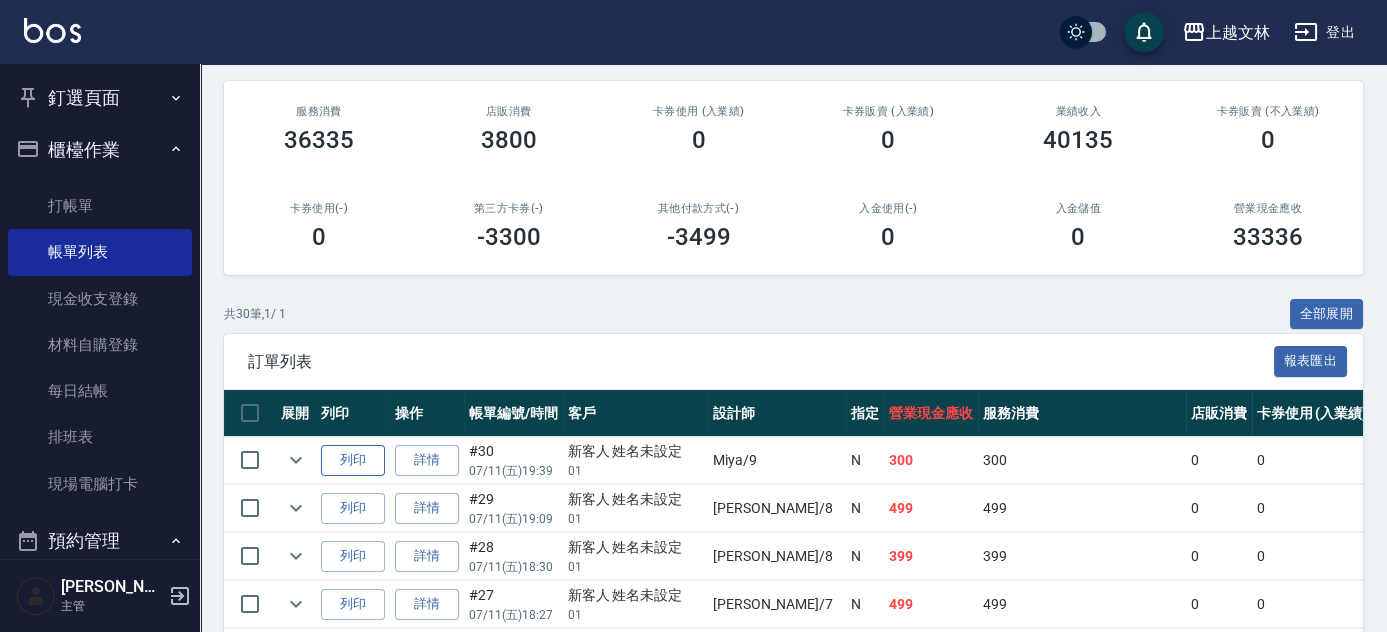 click on "列印" at bounding box center (353, 460) 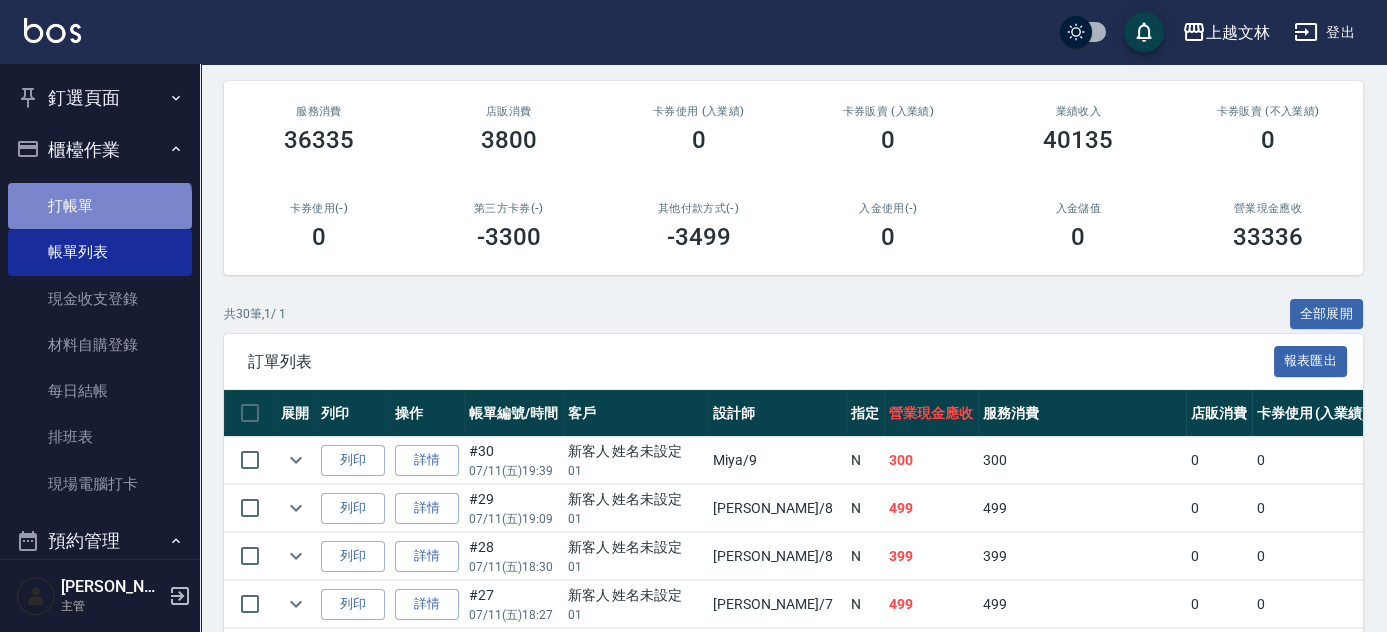 click on "打帳單" at bounding box center [100, 206] 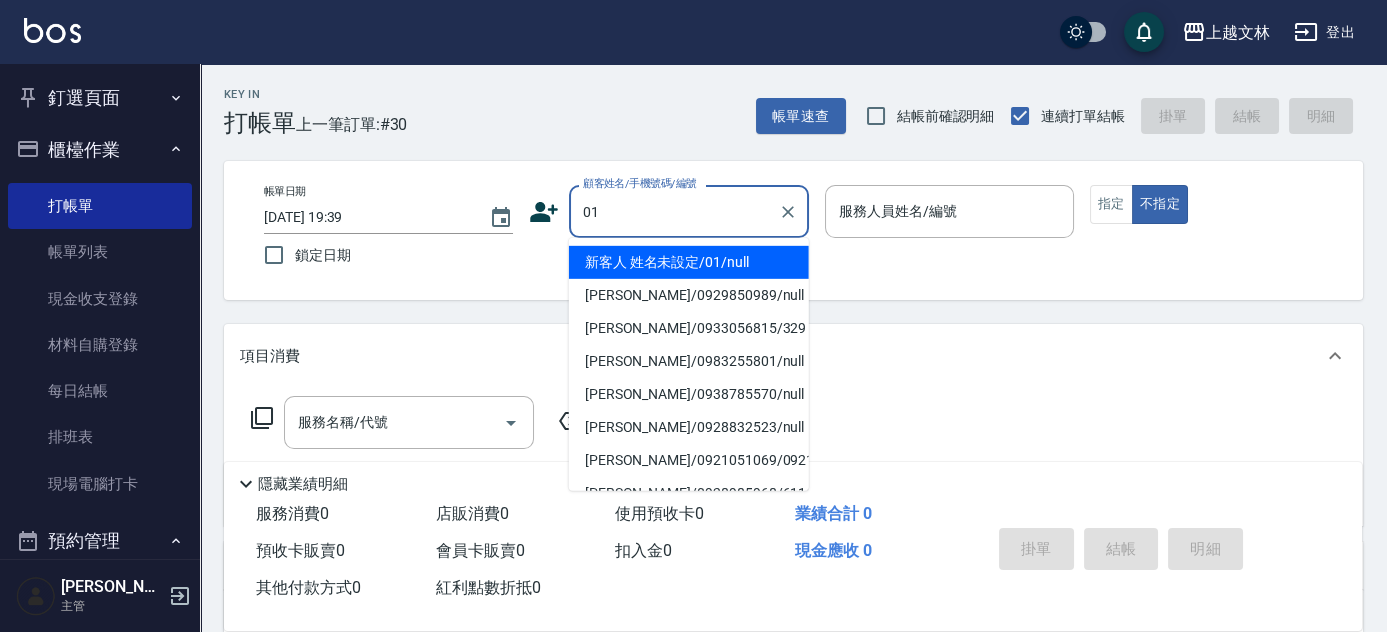 type on "新客人 姓名未設定/01/null" 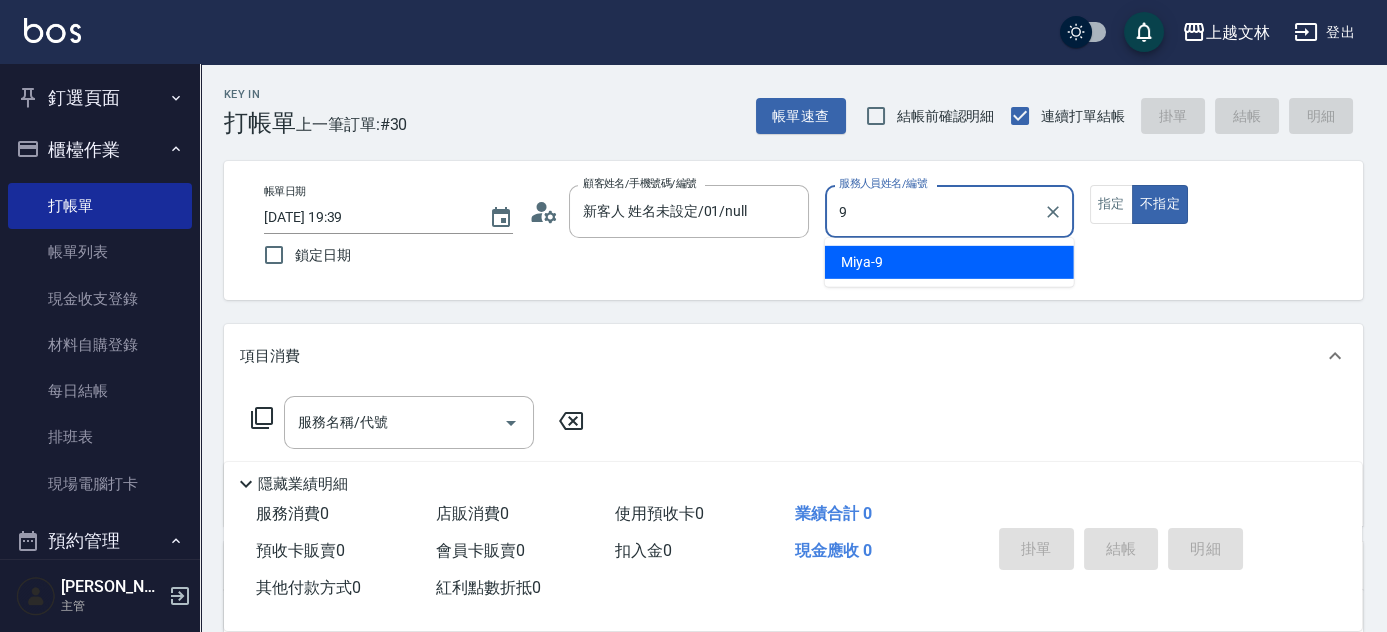 type on "Miya-9" 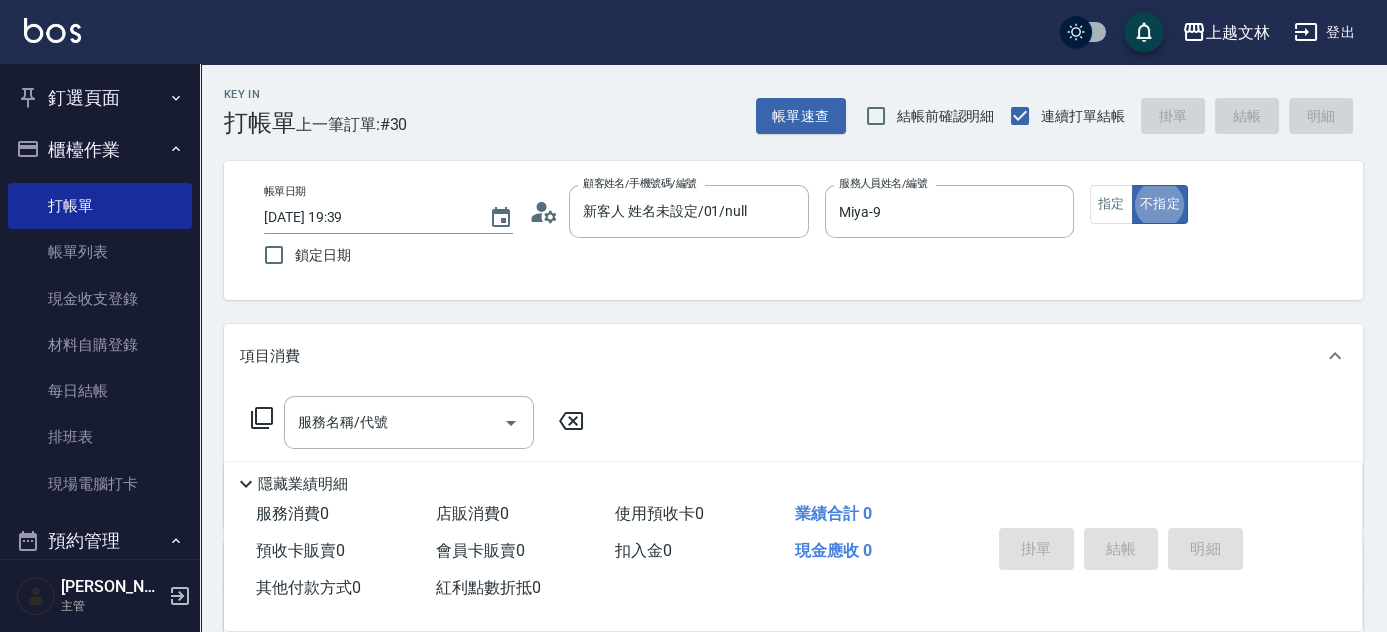 type on "false" 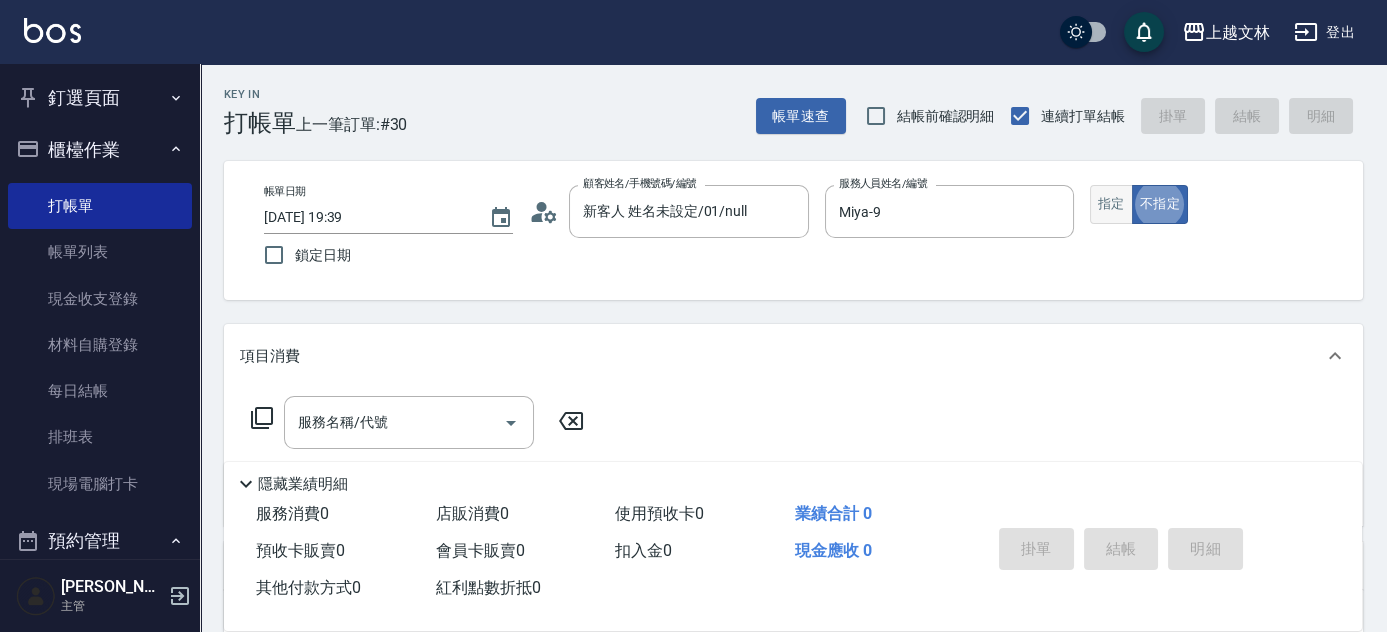 click on "指定" at bounding box center [1111, 204] 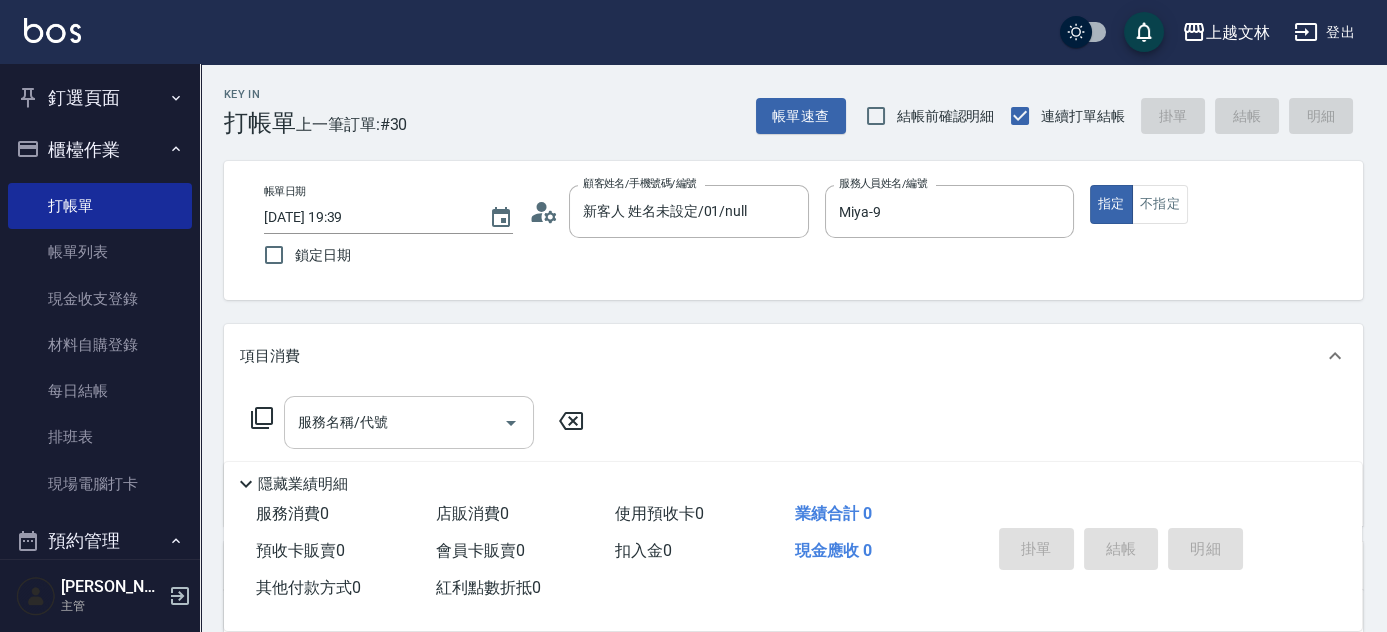 click on "服務名稱/代號" at bounding box center [394, 422] 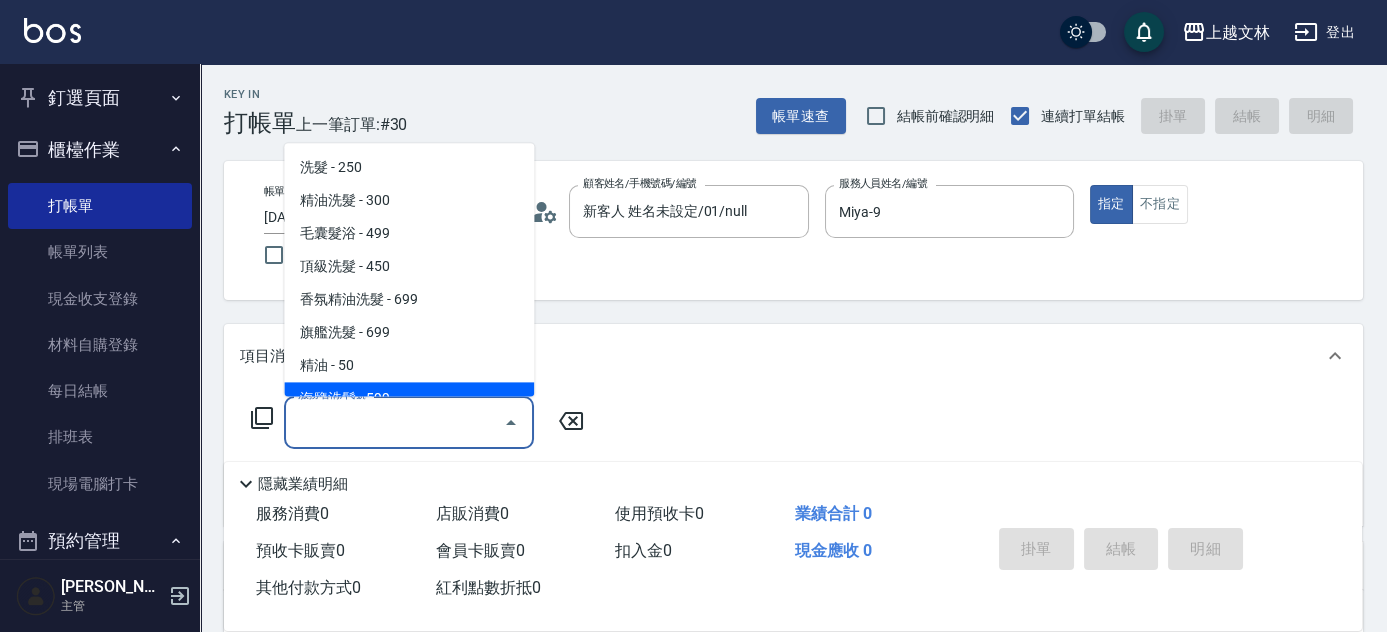 click on "海鹽洗髮 - 599" at bounding box center (409, 399) 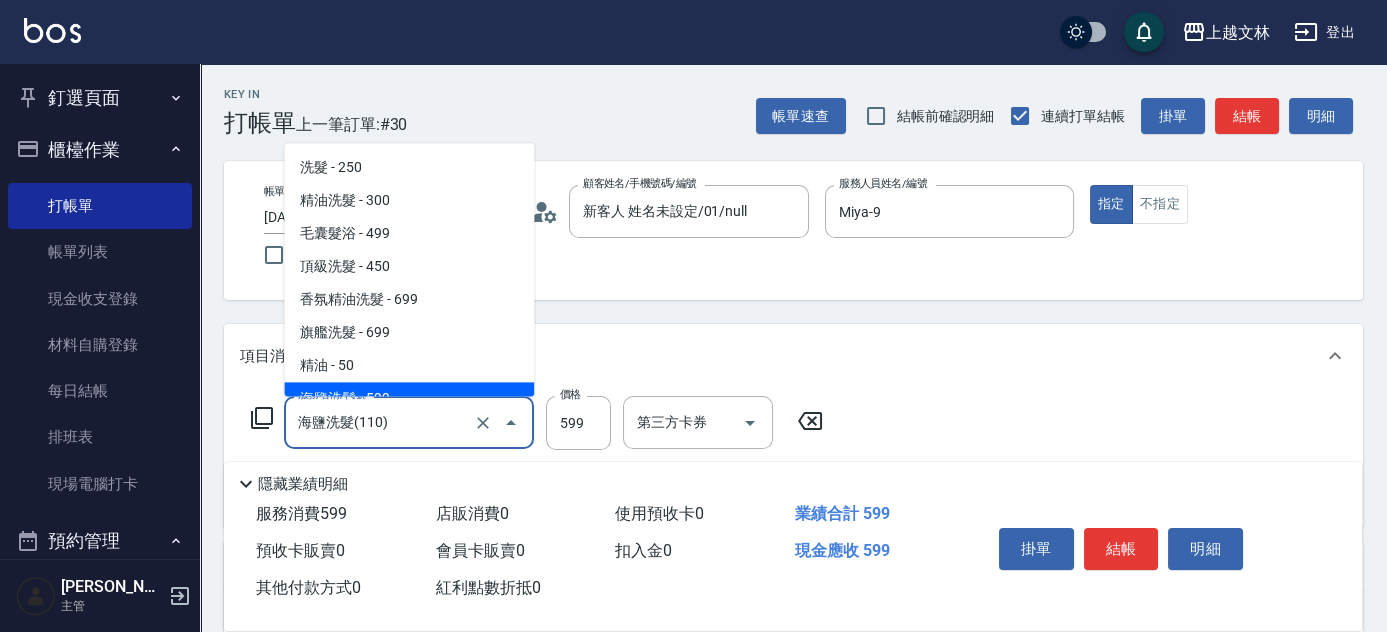 scroll, scrollTop: 18, scrollLeft: 0, axis: vertical 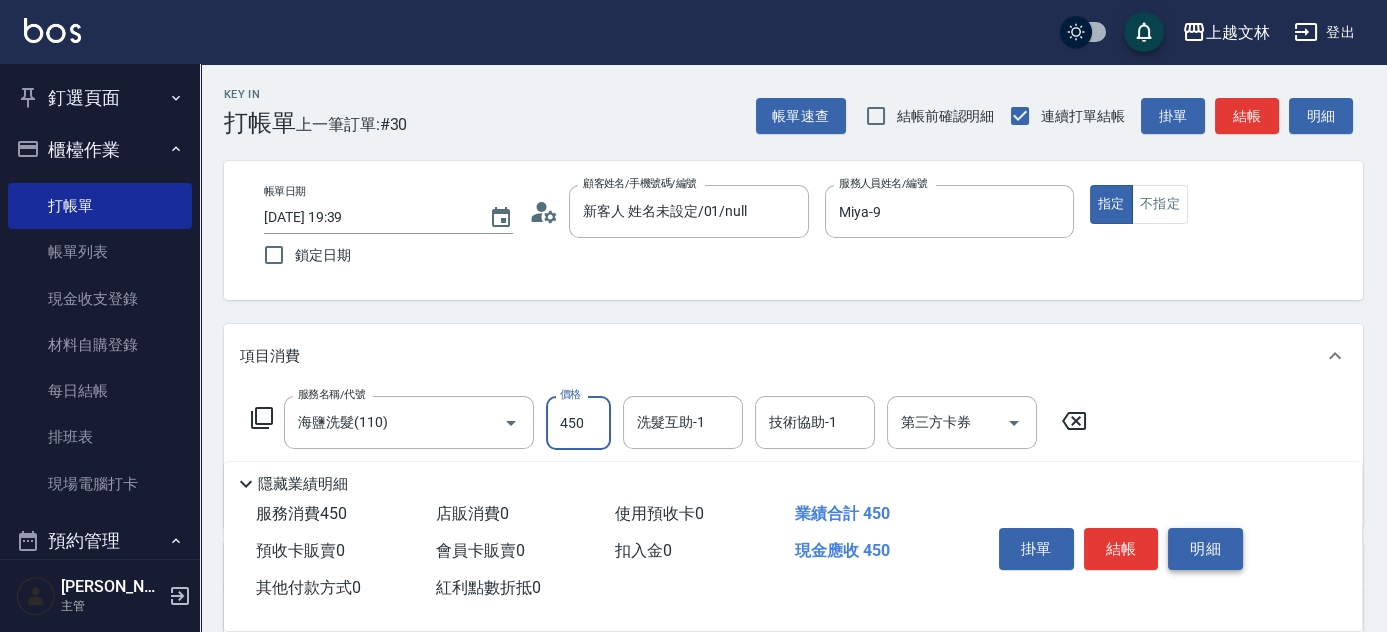 type on "450" 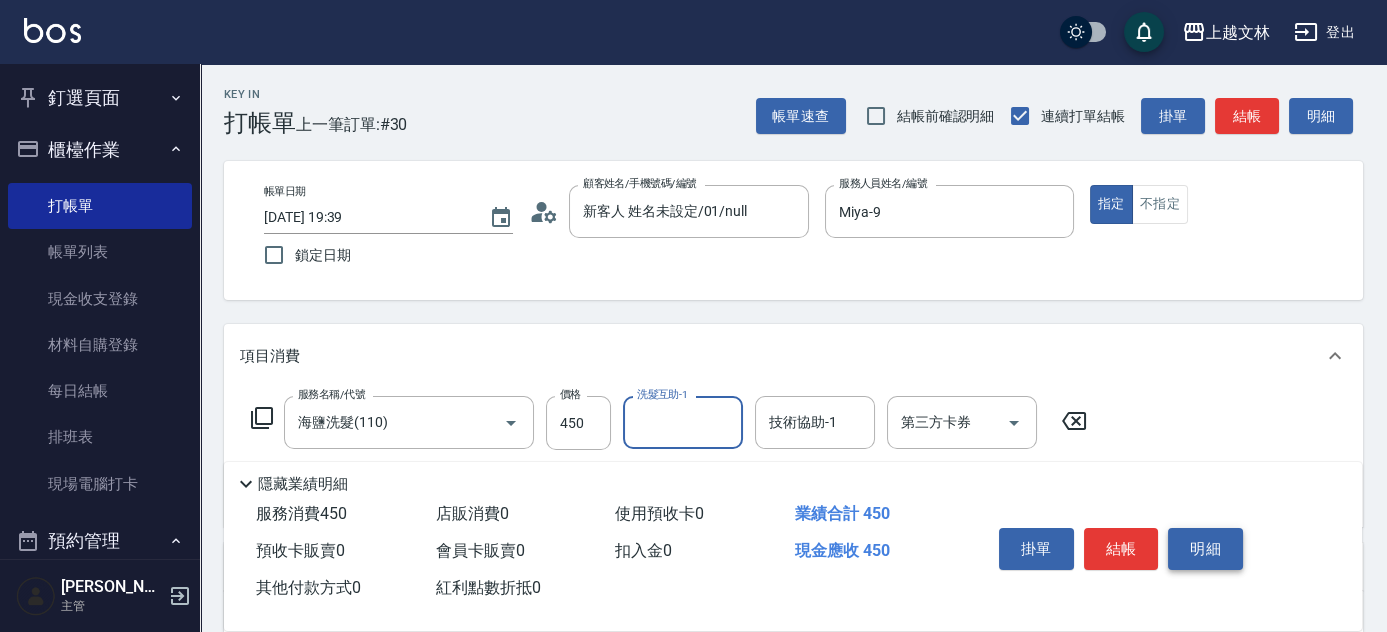 click on "明細" at bounding box center (1205, 549) 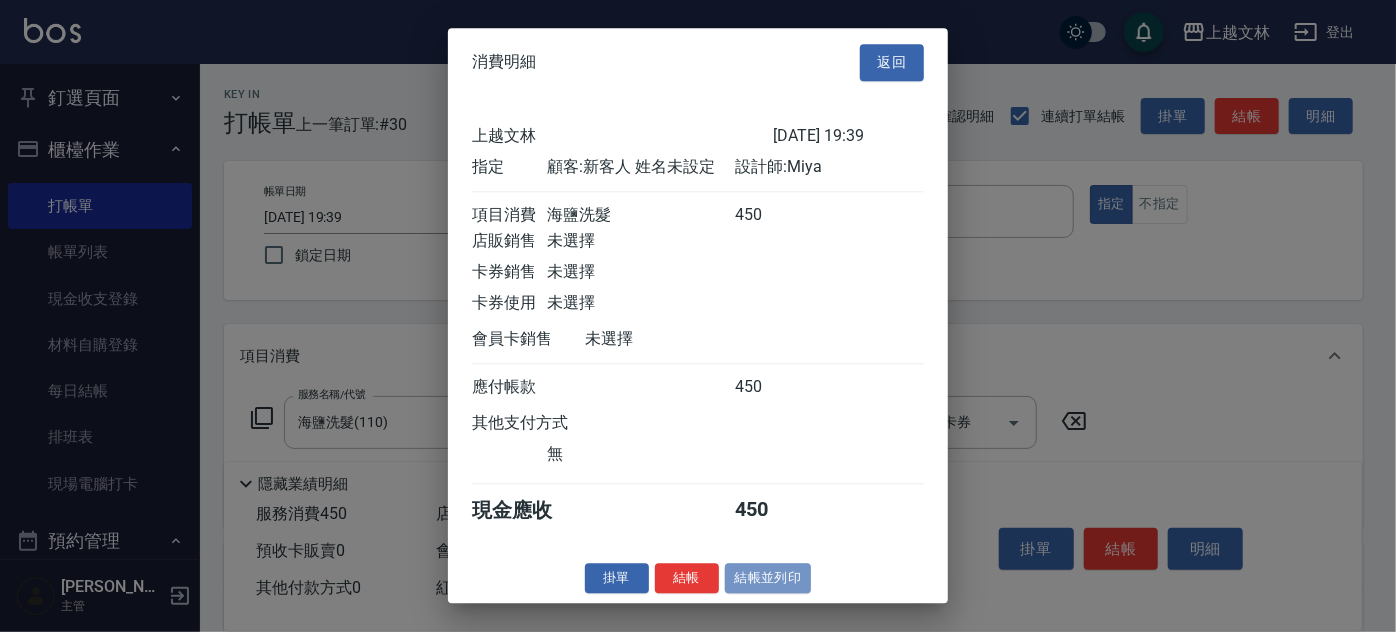 click on "結帳並列印" at bounding box center (768, 578) 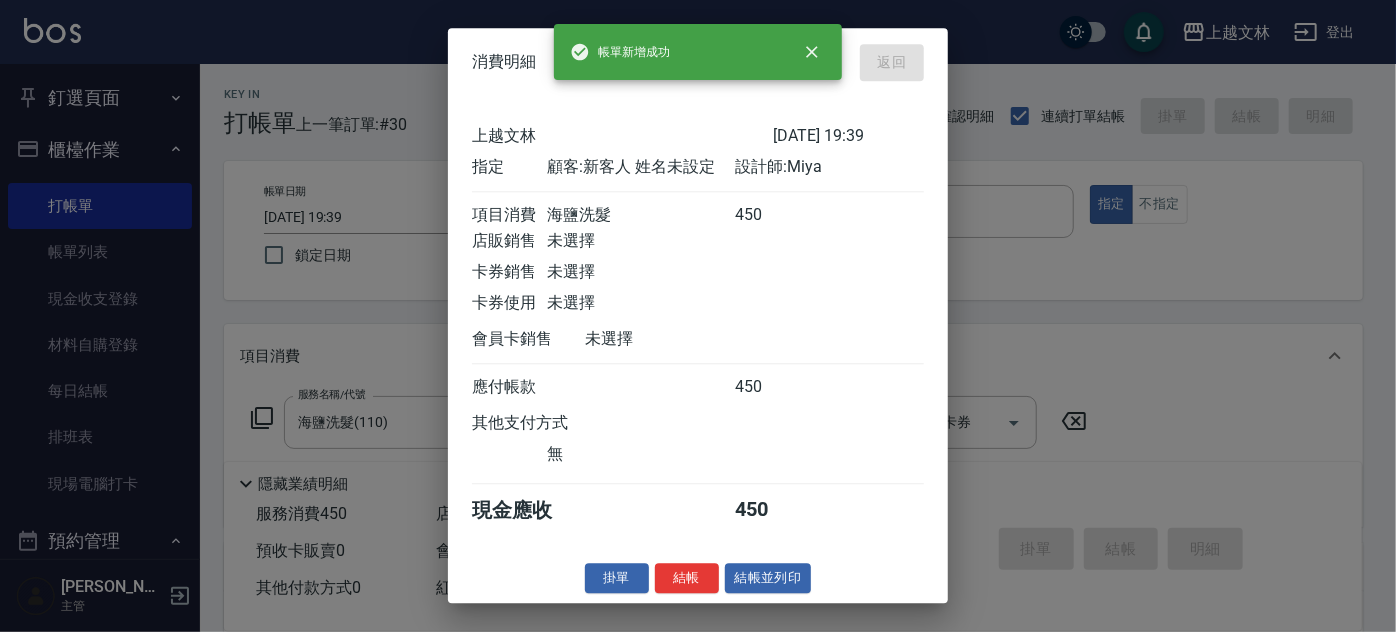 type on "[DATE] 19:40" 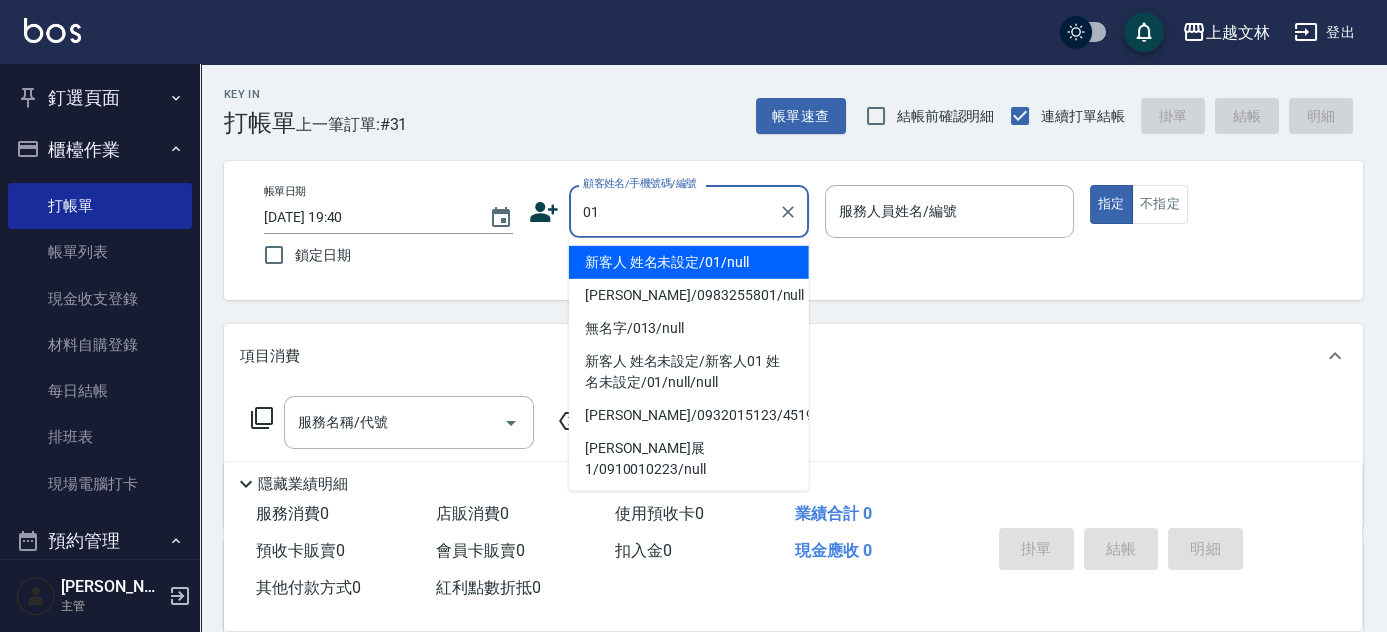 type on "01" 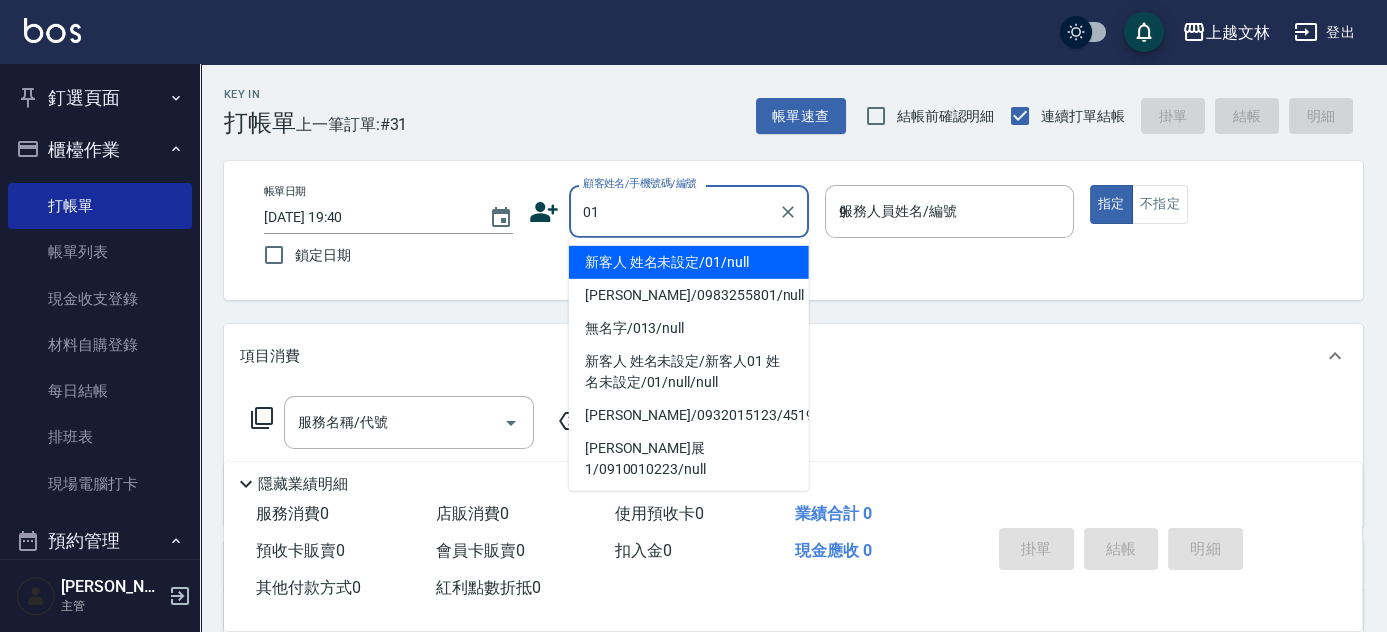 type on "新客人 姓名未設定/01/null" 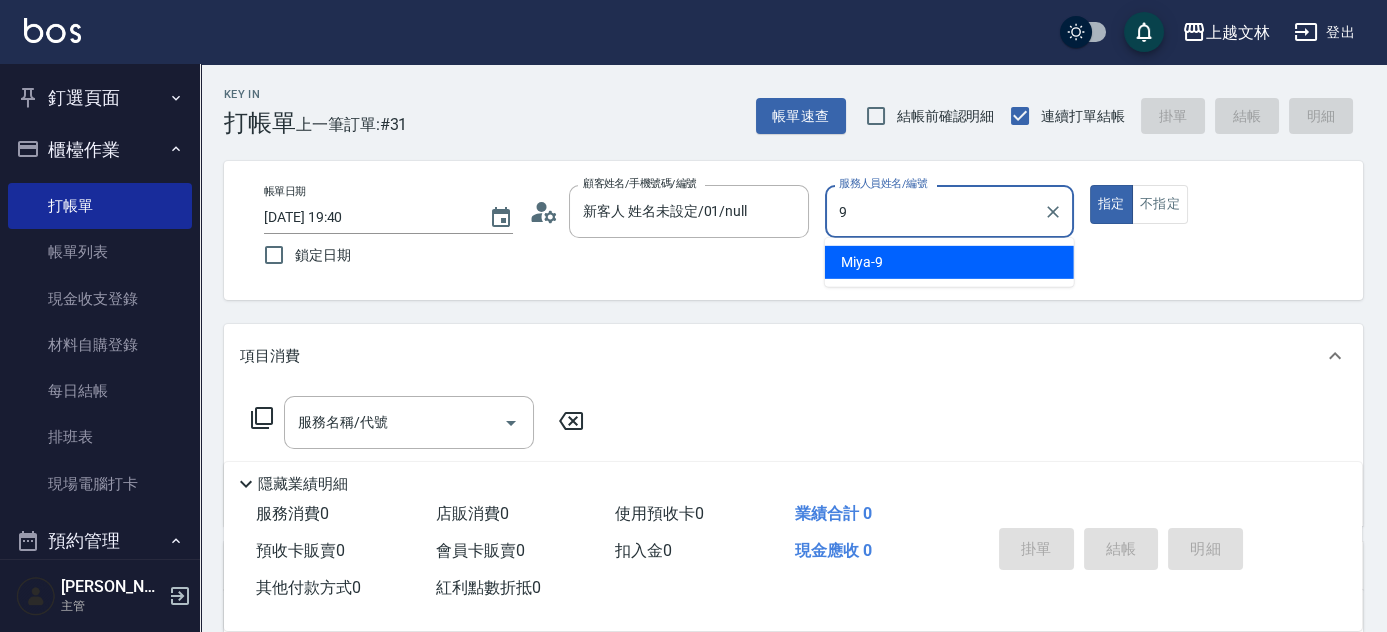 type on "Miya-9" 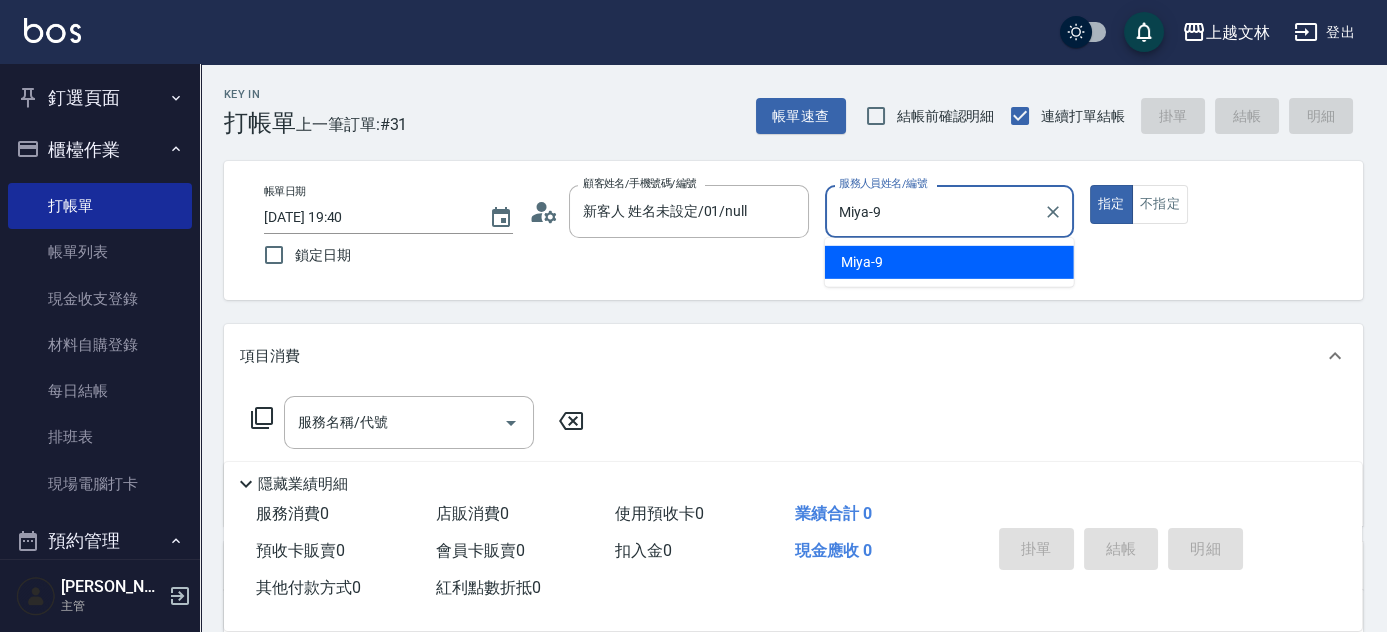 type on "true" 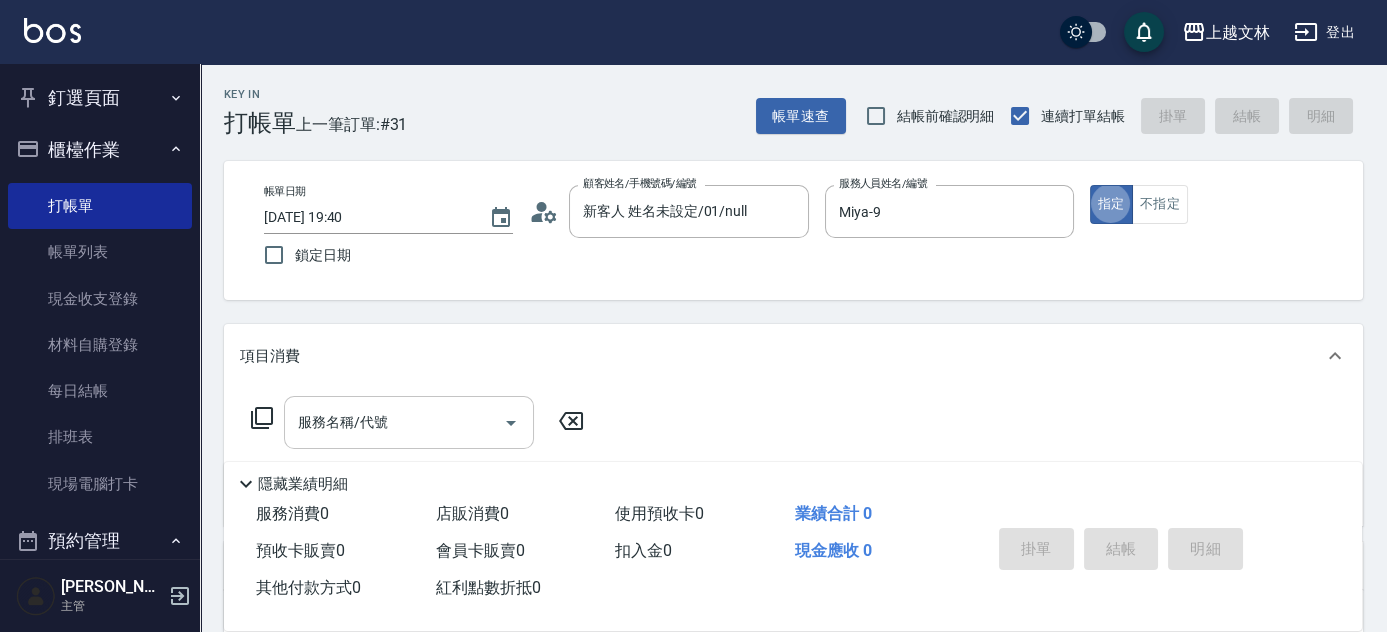 click 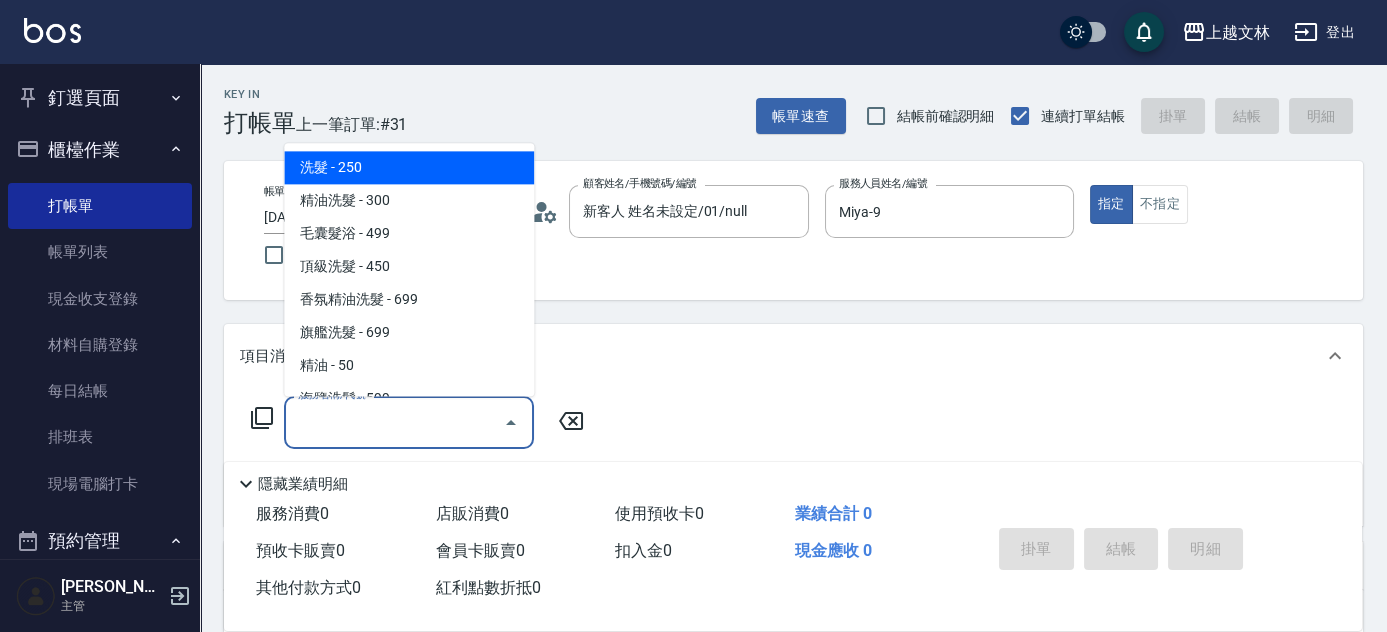 click on "洗髮 - 250" at bounding box center [409, 168] 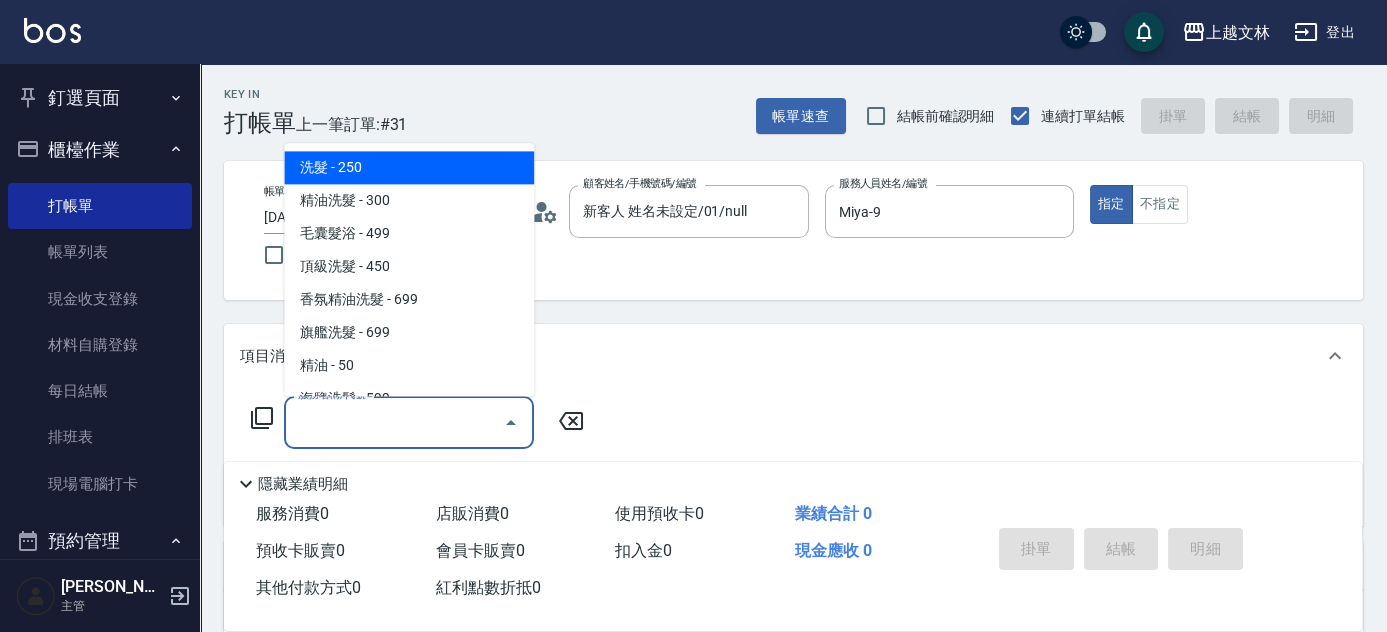 type on "洗髮(101)" 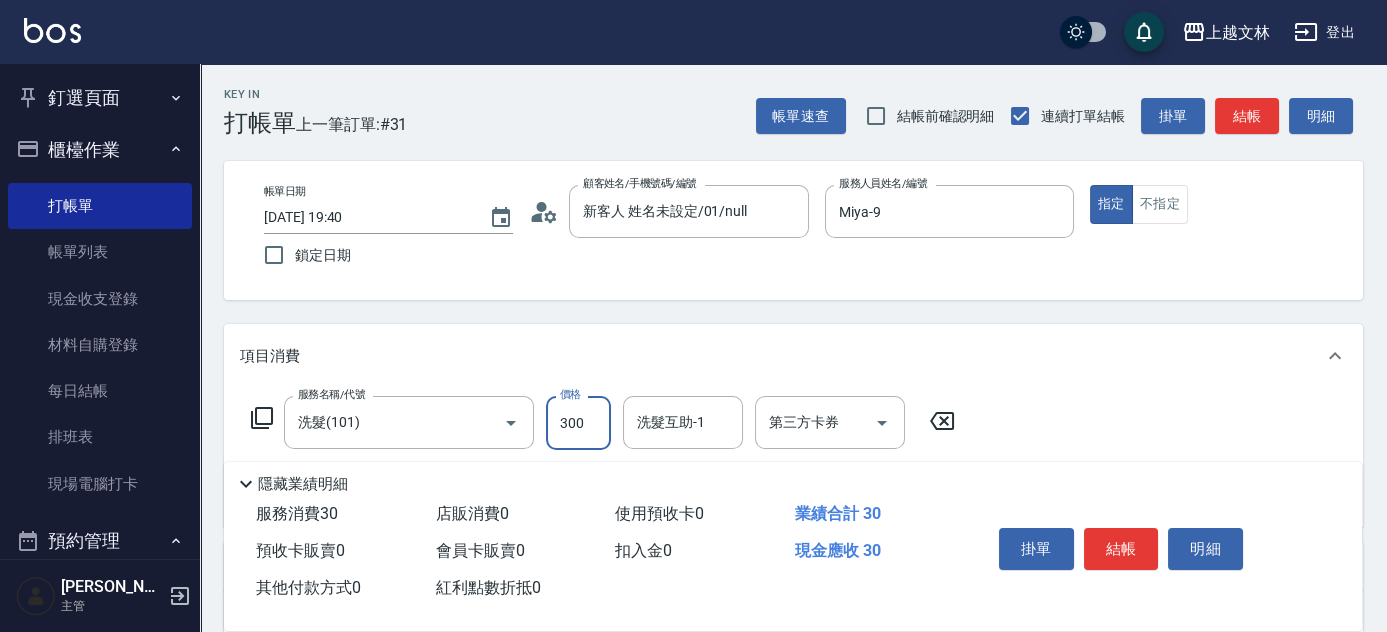 type on "300" 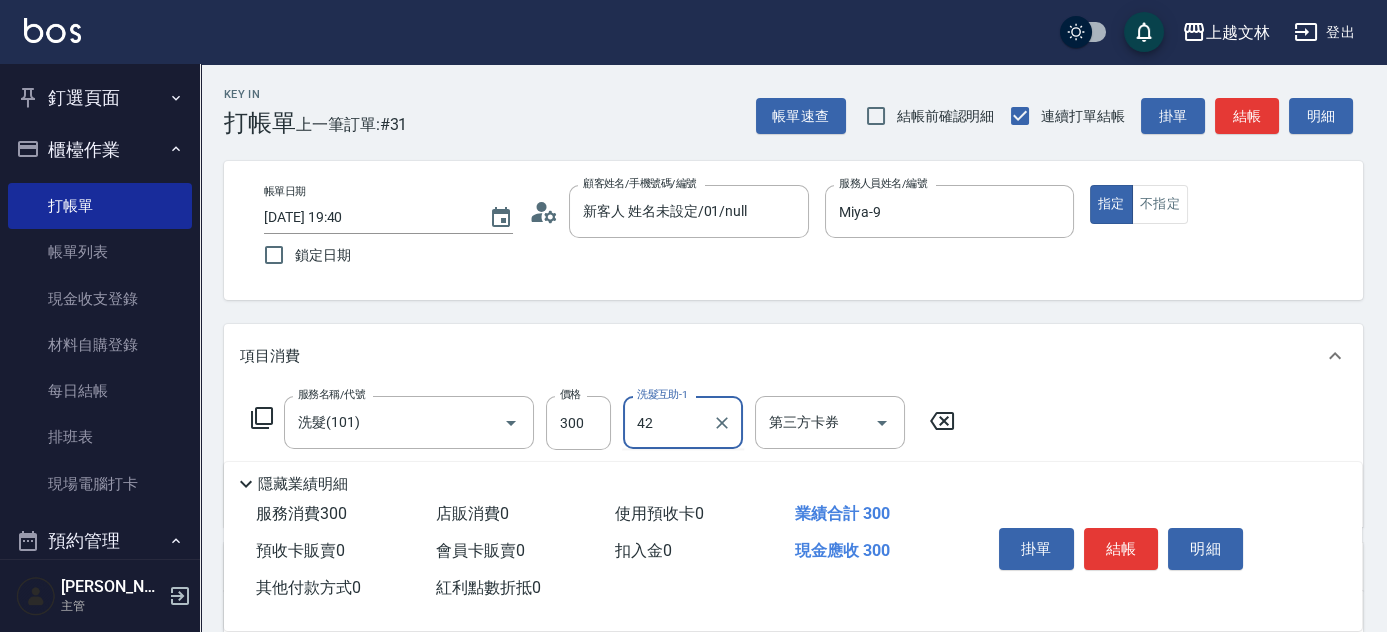 type on "42" 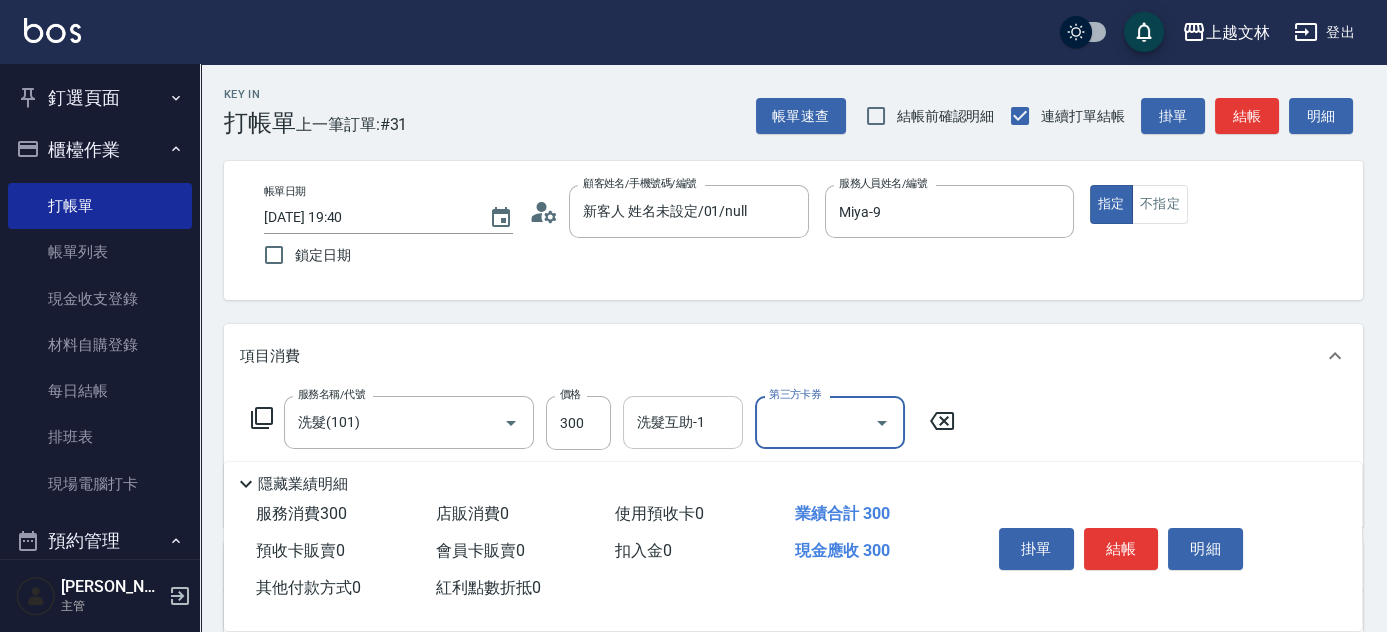 click on "洗髮互助-1" at bounding box center [683, 422] 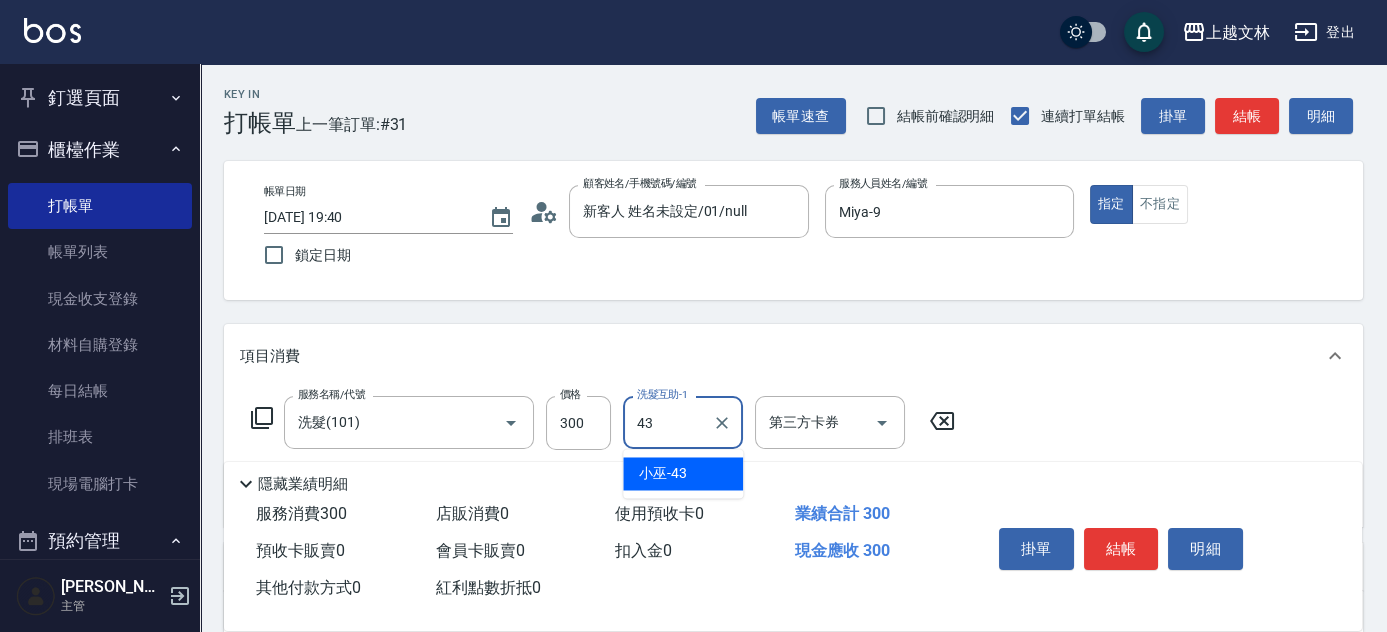 type on "小巫-43" 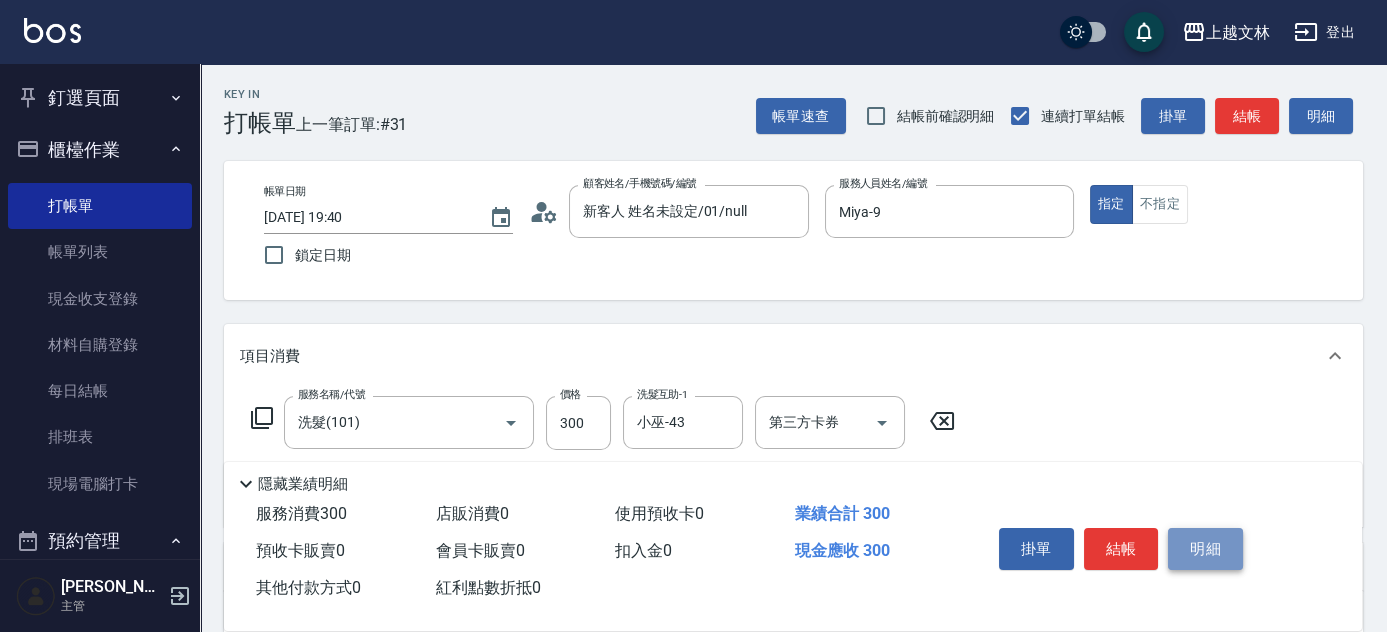 click on "明細" at bounding box center [1205, 549] 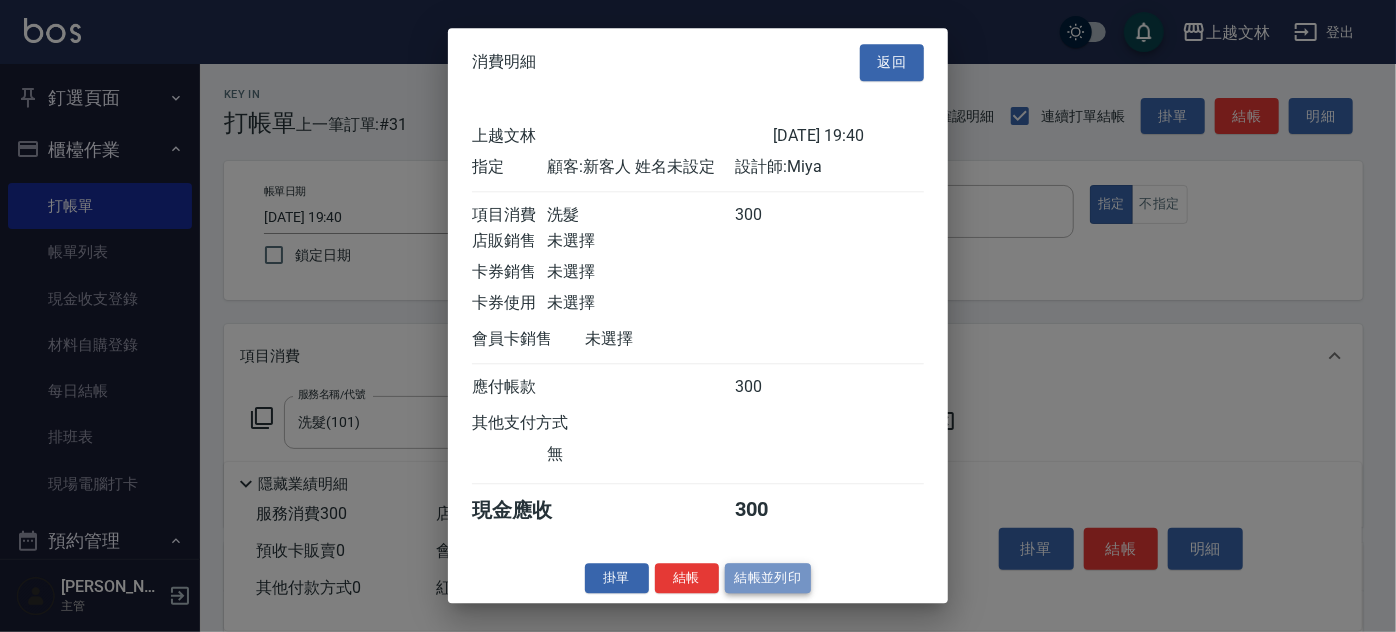 click on "結帳並列印" at bounding box center (768, 578) 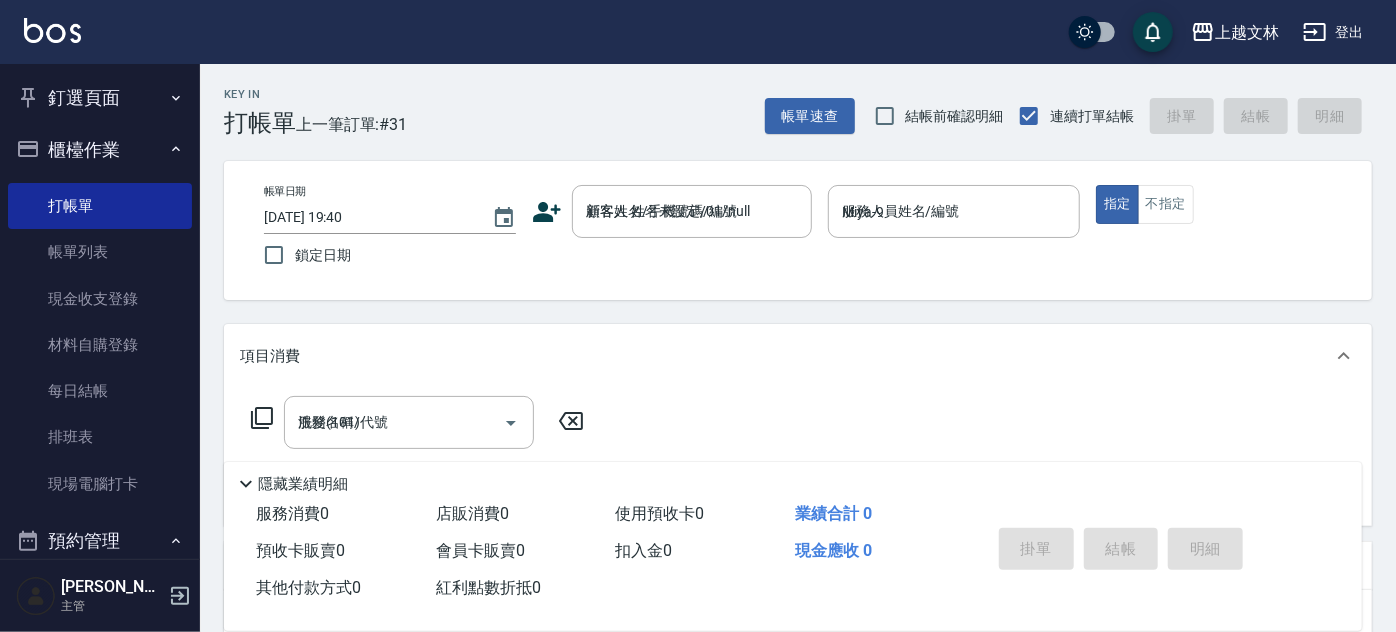 type 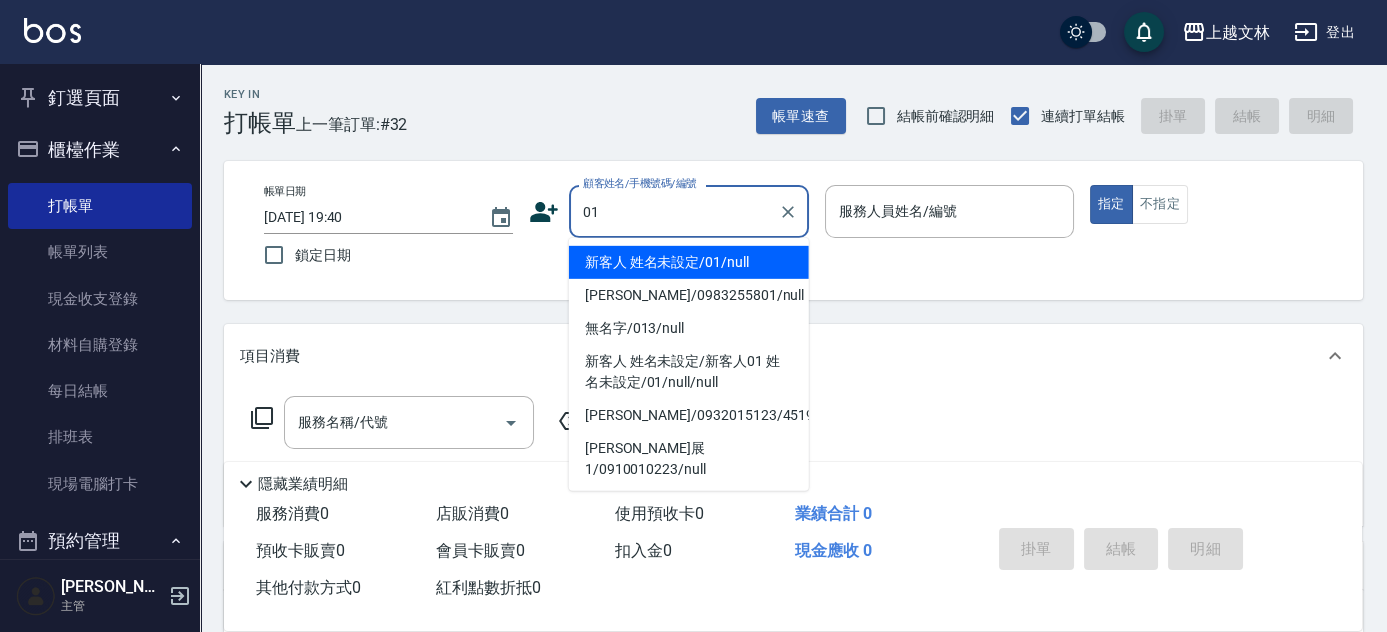 type on "01" 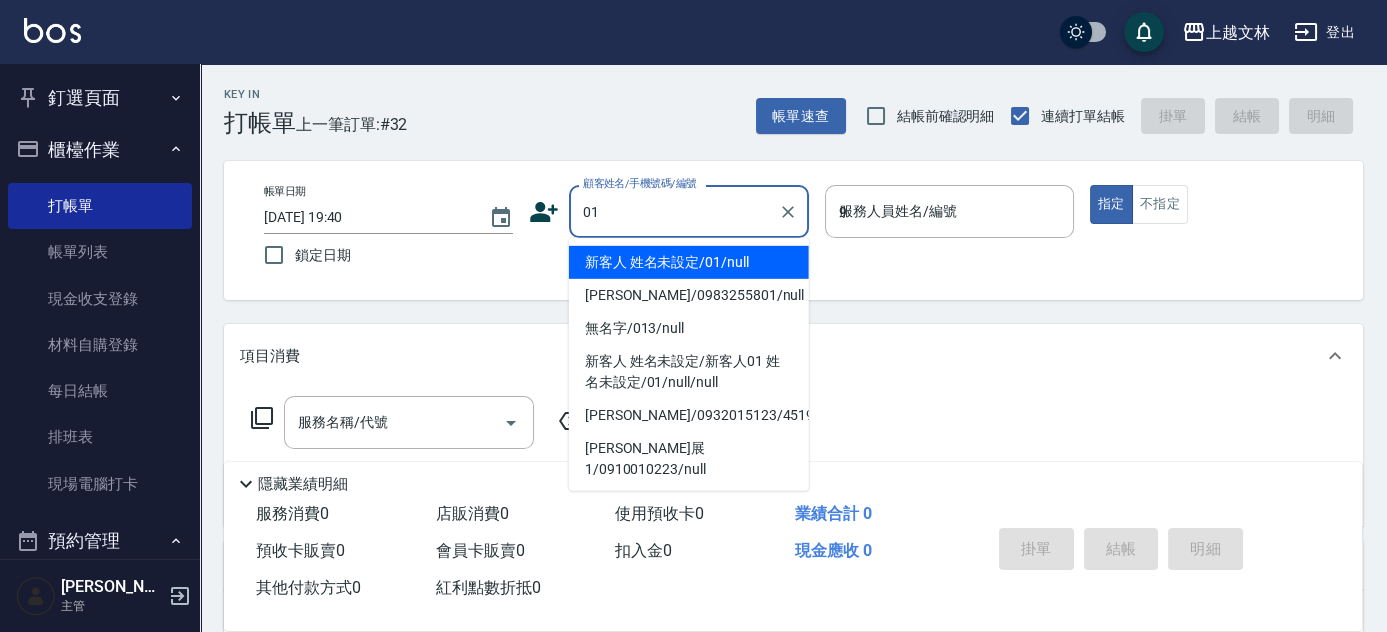 type on "新客人 姓名未設定/01/null" 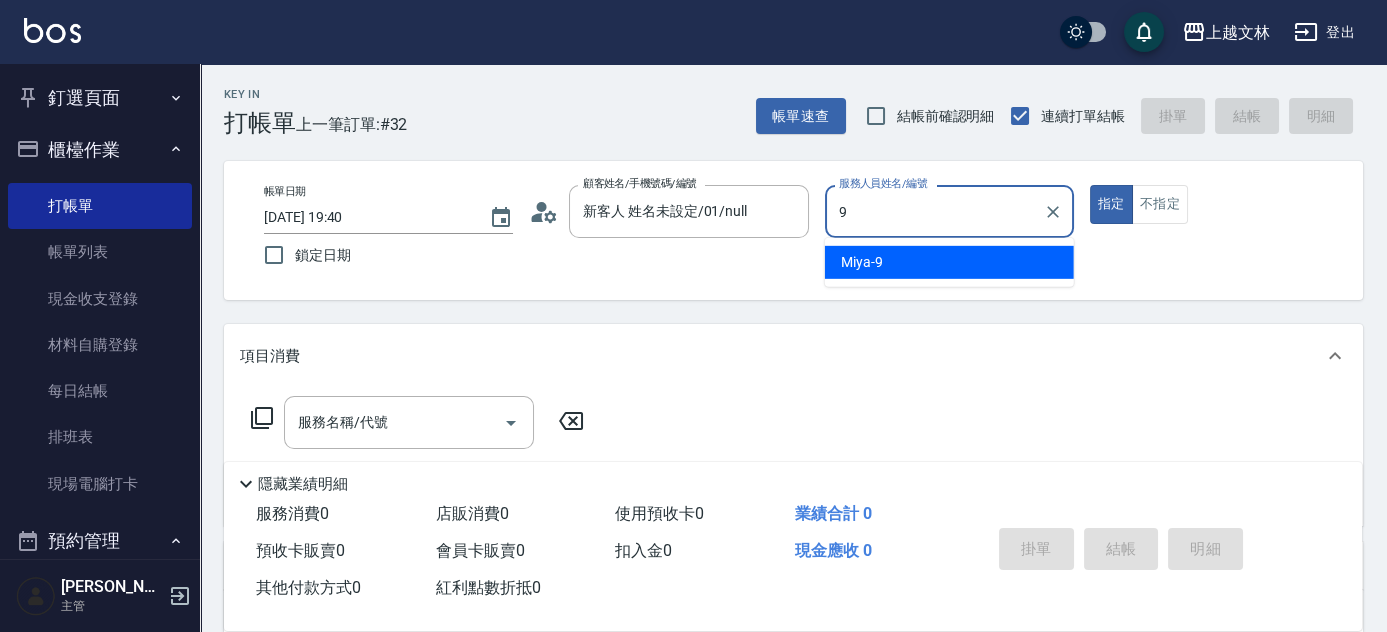 type on "Miya-9" 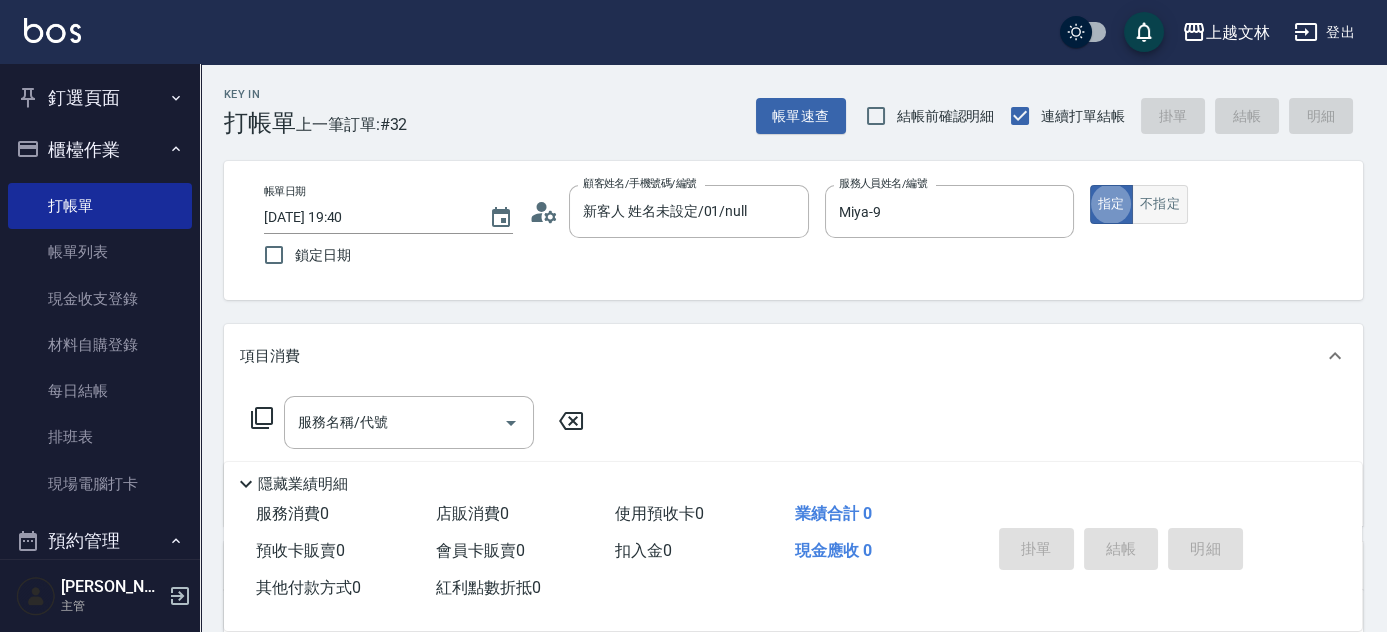 click on "不指定" at bounding box center [1160, 204] 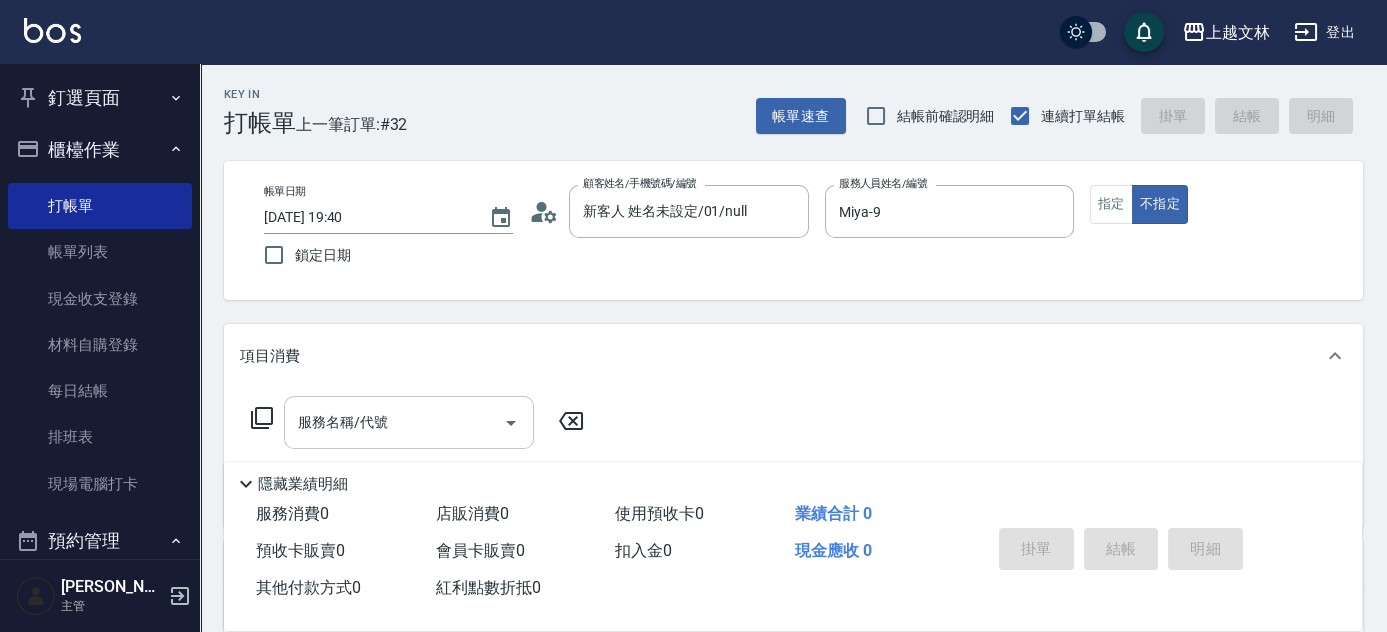 click on "服務名稱/代號" at bounding box center (394, 422) 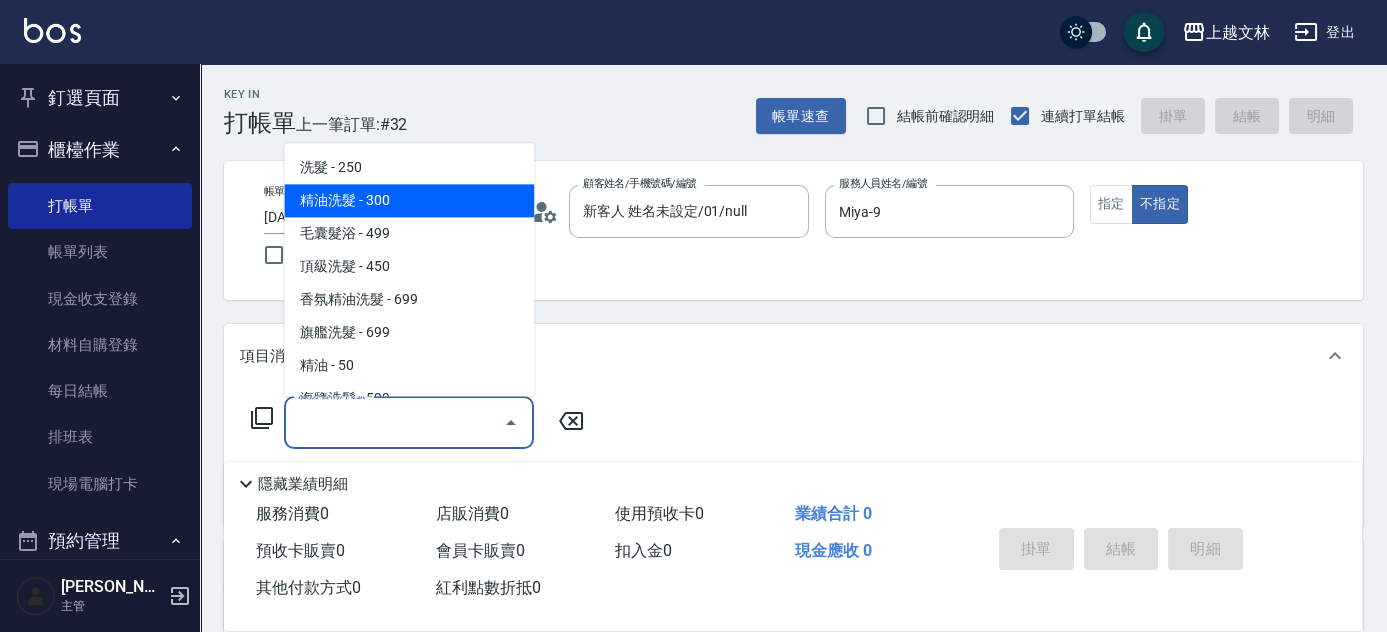 click on "精油洗髮 - 300" at bounding box center [409, 201] 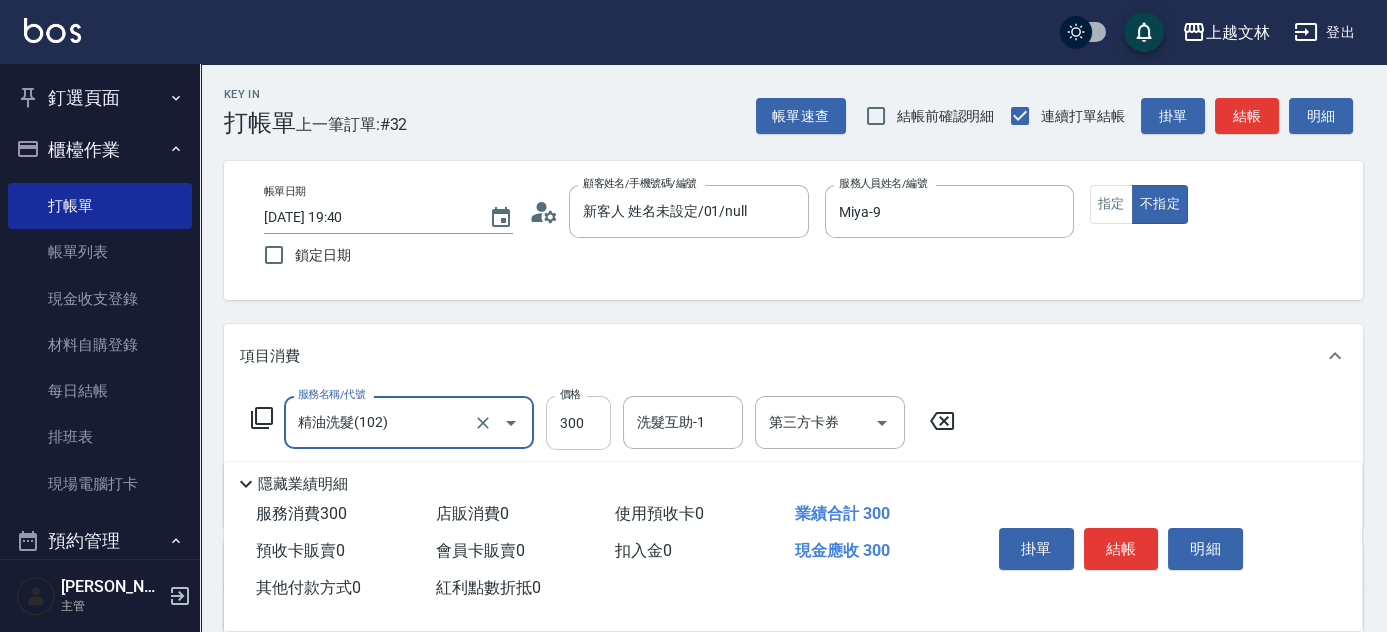 click on "300" at bounding box center (578, 423) 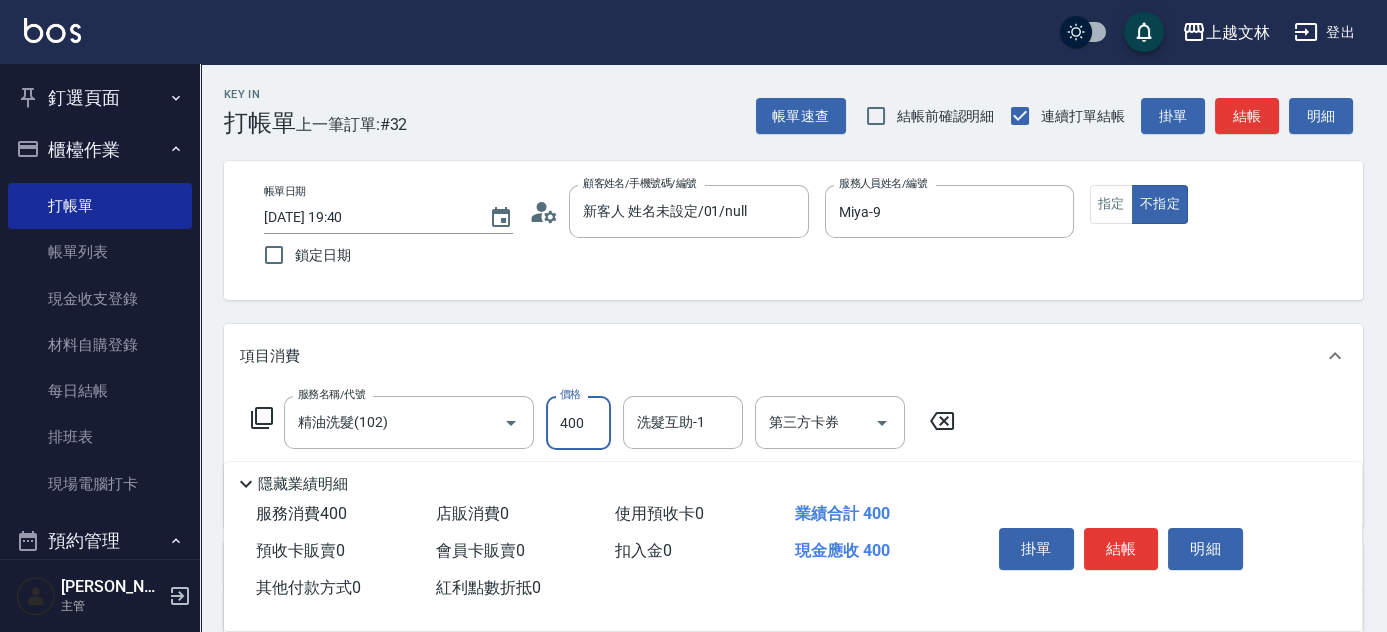 type on "400" 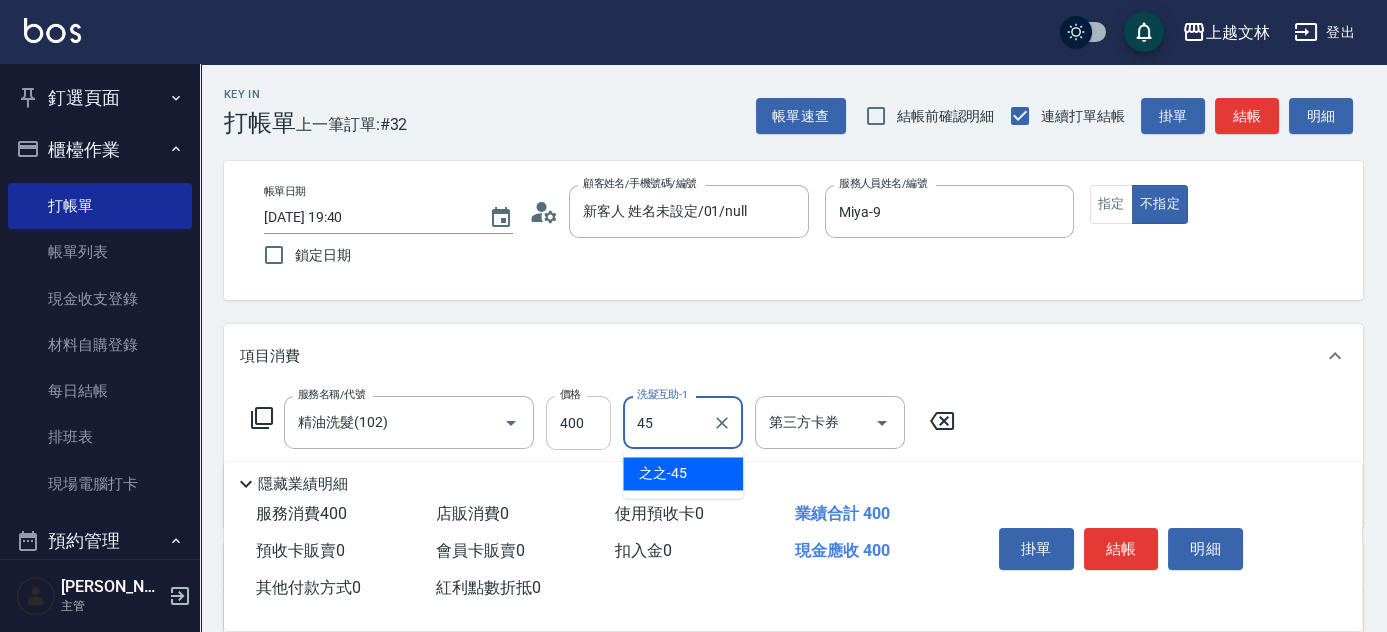 type on "之之-45" 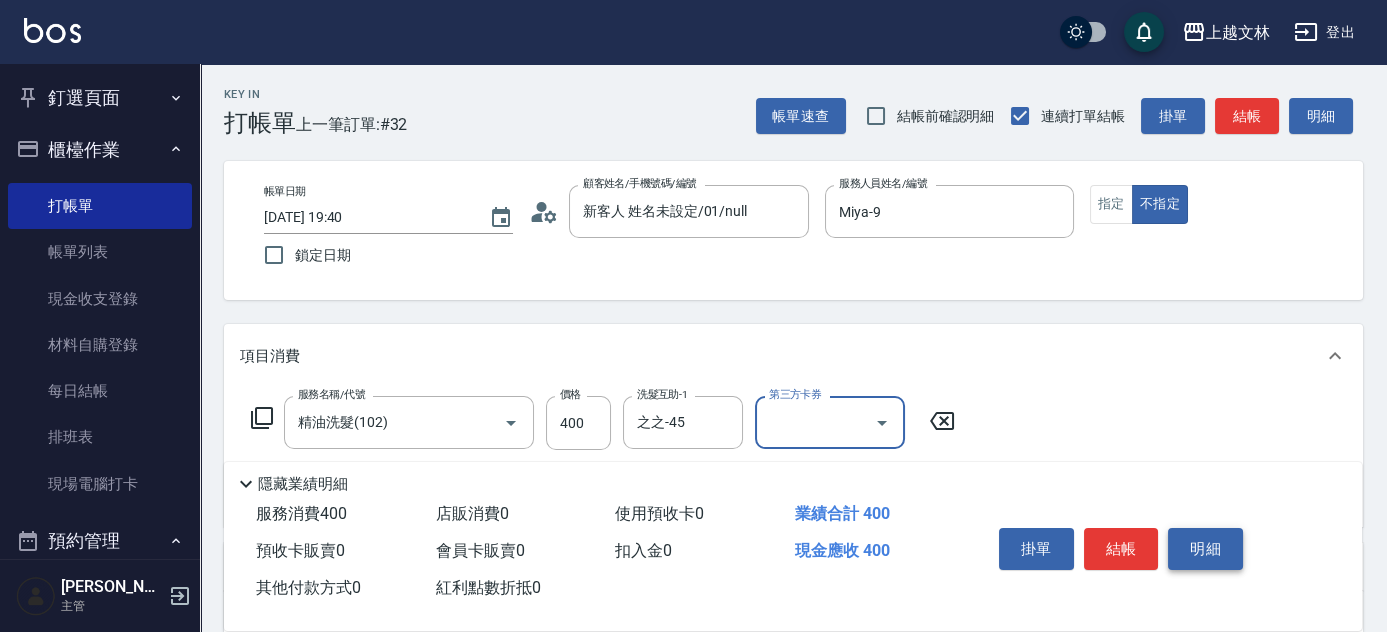 click on "明細" at bounding box center [1205, 549] 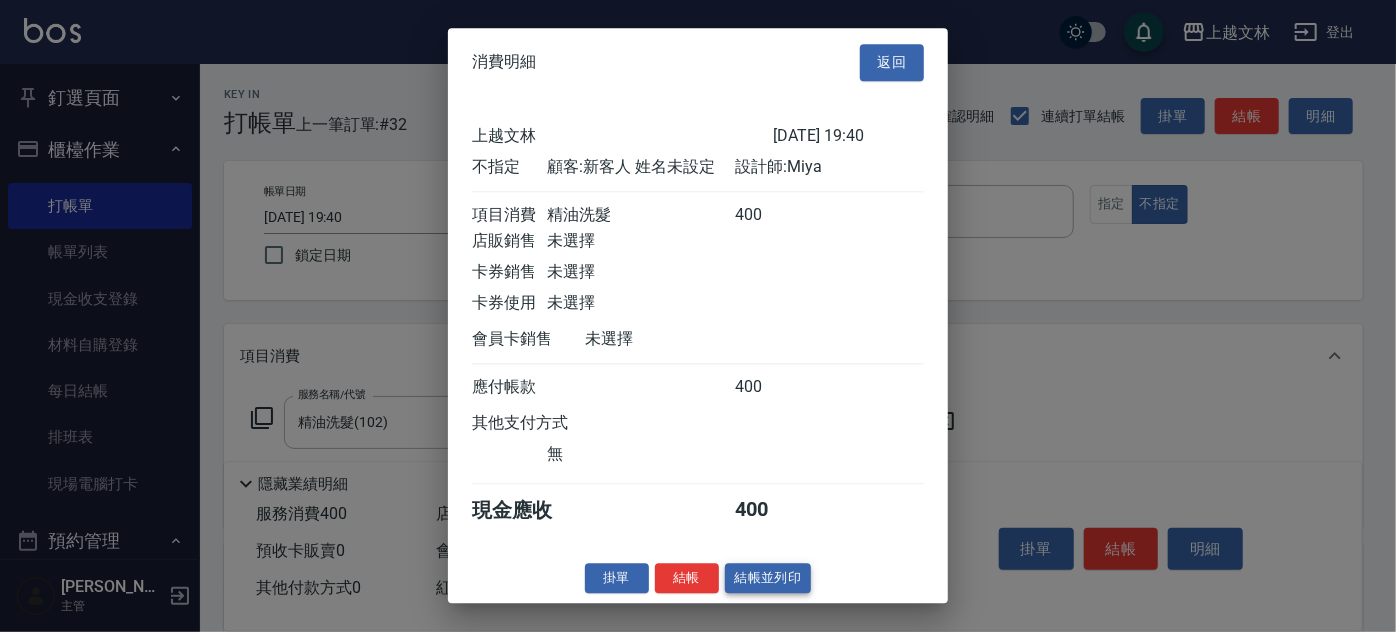 click on "結帳並列印" at bounding box center (768, 578) 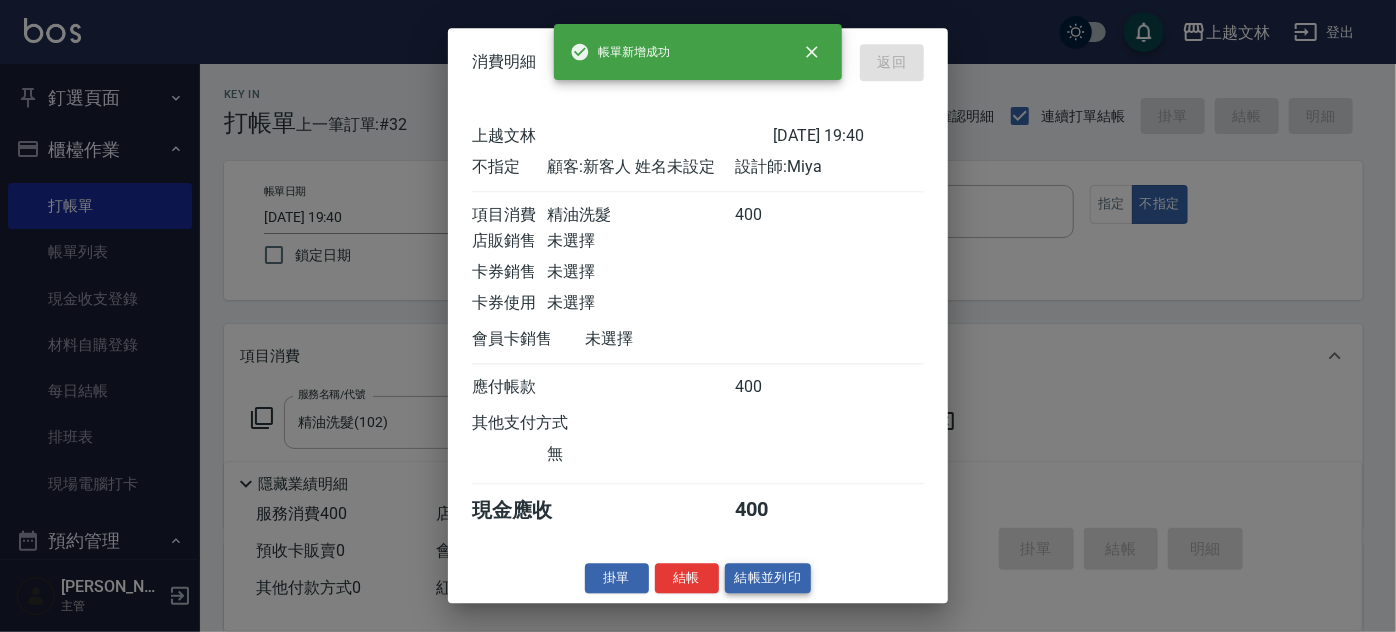 type on "[DATE] 19:41" 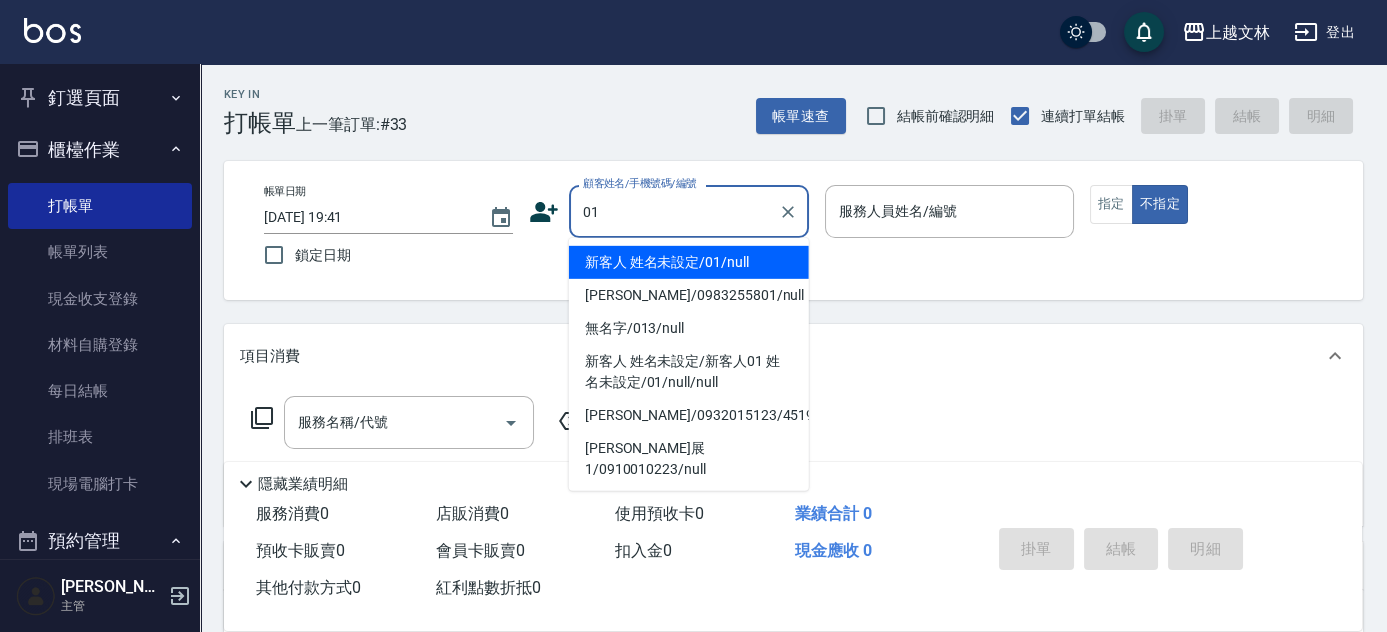 type on "新客人 姓名未設定/01/null" 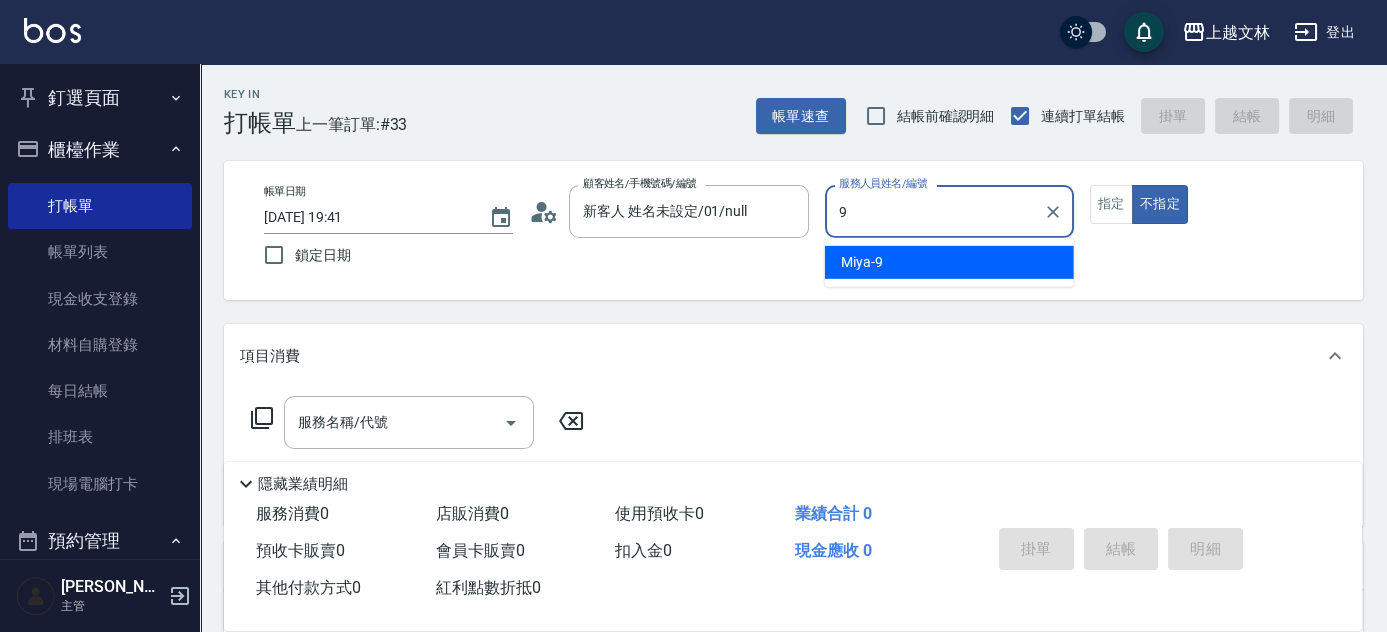type on "Miya-9" 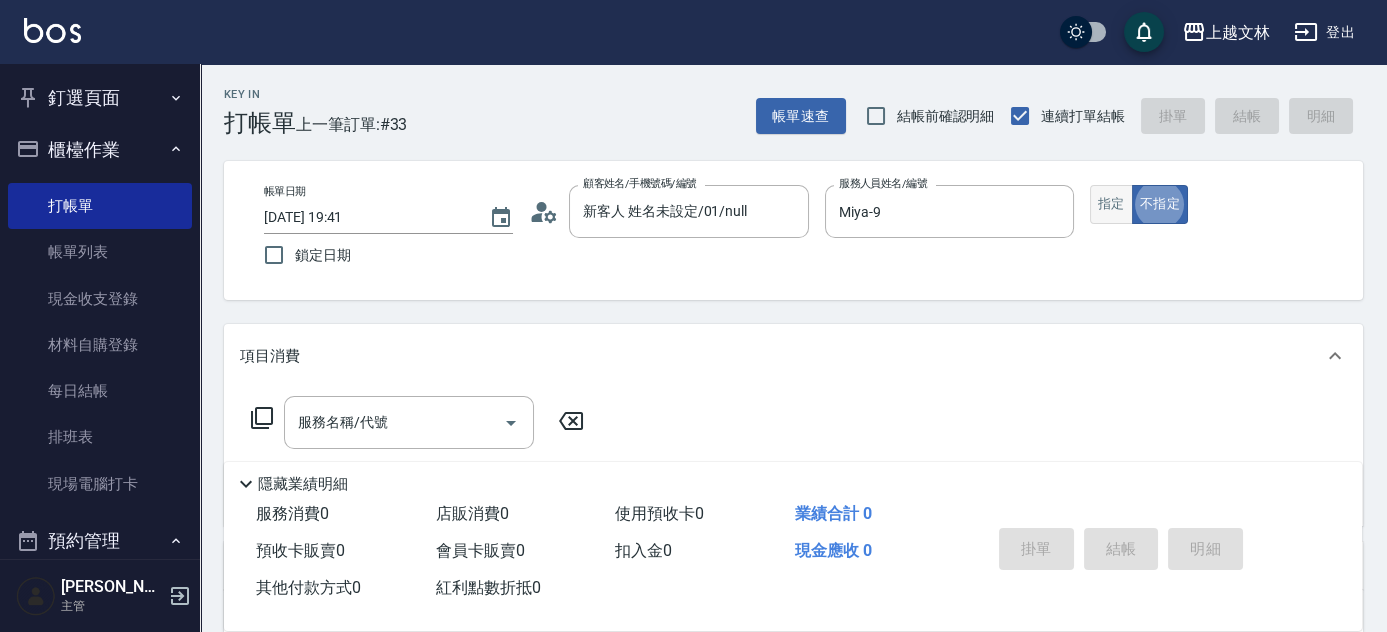 click on "指定" at bounding box center [1111, 204] 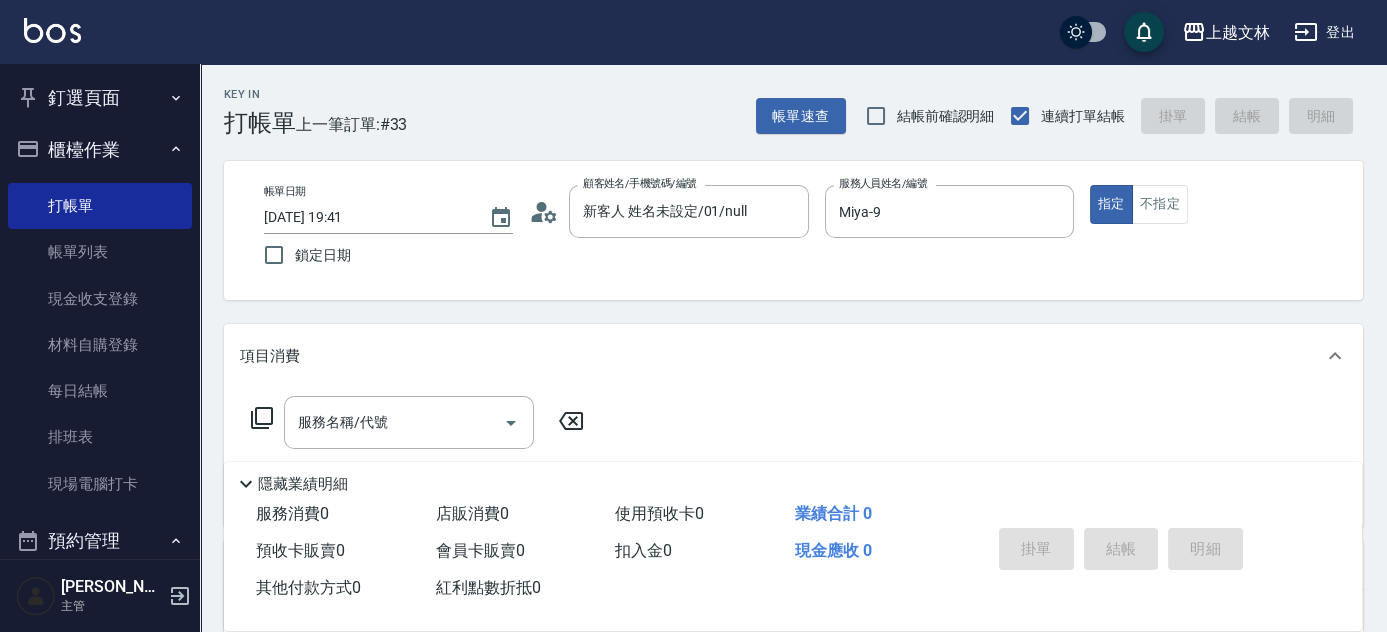 click 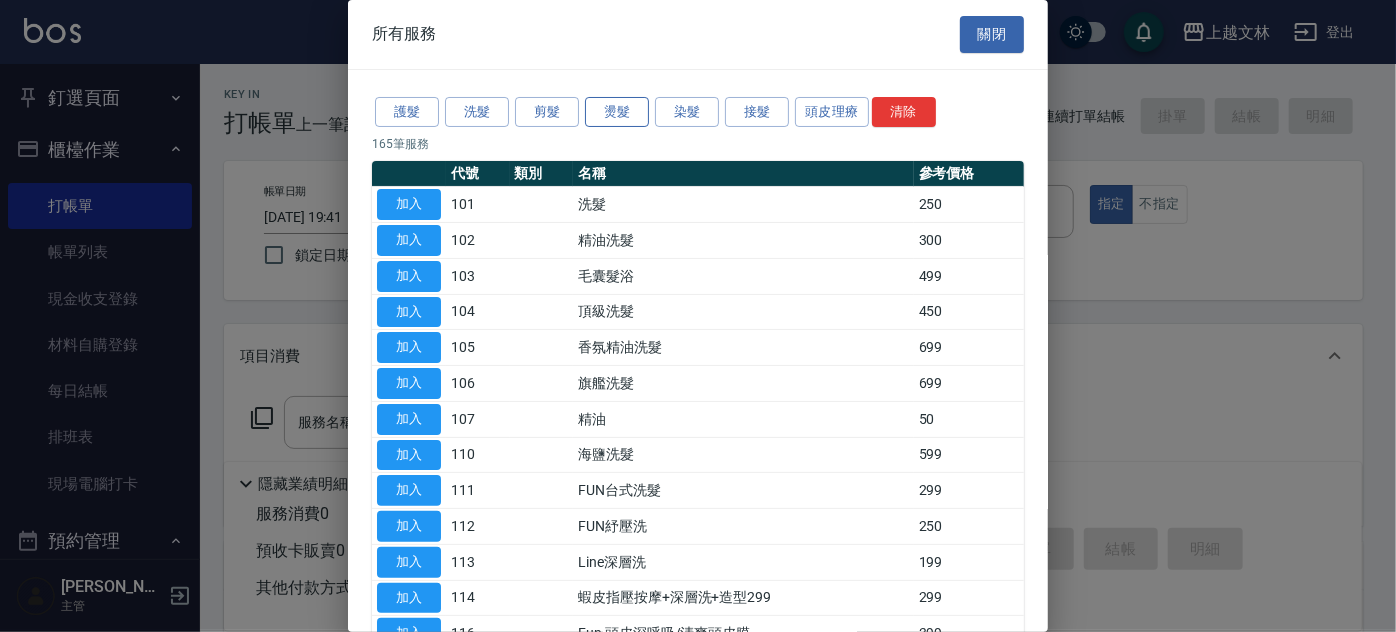 click on "燙髮" at bounding box center (617, 112) 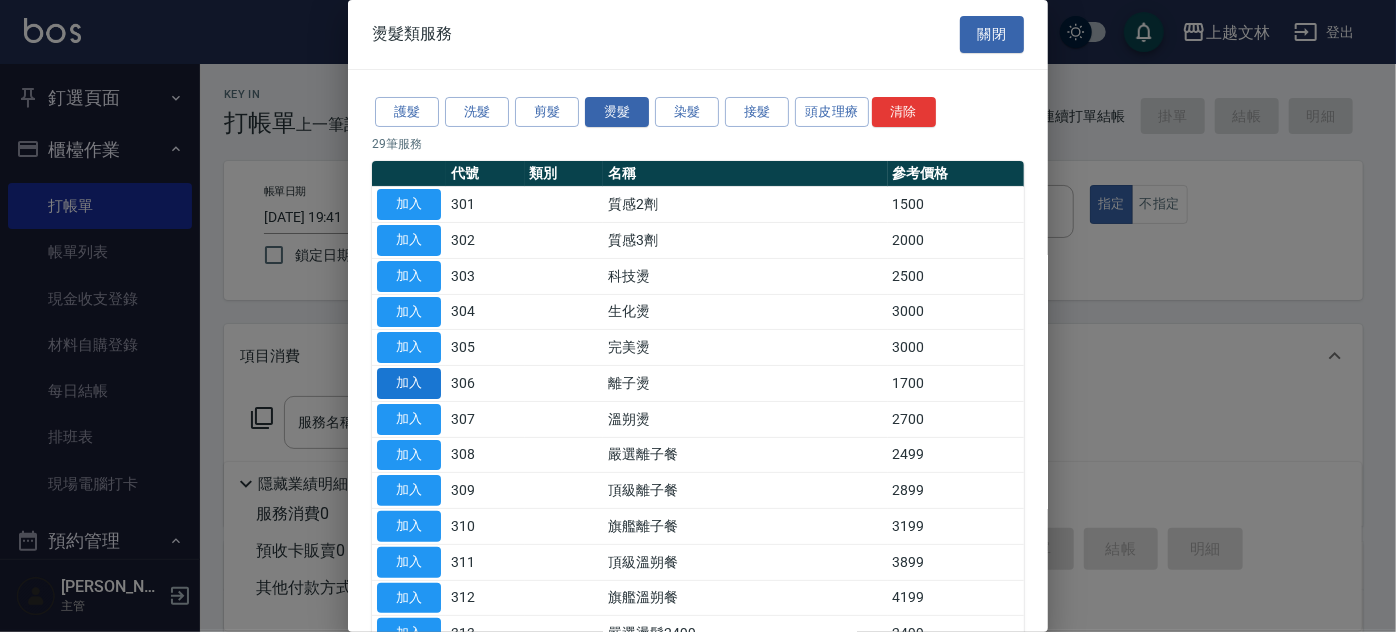 click on "加入" at bounding box center [409, 383] 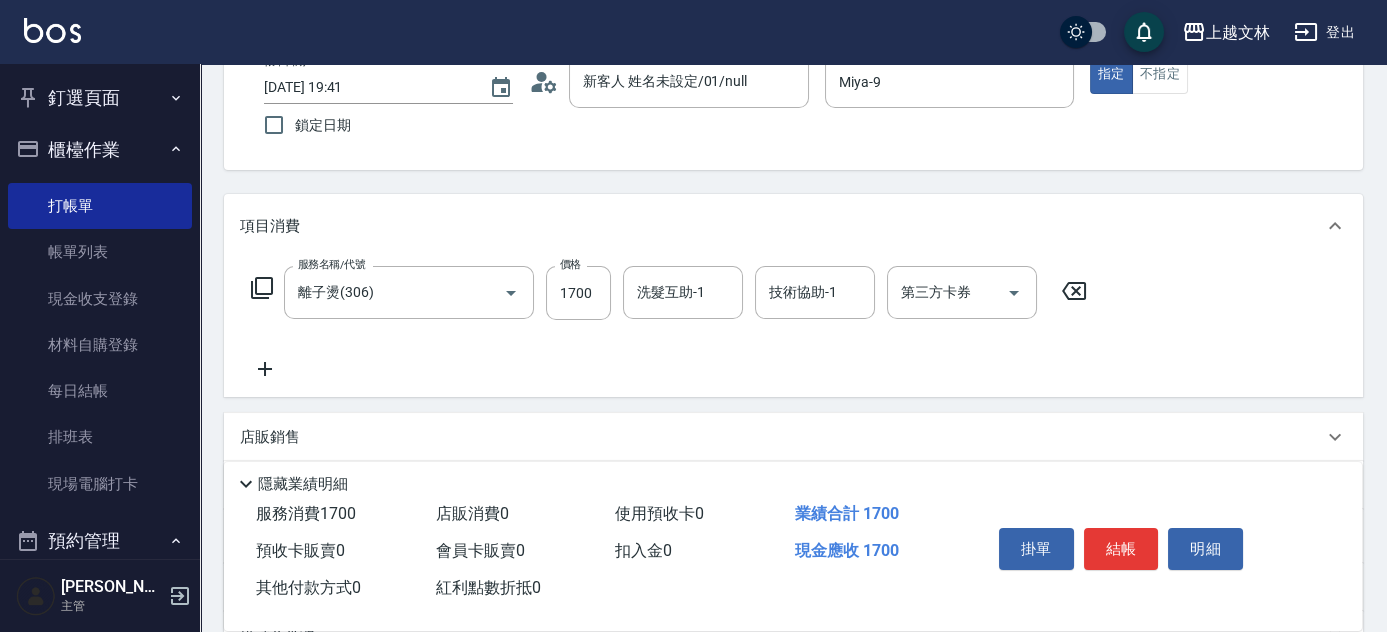 scroll, scrollTop: 224, scrollLeft: 0, axis: vertical 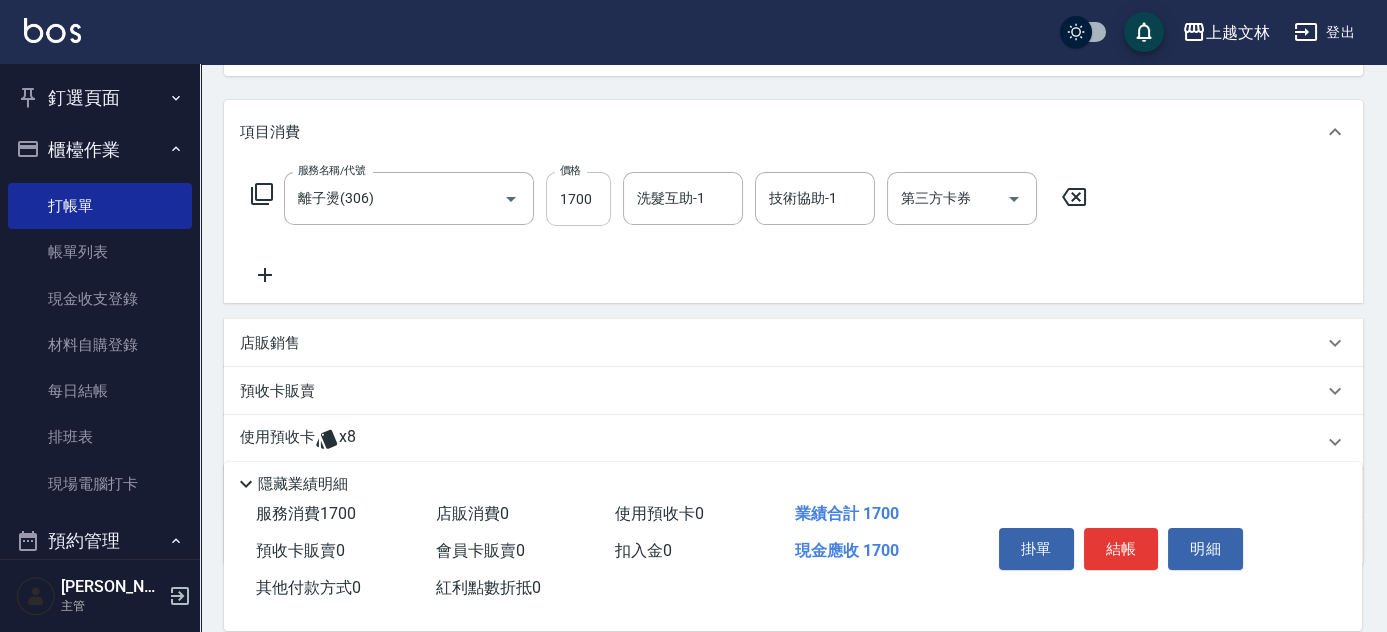 click on "1700" at bounding box center (578, 199) 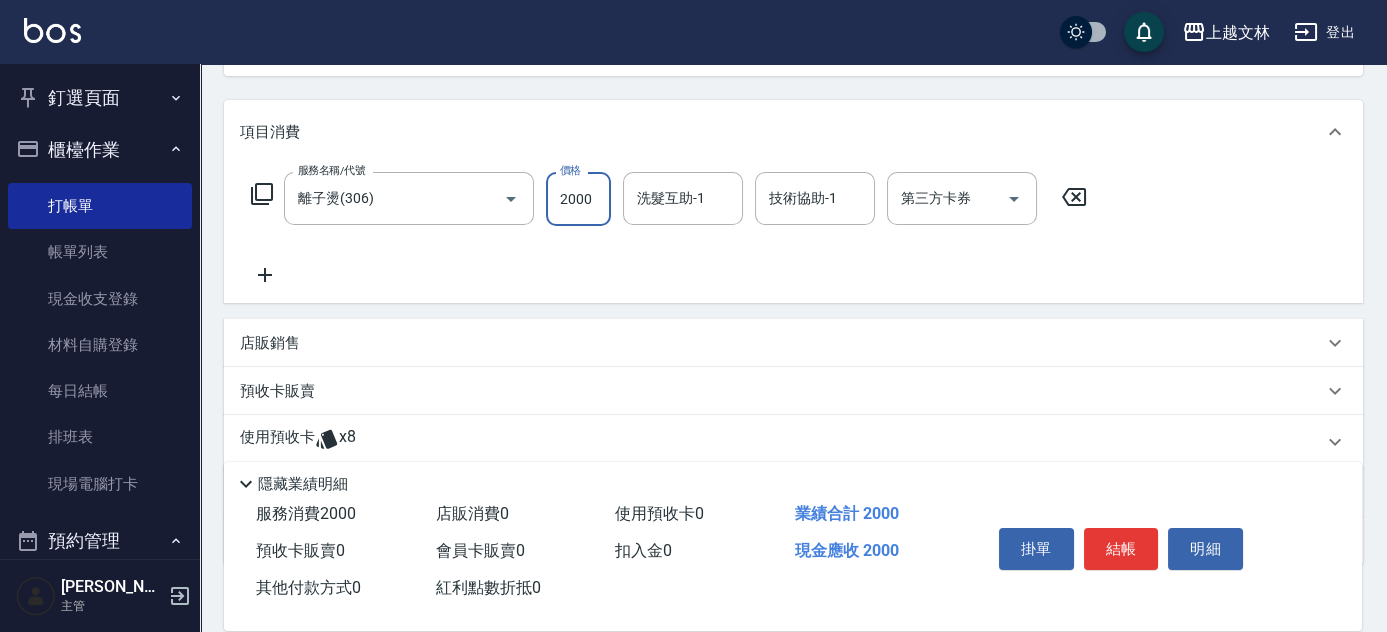 type on "2000" 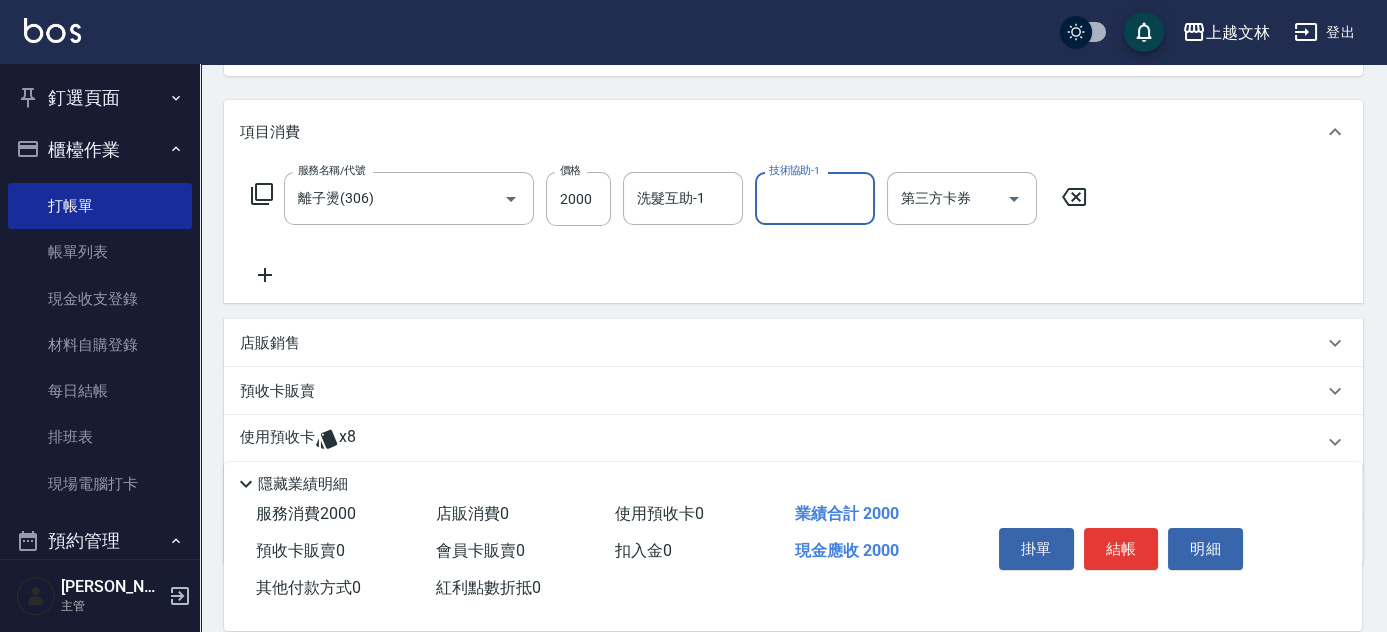 click 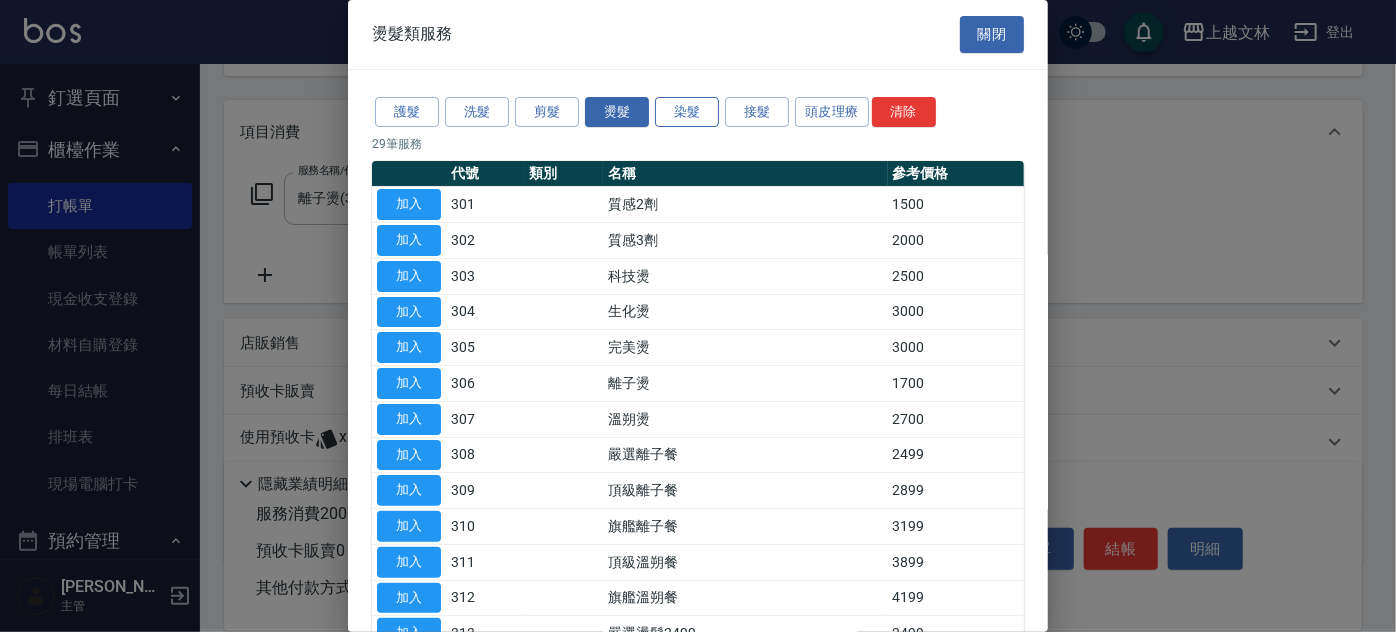 click on "染髮" at bounding box center [687, 112] 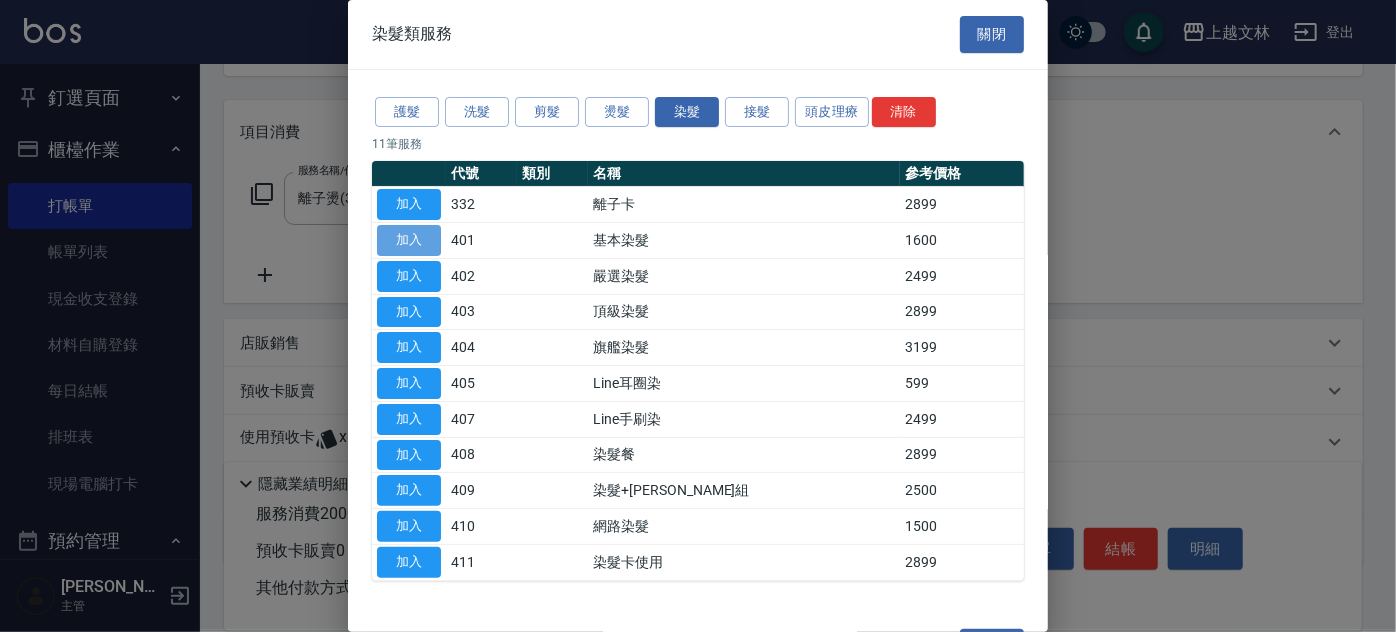 click on "加入" at bounding box center [409, 240] 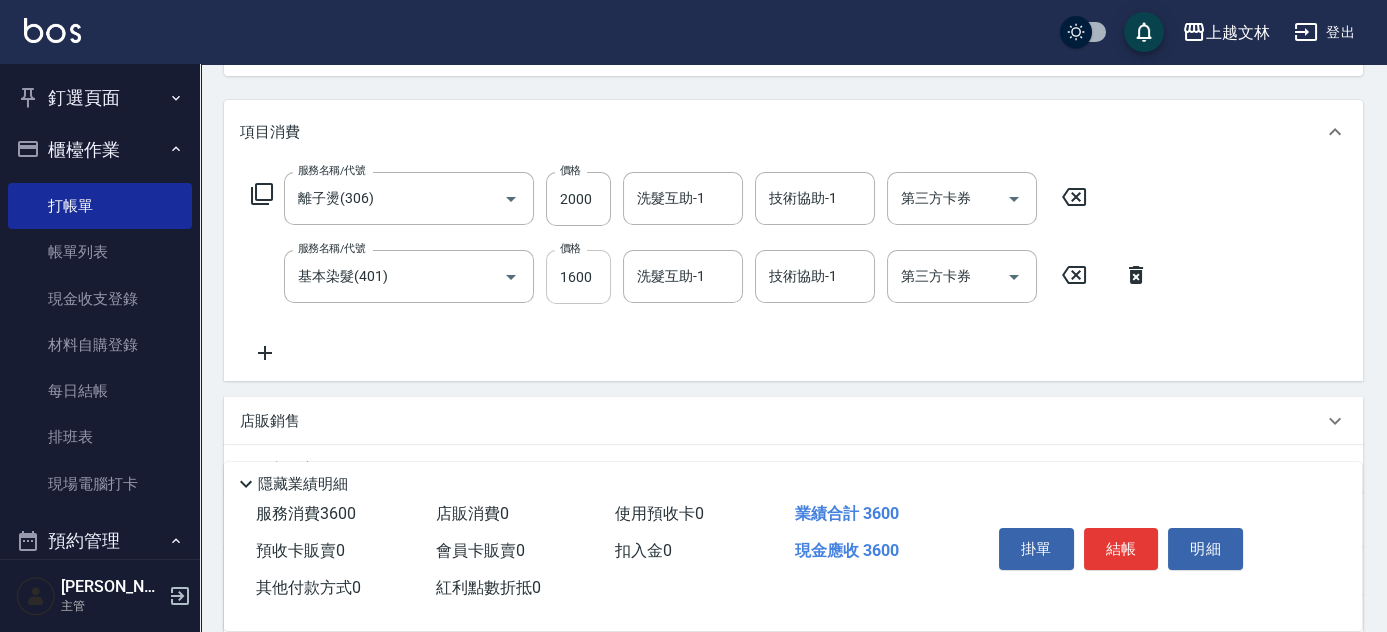 click on "1600" at bounding box center [578, 277] 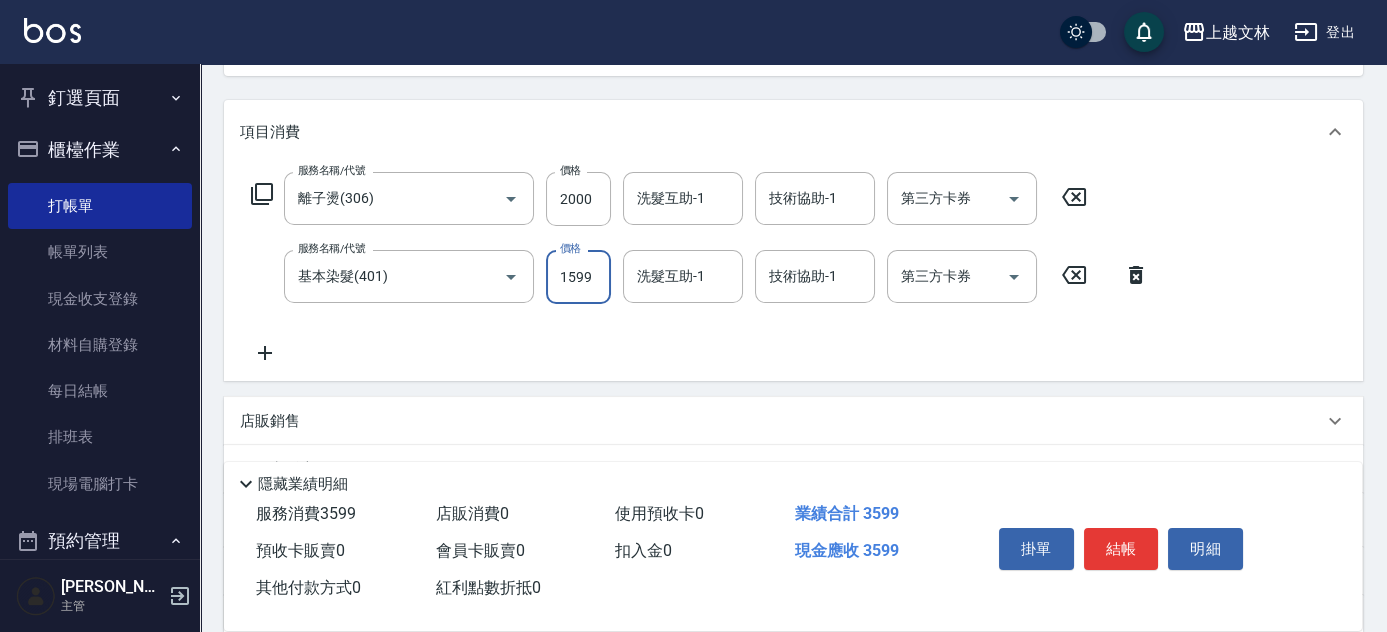 type on "1599" 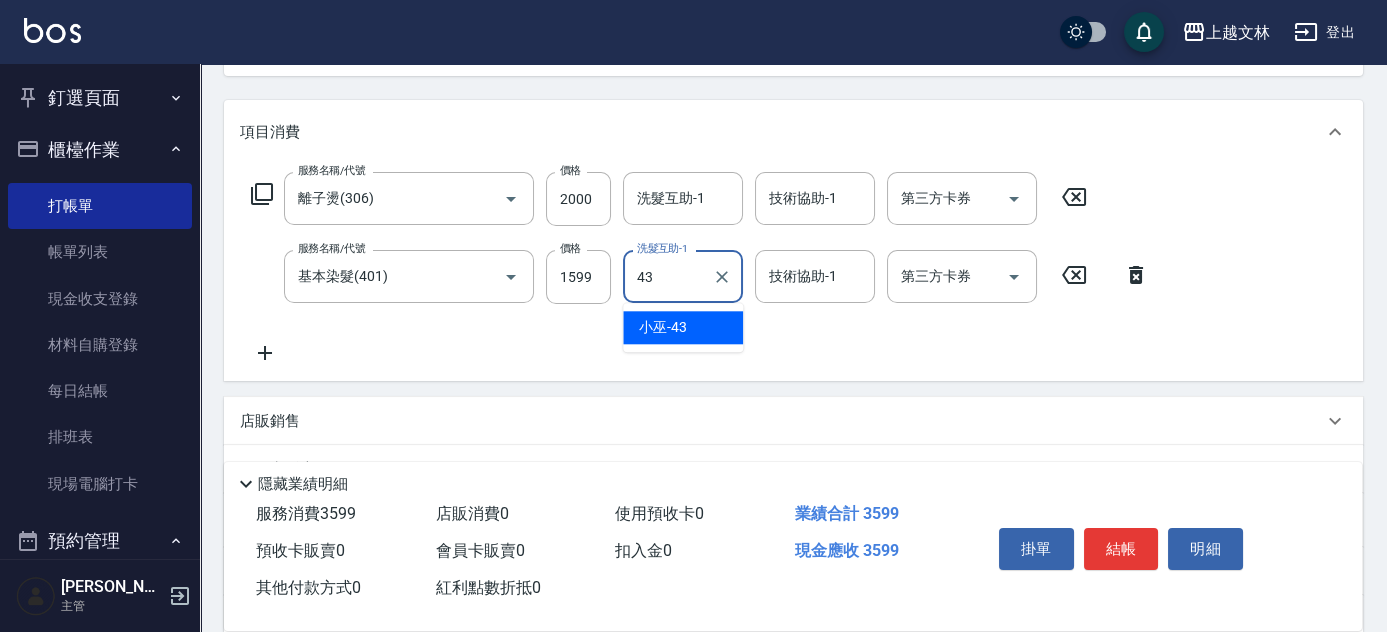 type on "小巫-43" 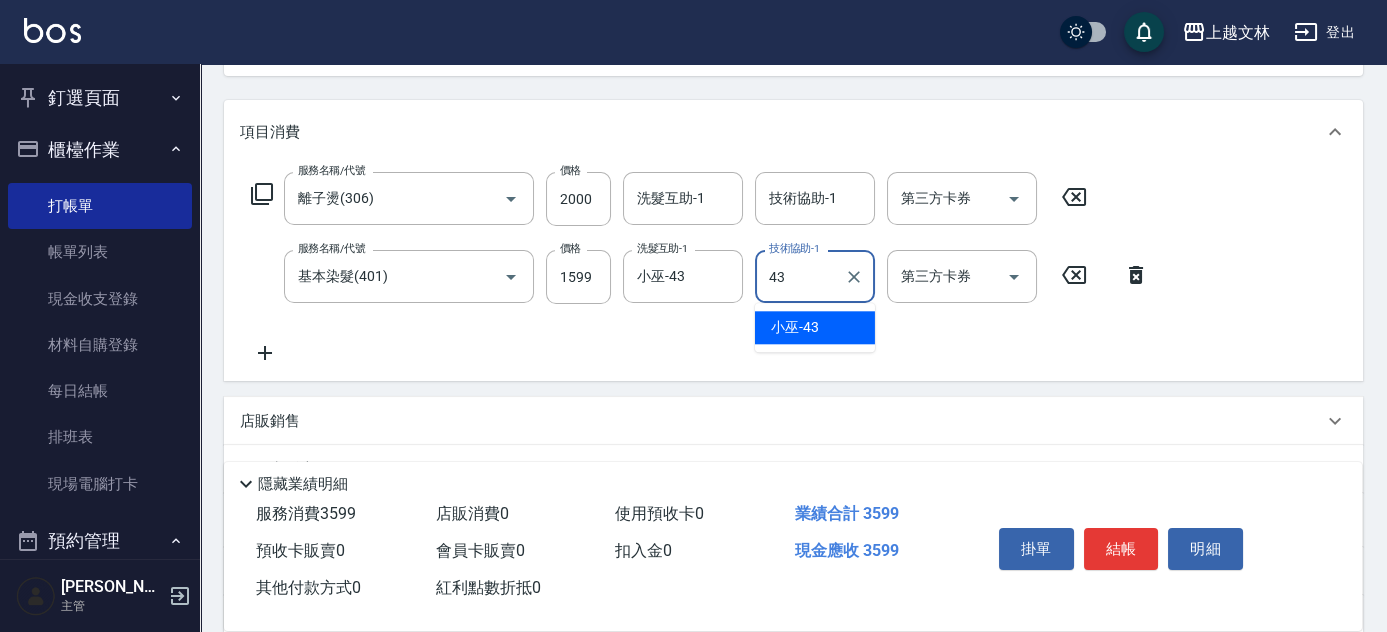 type on "小巫-43" 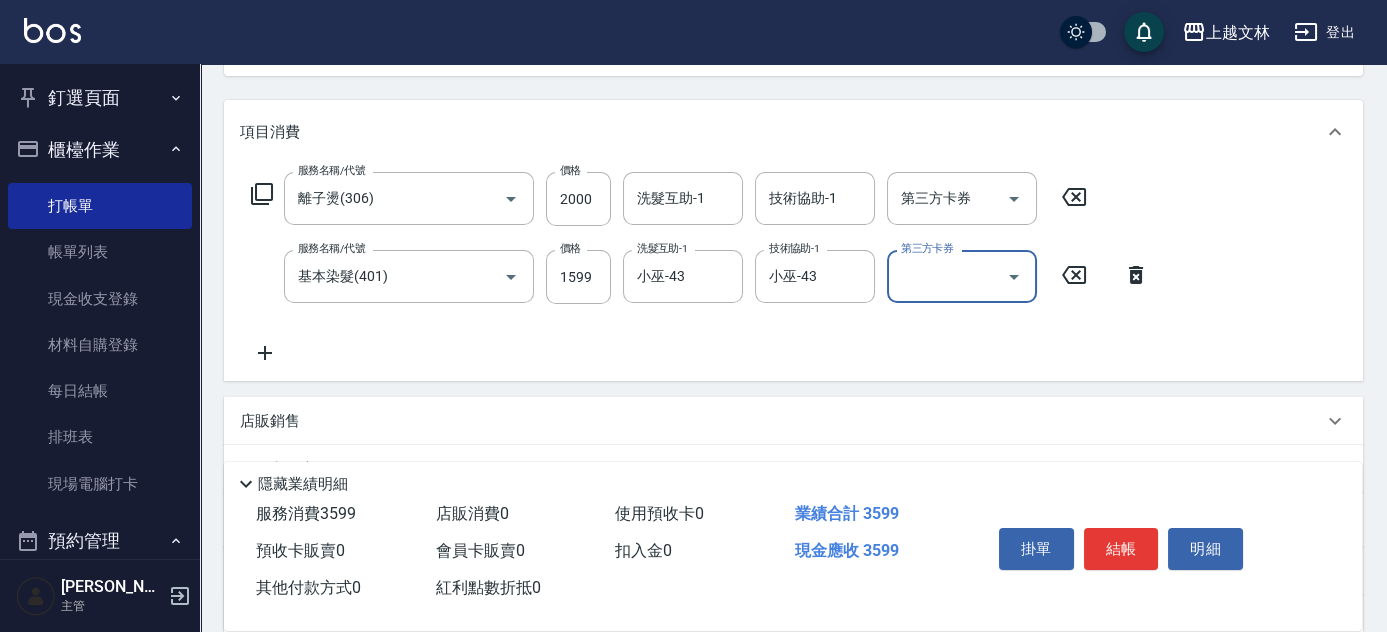 click 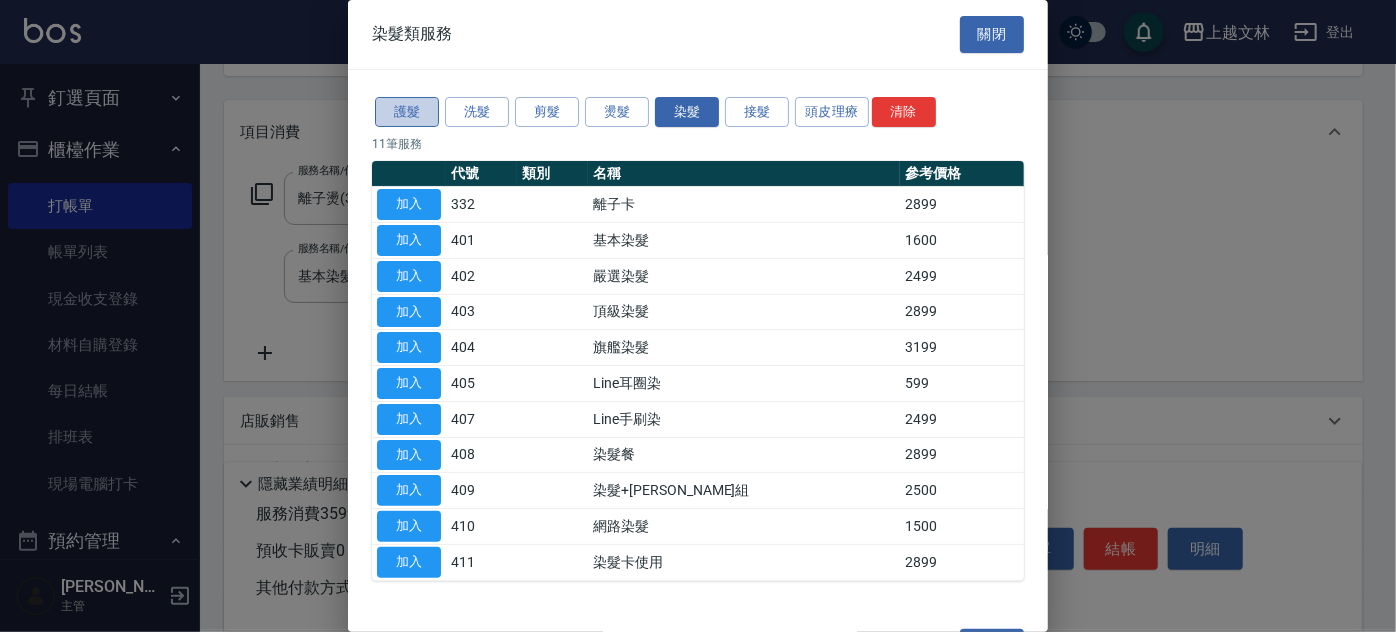 click on "護髮" at bounding box center [407, 112] 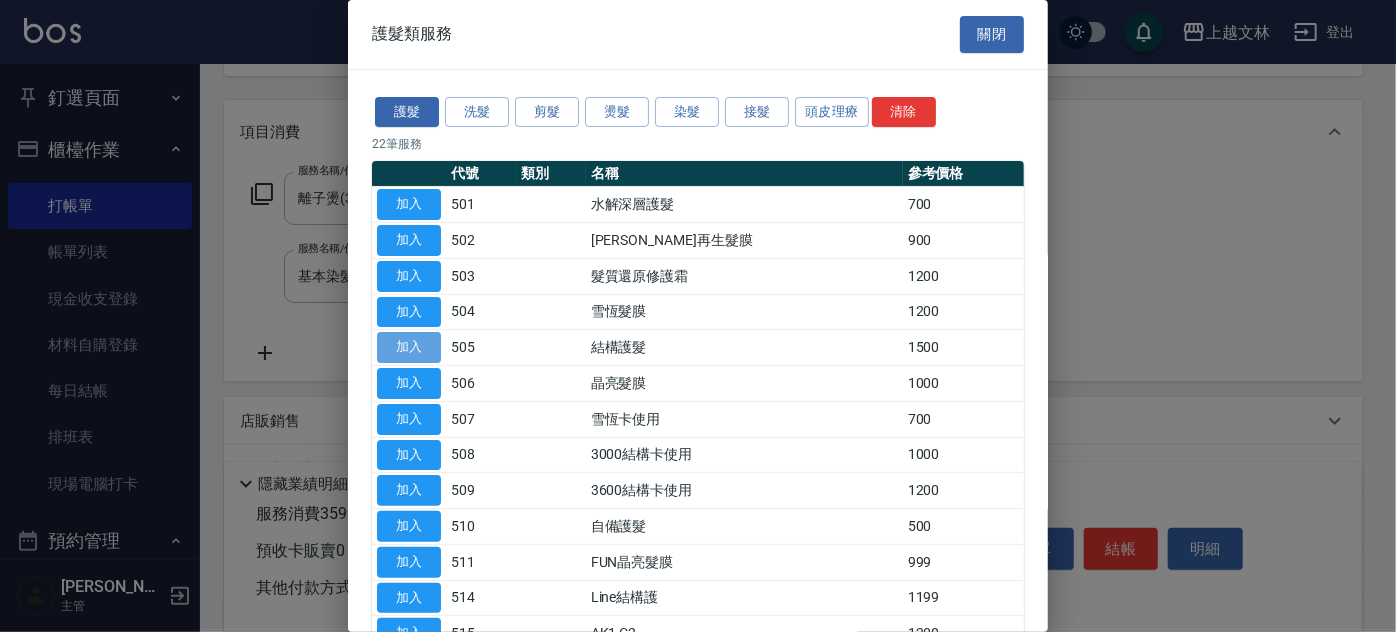 click on "加入" at bounding box center [409, 347] 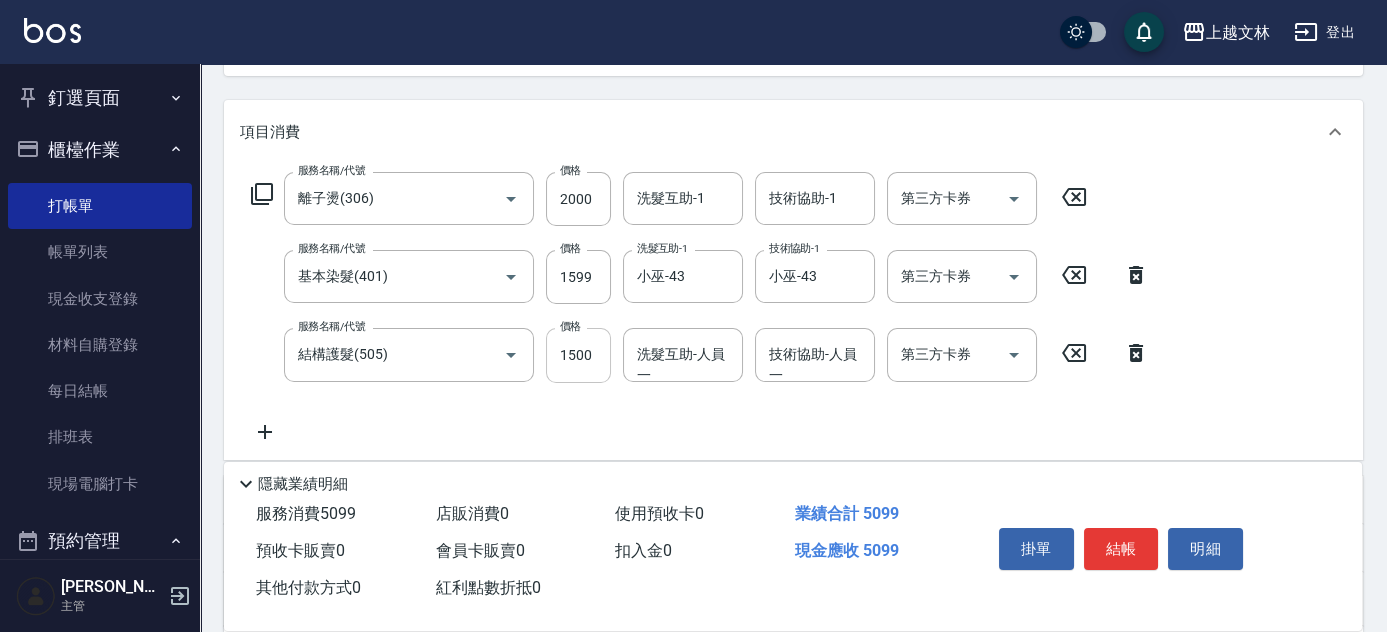 click on "1500" at bounding box center (578, 355) 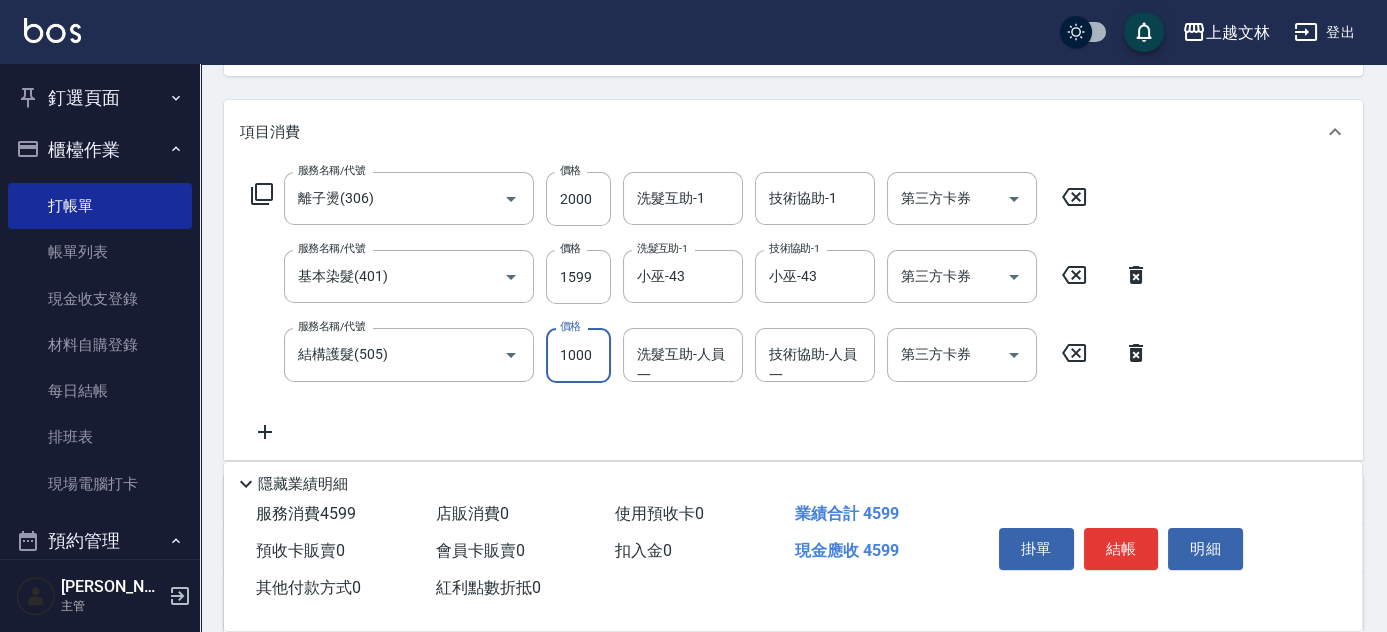 type on "1000" 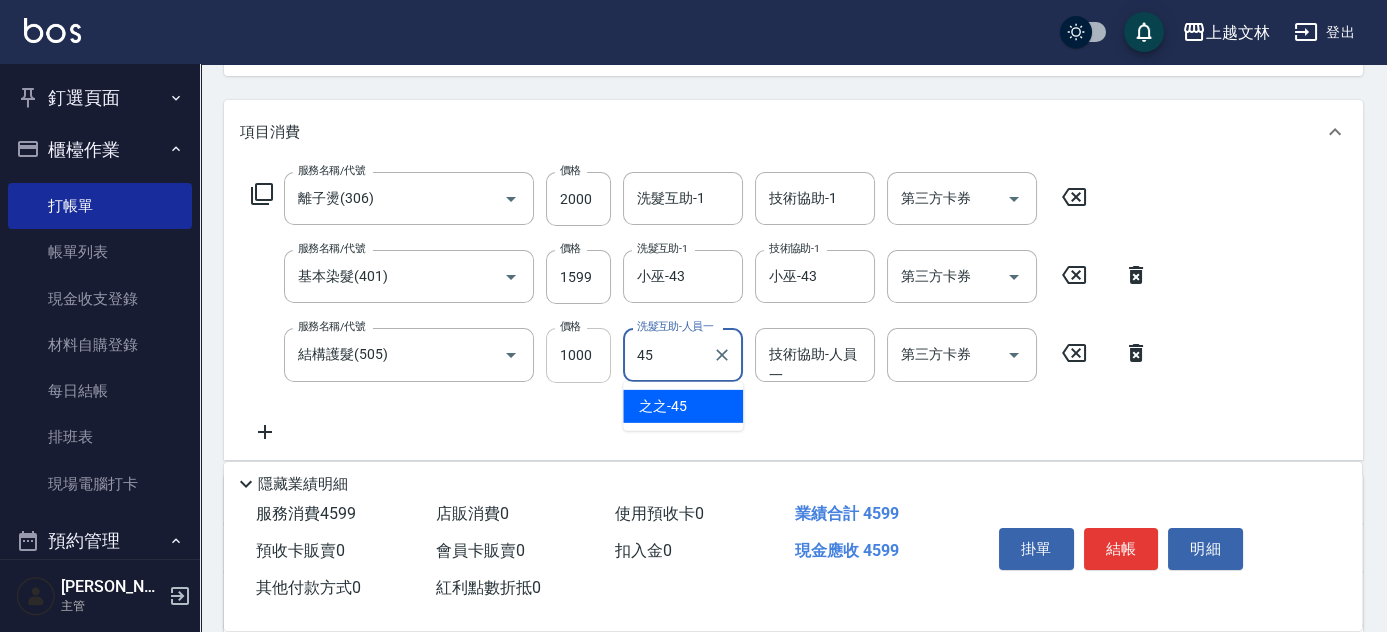 type on "之之-45" 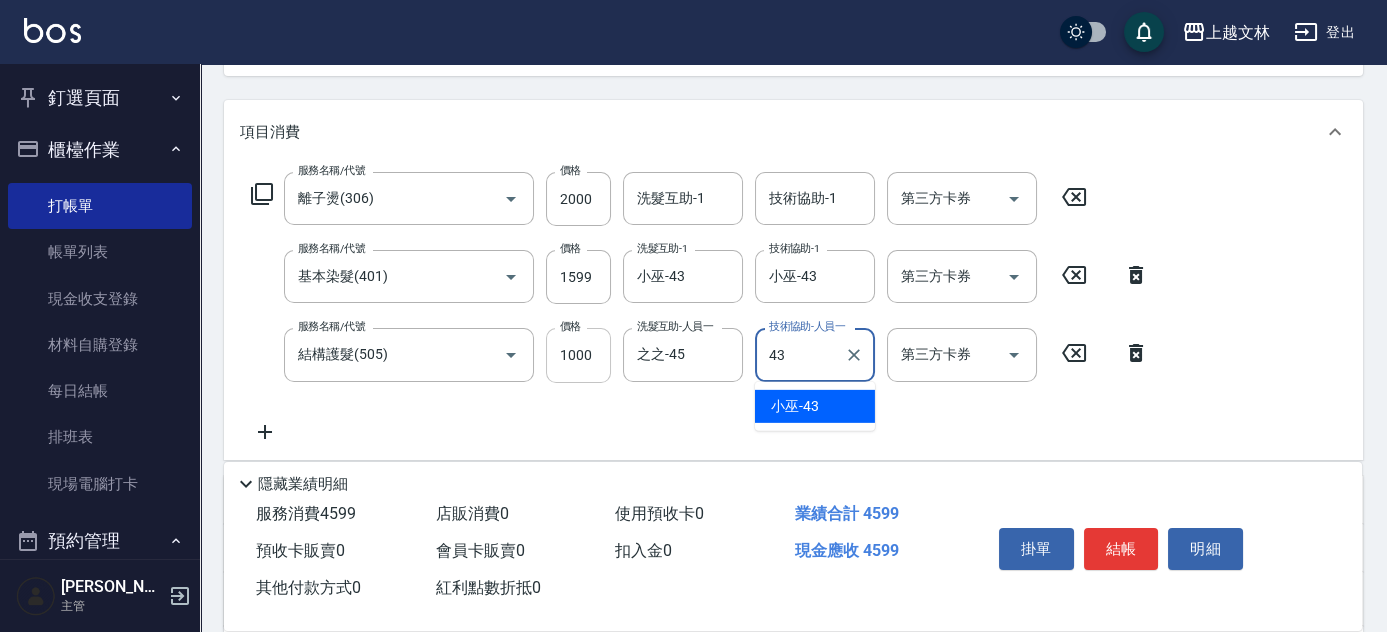 type on "小巫-43" 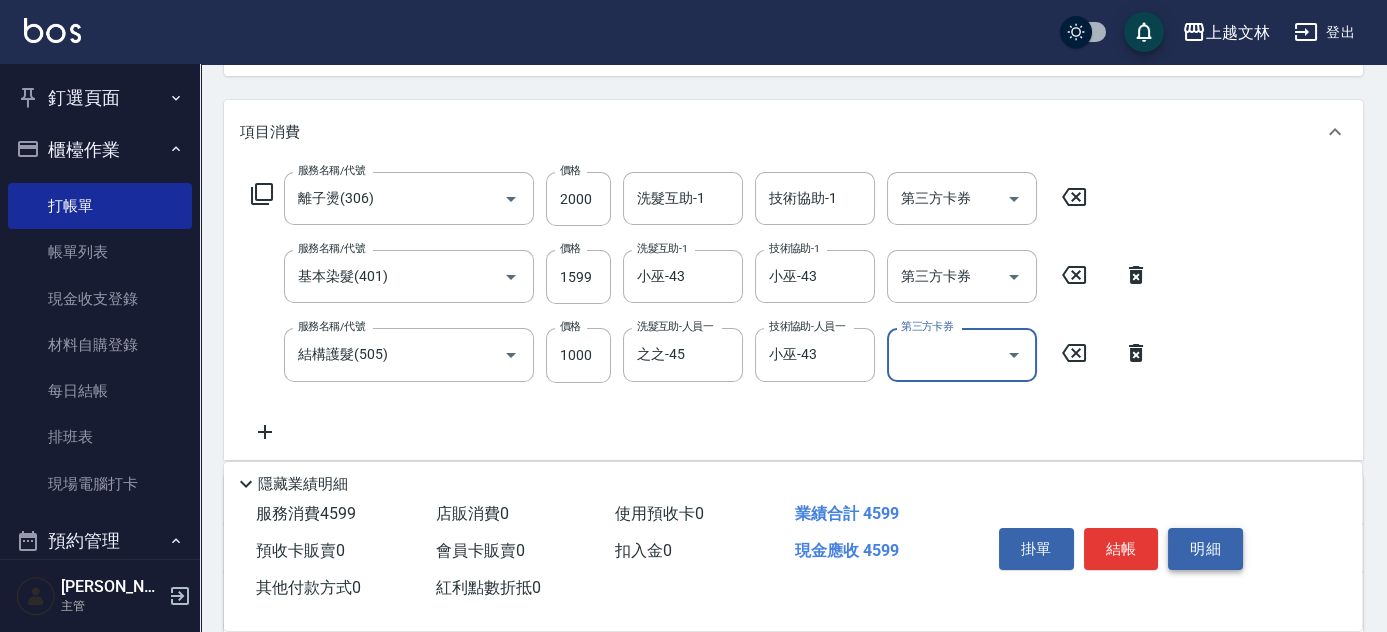 click on "明細" at bounding box center (1205, 549) 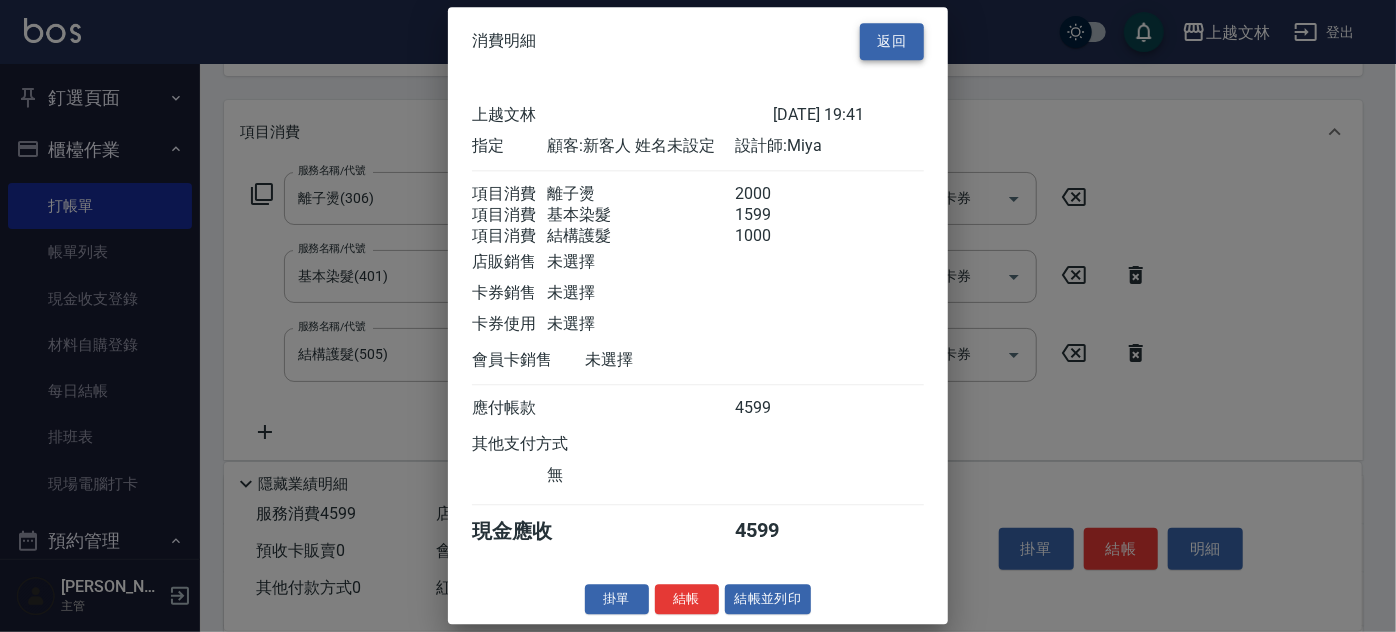 click on "返回" at bounding box center (892, 41) 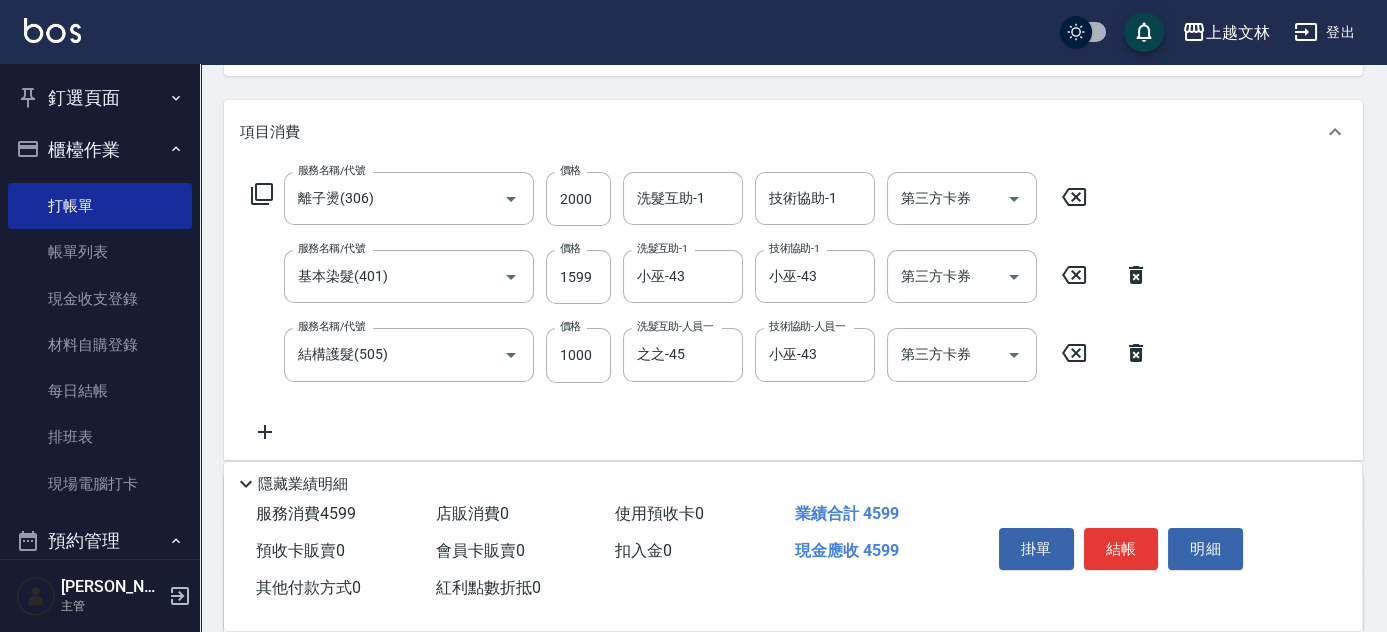 scroll, scrollTop: 78, scrollLeft: 0, axis: vertical 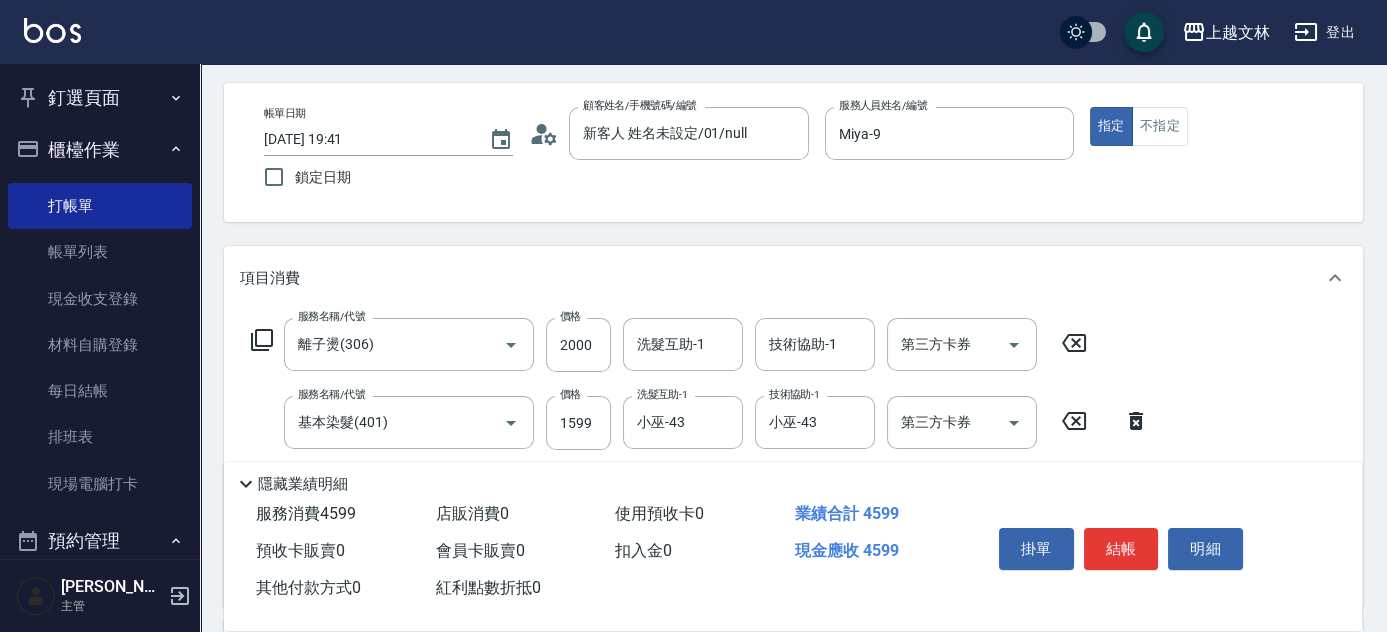 drag, startPoint x: 1370, startPoint y: 114, endPoint x: 1340, endPoint y: 244, distance: 133.41664 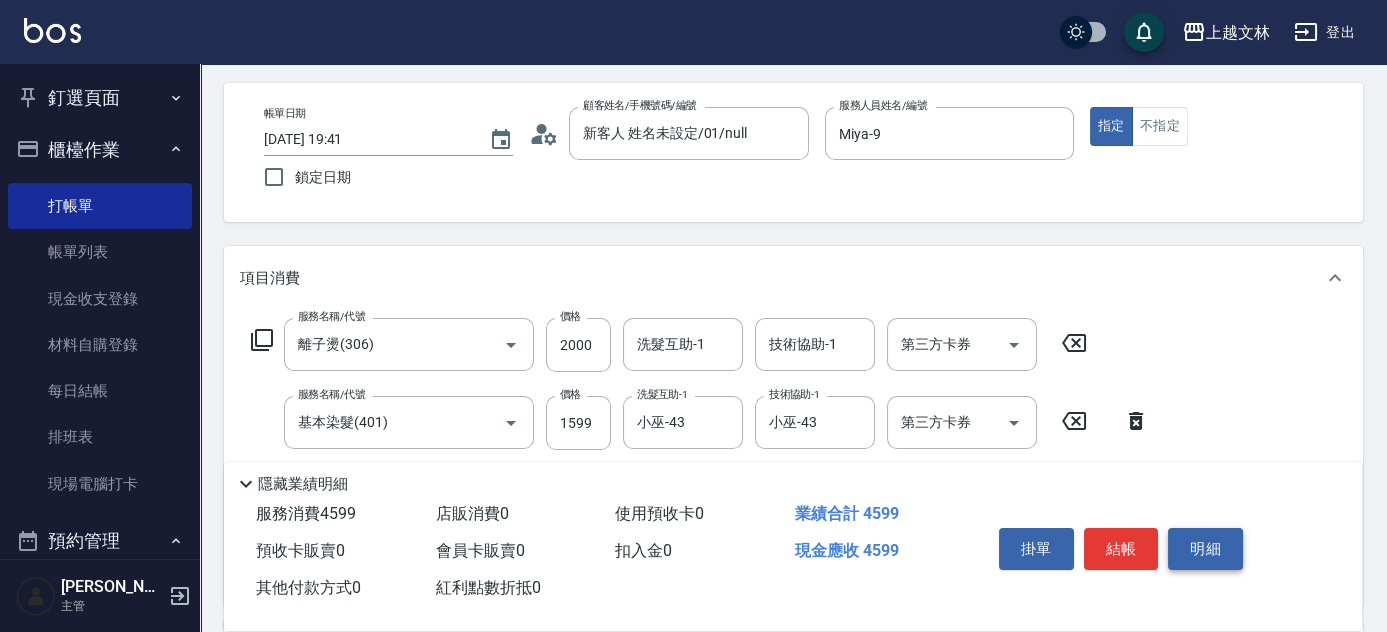 click on "明細" at bounding box center (1205, 549) 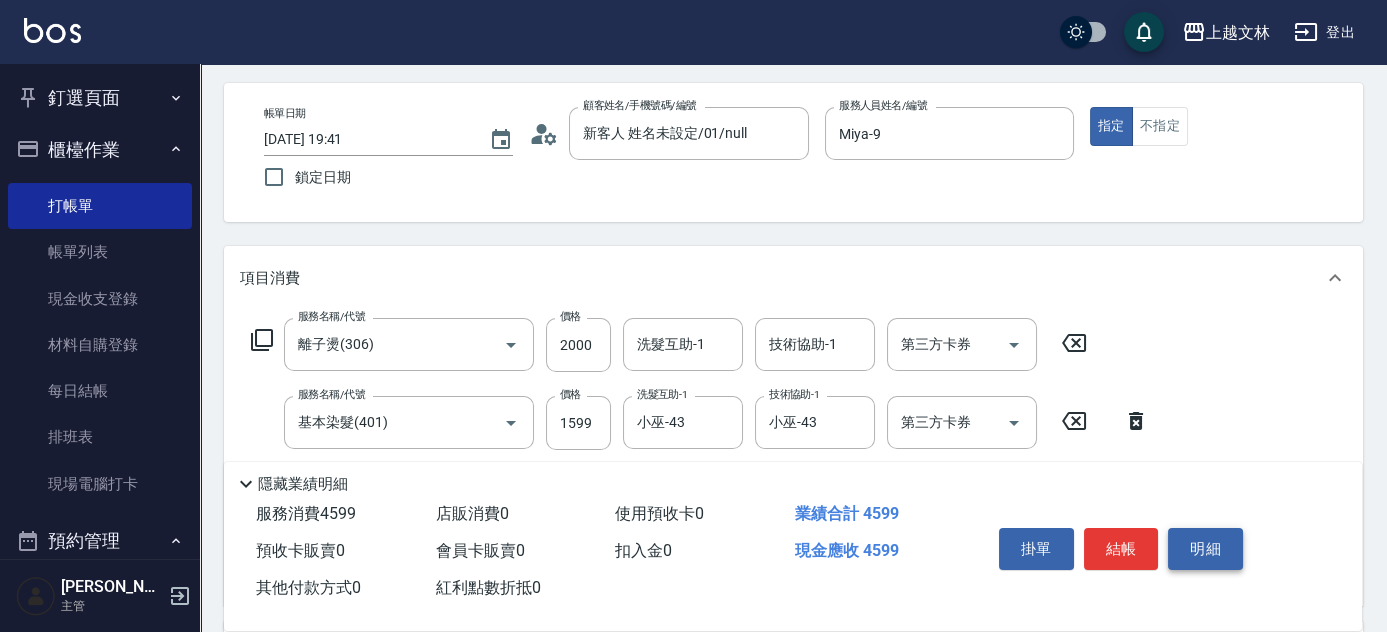 click on "明細" at bounding box center (1205, 549) 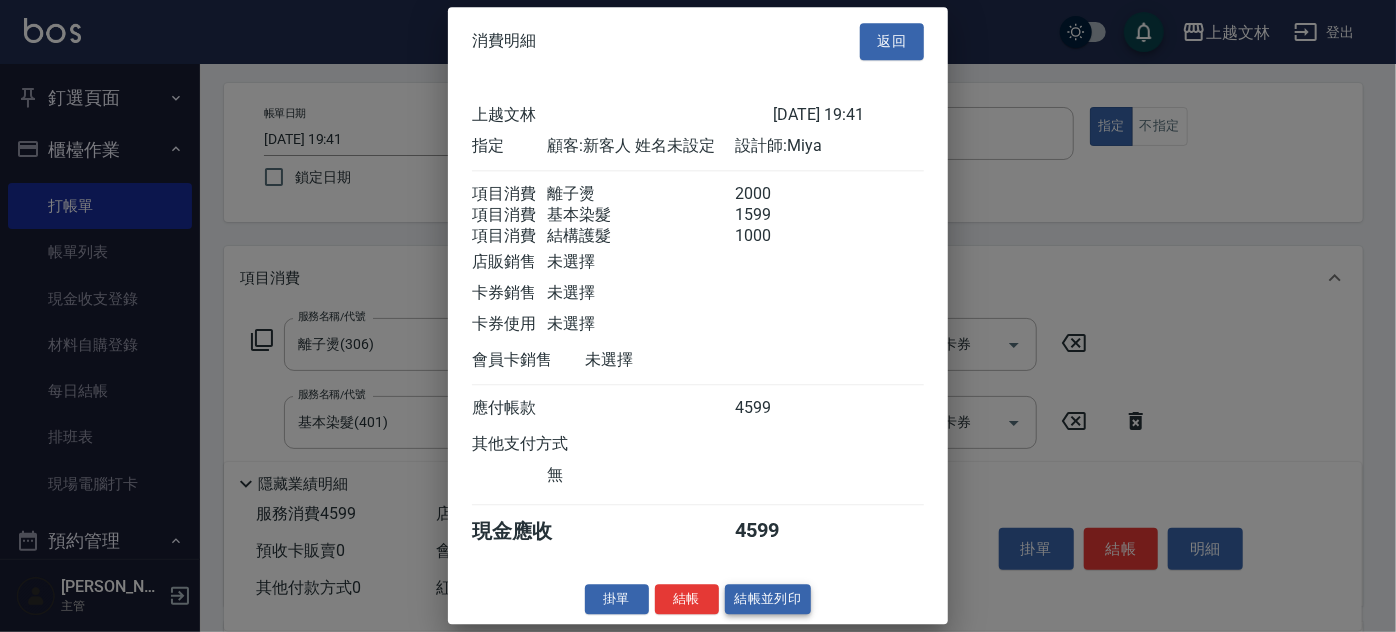 click on "結帳並列印" at bounding box center [768, 599] 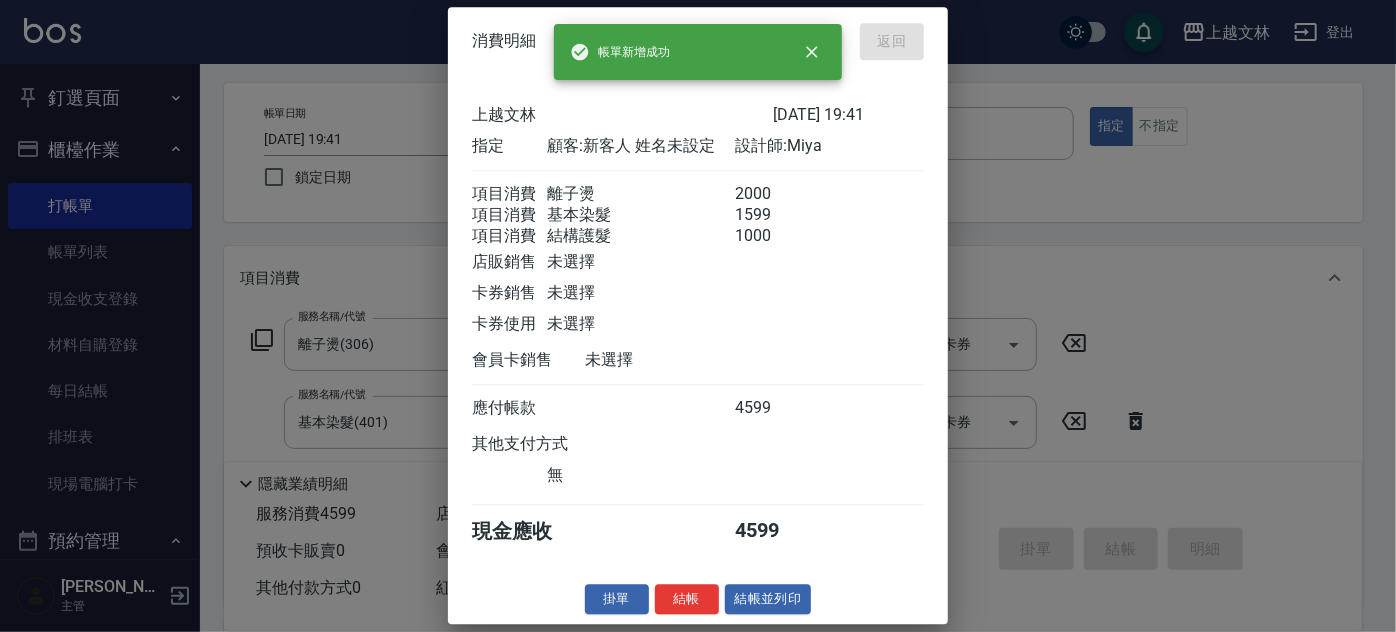 type on "[DATE] 19:42" 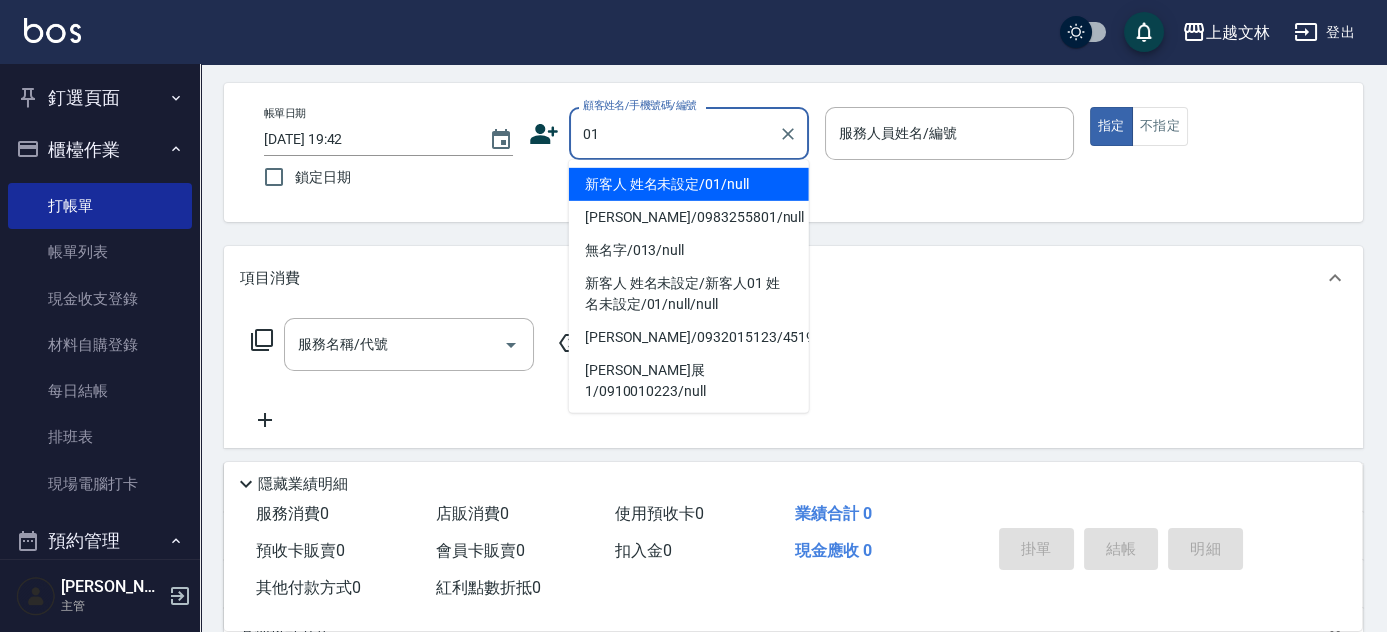 type on "01" 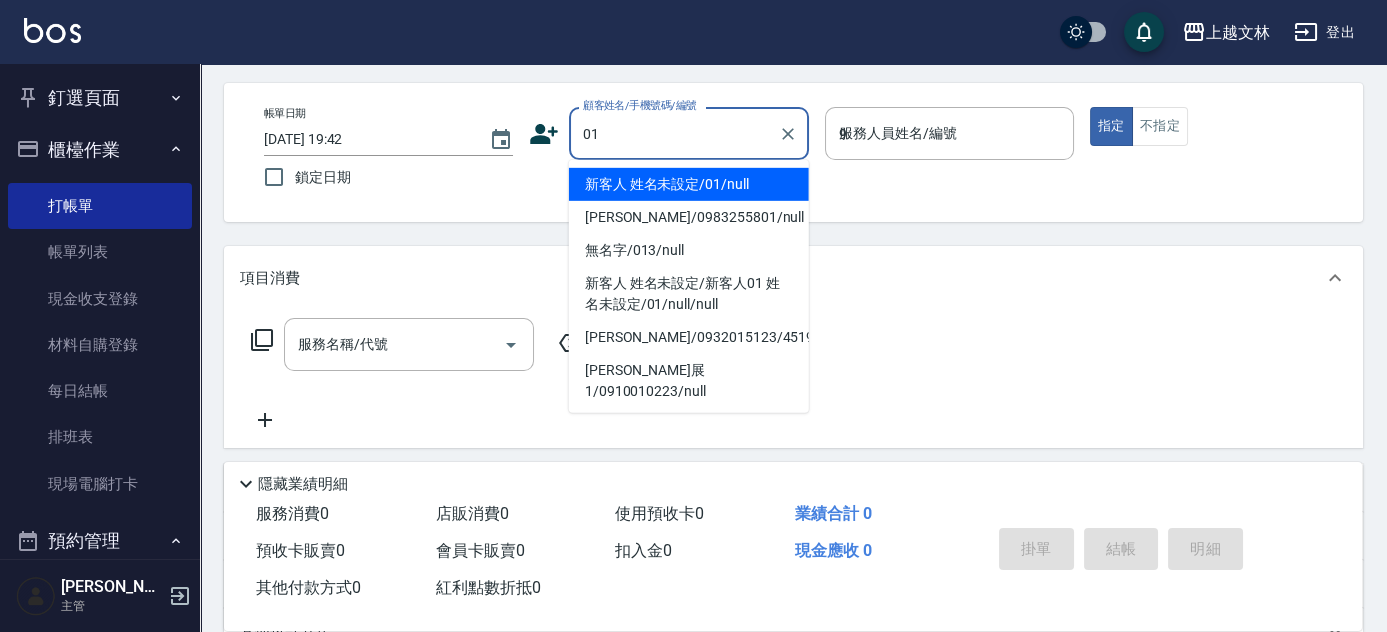 type on "新客人 姓名未設定/01/null" 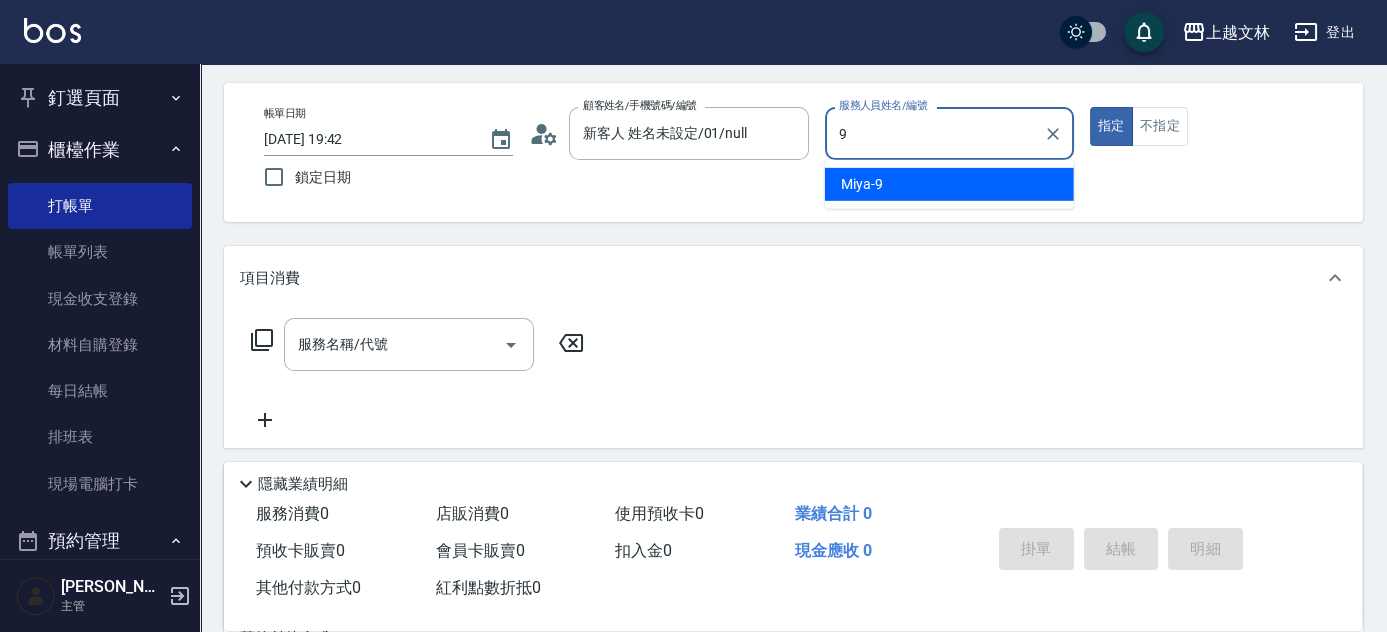 type on "Miya-9" 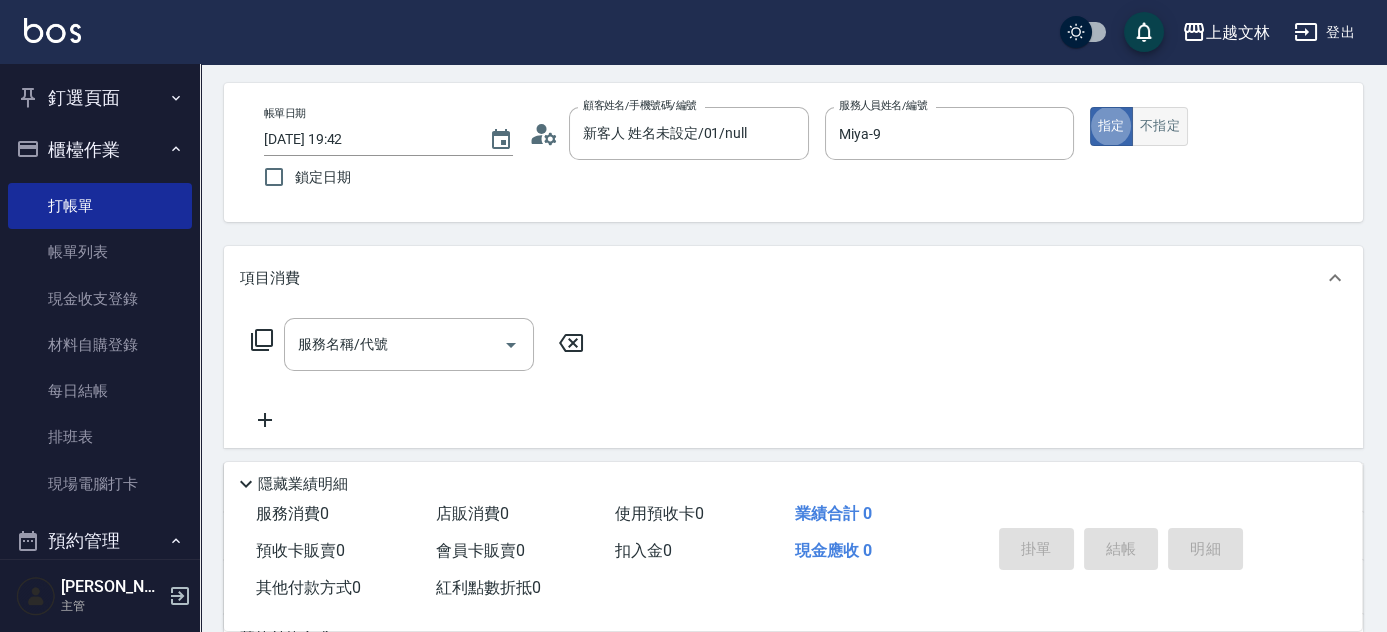 click on "不指定" at bounding box center (1160, 126) 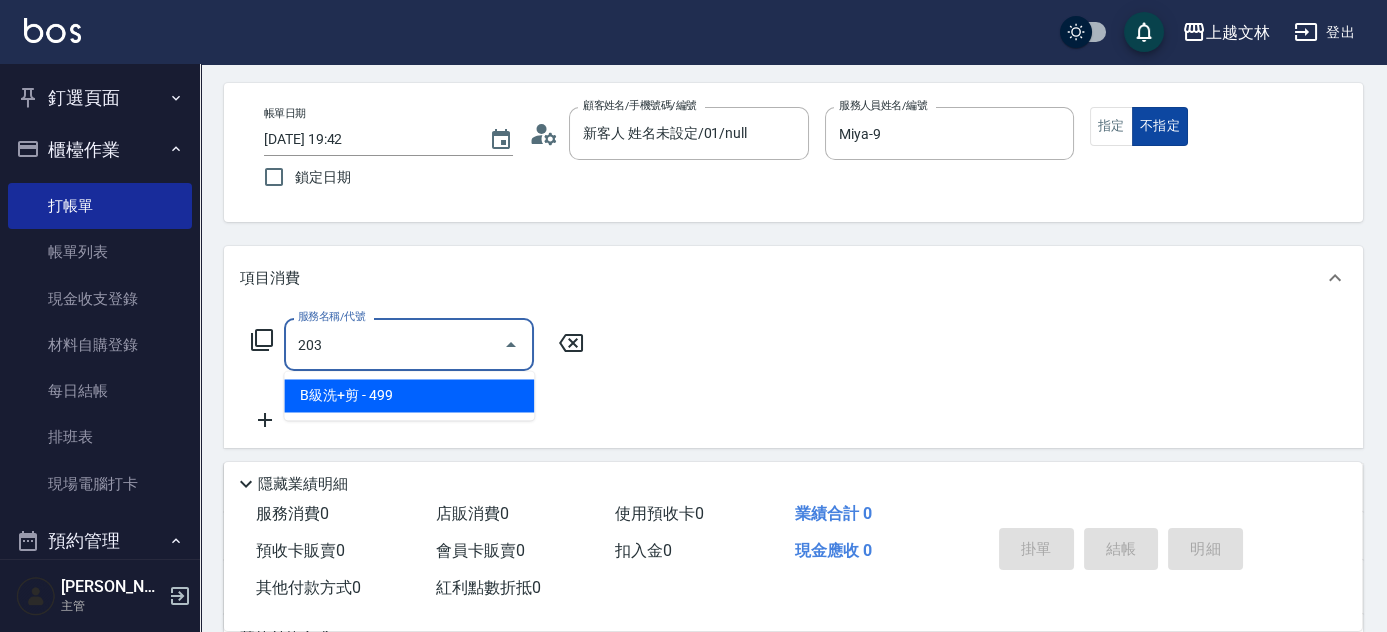 type on "B級洗+剪(203)" 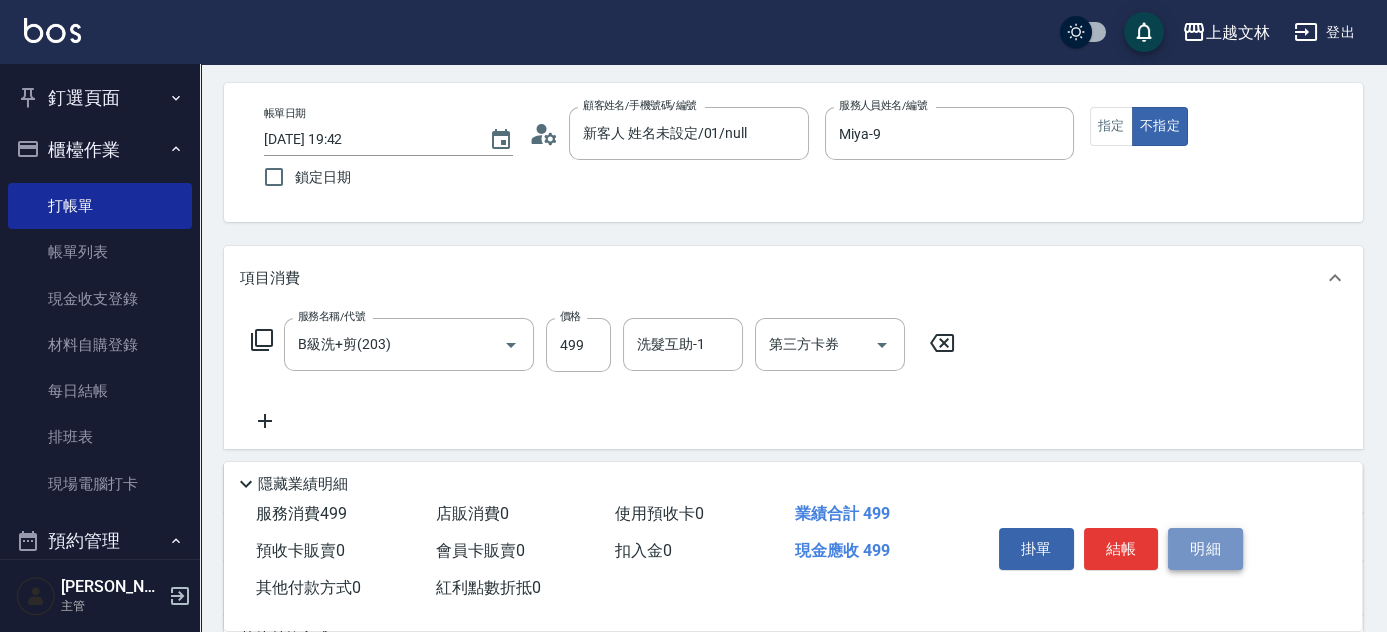 click on "明細" at bounding box center [1205, 549] 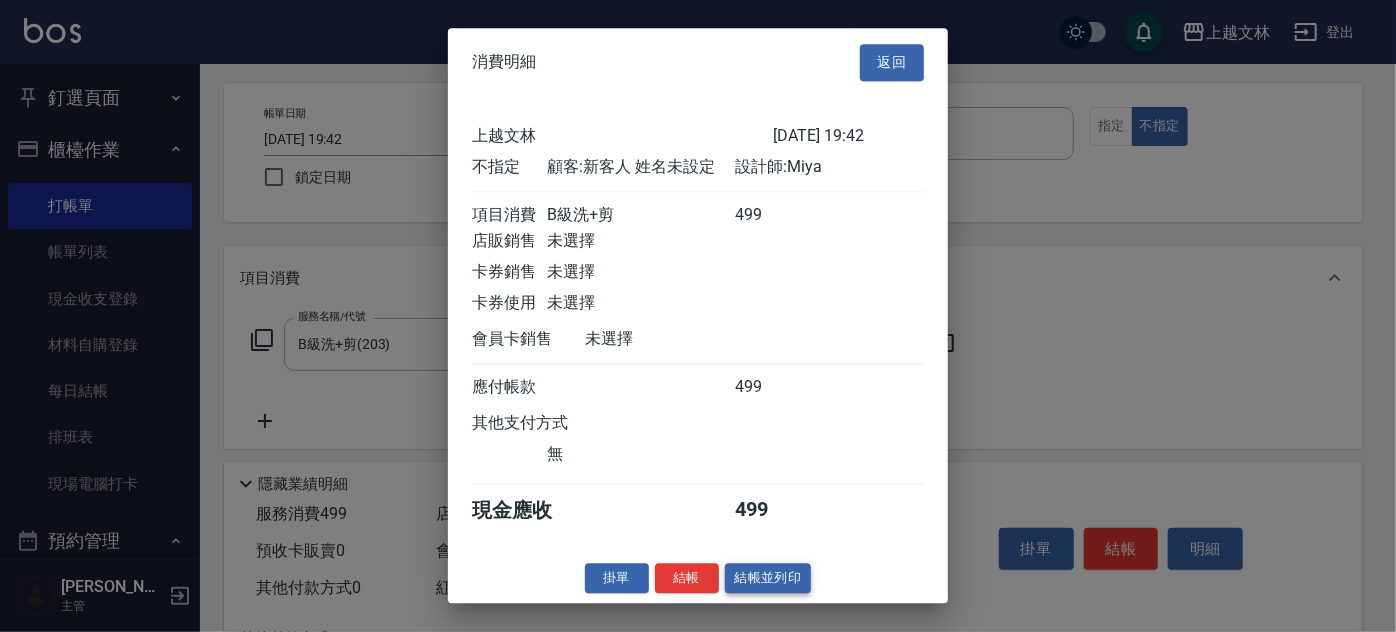 click on "結帳並列印" at bounding box center (768, 578) 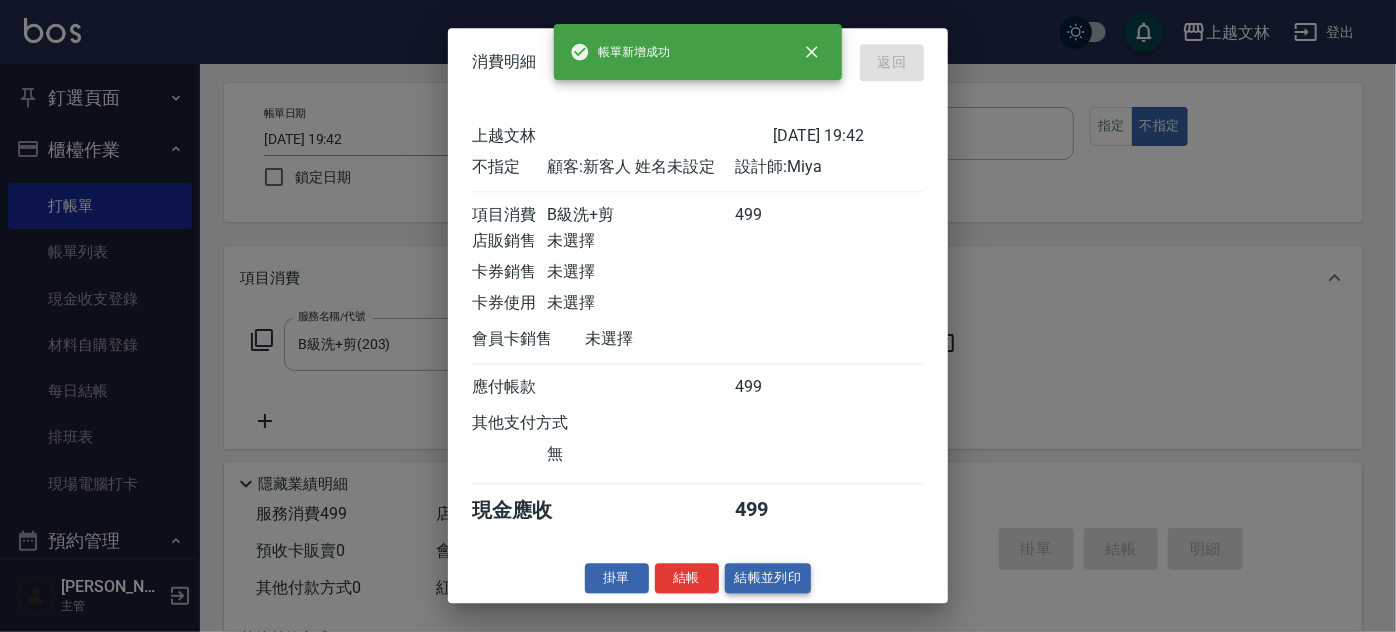 type on "[DATE] 19:43" 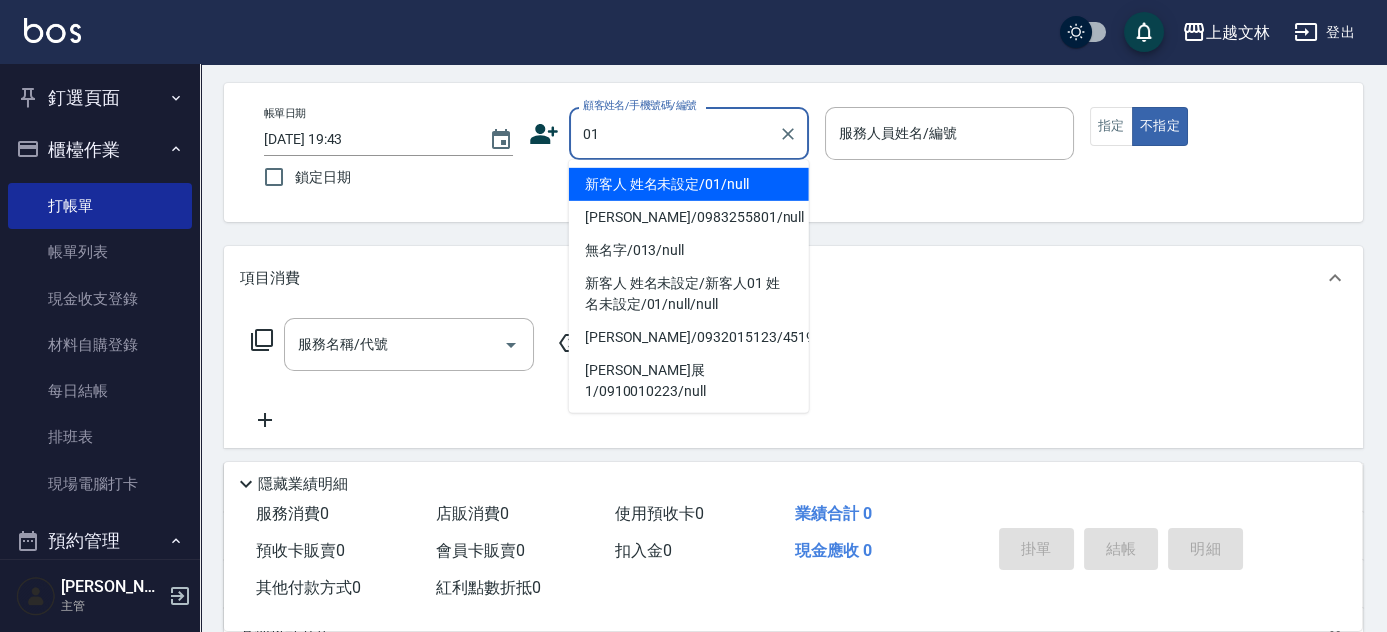 type on "新客人 姓名未設定/01/null" 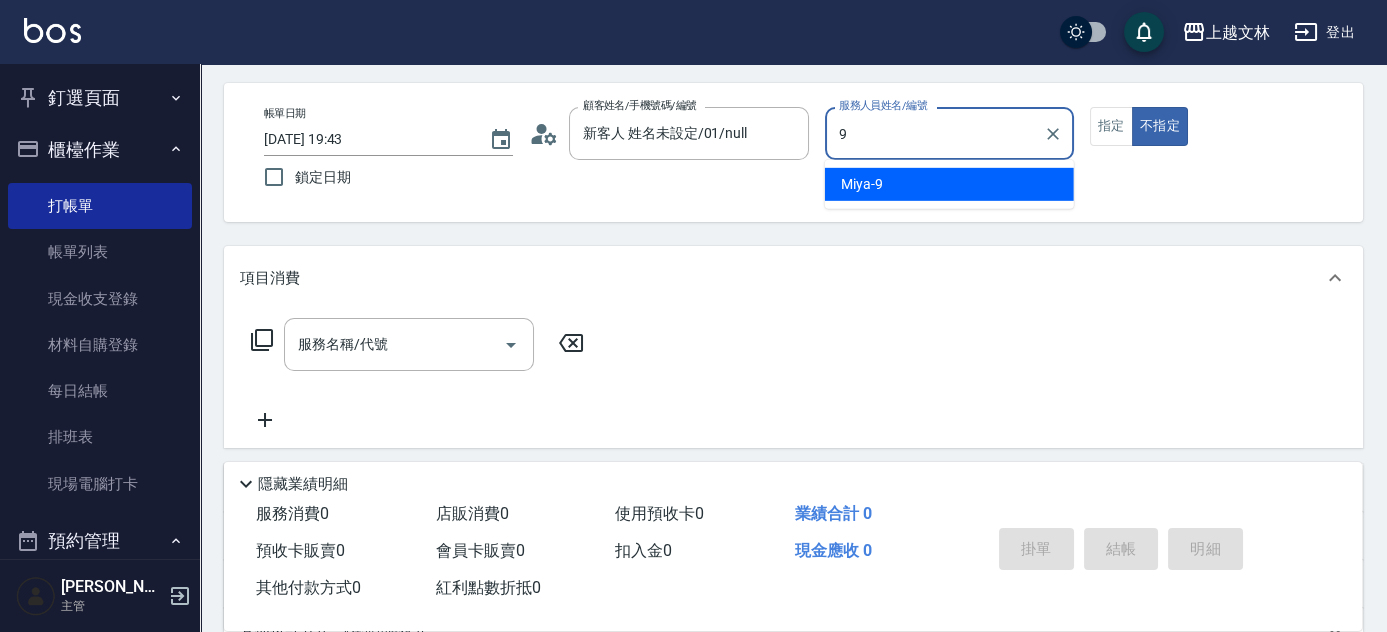 type on "Miya-9" 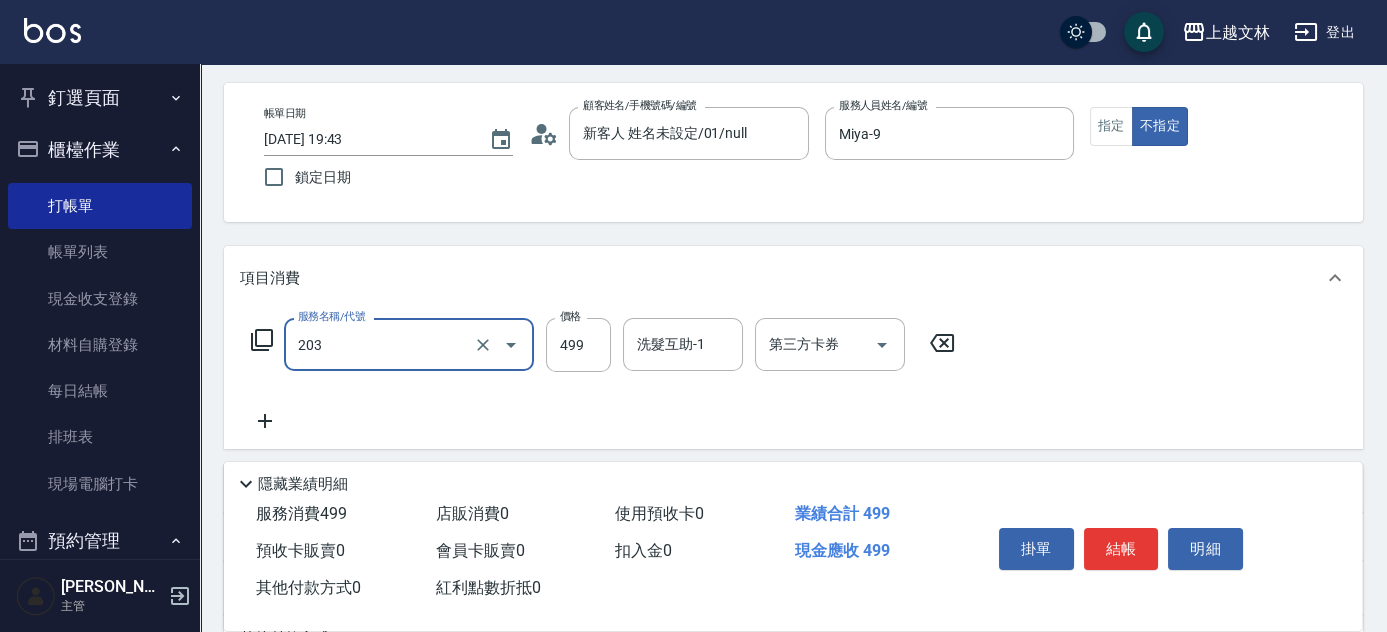 type on "B級洗+剪(203)" 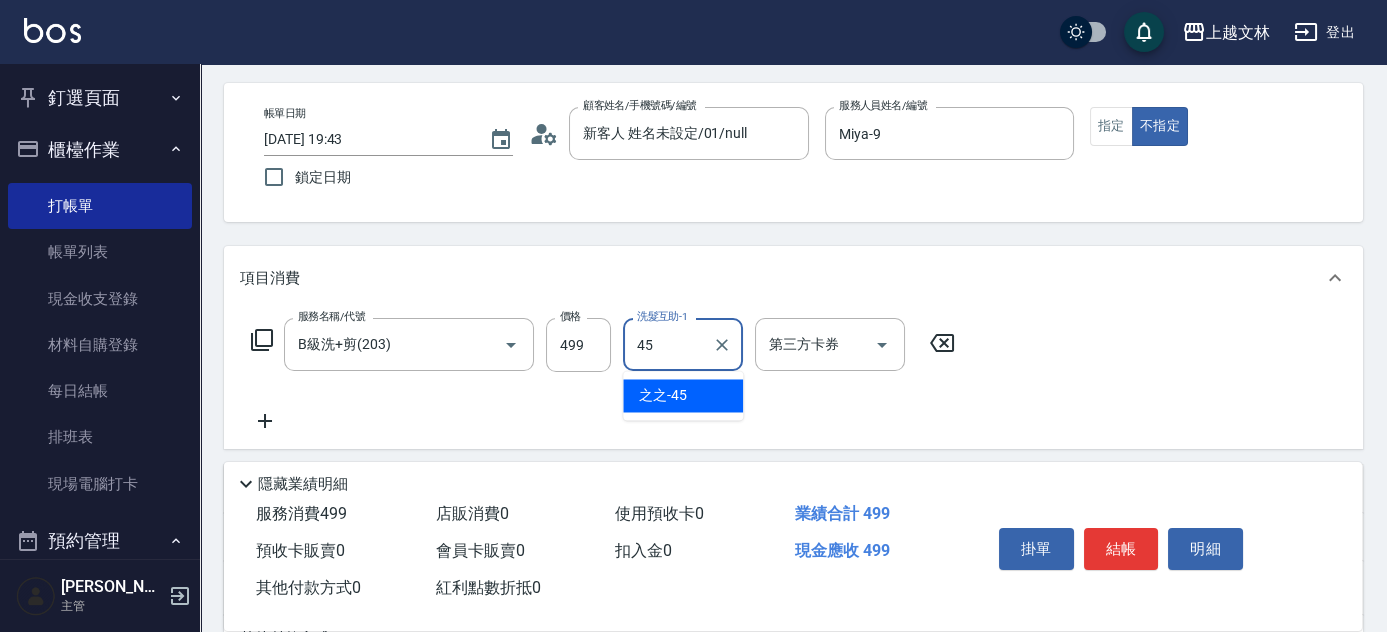 type on "之之-45" 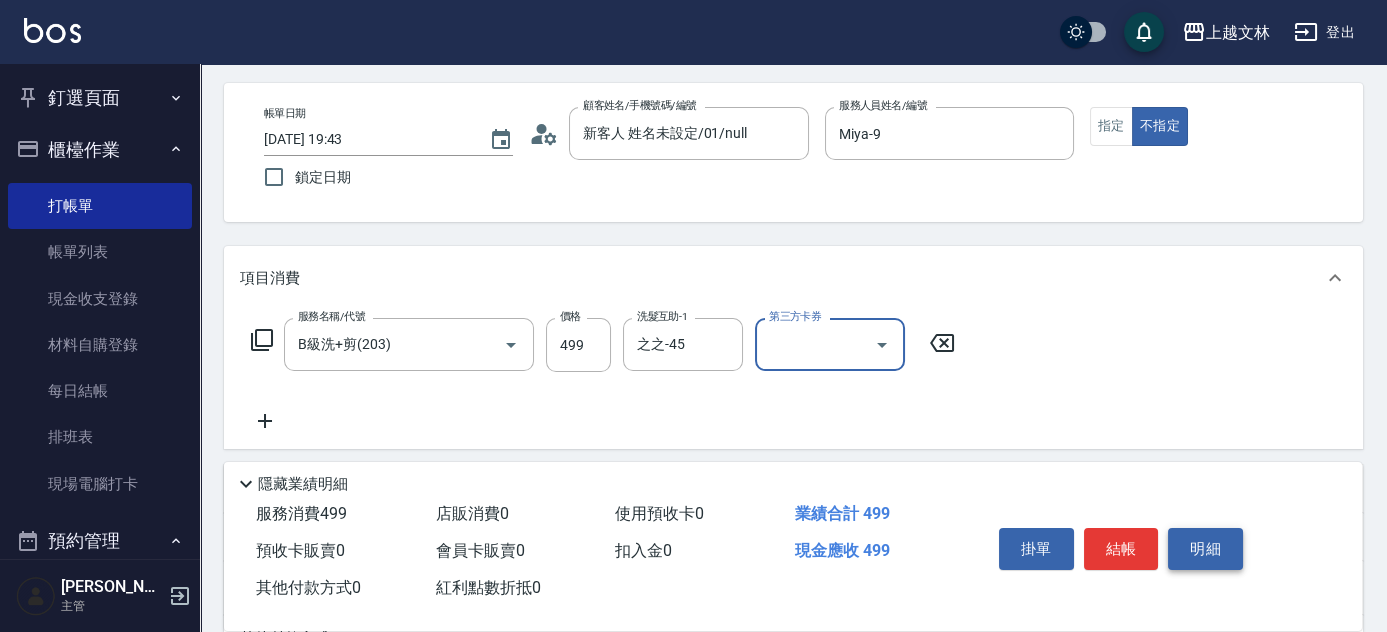 click on "明細" at bounding box center (1205, 549) 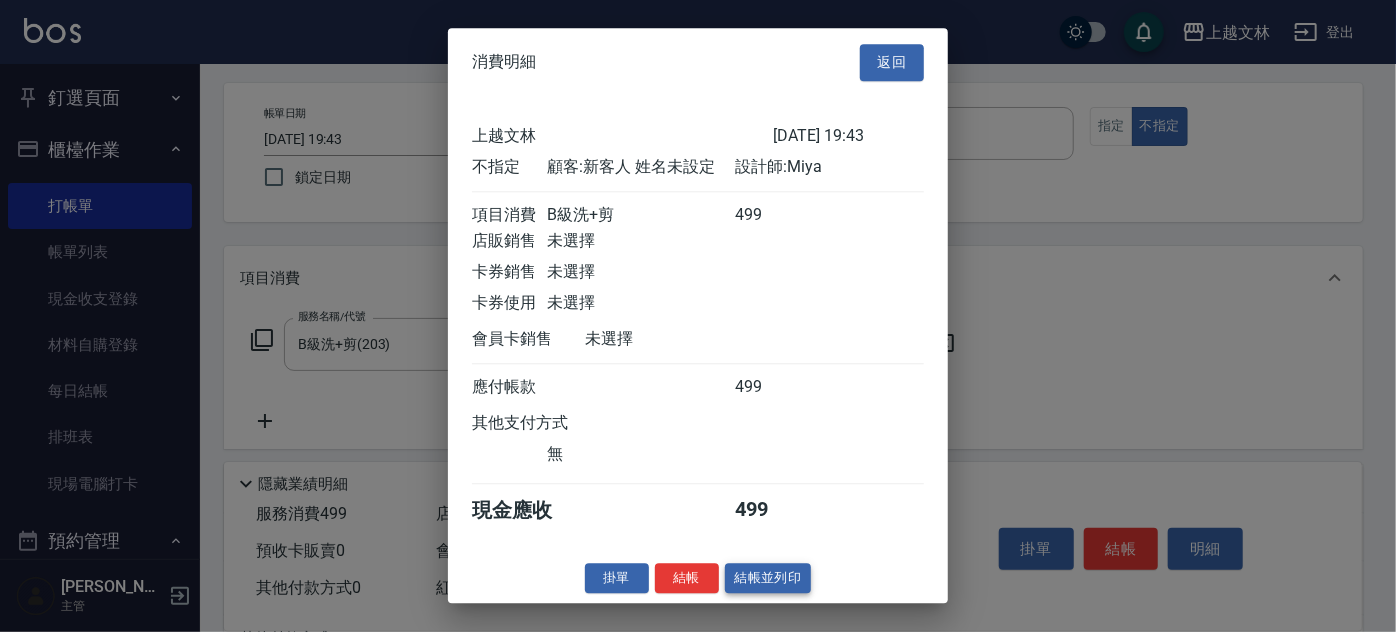 click on "結帳並列印" at bounding box center (768, 578) 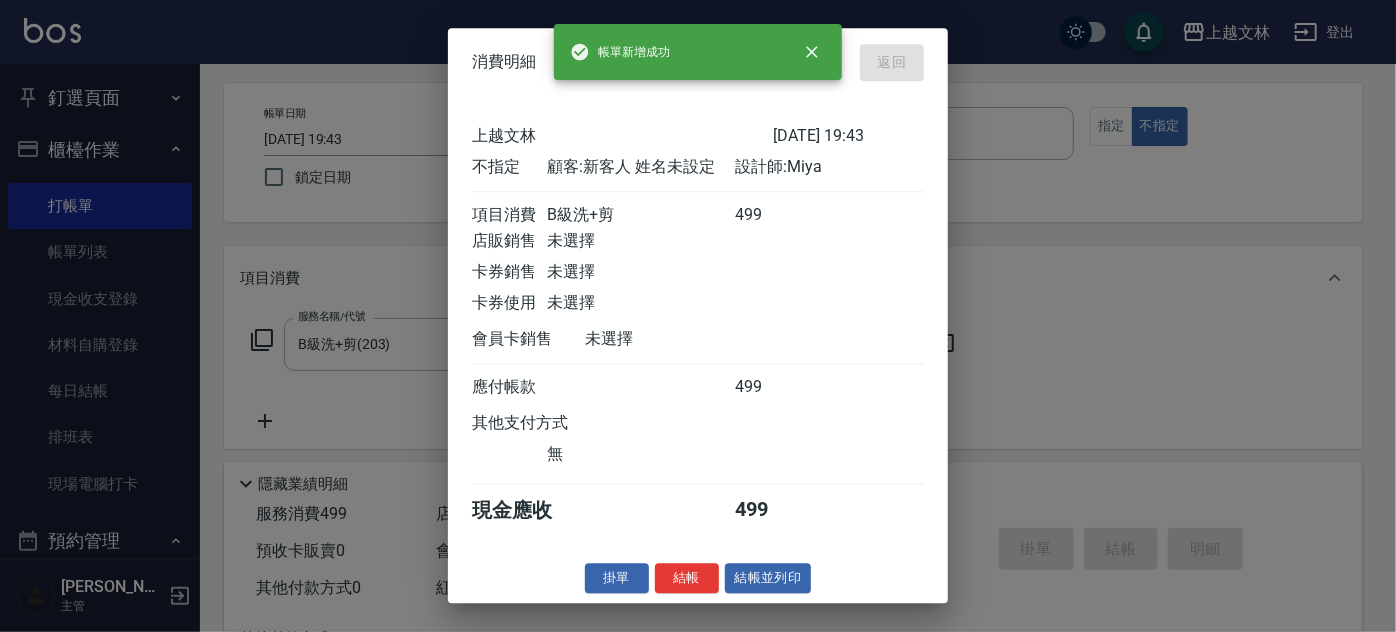 type 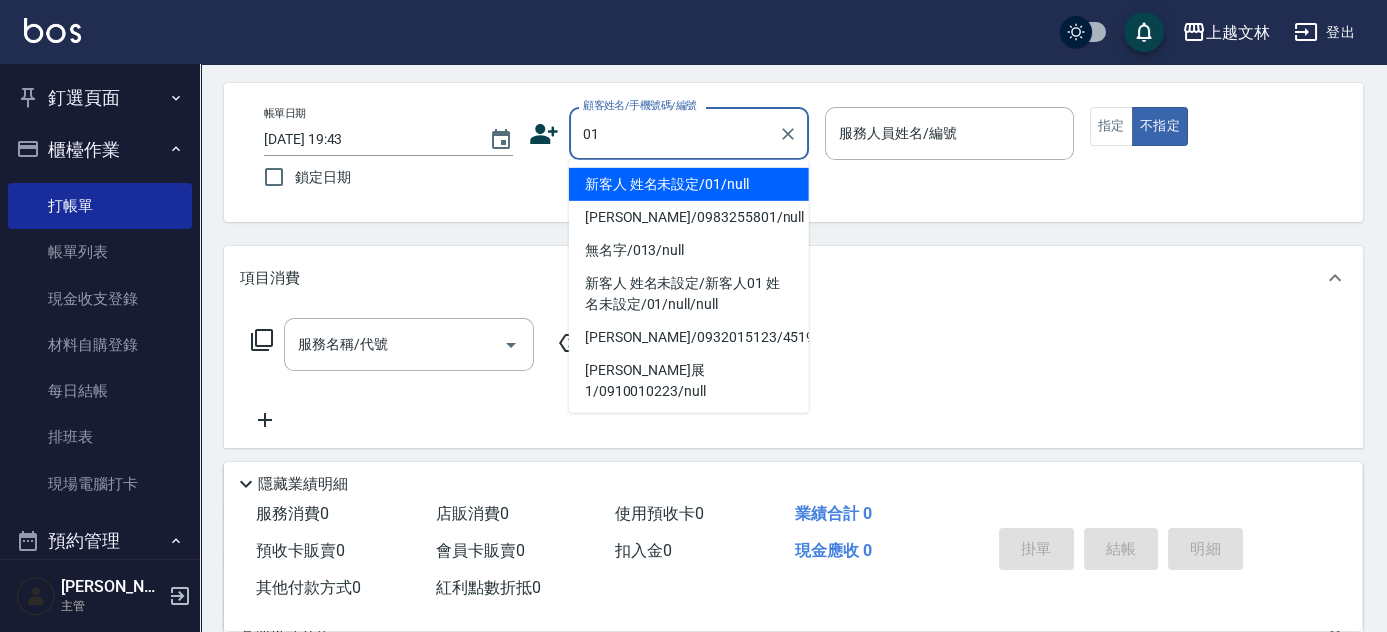 type on "新客人 姓名未設定/01/null" 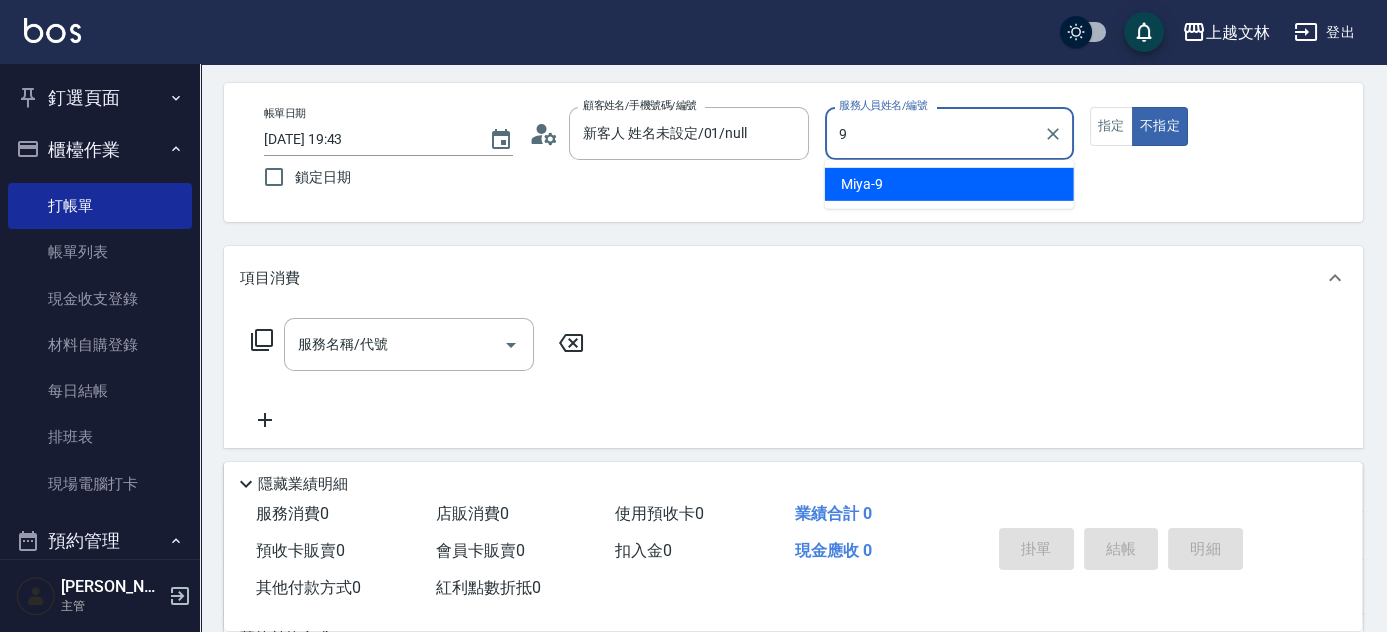 type on "Miya-9" 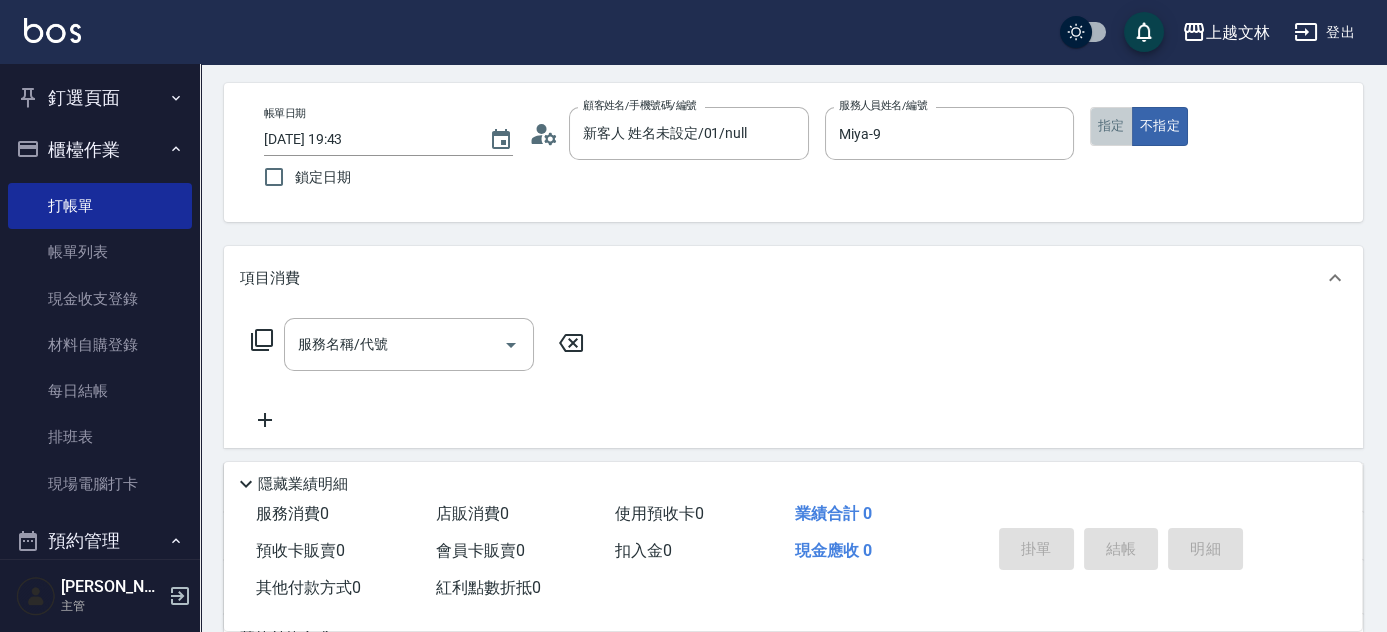 click on "指定" at bounding box center [1111, 126] 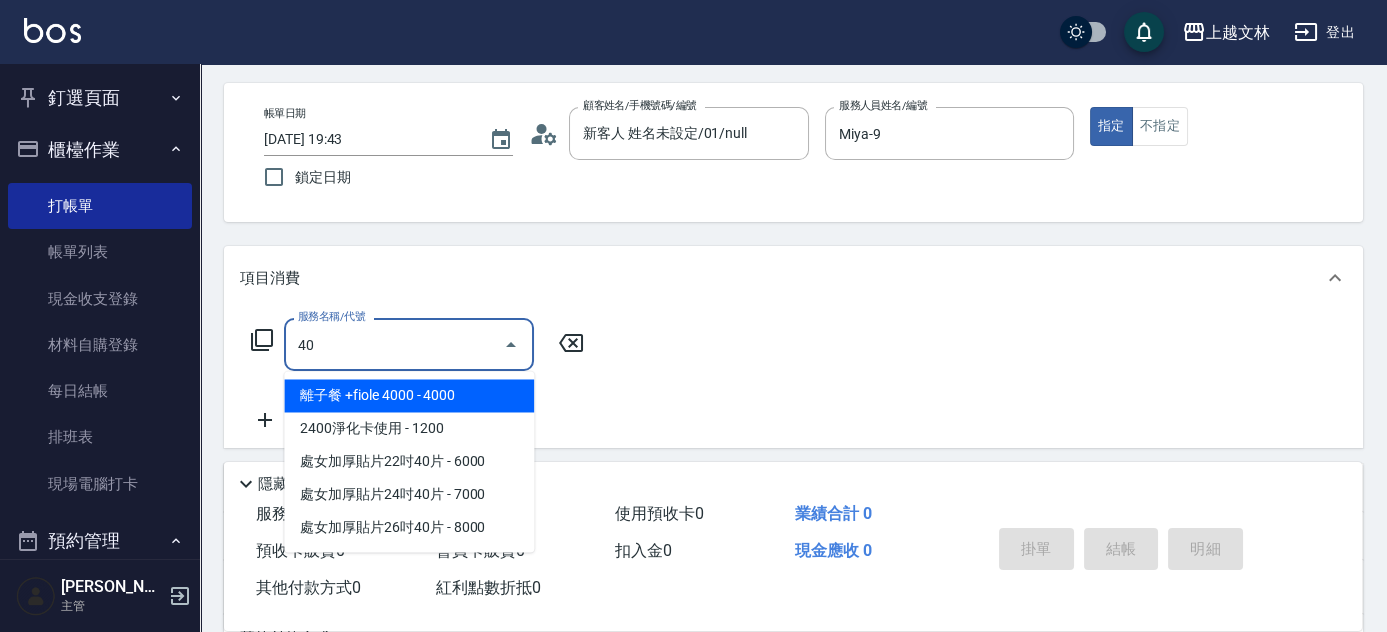 type on "4" 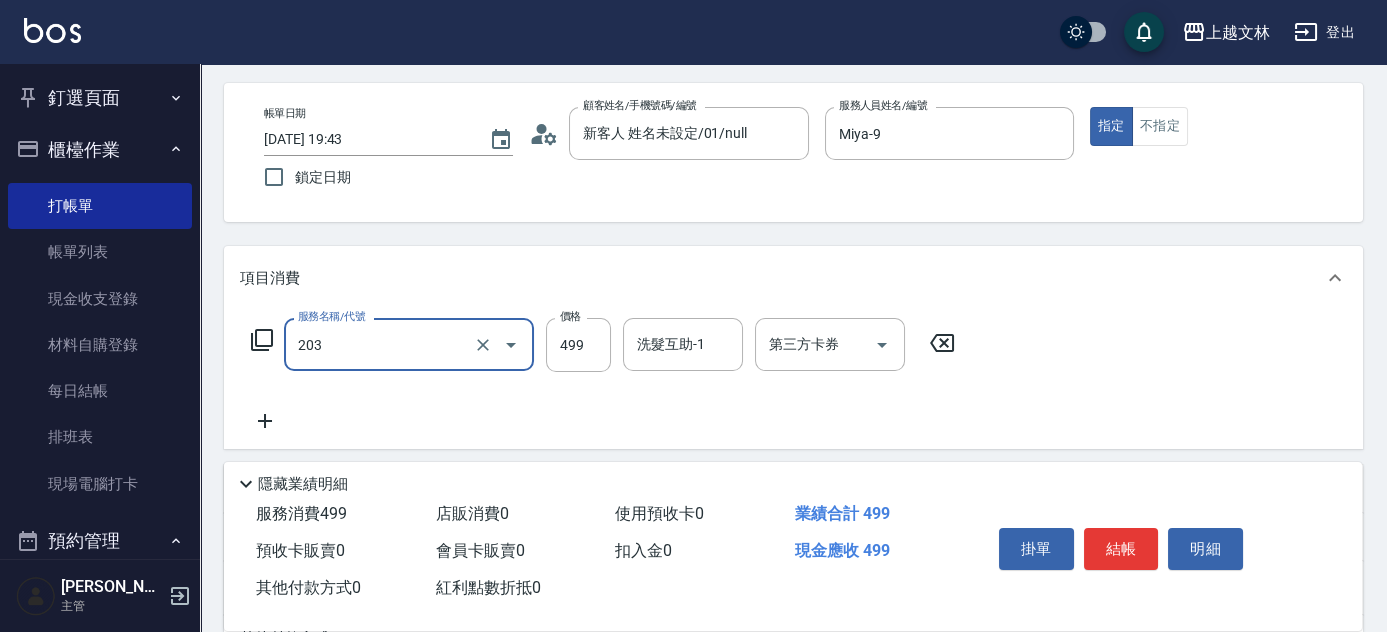type on "B級洗+剪(203)" 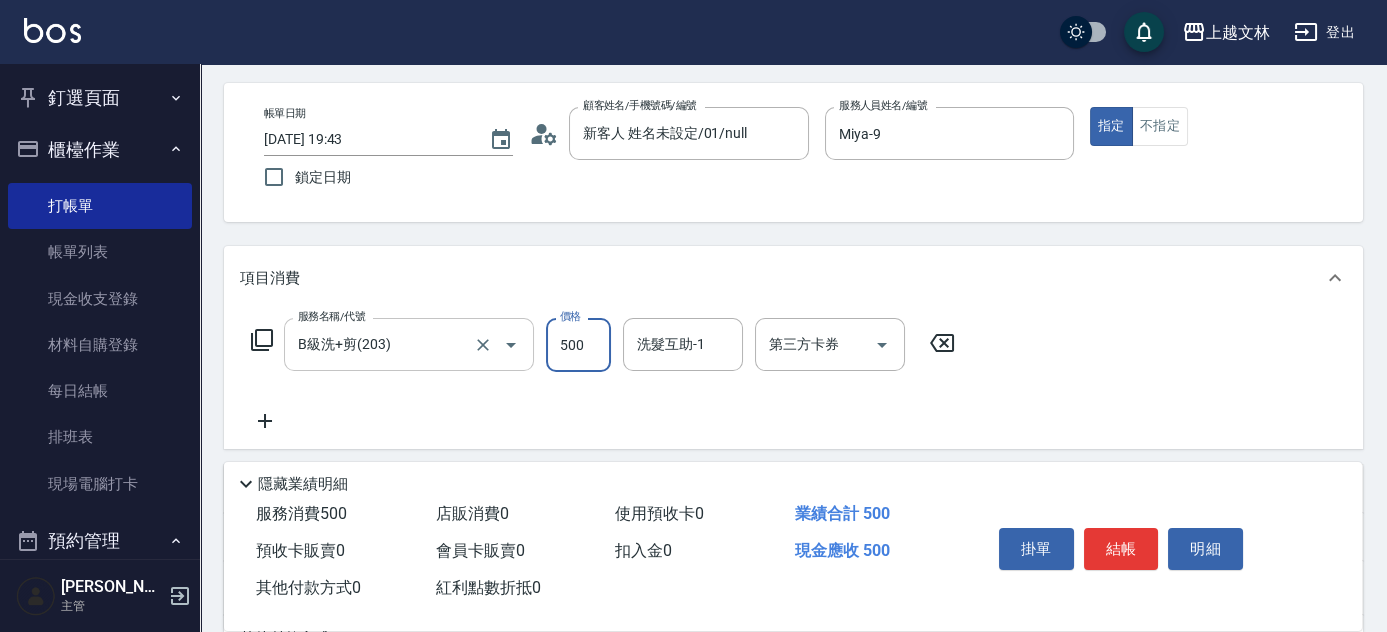 type on "500" 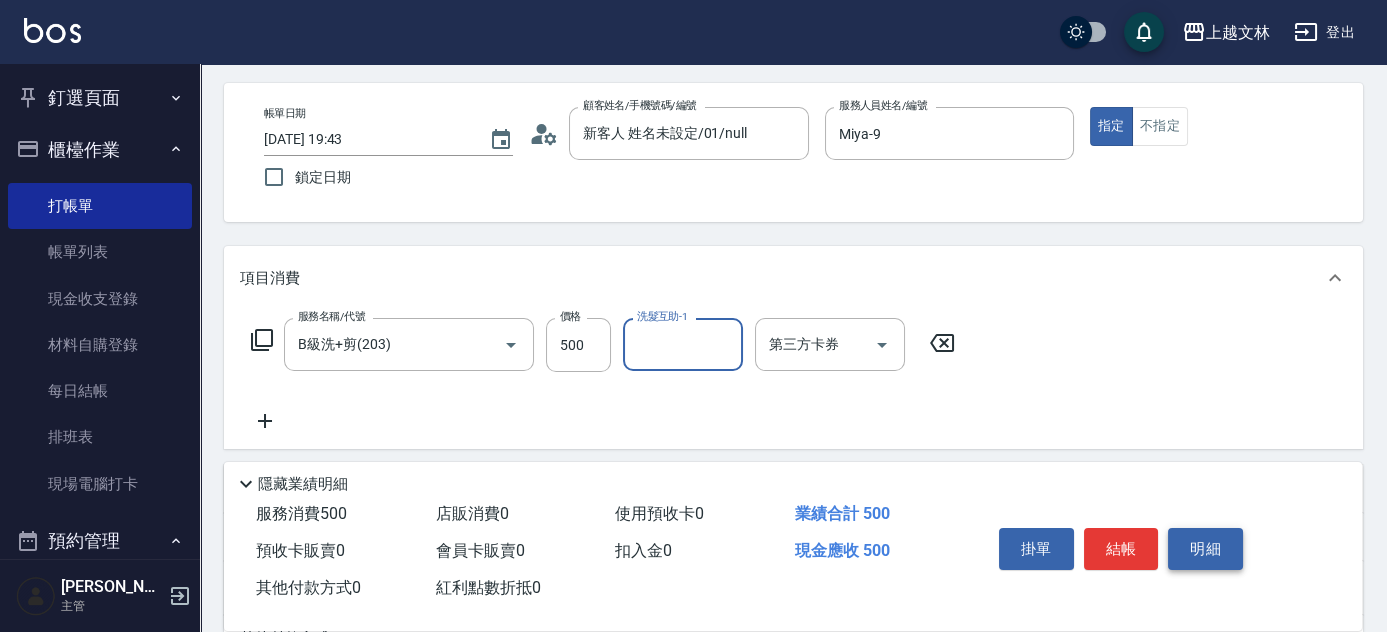 click on "明細" at bounding box center [1205, 549] 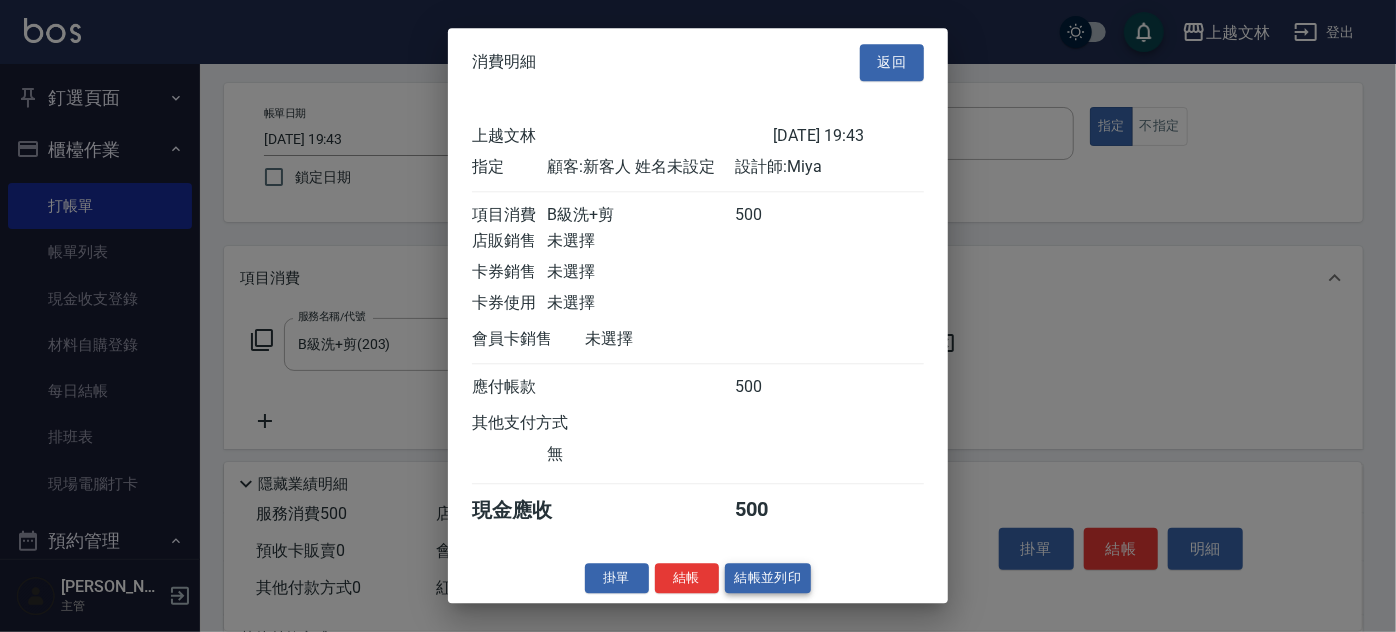 click on "結帳並列印" at bounding box center [768, 578] 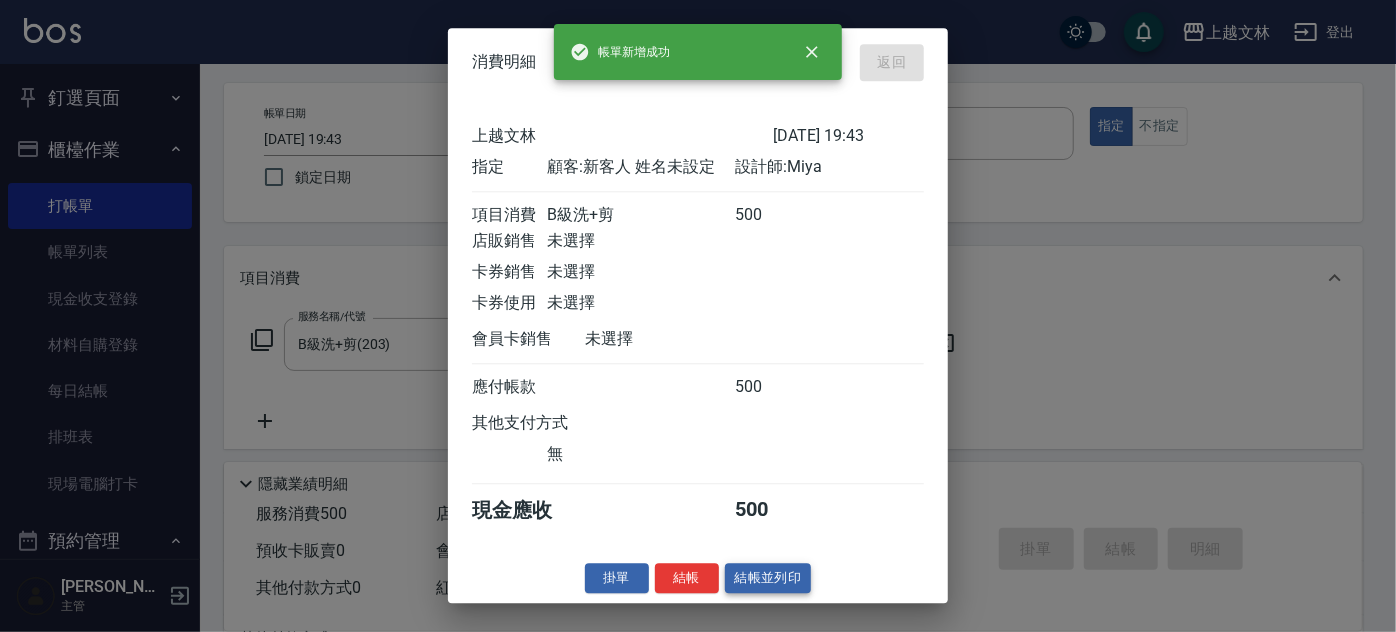 type on "[DATE] 19:44" 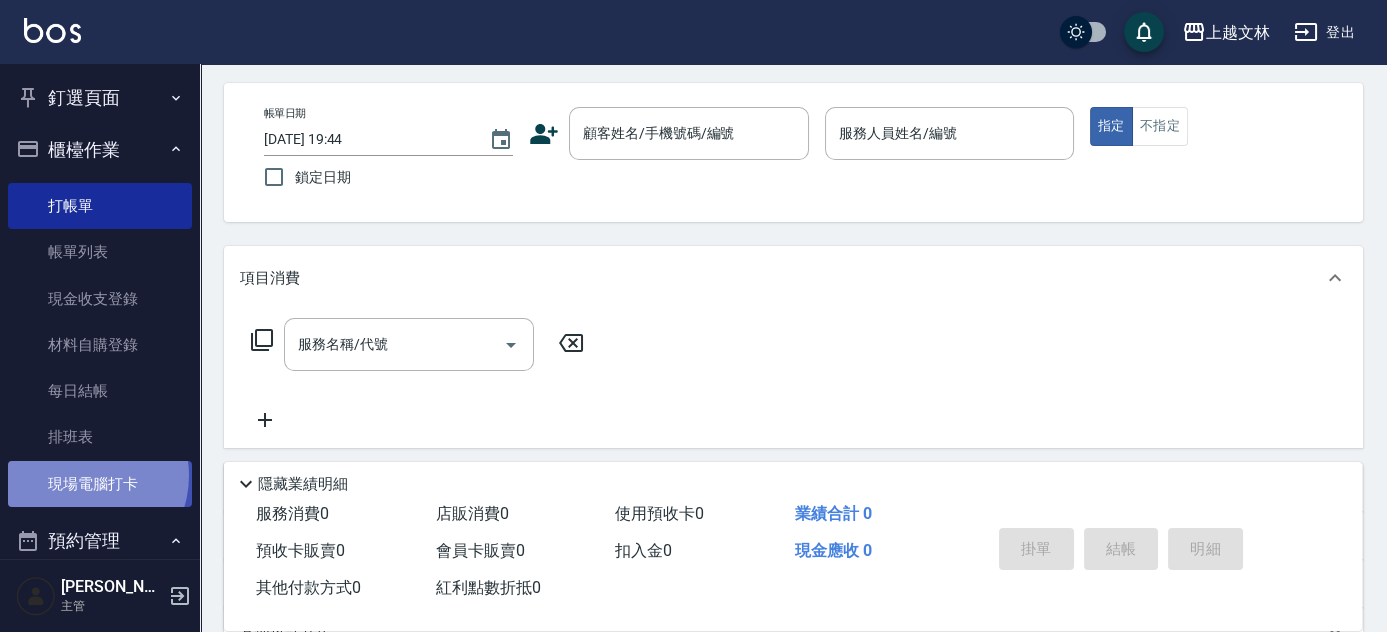 click on "現場電腦打卡" at bounding box center (100, 484) 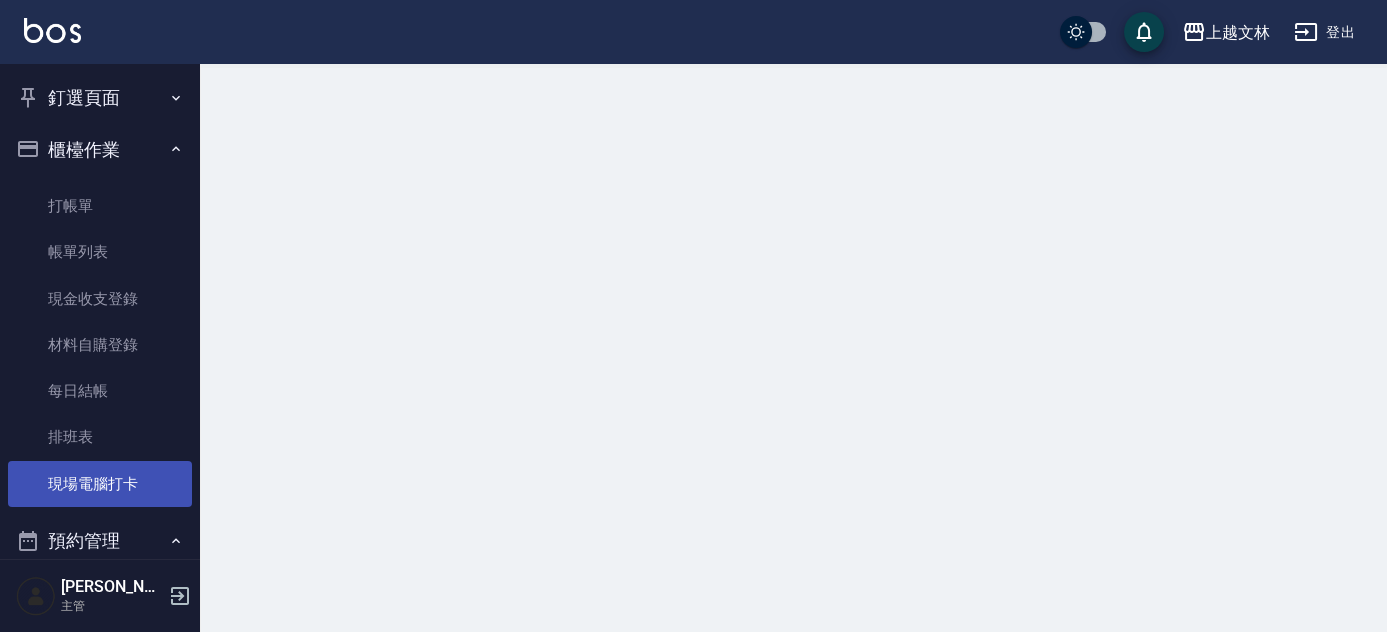 scroll, scrollTop: 0, scrollLeft: 0, axis: both 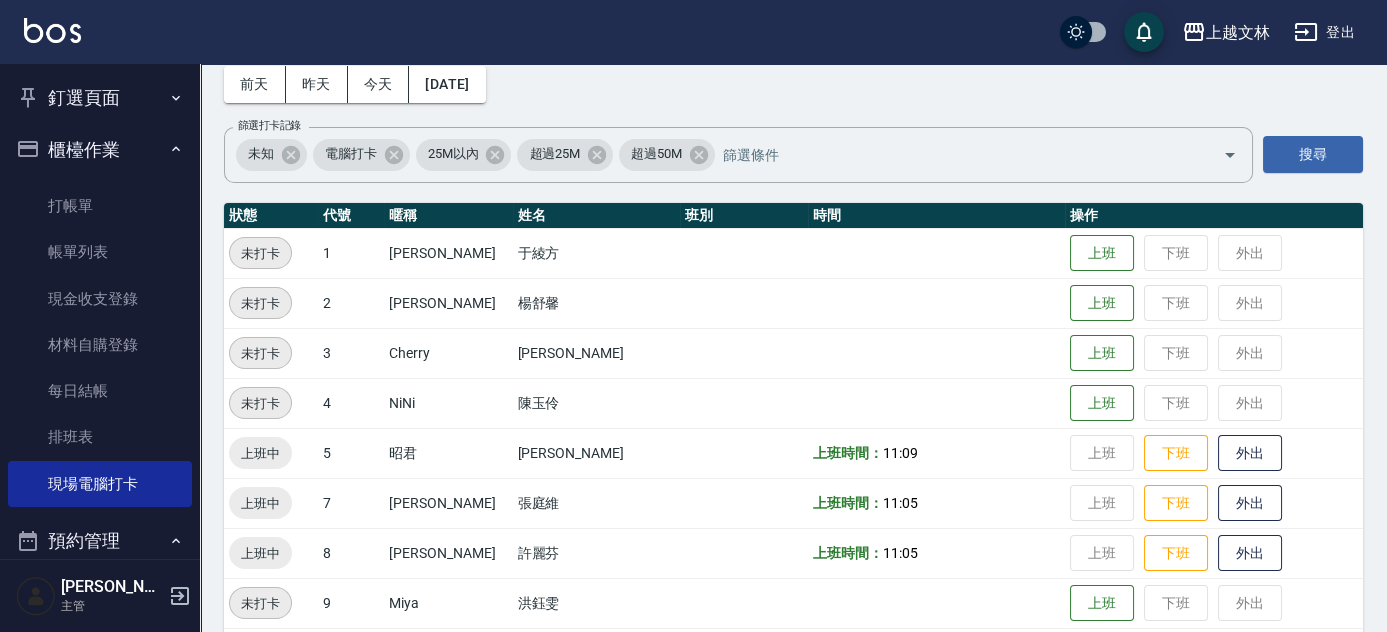 drag, startPoint x: 1384, startPoint y: 186, endPoint x: 1395, endPoint y: 250, distance: 64.93843 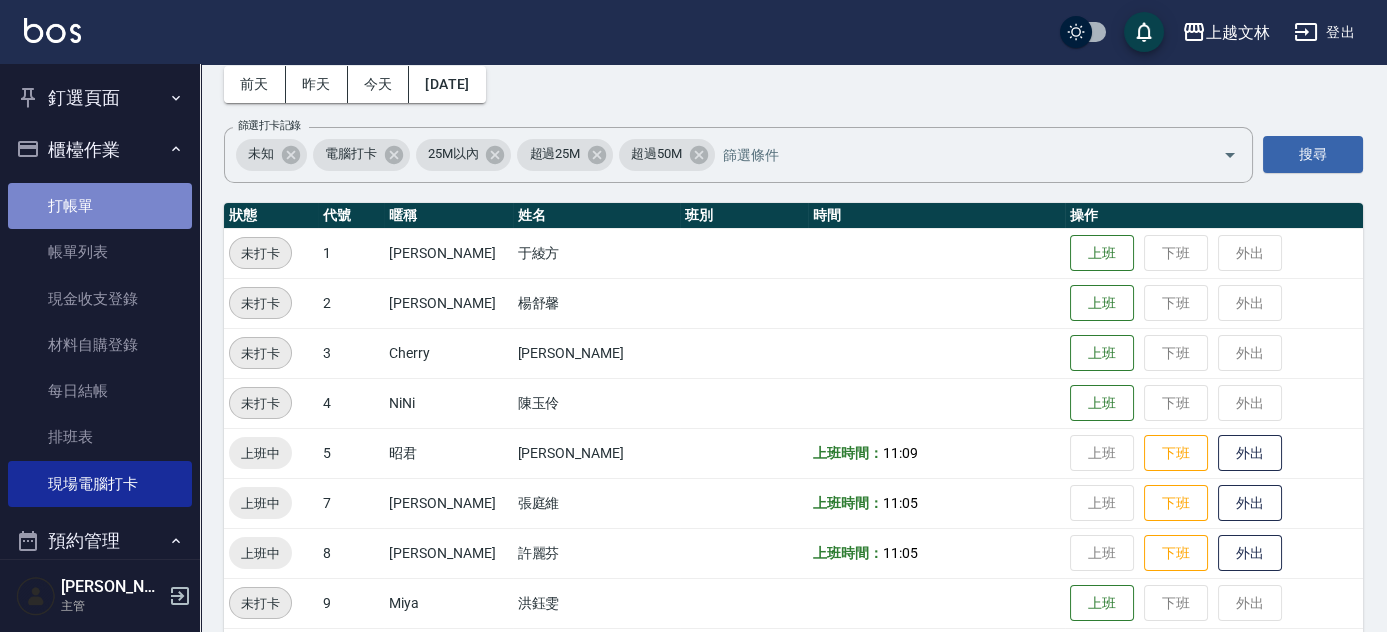 click on "打帳單" at bounding box center (100, 206) 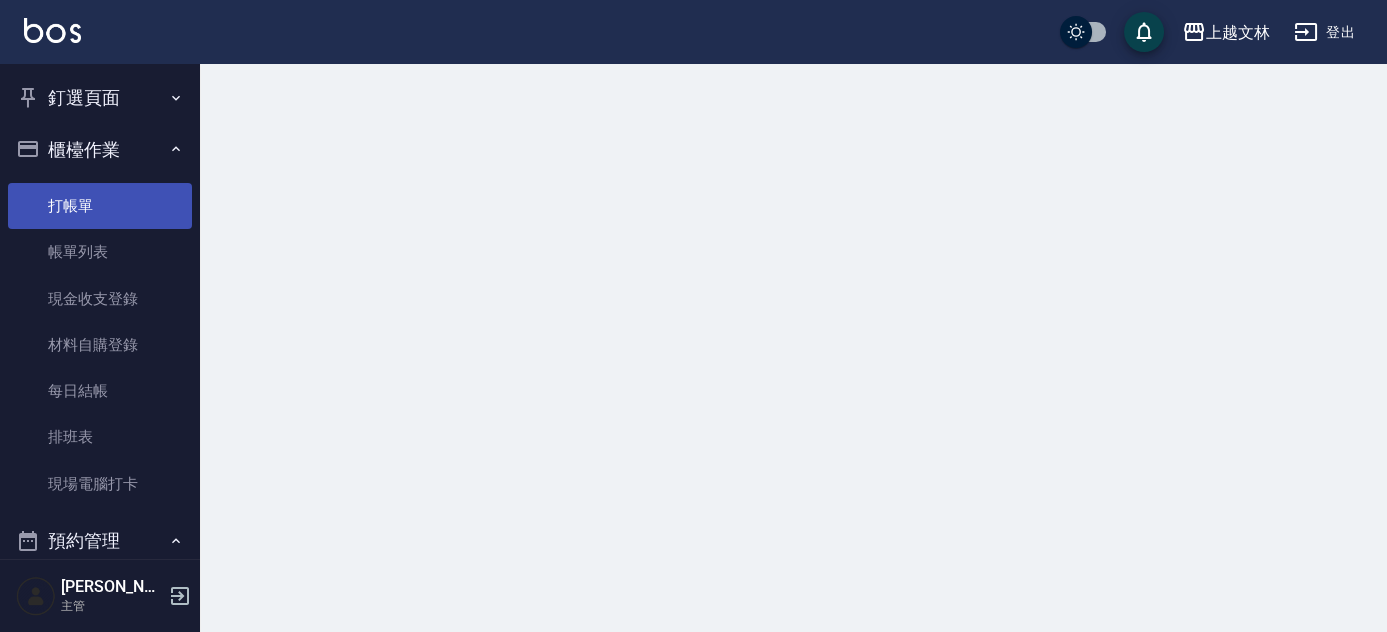 scroll, scrollTop: 0, scrollLeft: 0, axis: both 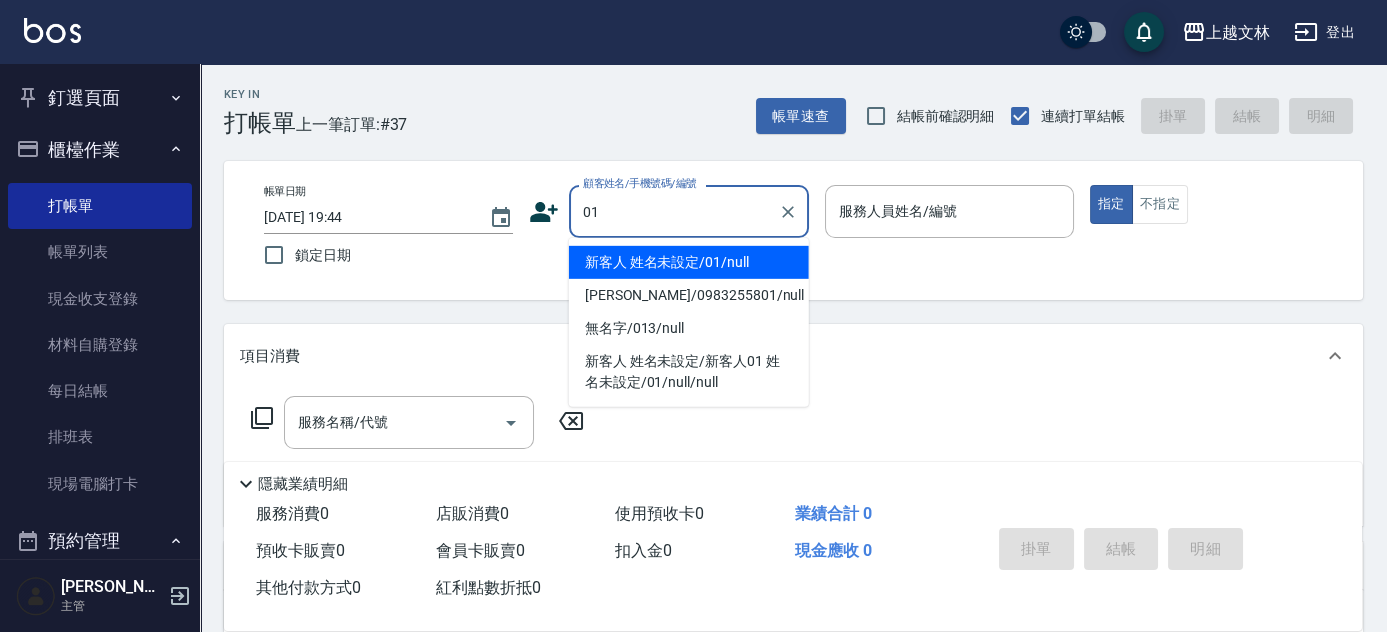 type on "新客人 姓名未設定/01/null" 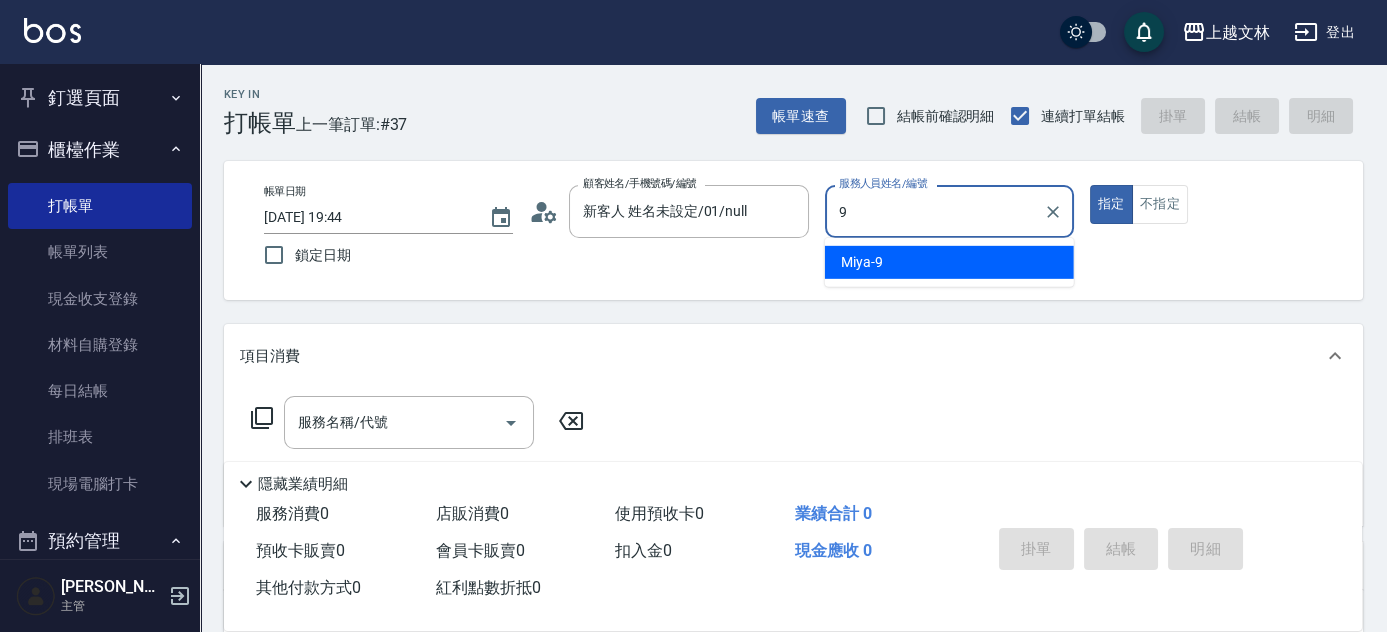 type on "9" 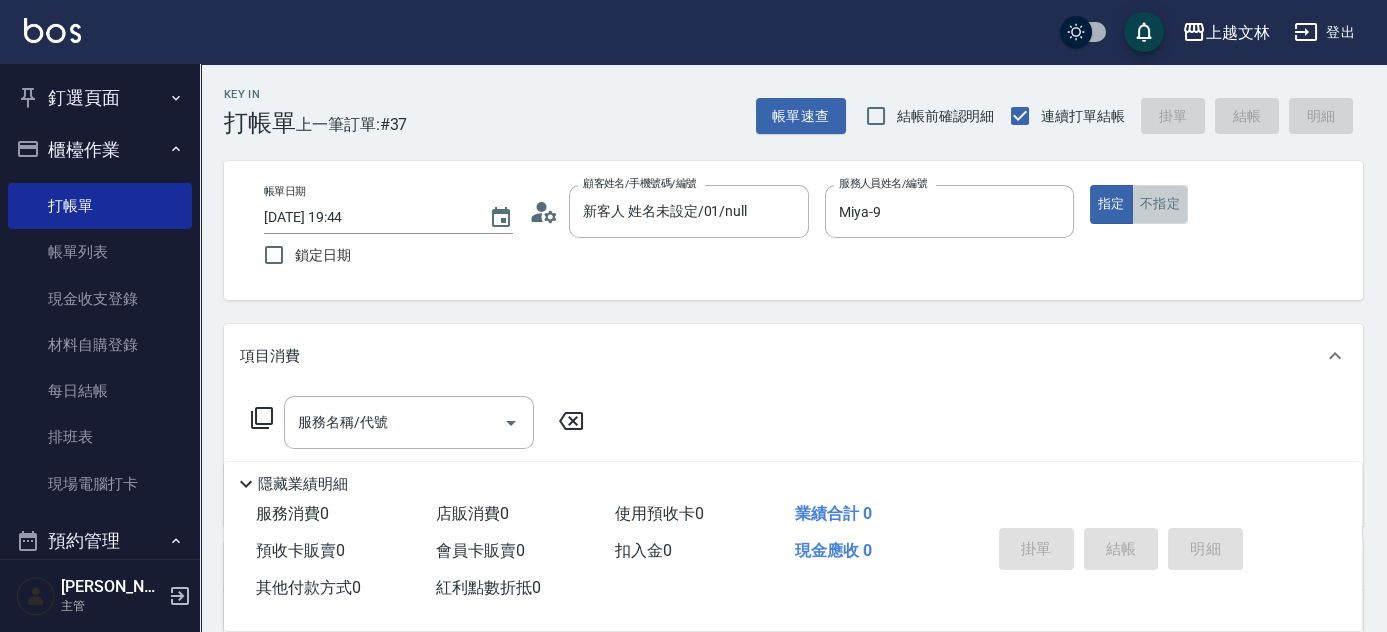 click on "不指定" at bounding box center [1160, 204] 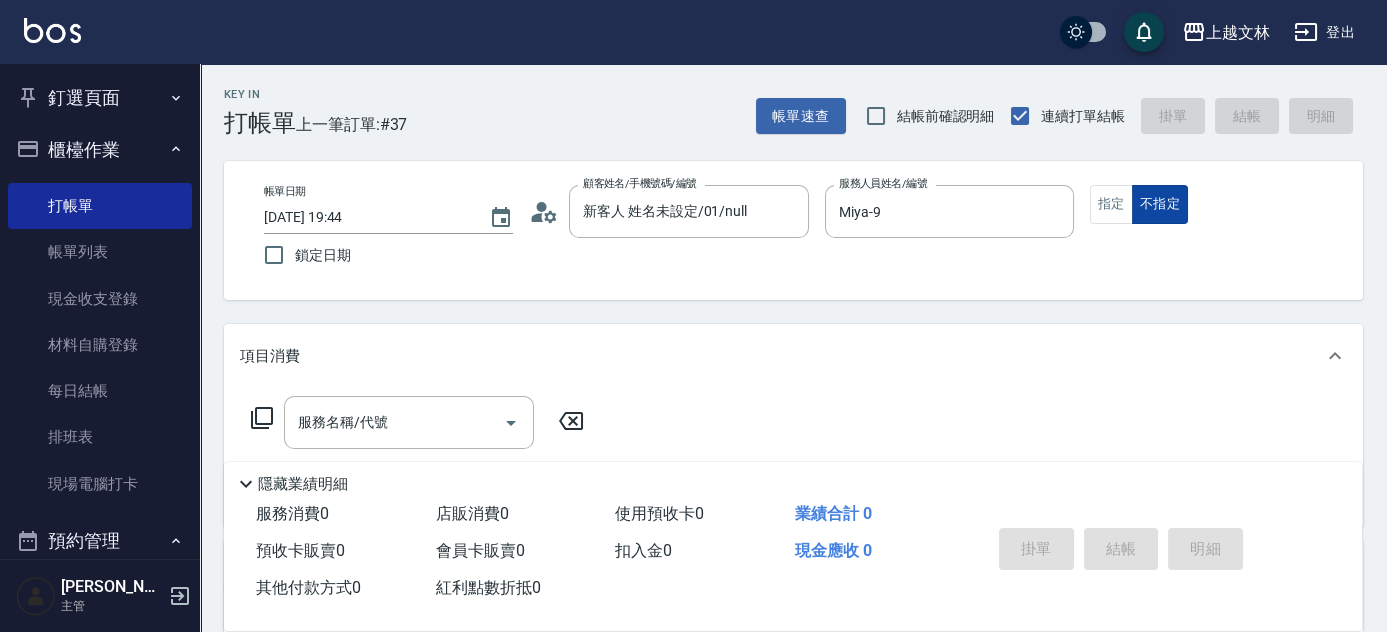 type on "false" 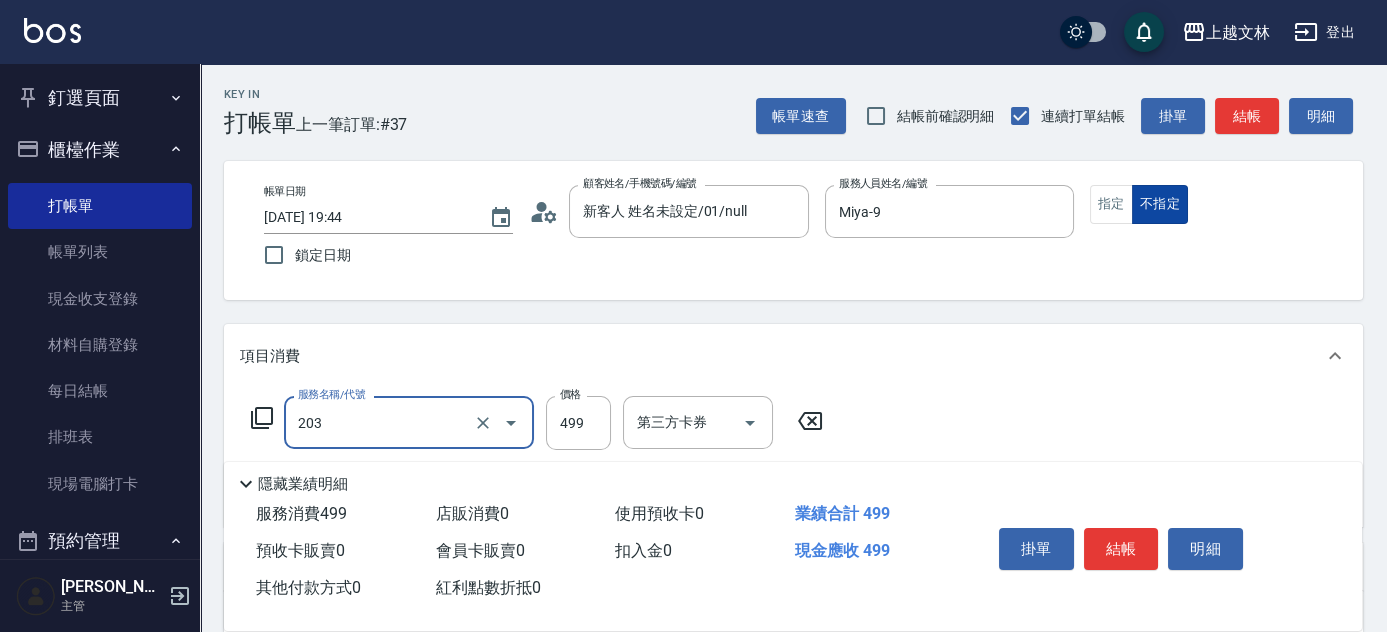 type on "B級洗+剪(203)" 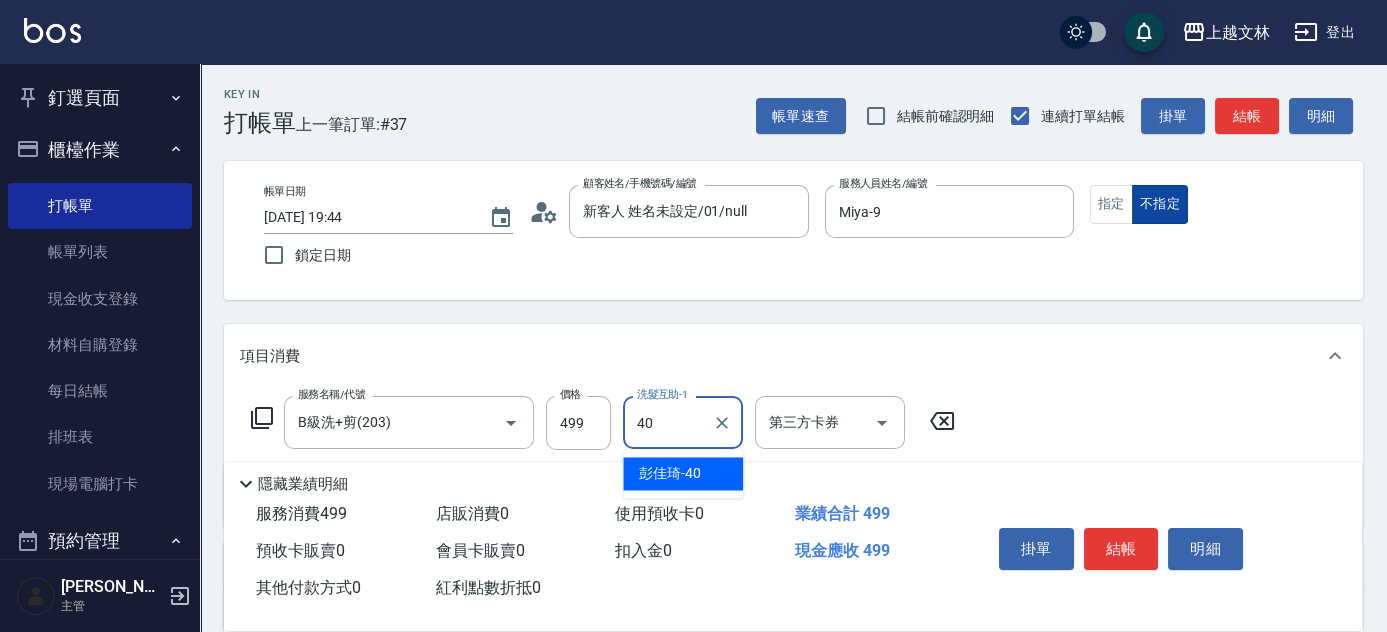 type on "[PERSON_NAME]-40" 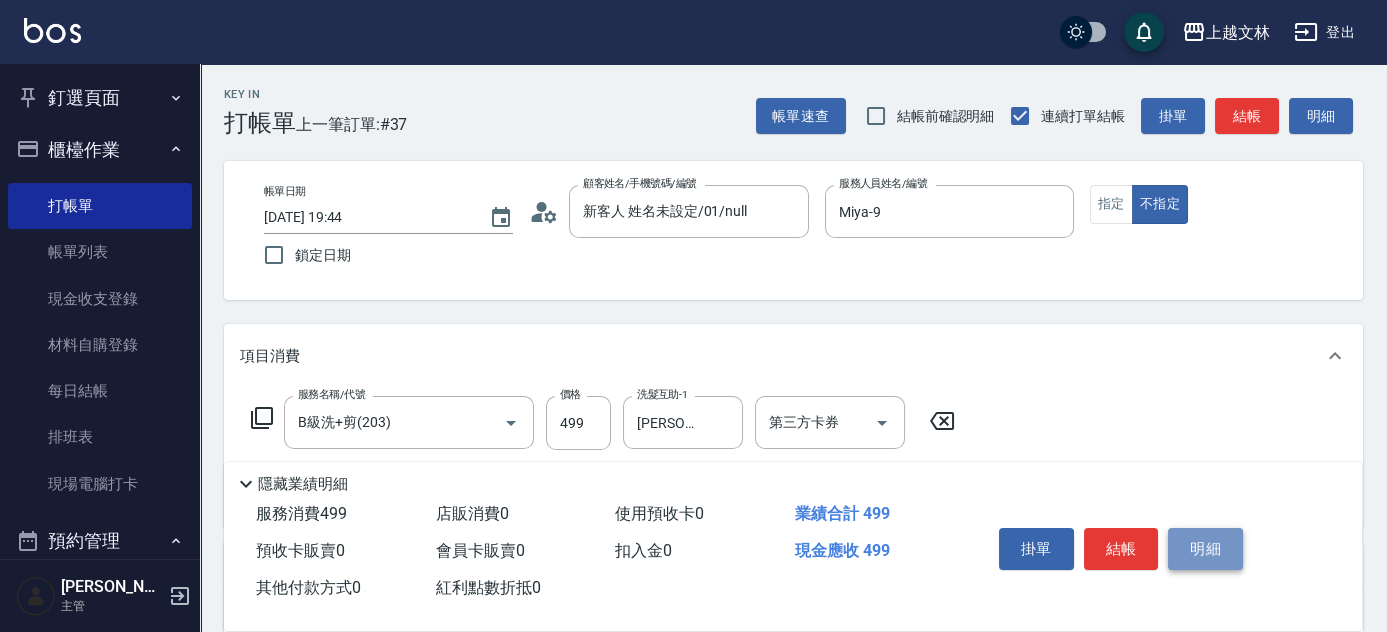 click on "明細" at bounding box center [1205, 549] 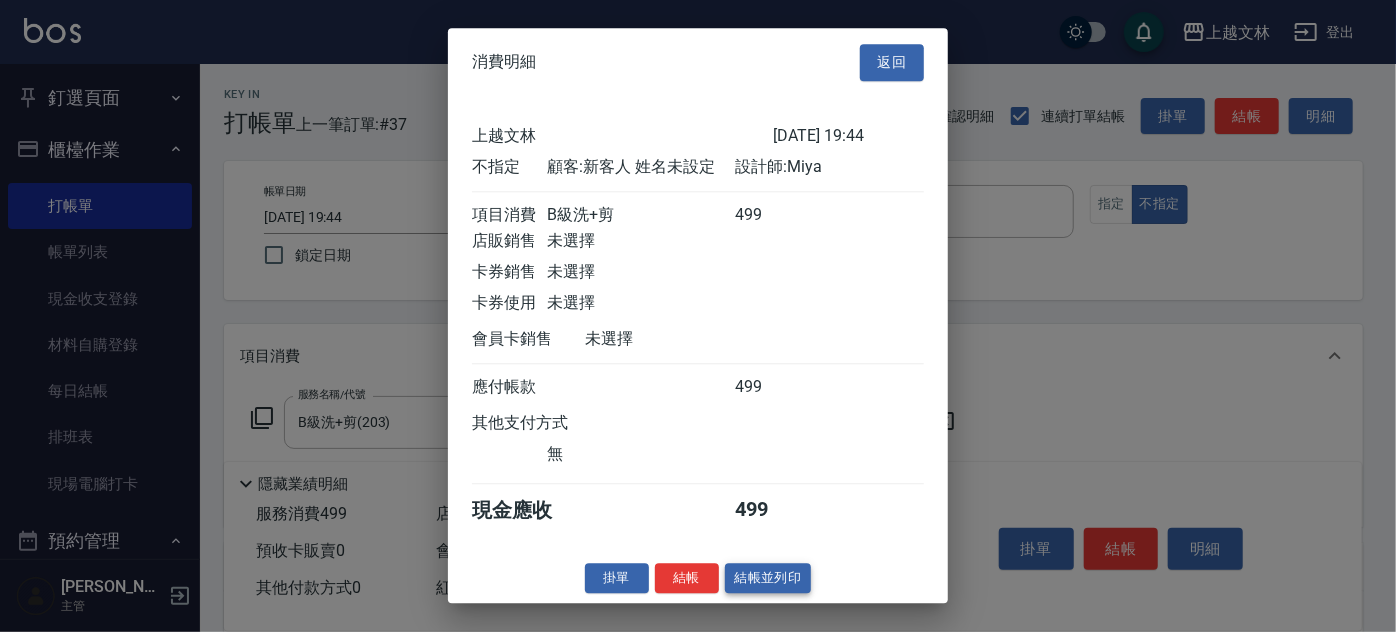 click on "結帳並列印" at bounding box center (768, 578) 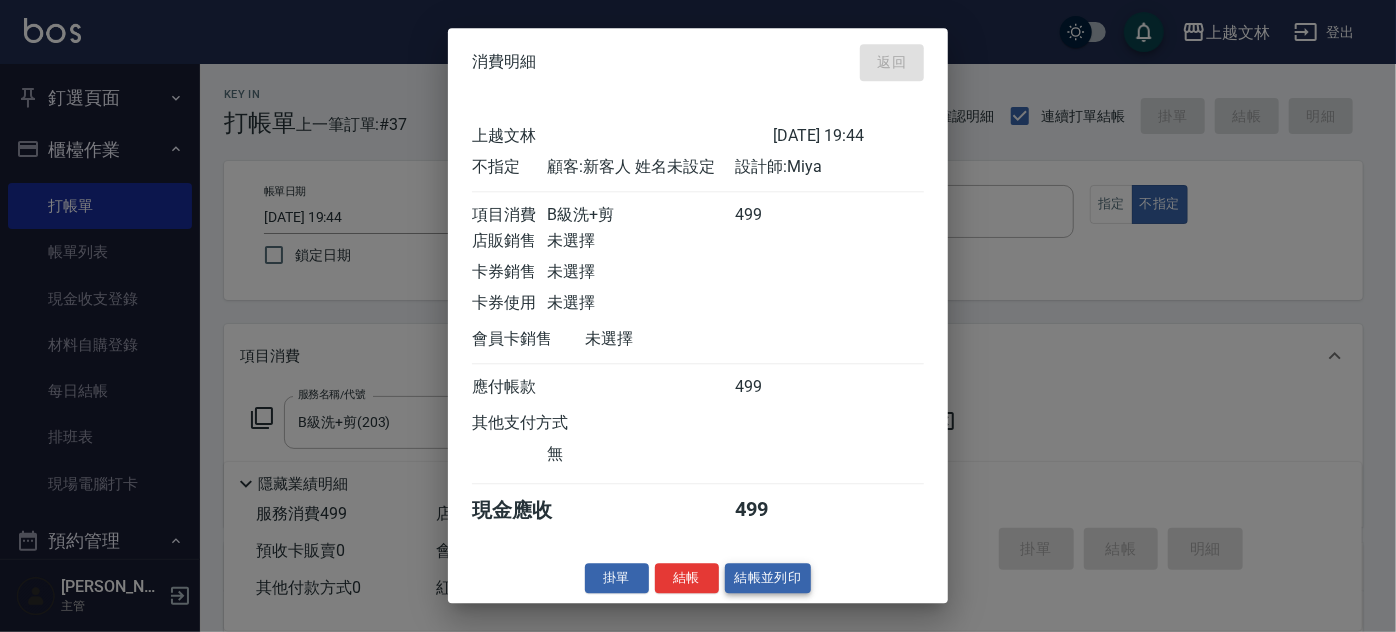 type on "[DATE] 19:45" 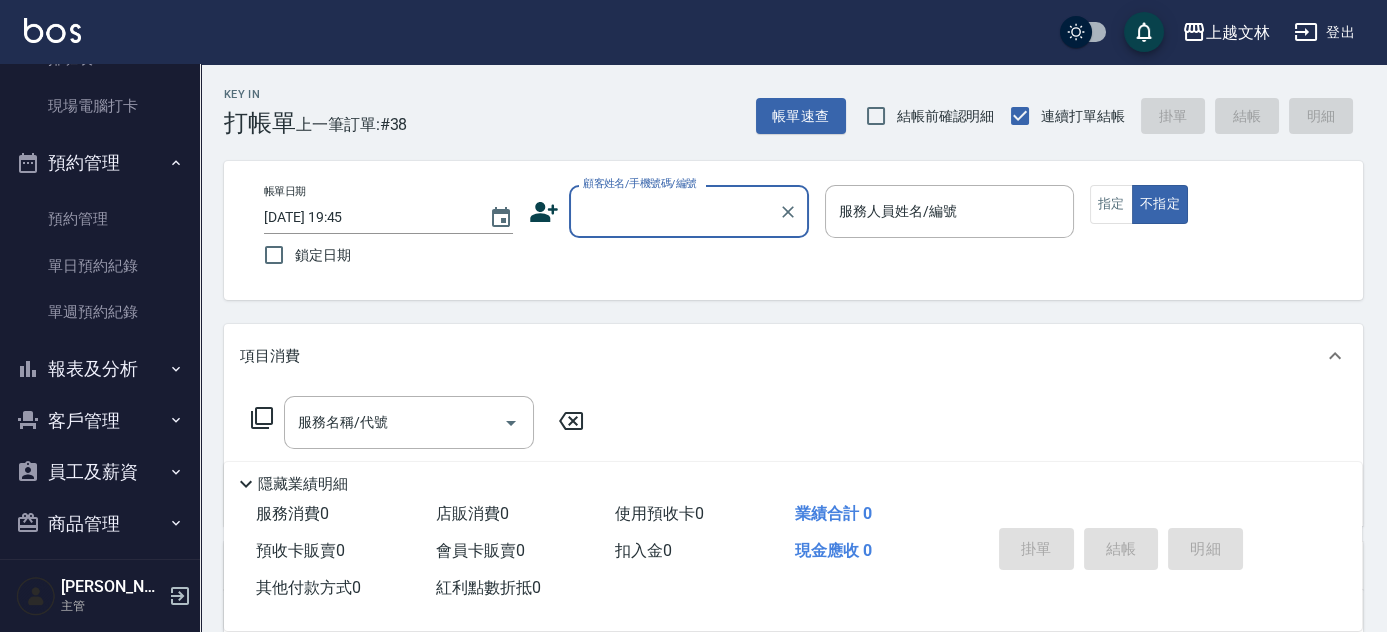 scroll, scrollTop: 396, scrollLeft: 0, axis: vertical 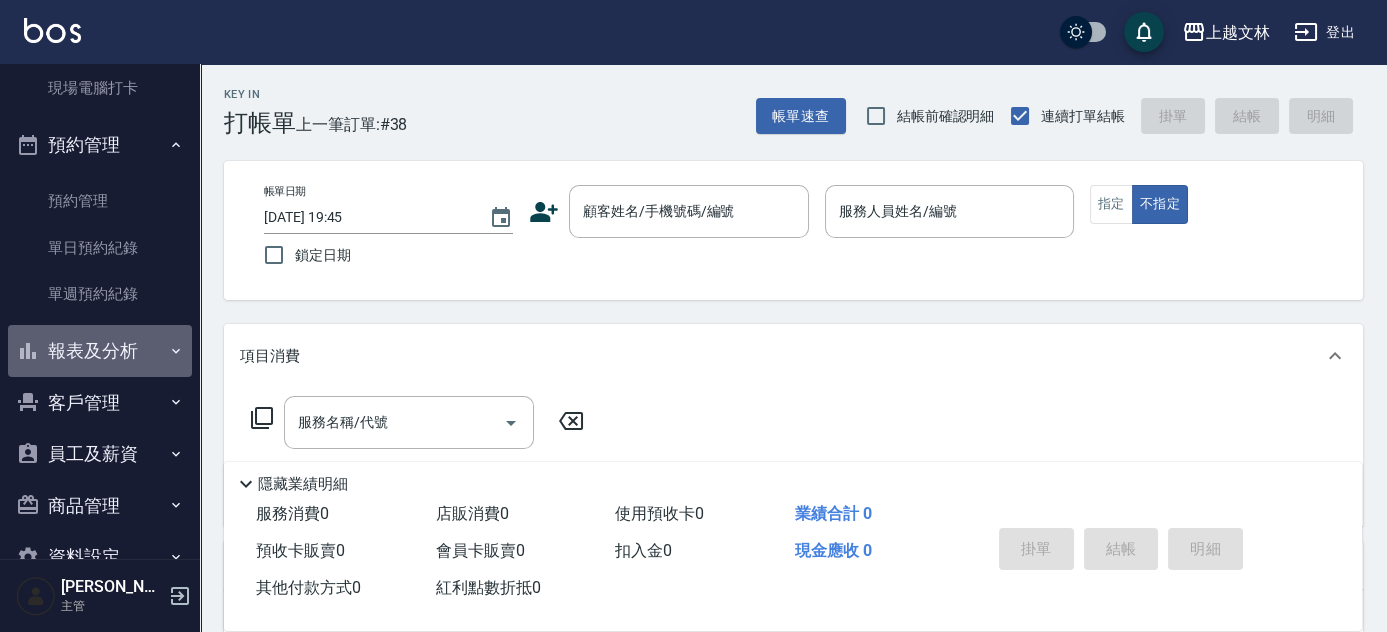click on "報表及分析" at bounding box center [100, 351] 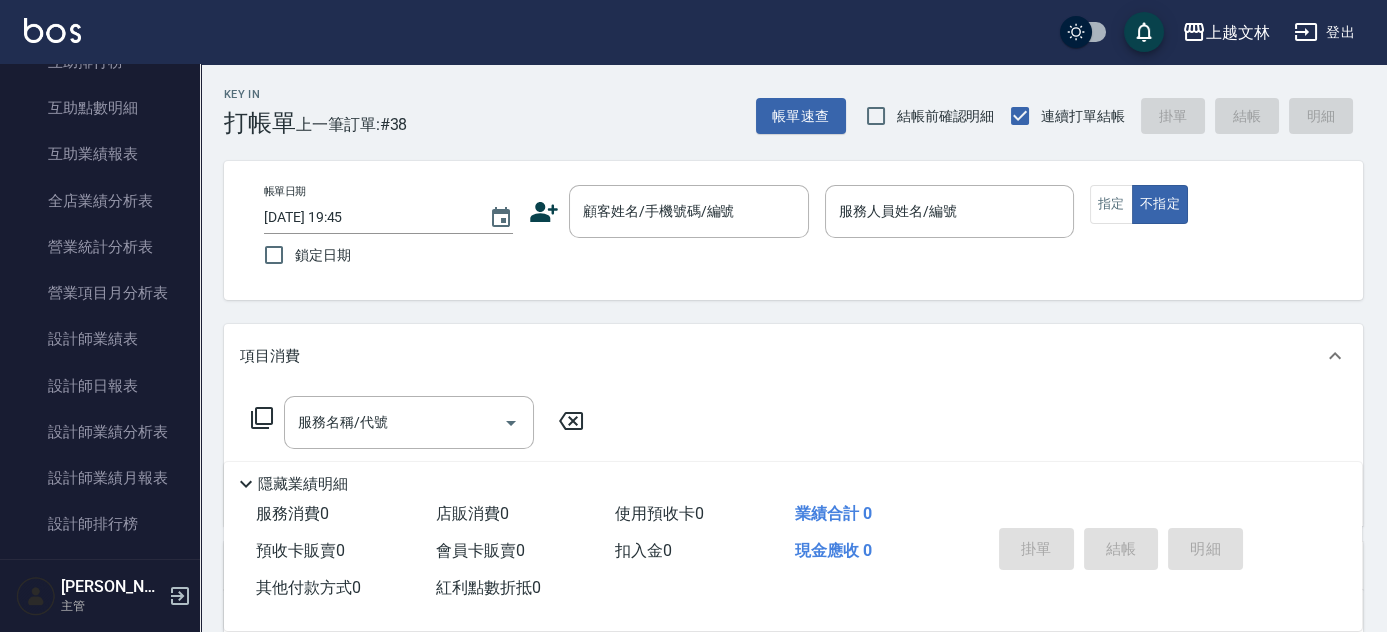 scroll, scrollTop: 989, scrollLeft: 0, axis: vertical 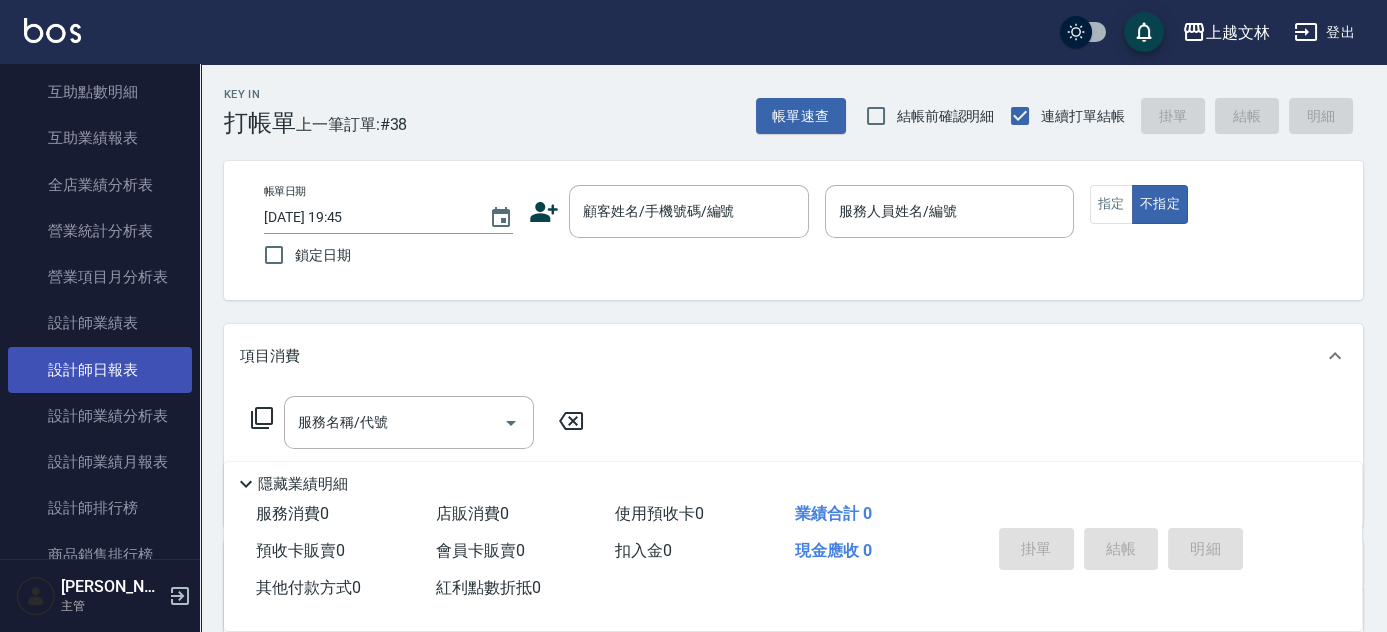 click on "設計師日報表" at bounding box center [100, 370] 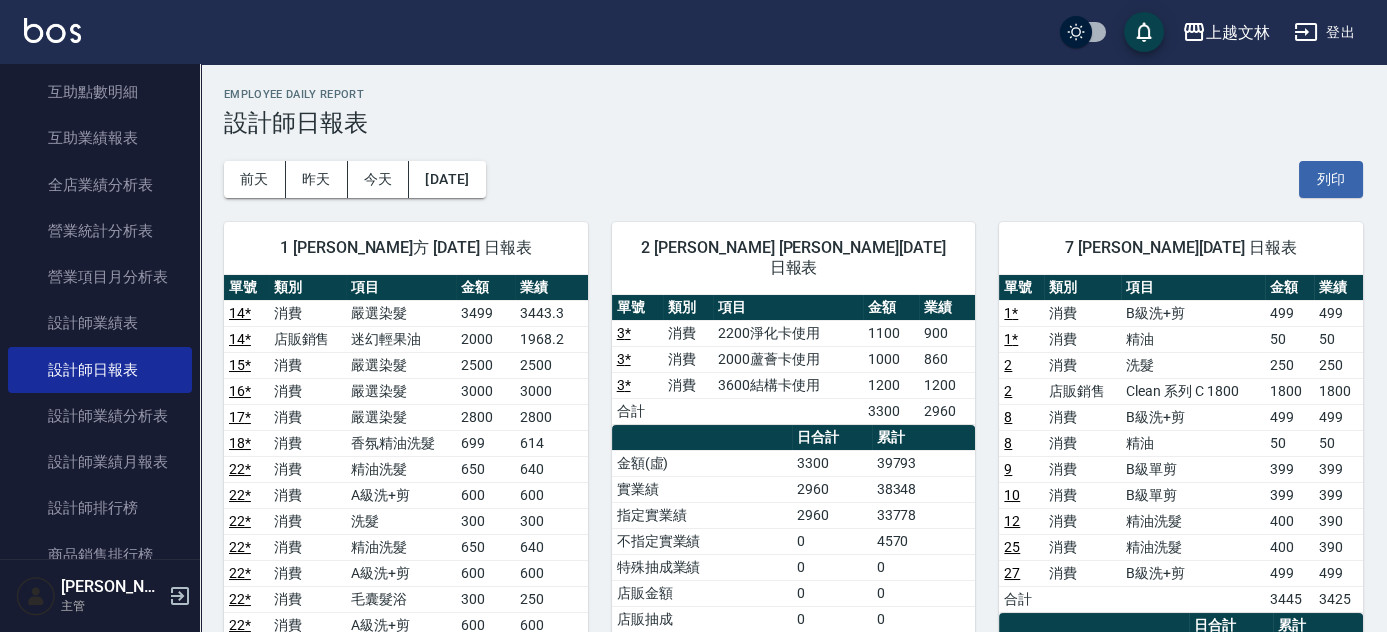 scroll, scrollTop: 0, scrollLeft: 0, axis: both 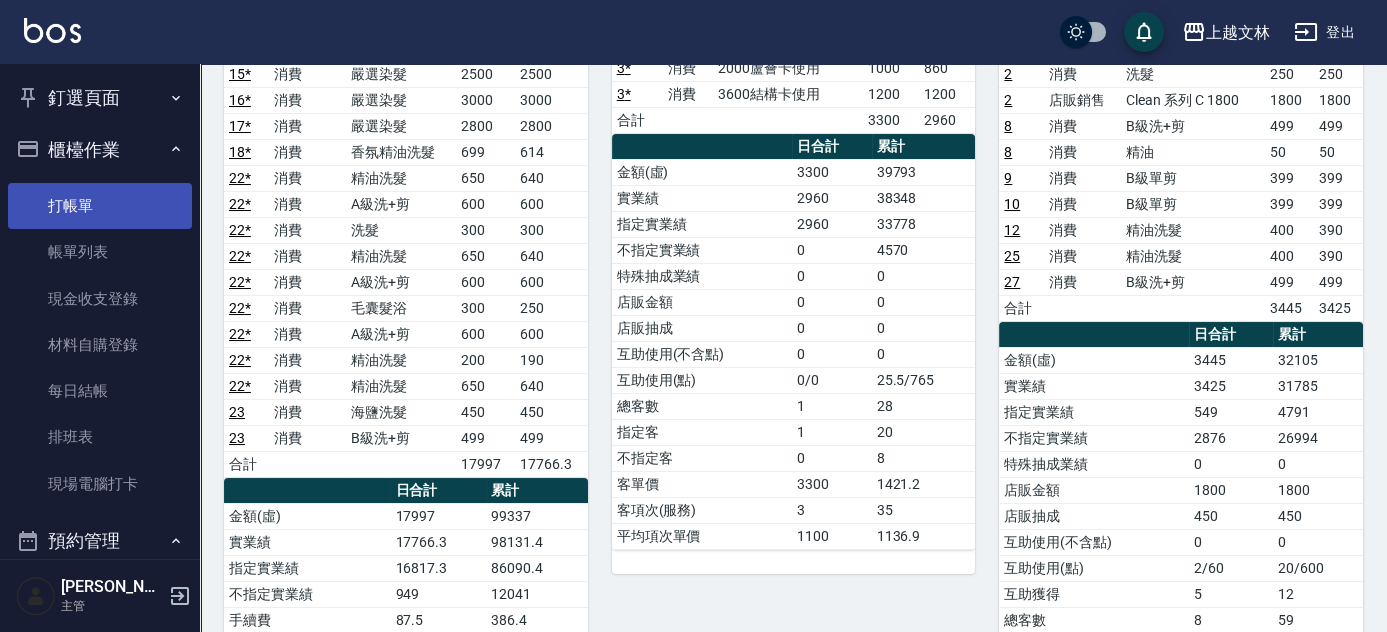 click on "打帳單" at bounding box center (100, 206) 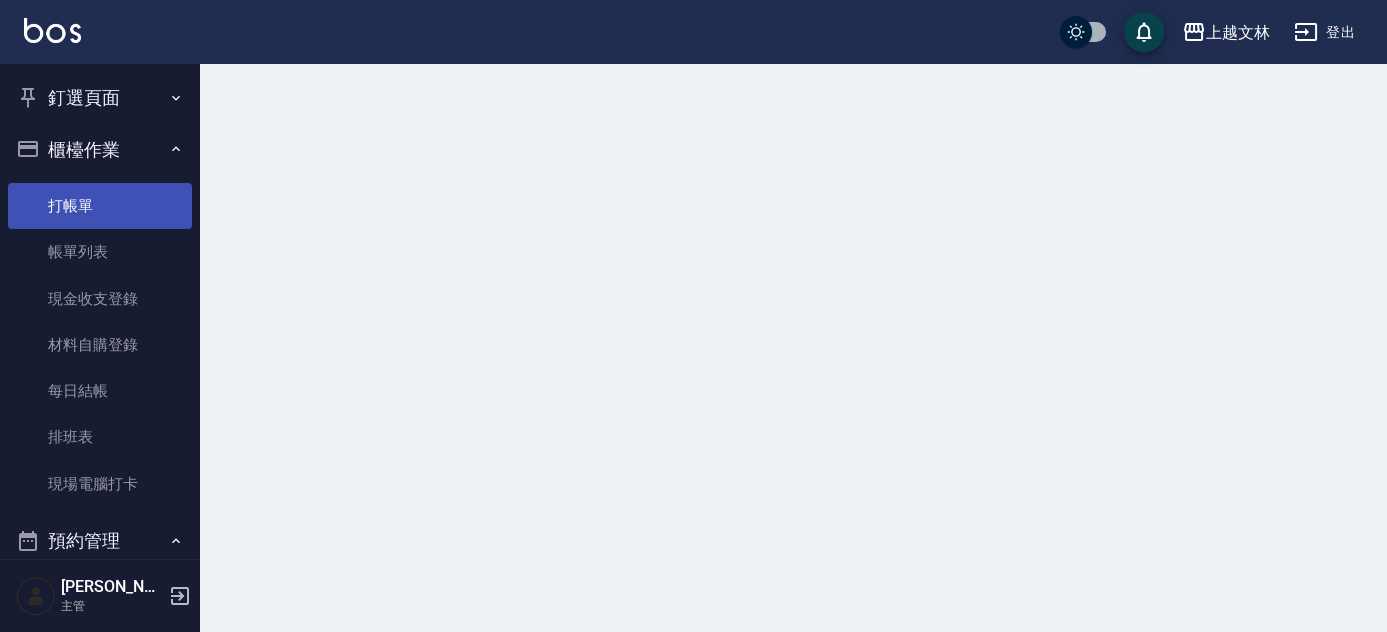 scroll, scrollTop: 0, scrollLeft: 0, axis: both 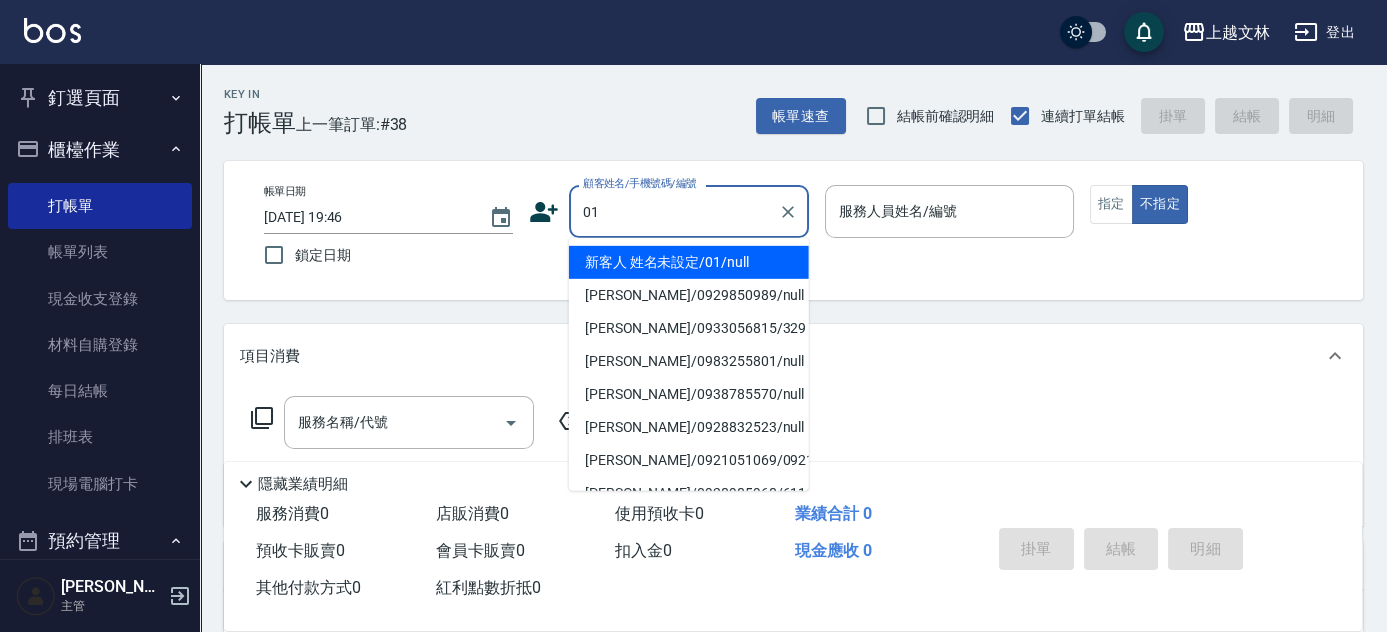 type on "新客人 姓名未設定/01/null" 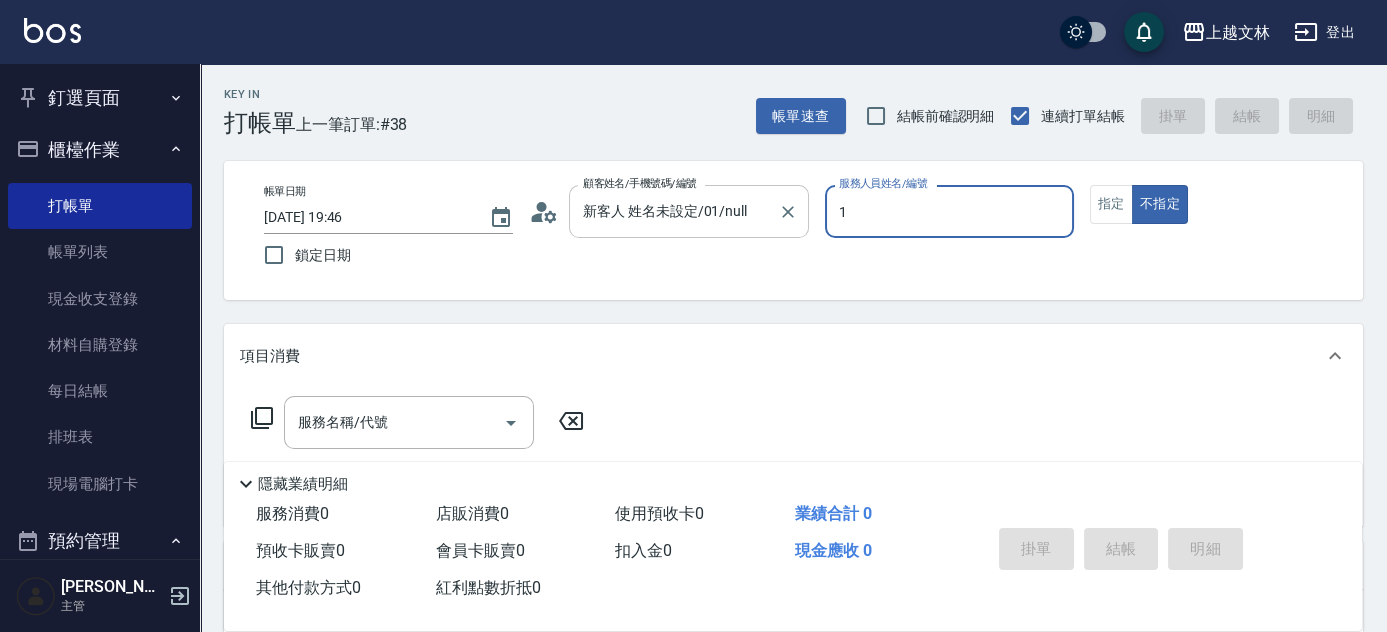 type on "1" 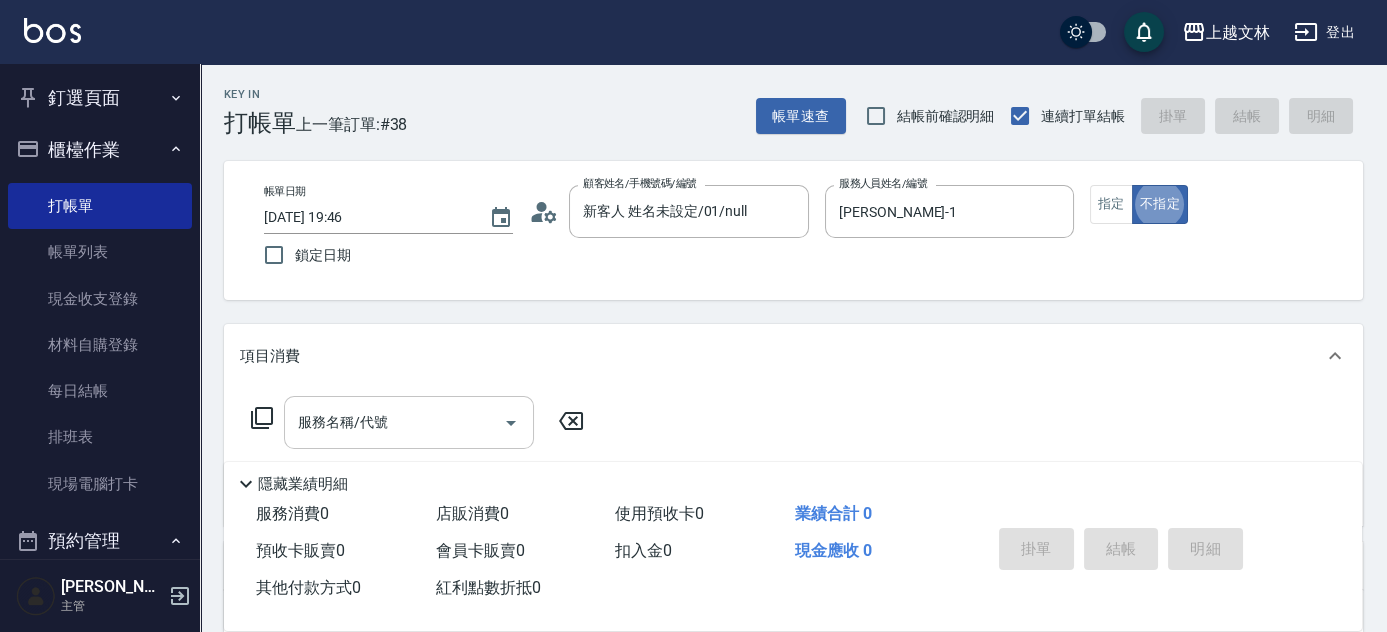 click on "服務名稱/代號" at bounding box center (394, 422) 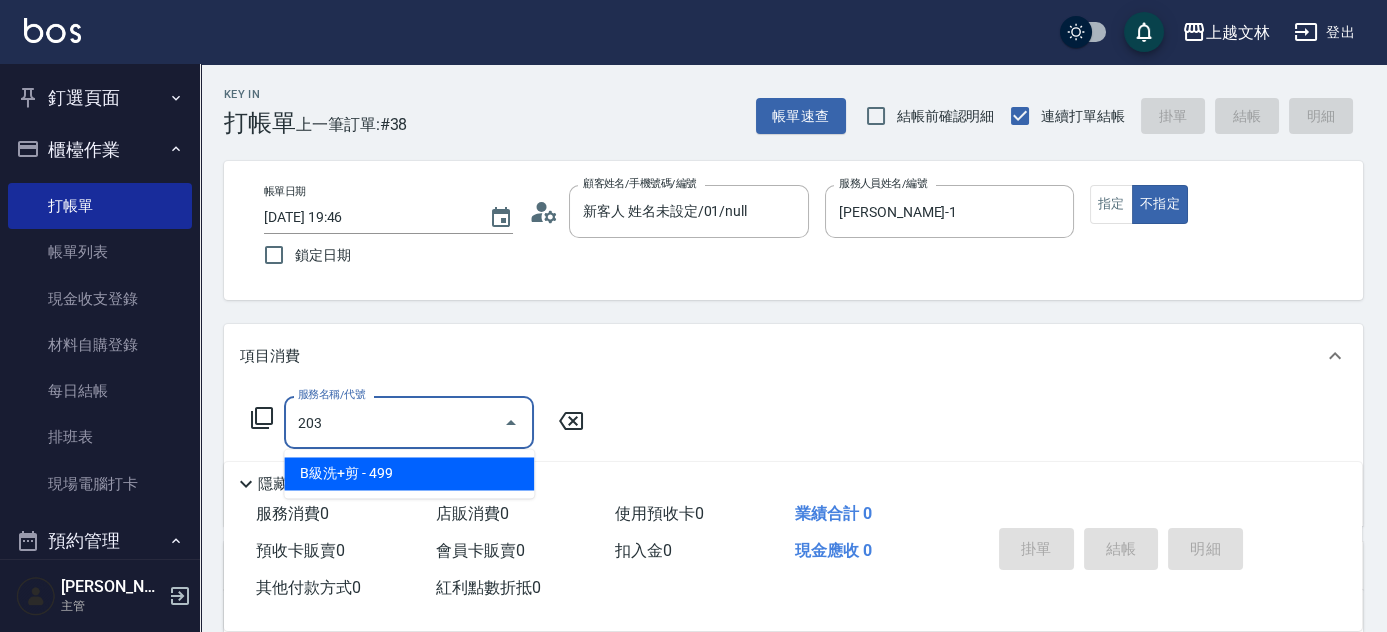 type on "B級洗+剪(203)" 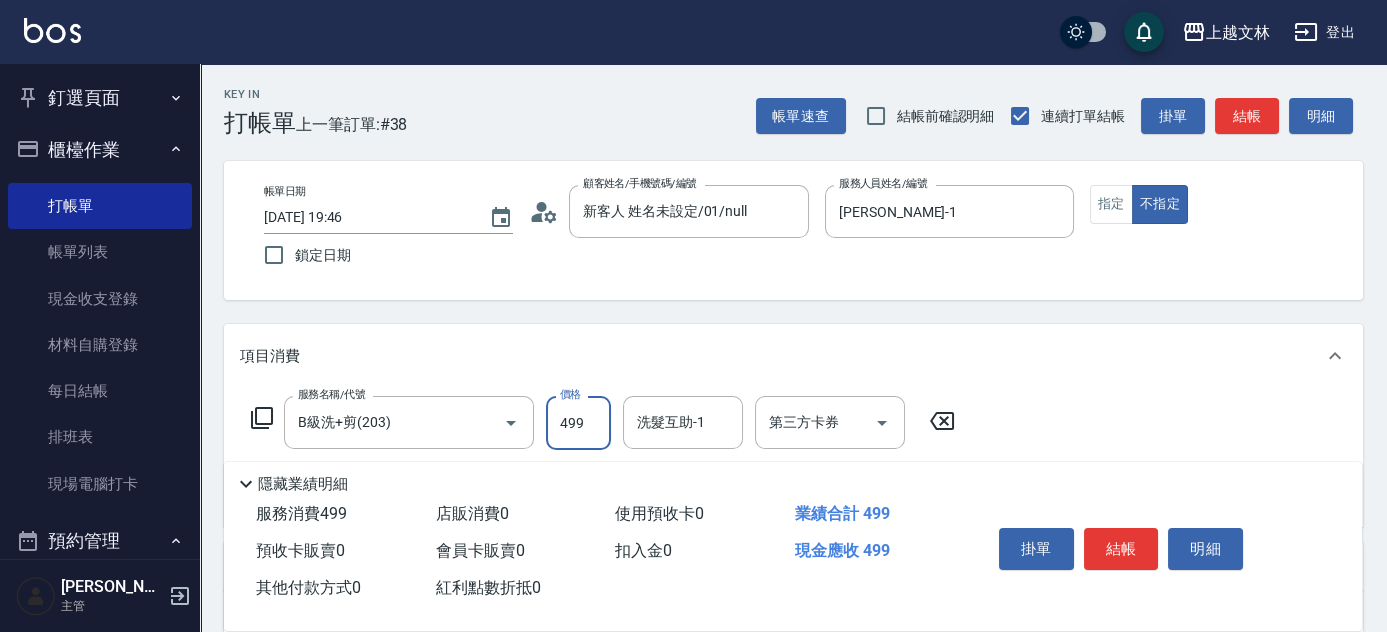 click on "Key In 打帳單 上一筆訂單:#38 帳單速查 結帳前確認明細 連續打單結帳 掛單 結帳 明細 帳單日期 [DATE] 19:46 鎖定日期 顧客姓名/手機號碼/編號 新客人 姓名未設定/01/null 顧客姓名/手機號碼/編號 服務人員姓名/編號 [PERSON_NAME]-1 服務人員姓名/編號 指定 不指定 項目消費 服務名稱/代號 B級洗+剪(203) 服務名稱/代號 價格 499 價格 洗髮互助-1 洗髮互助-1 第三方卡券 第三方卡券 店販銷售 服務人員姓名/編號 服務人員姓名/編號 商品代號/名稱 商品代號/名稱 預收卡販賣 卡券名稱/代號 卡券名稱/代號 使用預收卡 x8 卡券代號/名稱 卡券代號/名稱 其他付款方式 入金可用餘額: 0 其他付款方式 其他付款方式 入金剩餘： 0元 0 ​ 整筆扣入金 0元 異動入金 備註及來源 備註 備註 訂單來源 ​ 訂單來源 隱藏業績明細 服務消費  499 店販消費  0 使用預收卡  0 業績合計   499 預收卡販賣  0 0 扣入金" at bounding box center (793, 521) 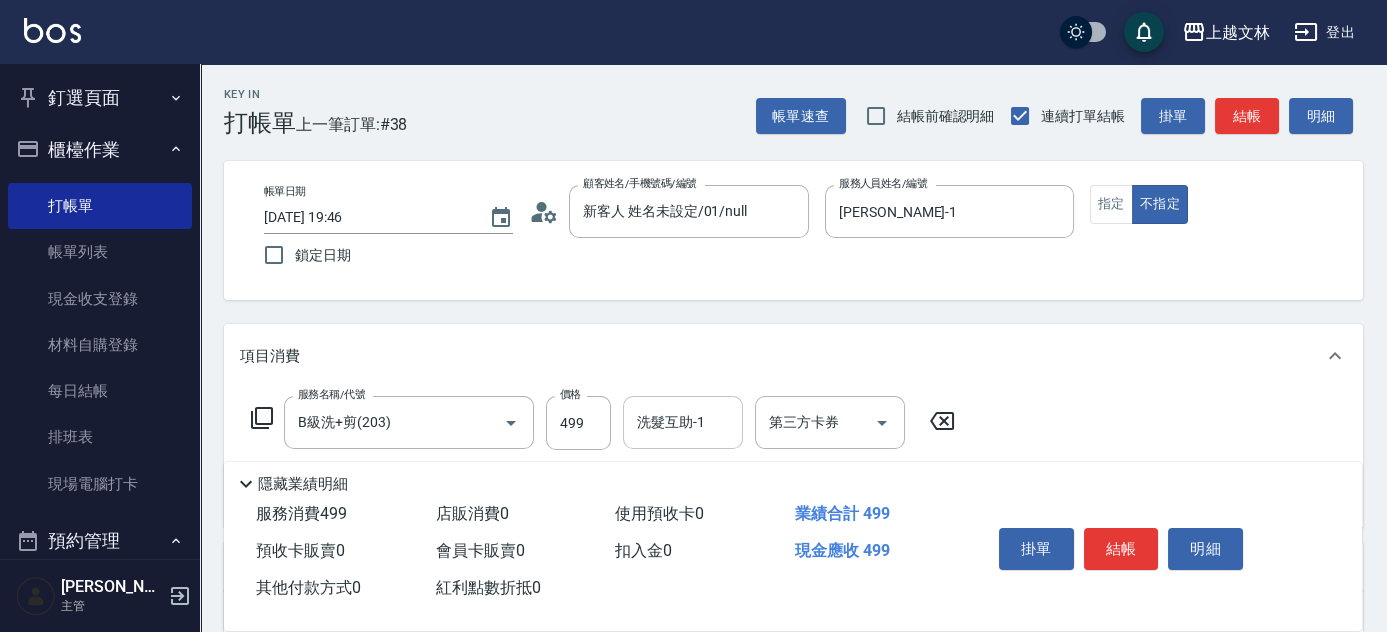click on "洗髮互助-1" at bounding box center (683, 422) 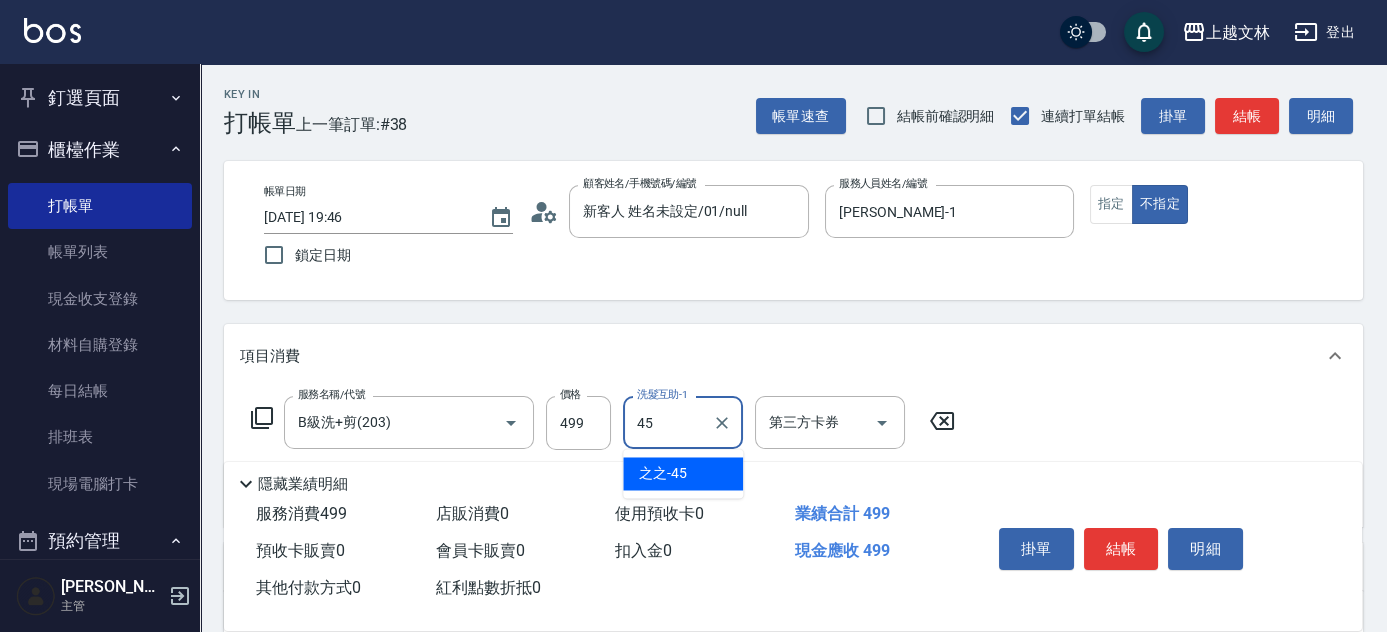 type on "之之-45" 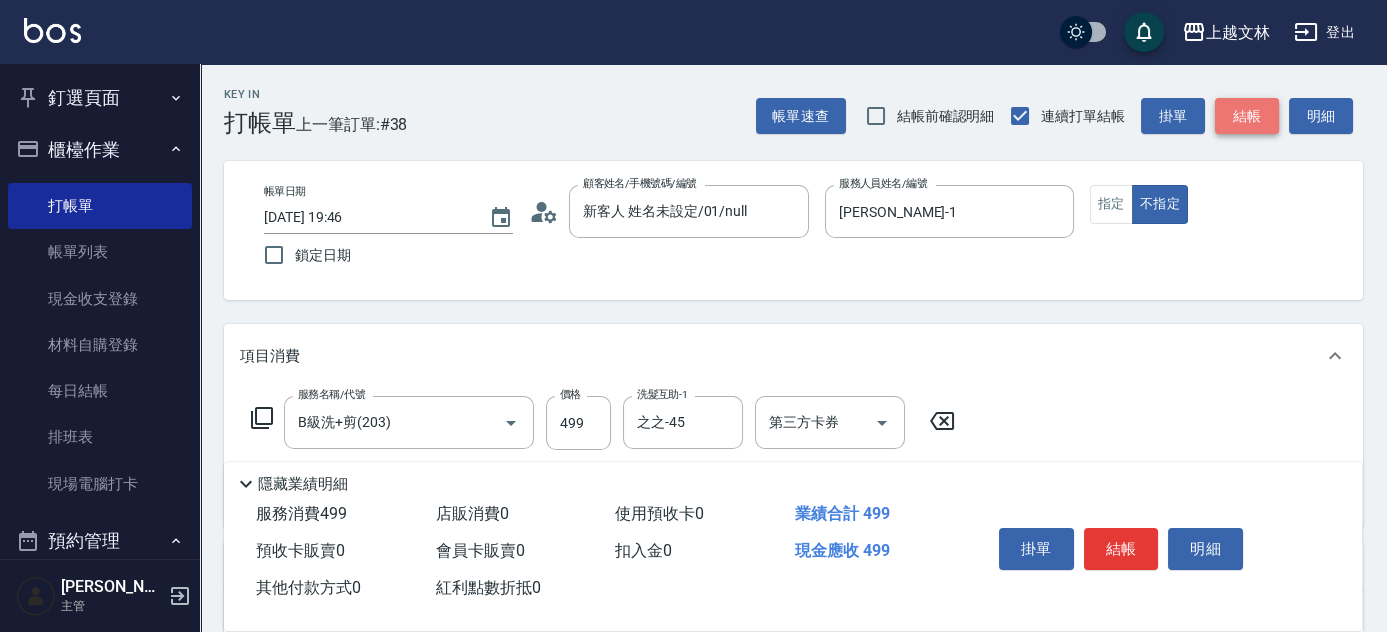 click on "結帳" at bounding box center (1247, 116) 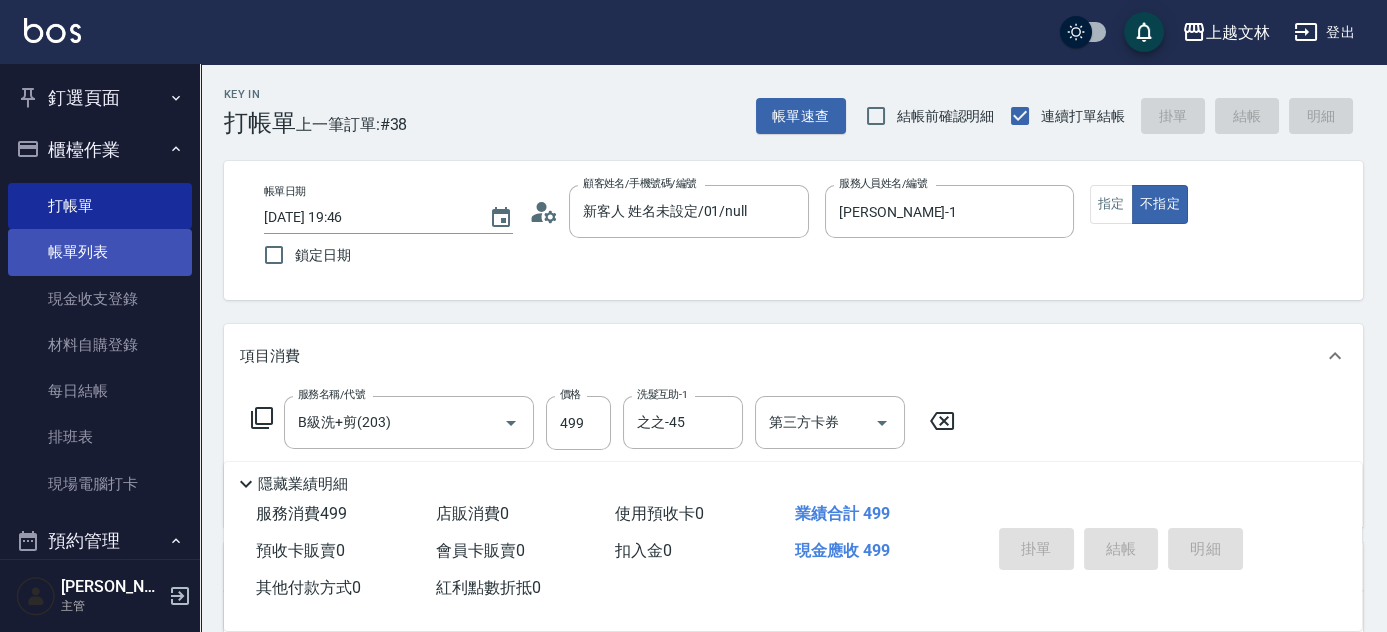type on "[DATE] 20:07" 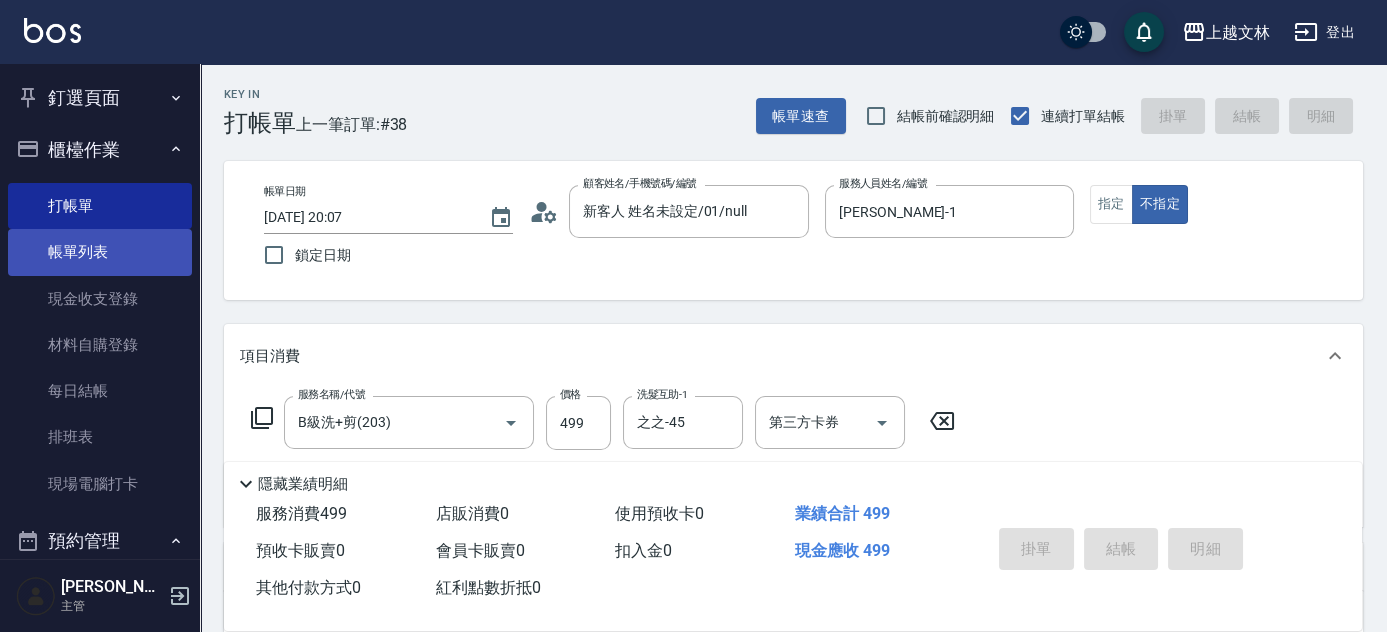 type 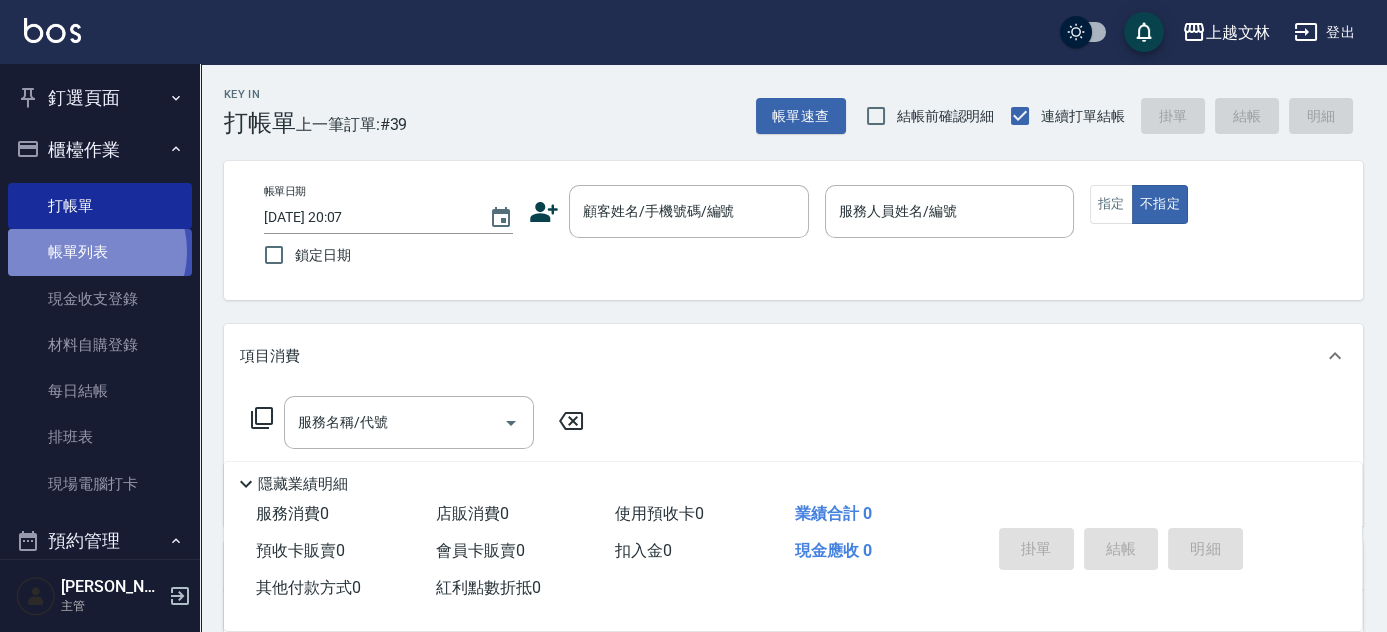 click on "帳單列表" at bounding box center [100, 252] 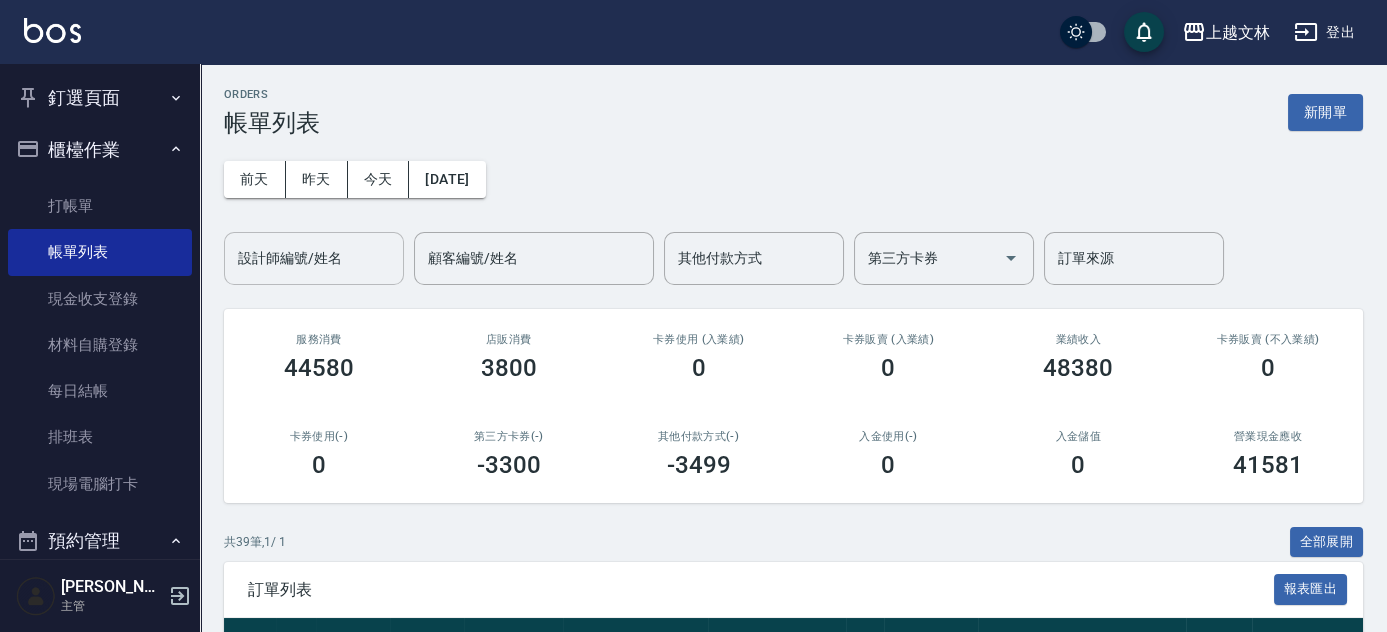 click on "設計師編號/姓名" at bounding box center (314, 258) 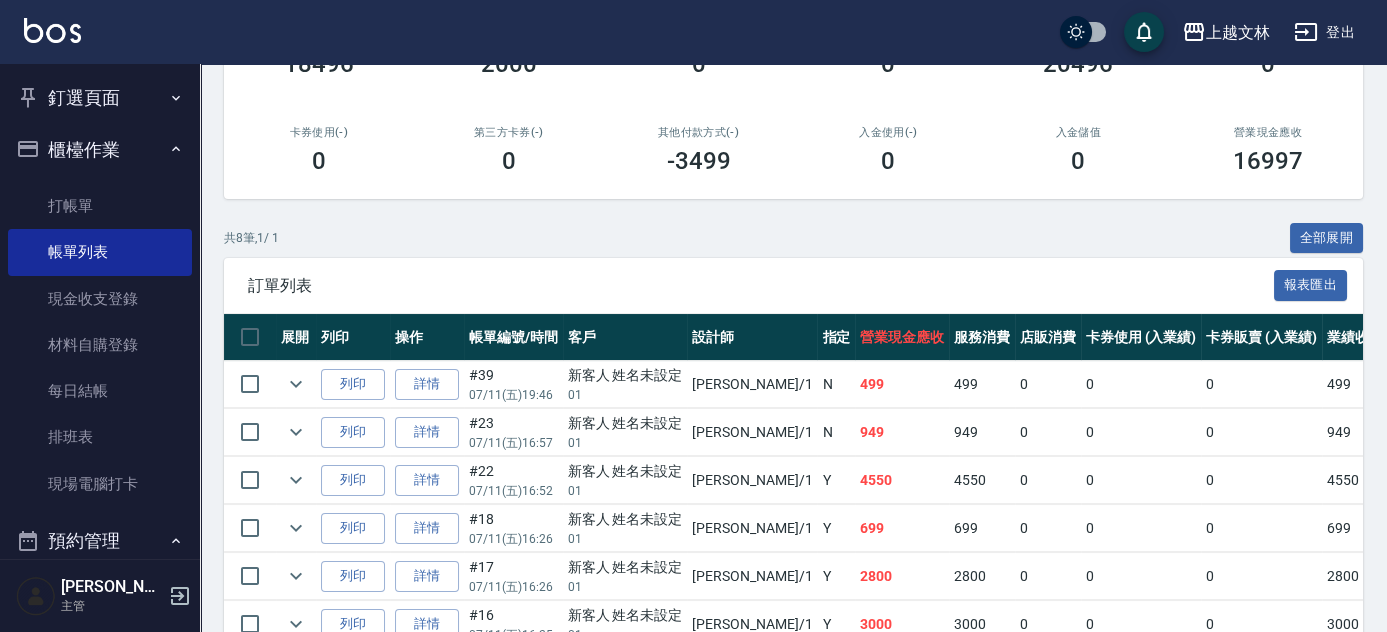 scroll, scrollTop: 326, scrollLeft: 0, axis: vertical 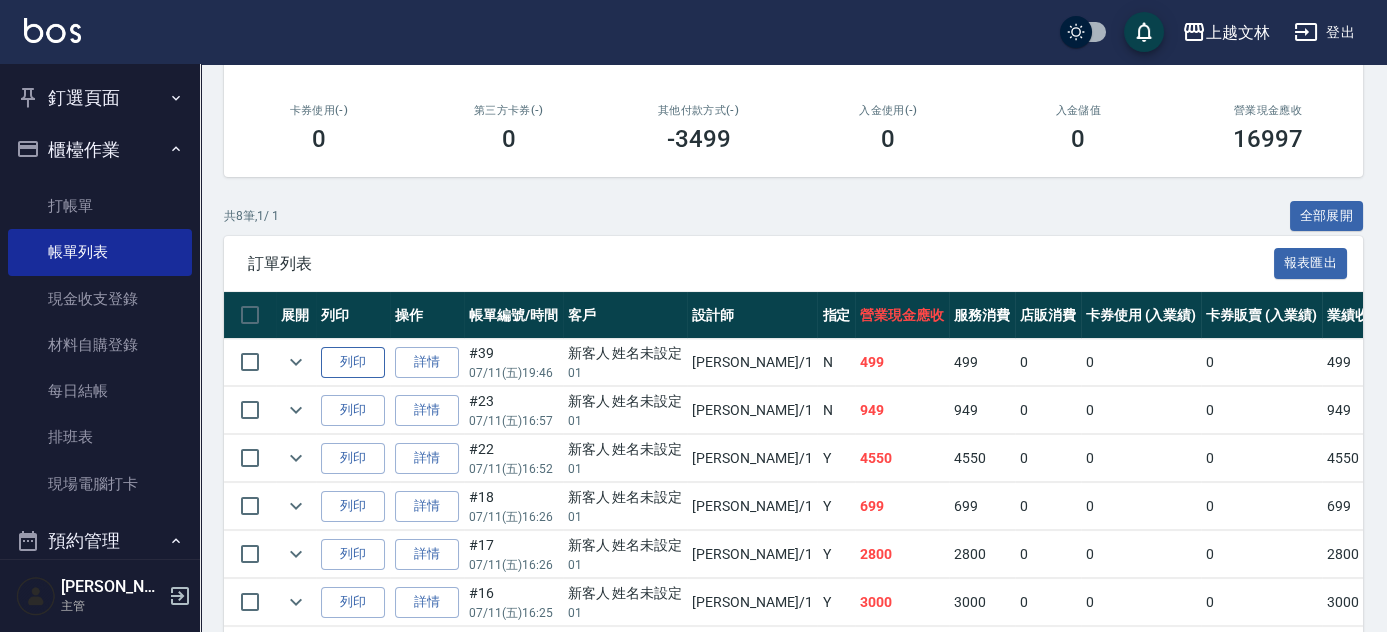 type on "[PERSON_NAME]-1" 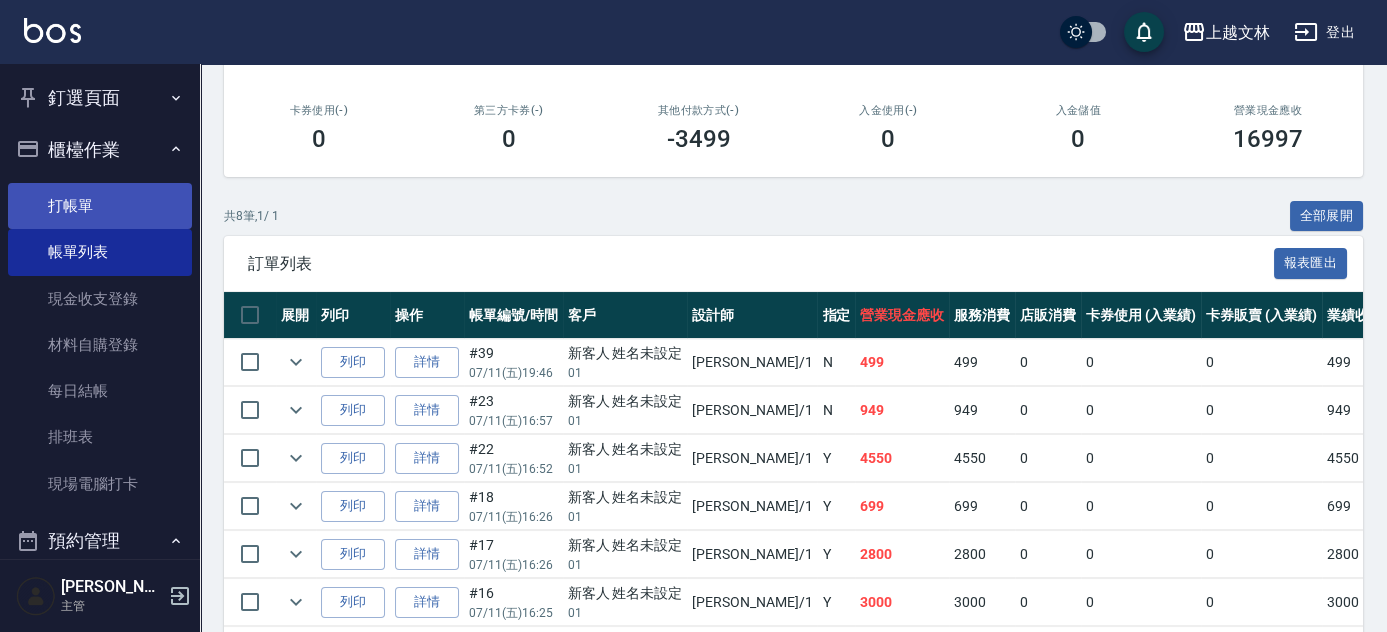click on "打帳單" at bounding box center [100, 206] 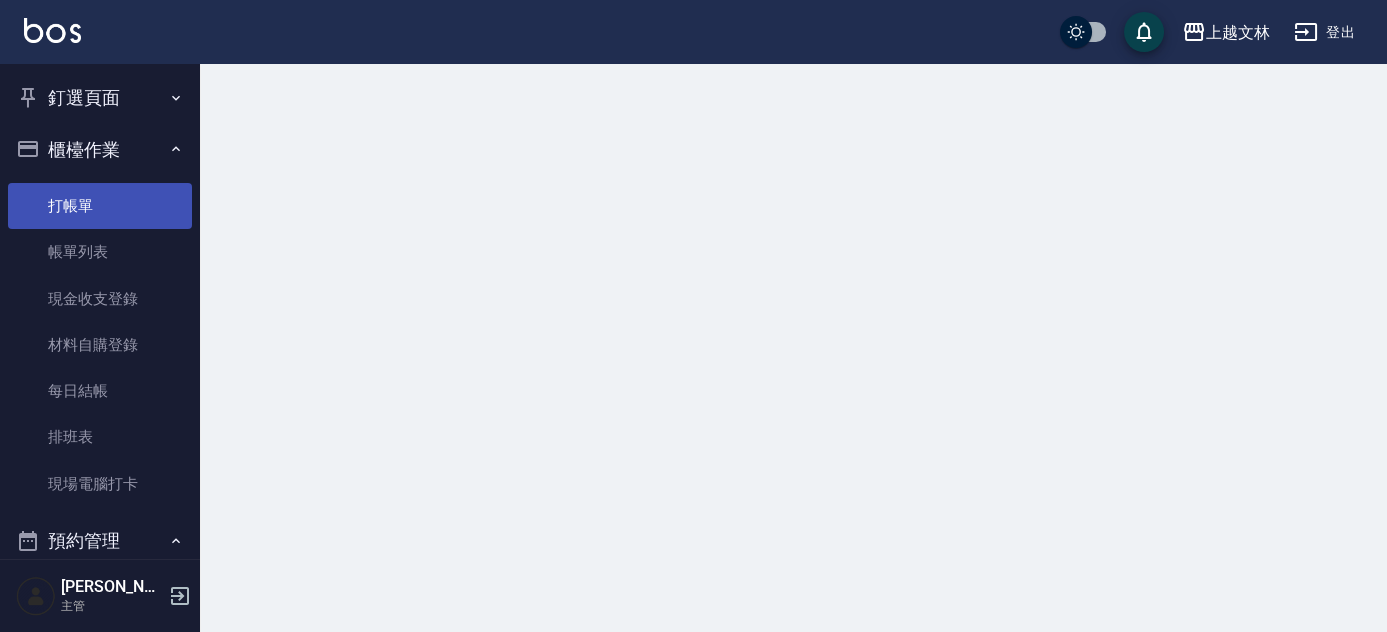 scroll, scrollTop: 0, scrollLeft: 0, axis: both 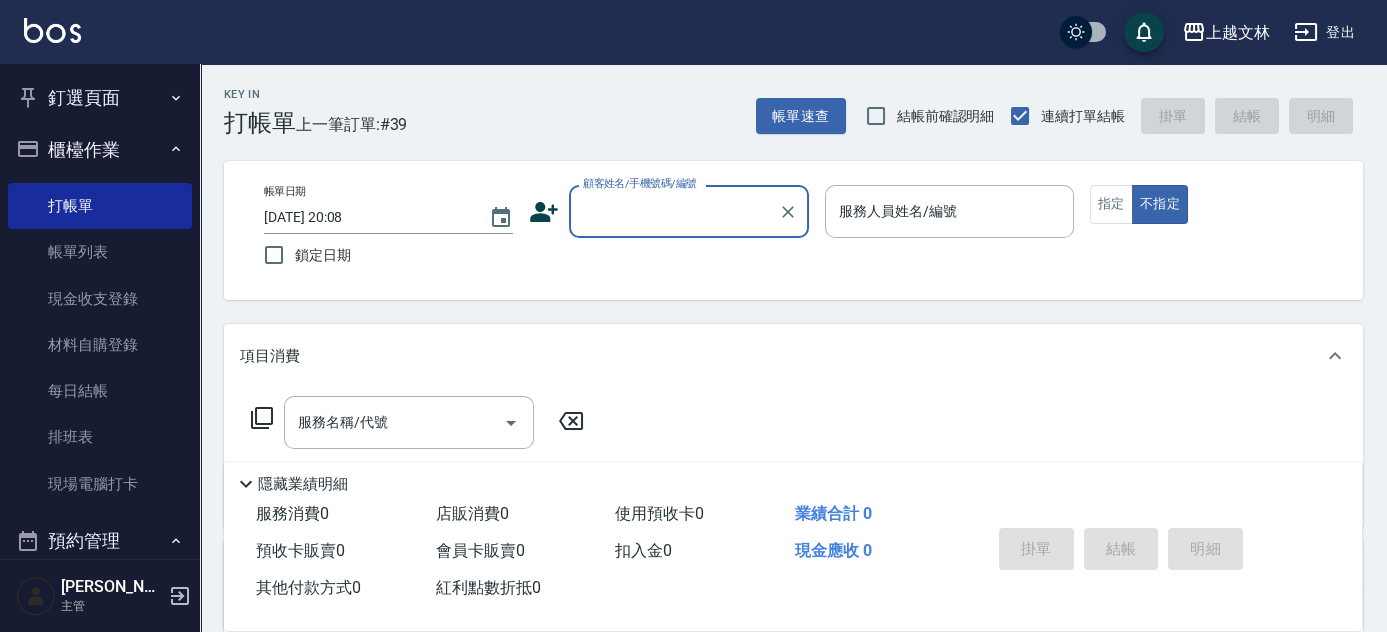 click on "櫃檯作業" at bounding box center [100, 150] 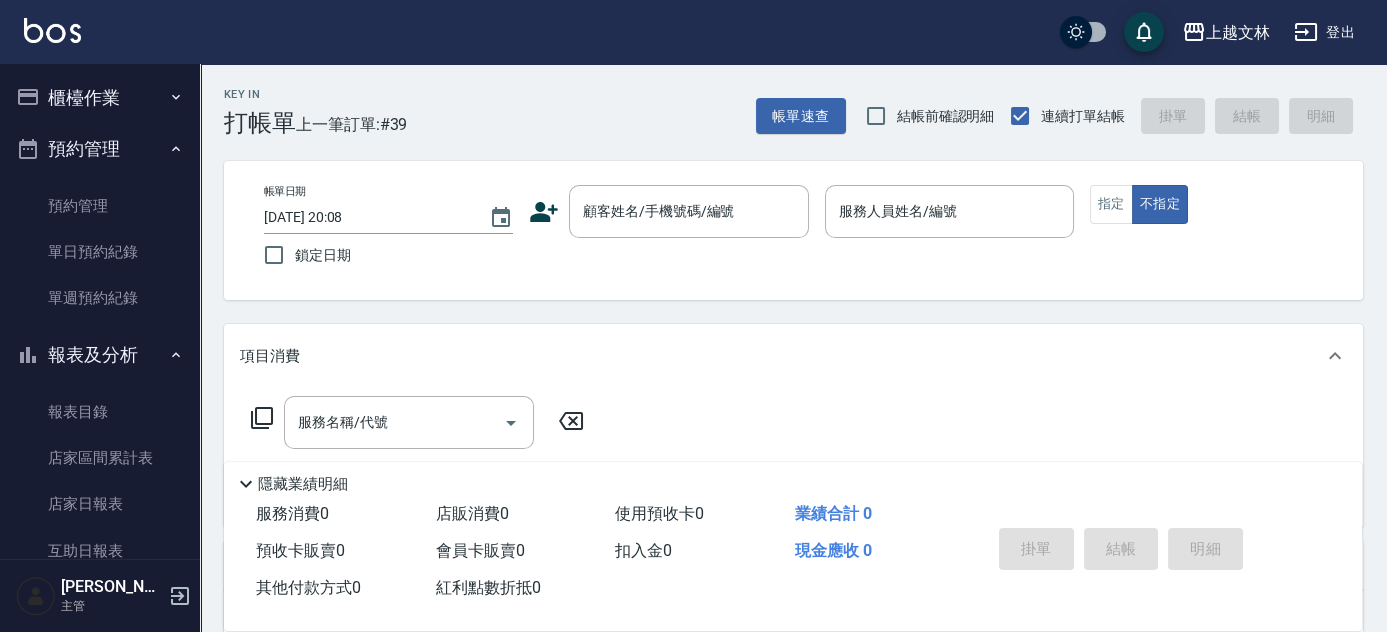 scroll, scrollTop: 90, scrollLeft: 0, axis: vertical 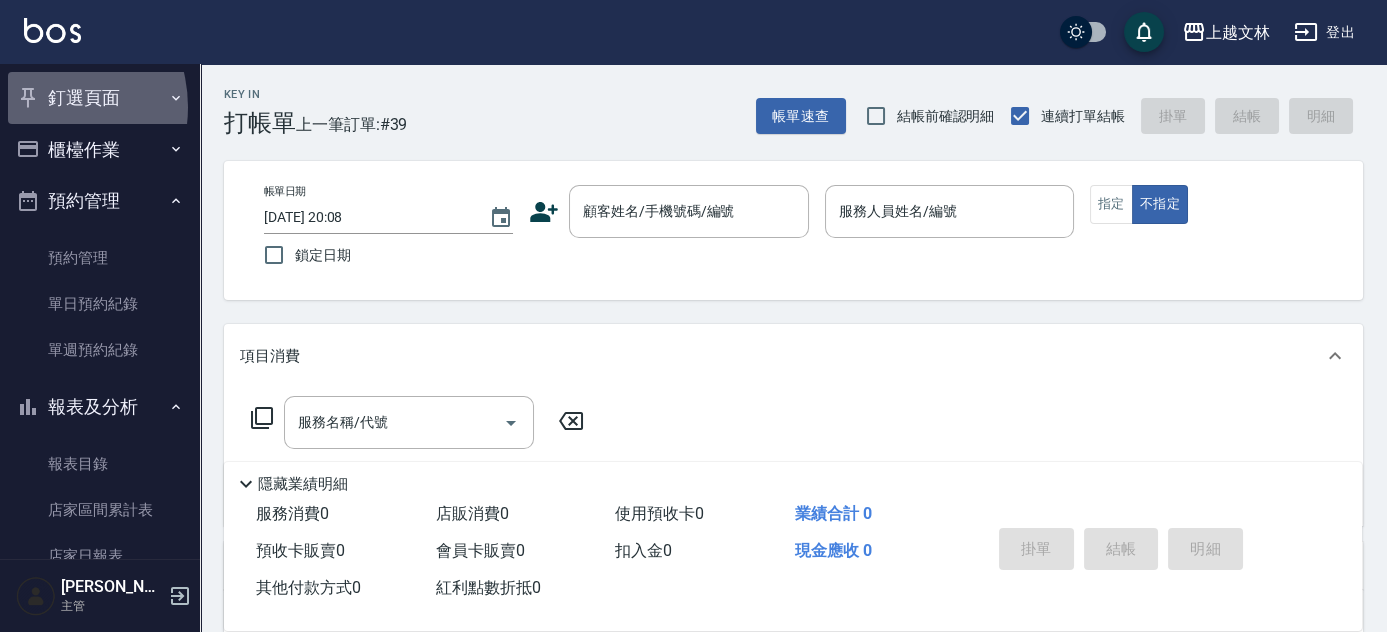 click 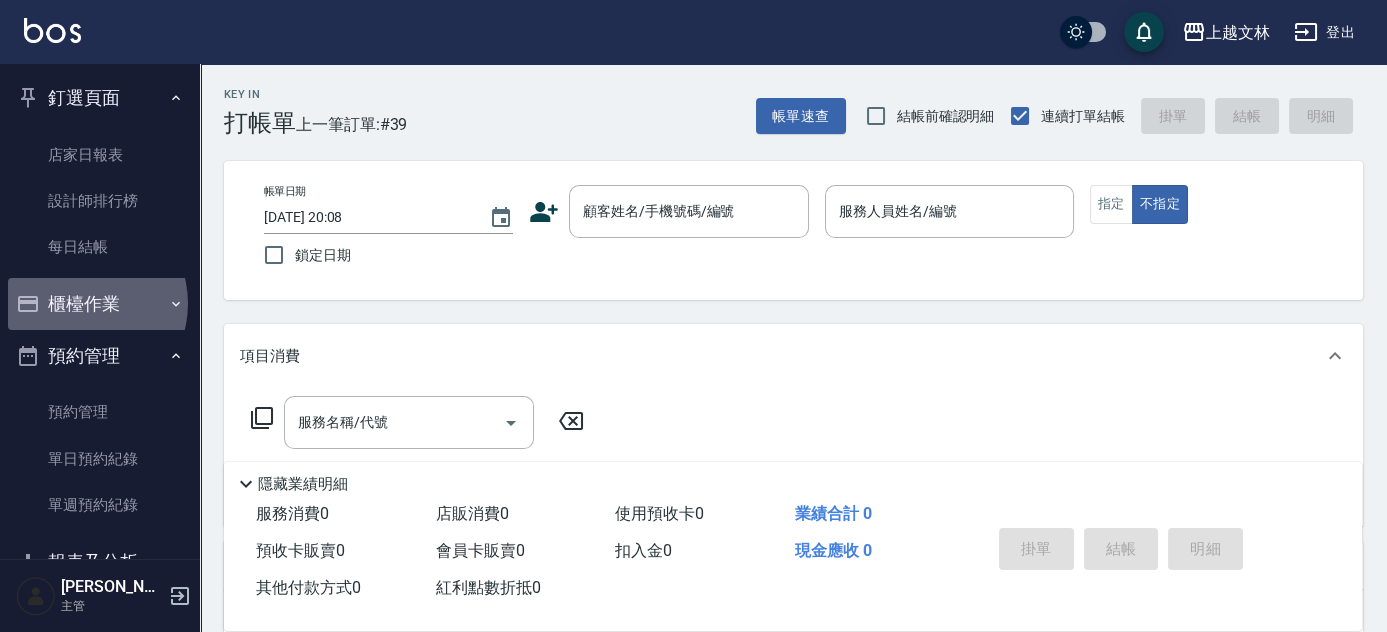 click on "櫃檯作業" at bounding box center (100, 304) 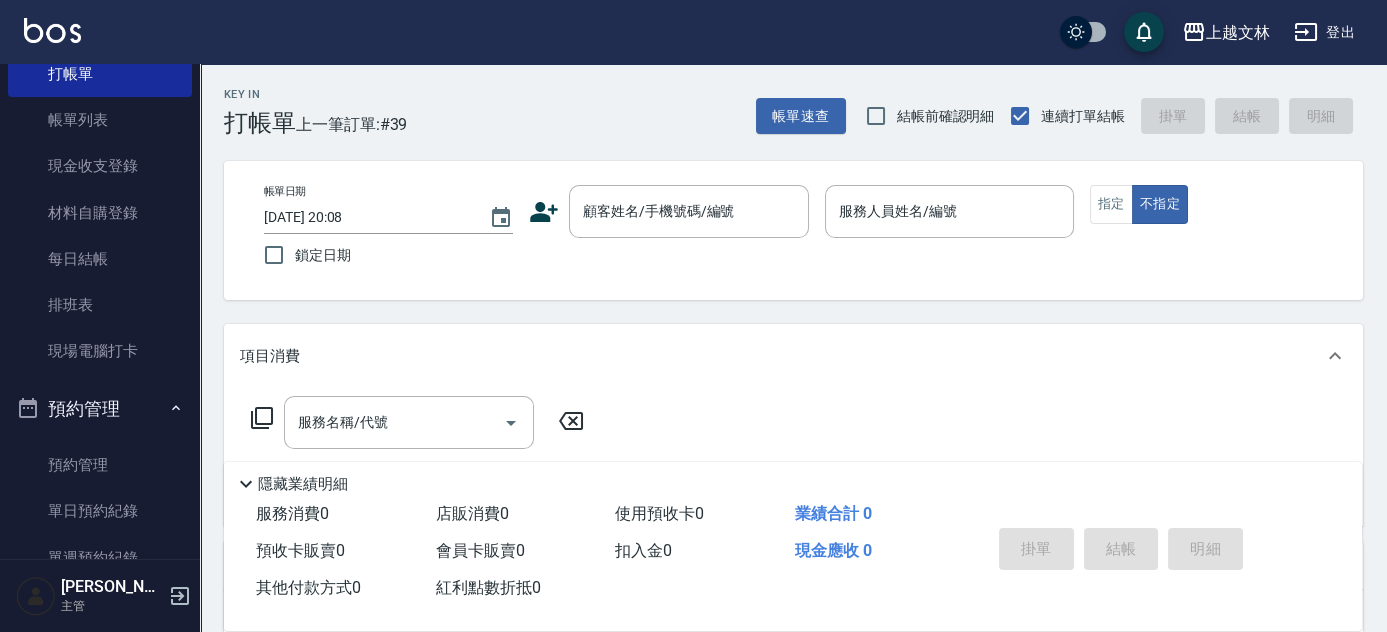 scroll, scrollTop: 290, scrollLeft: 0, axis: vertical 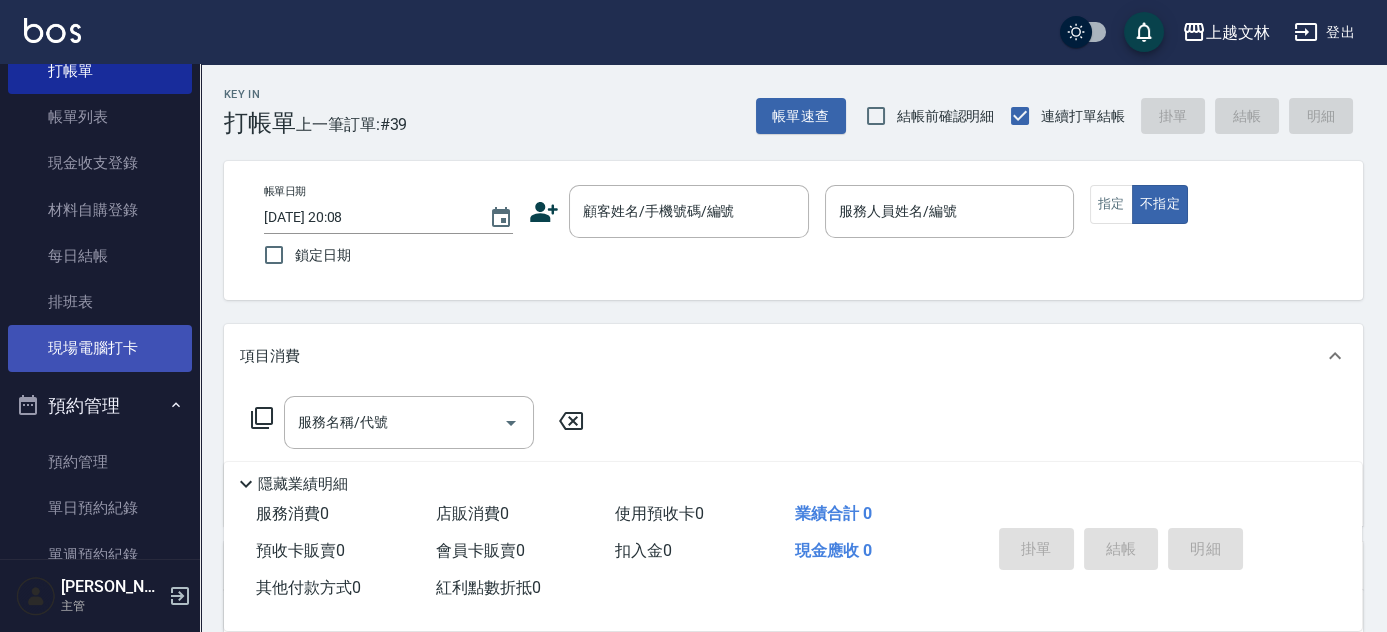 click on "現場電腦打卡" at bounding box center [100, 348] 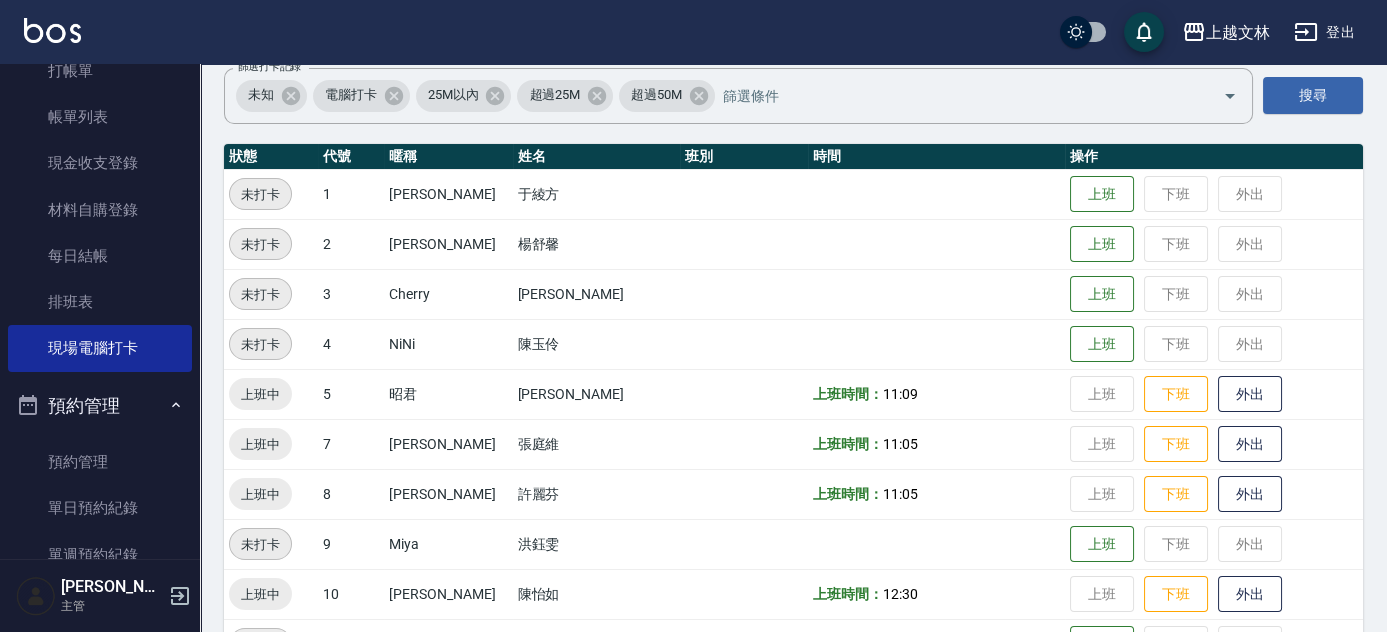 scroll, scrollTop: 168, scrollLeft: 0, axis: vertical 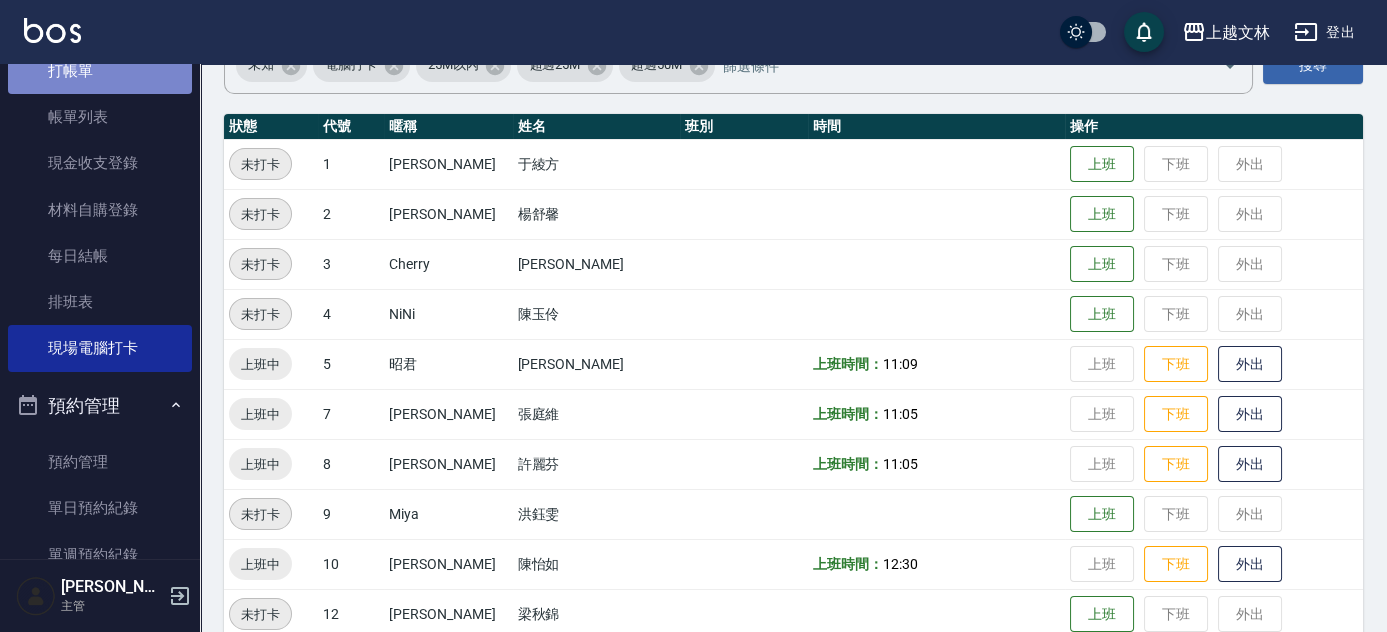 click on "打帳單" at bounding box center (100, 71) 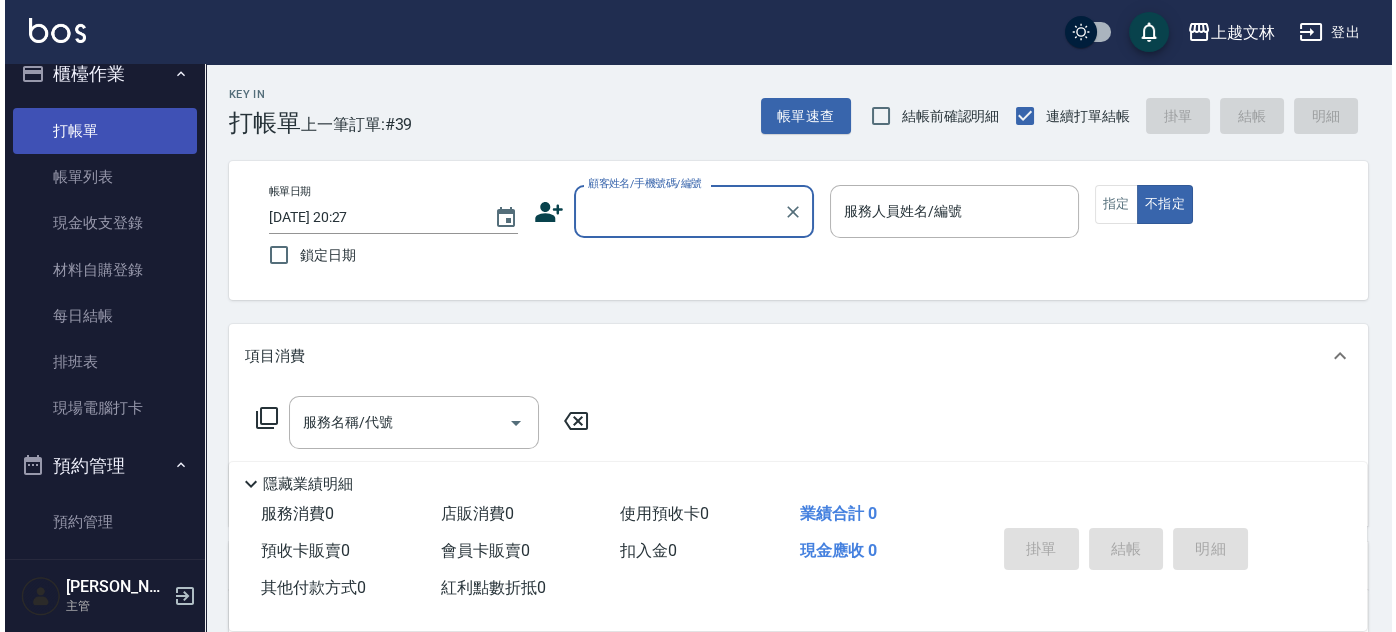 scroll, scrollTop: 200, scrollLeft: 0, axis: vertical 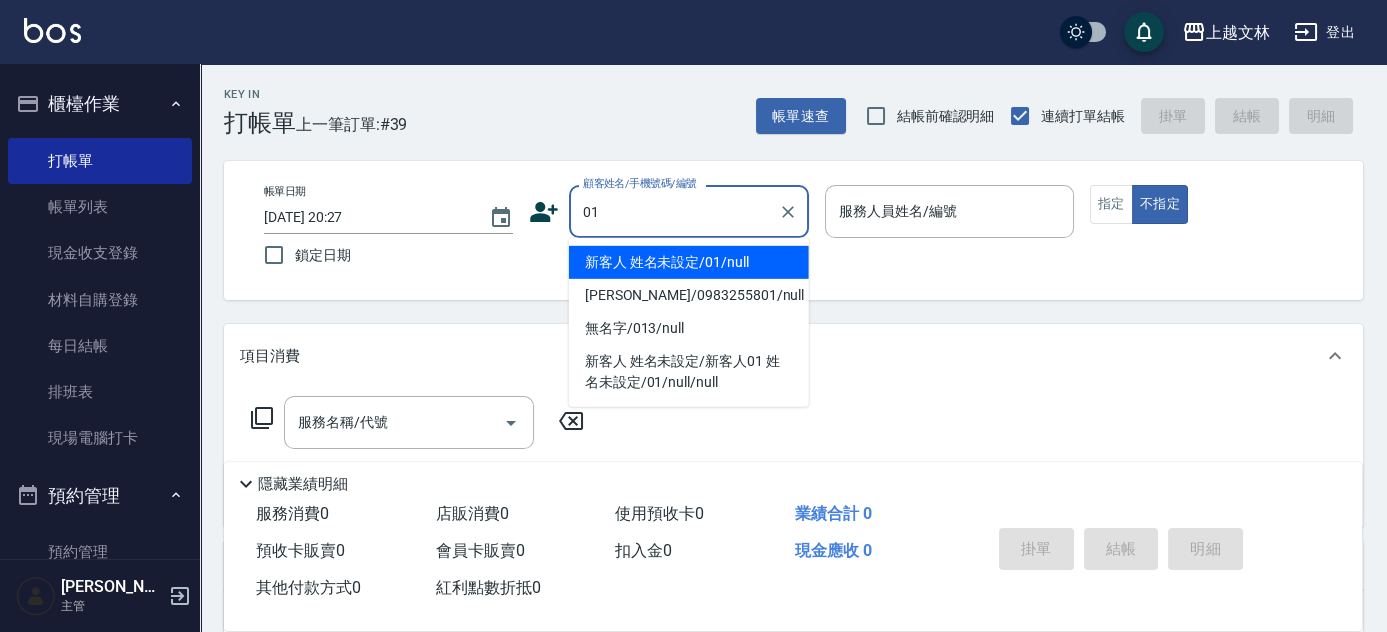type on "新客人 姓名未設定/01/null" 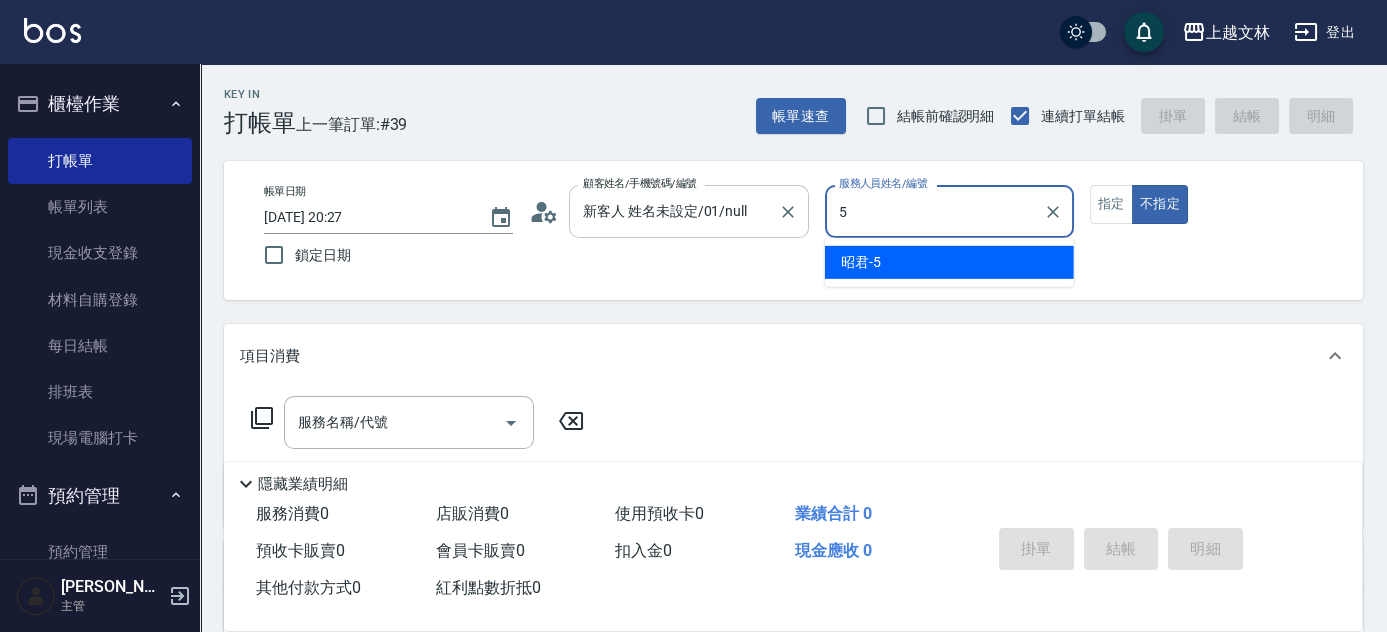 type on "昭君-5" 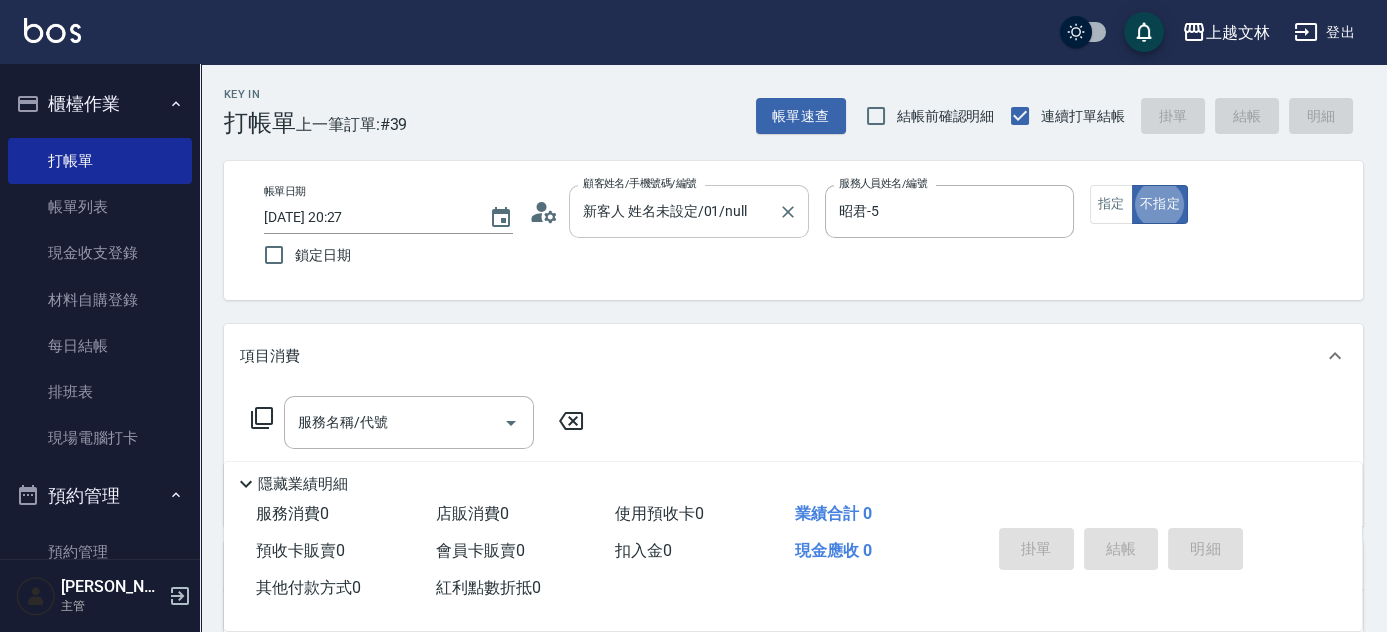 type on "false" 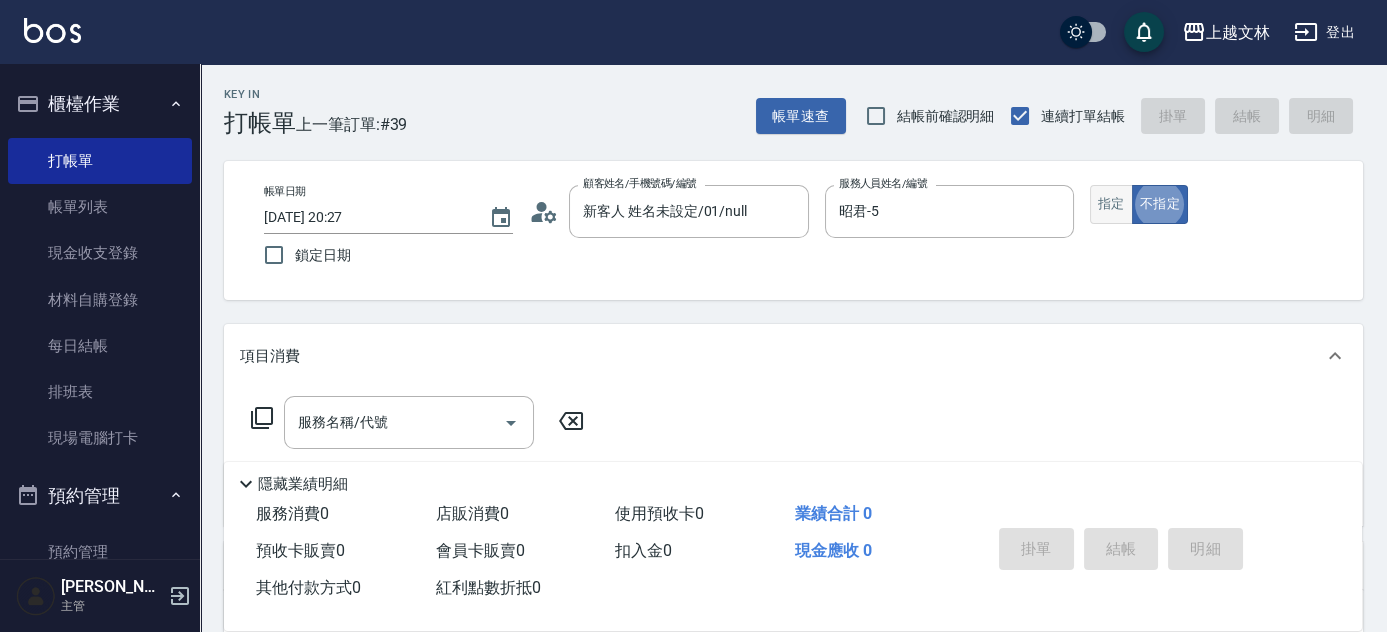 click on "指定" at bounding box center [1111, 204] 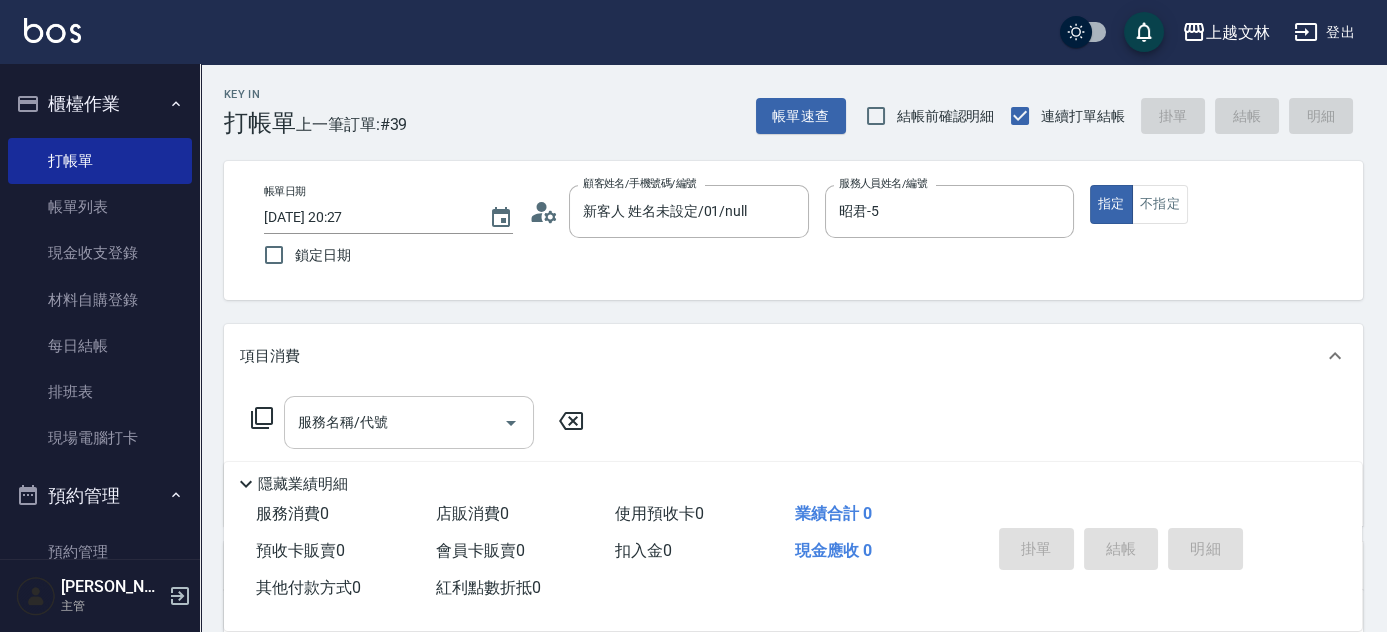click on "服務名稱/代號" at bounding box center (394, 422) 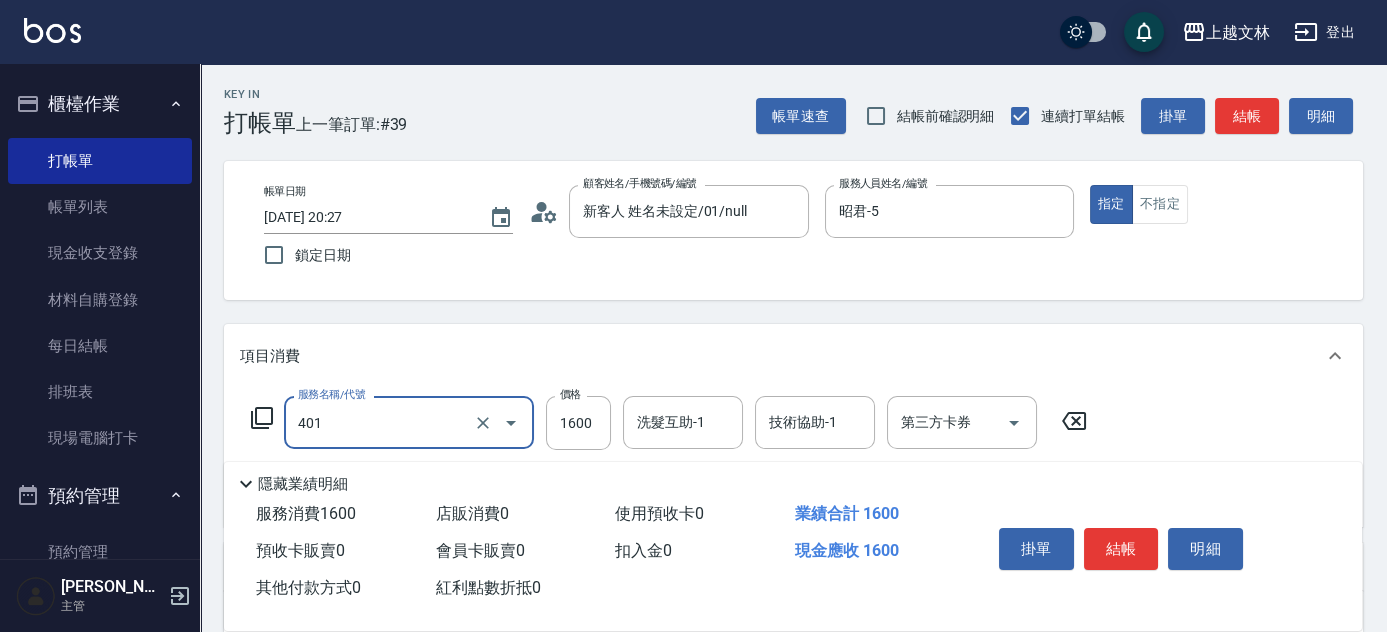 type on "基本染髮(401)" 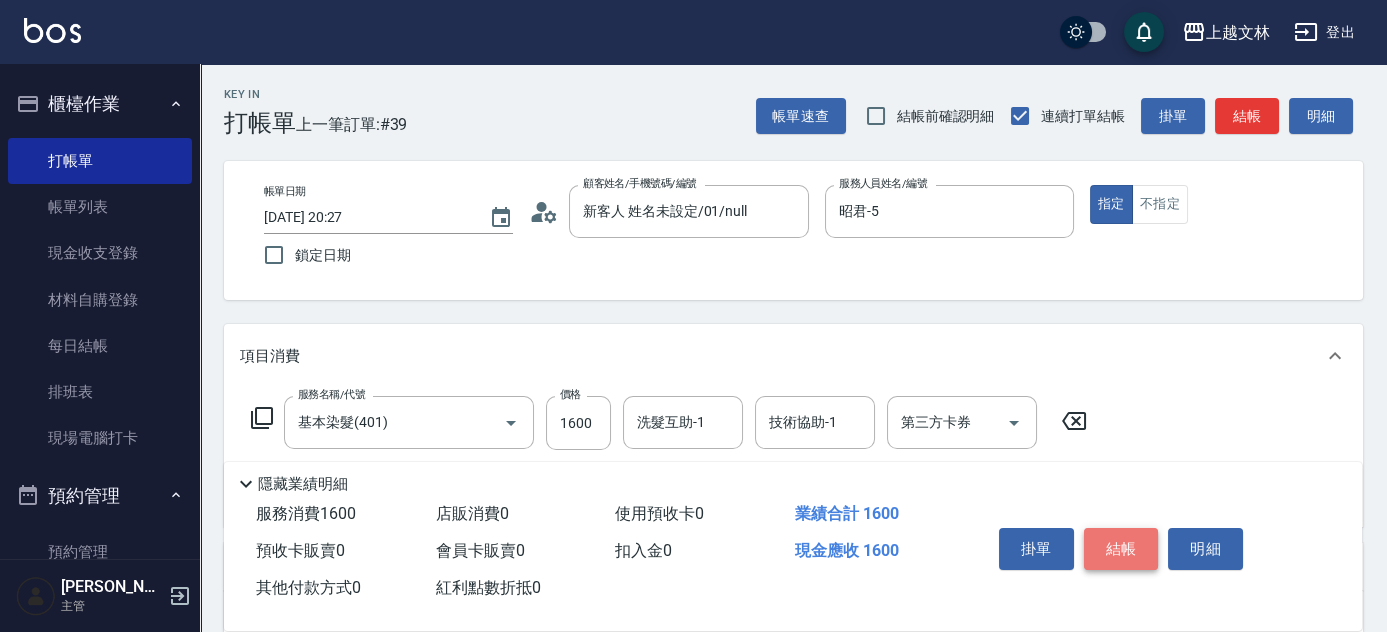 click on "結帳" at bounding box center [1121, 549] 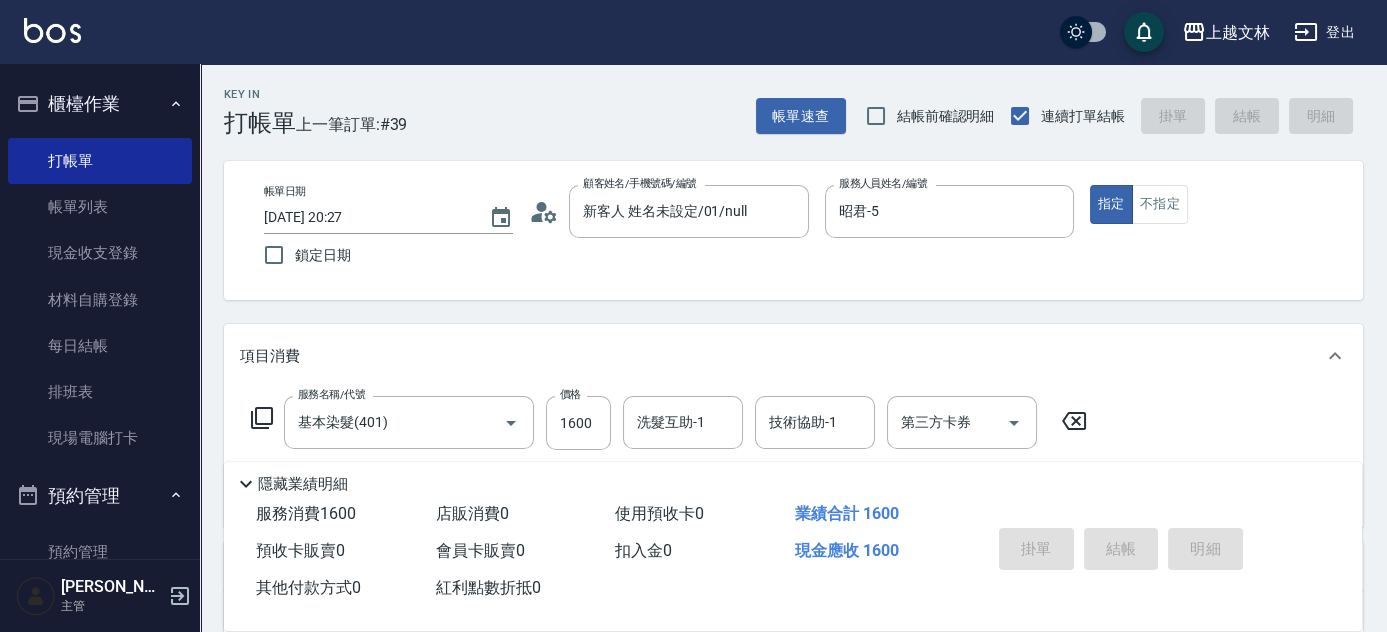 type on "[DATE] 20:28" 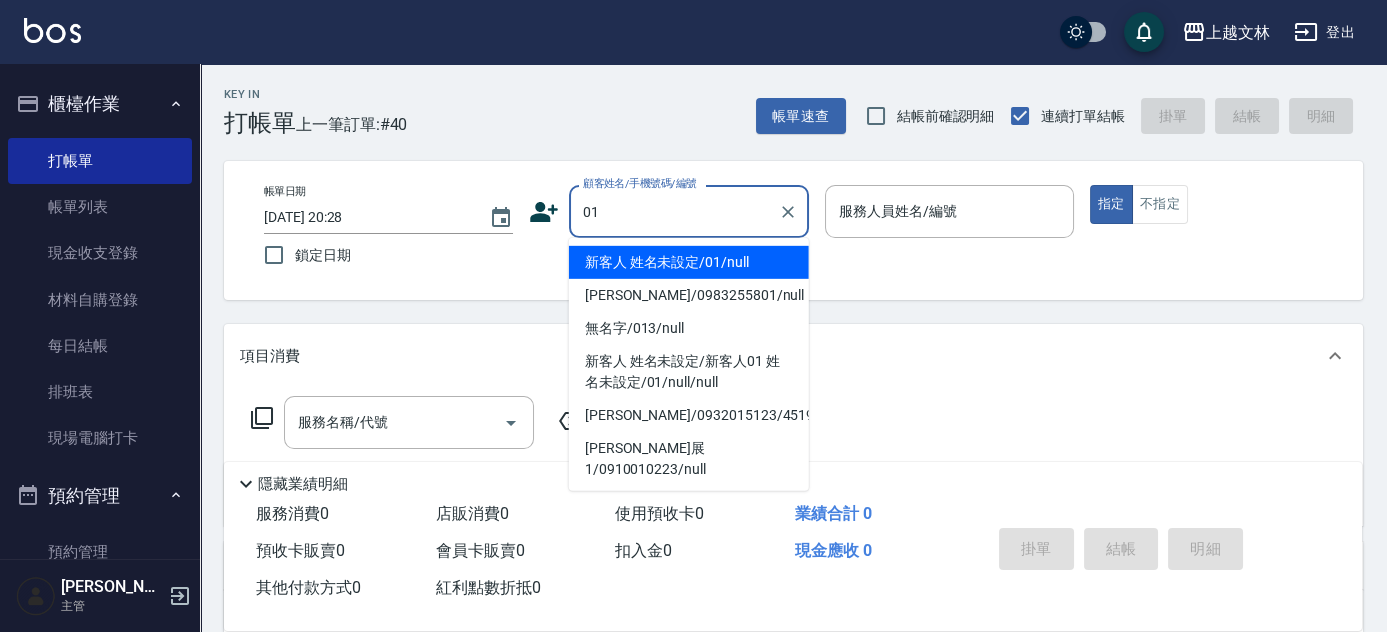 type on "新客人 姓名未設定/01/null" 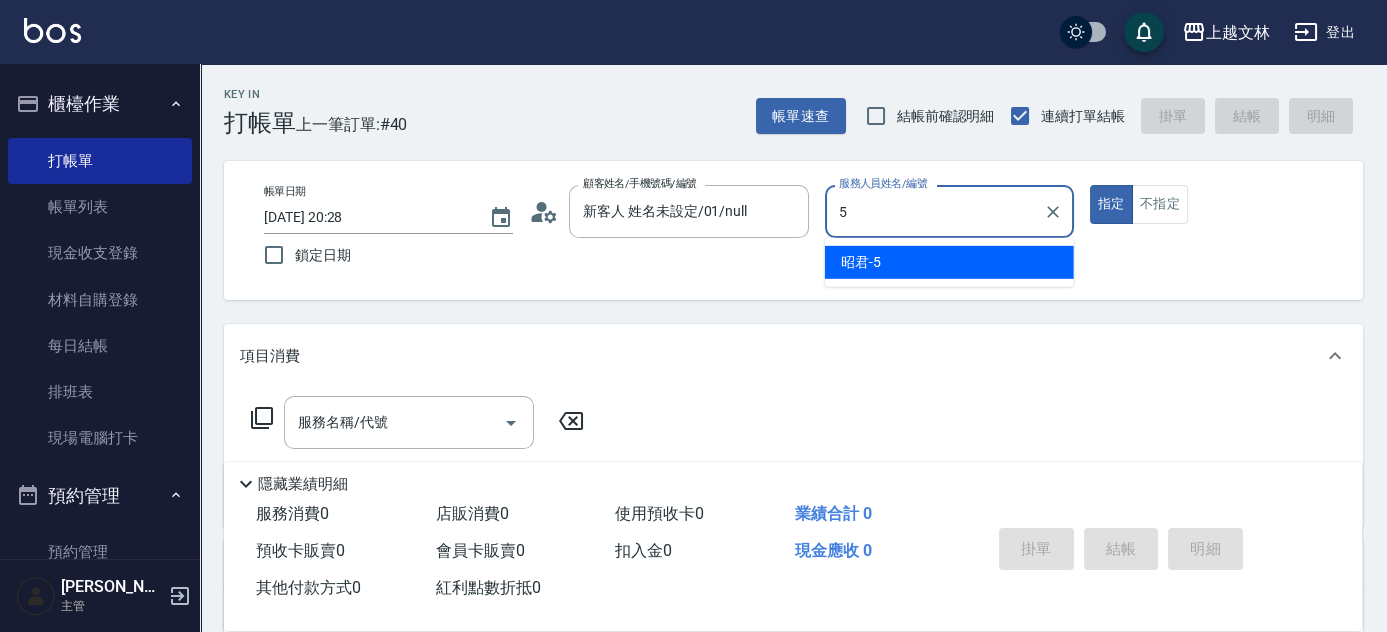 type on "昭君-5" 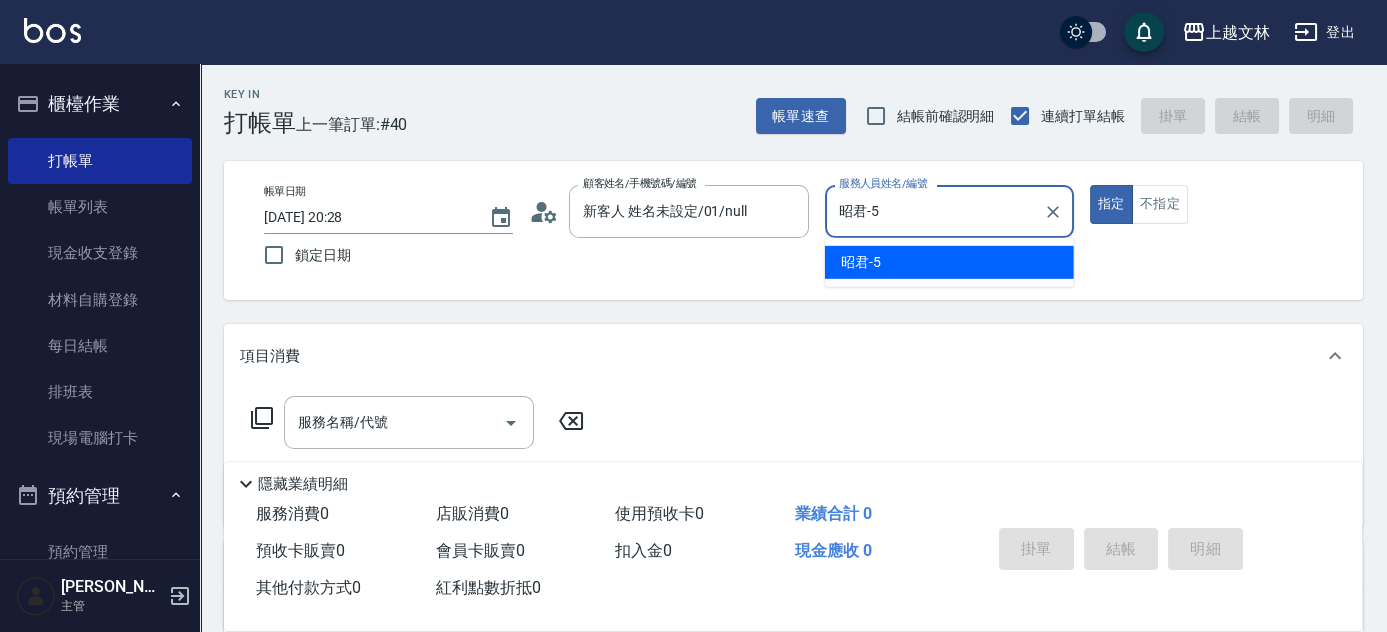 type on "true" 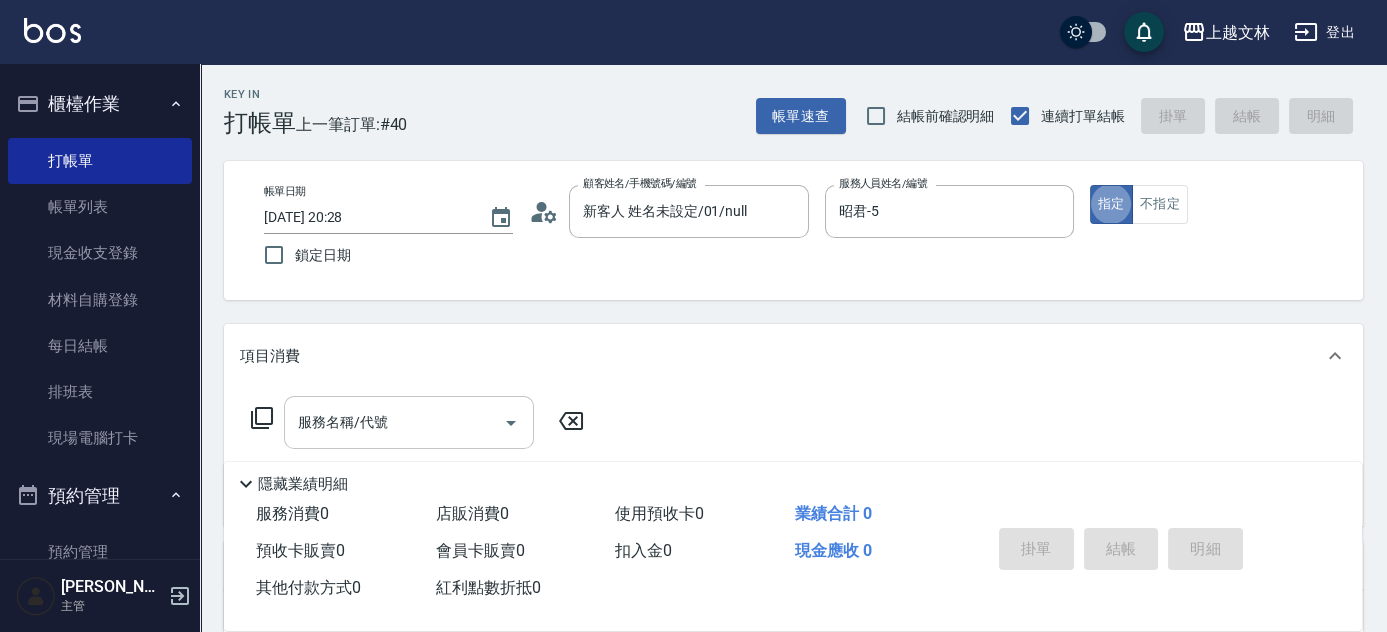 click on "服務名稱/代號 服務名稱/代號" at bounding box center (409, 422) 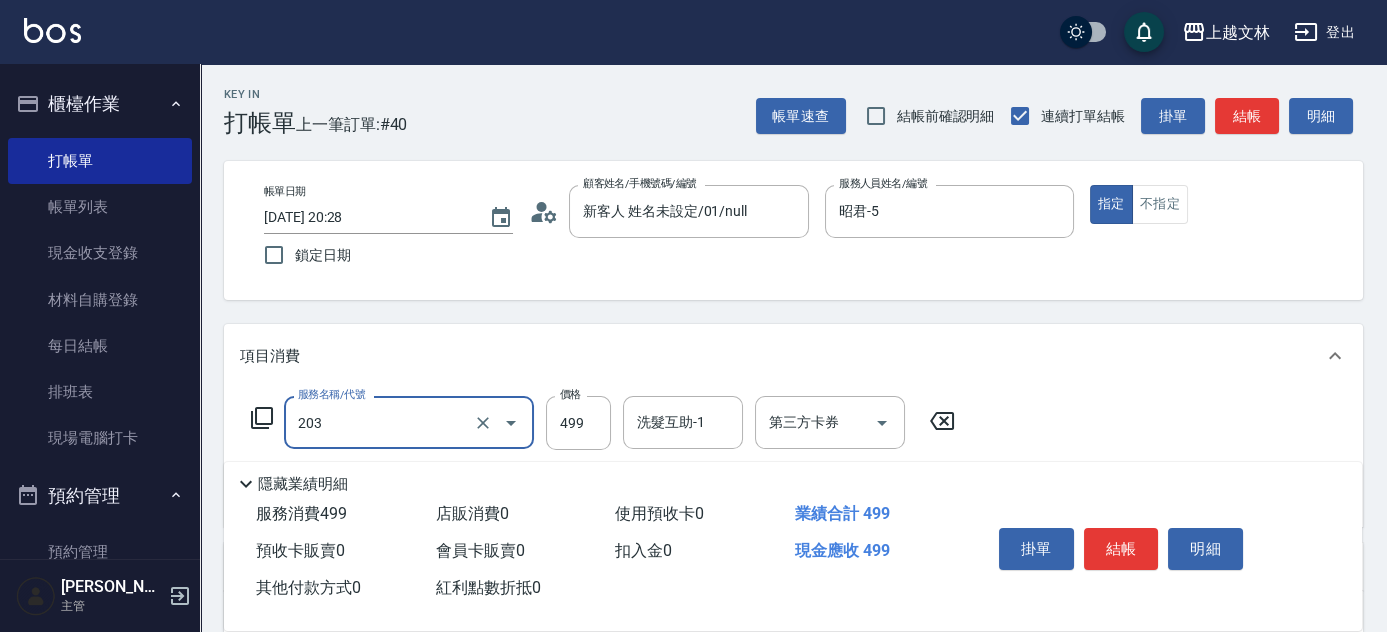 type on "B級洗+剪(203)" 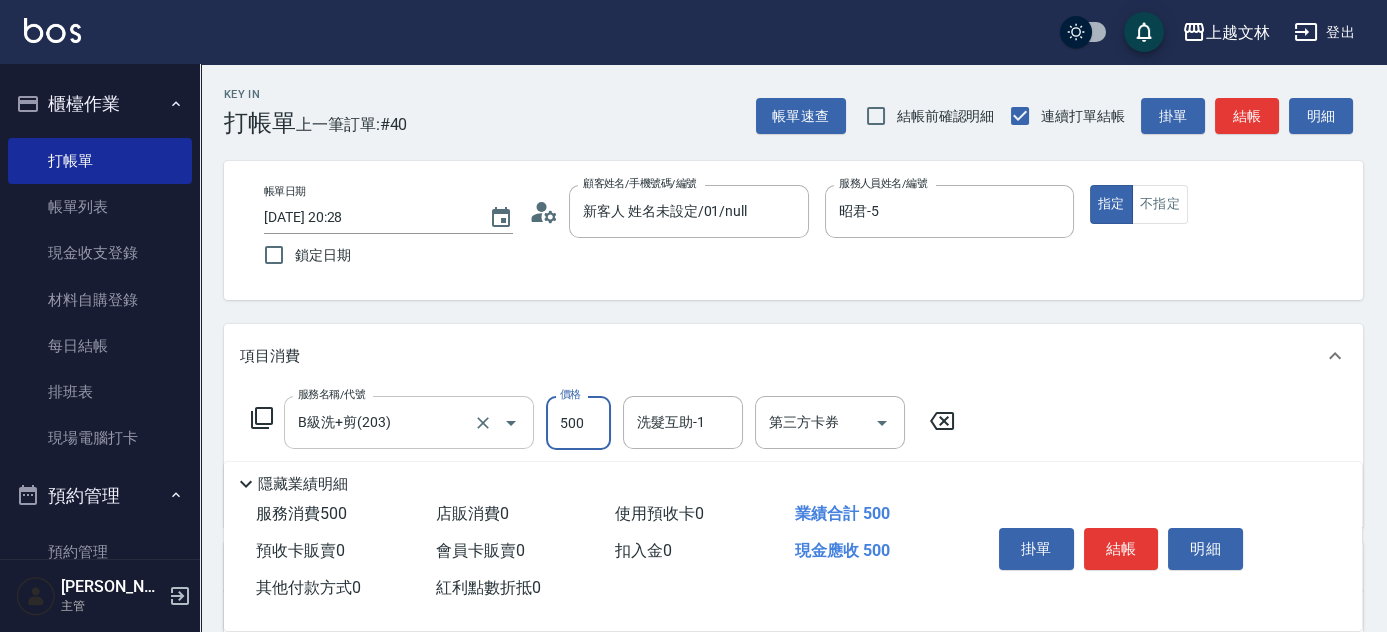 type on "500" 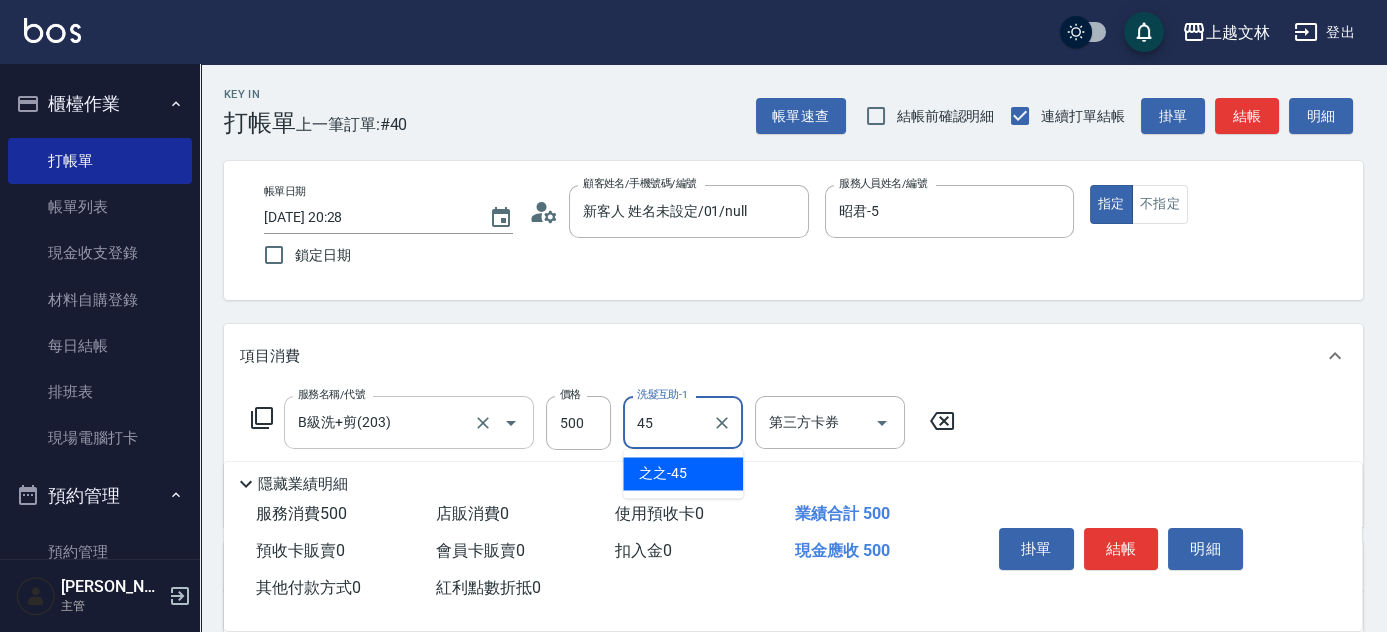 type on "之之-45" 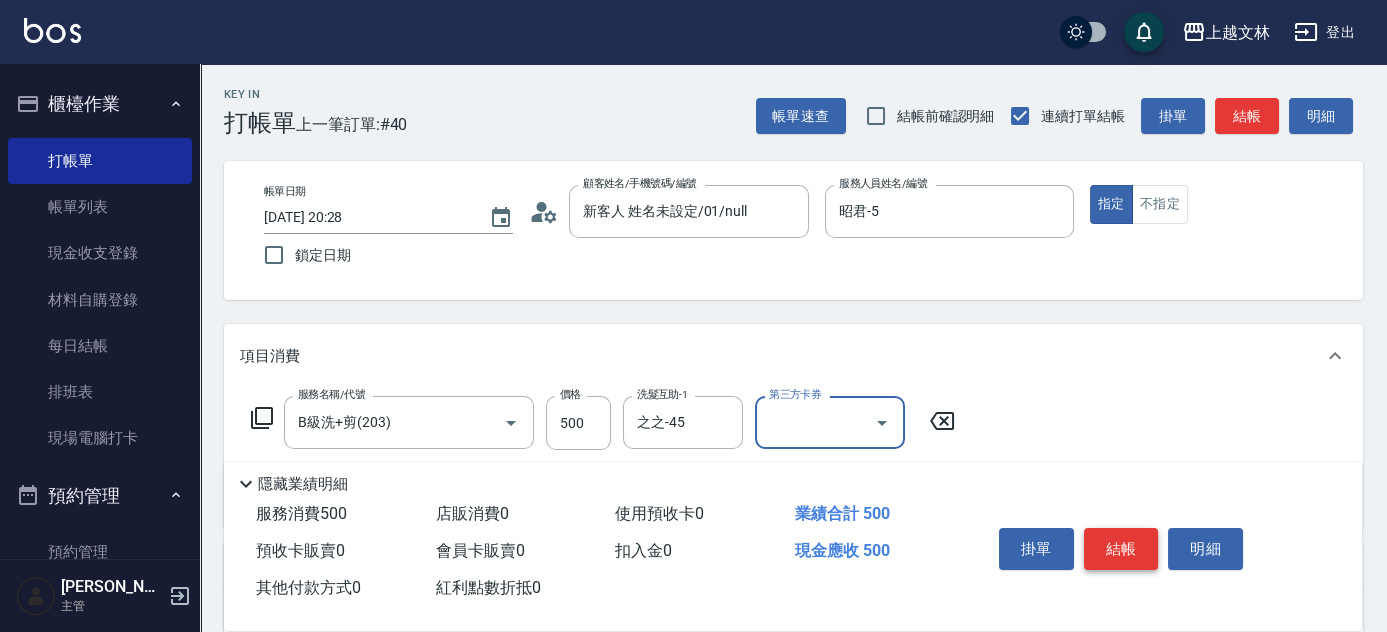 click on "結帳" at bounding box center (1121, 549) 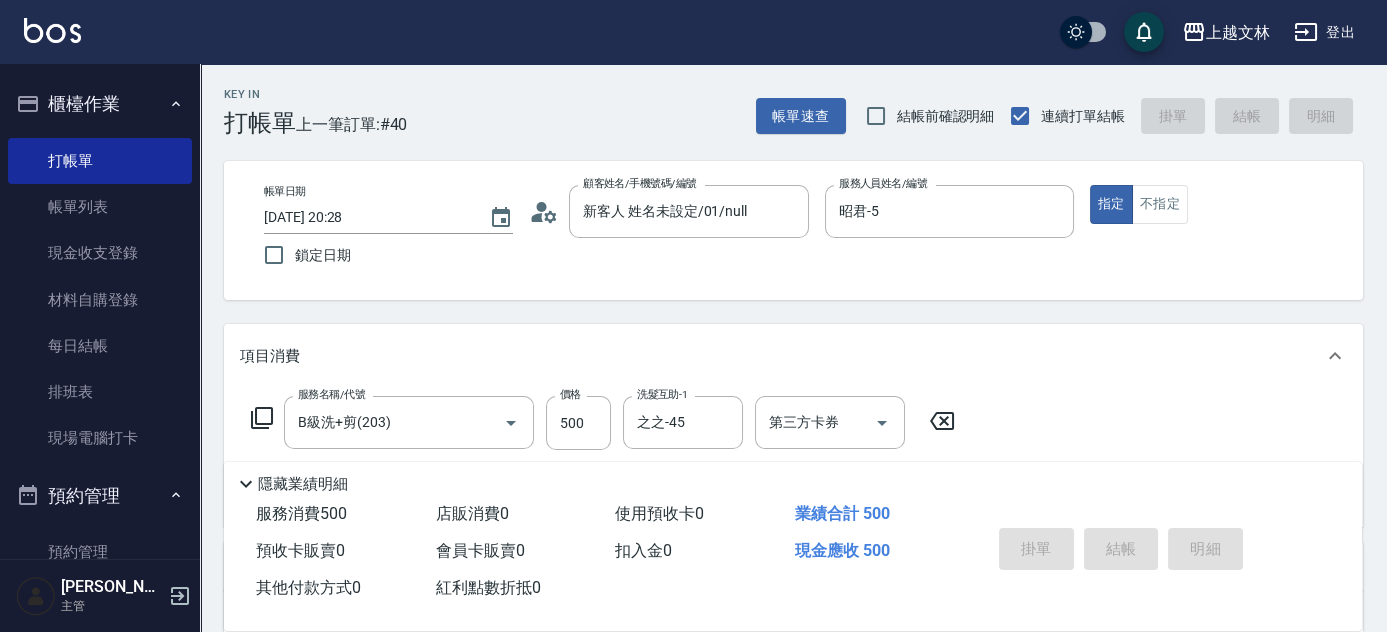 type on "[DATE] 20:29" 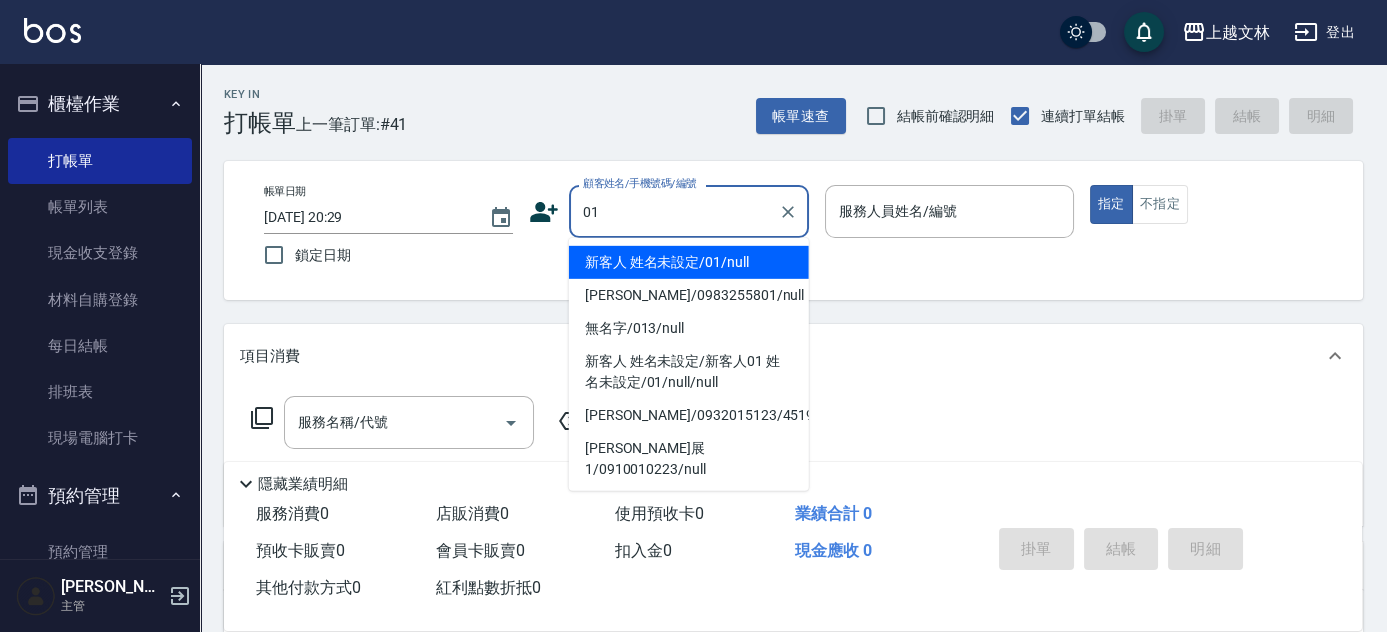 type on "01" 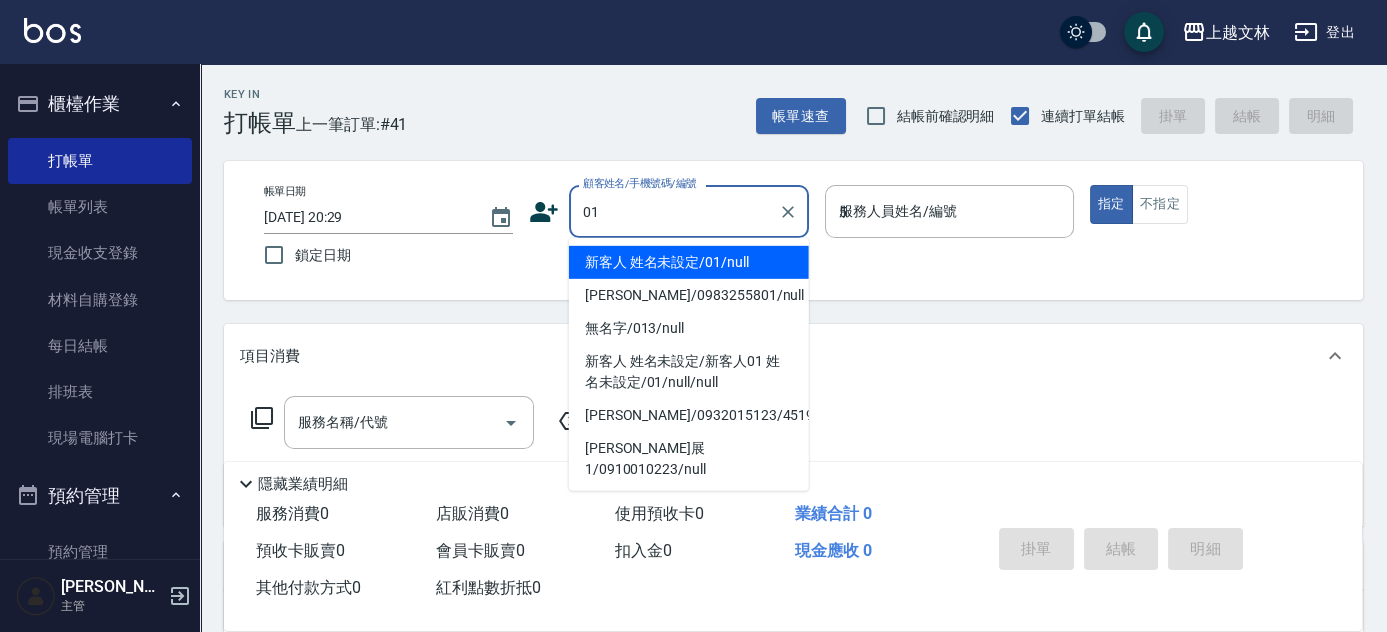 type on "新客人 姓名未設定/01/null" 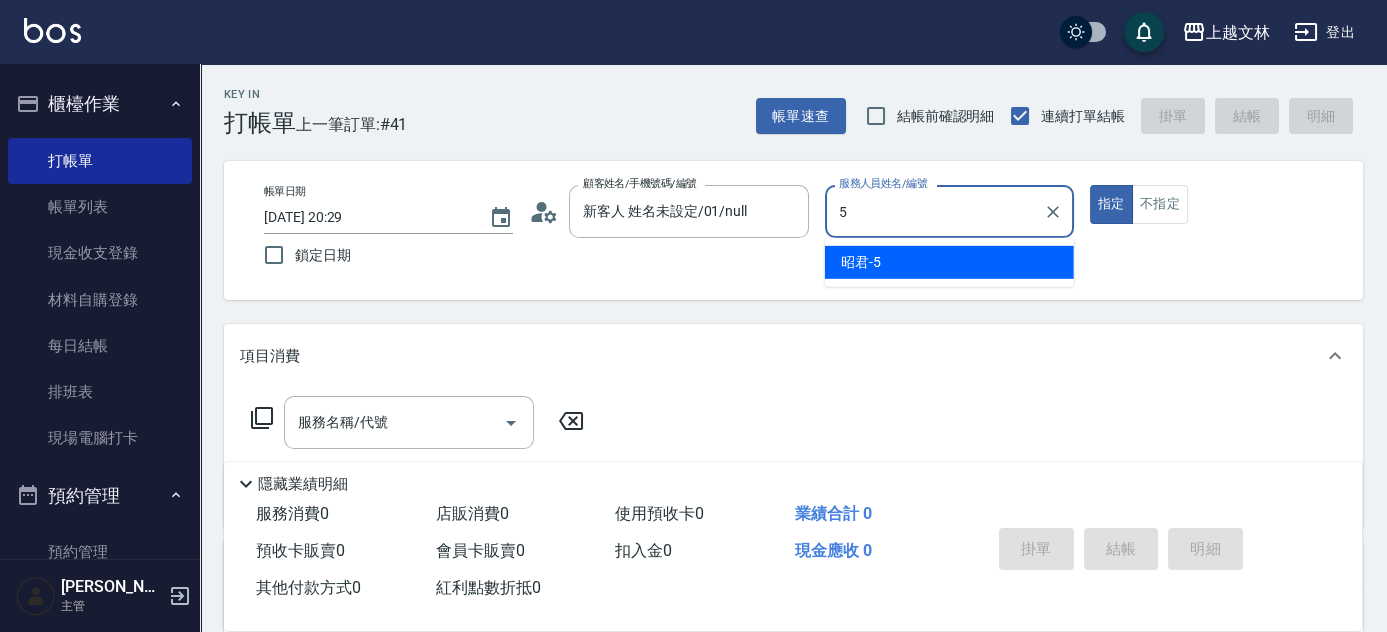 type on "昭君-5" 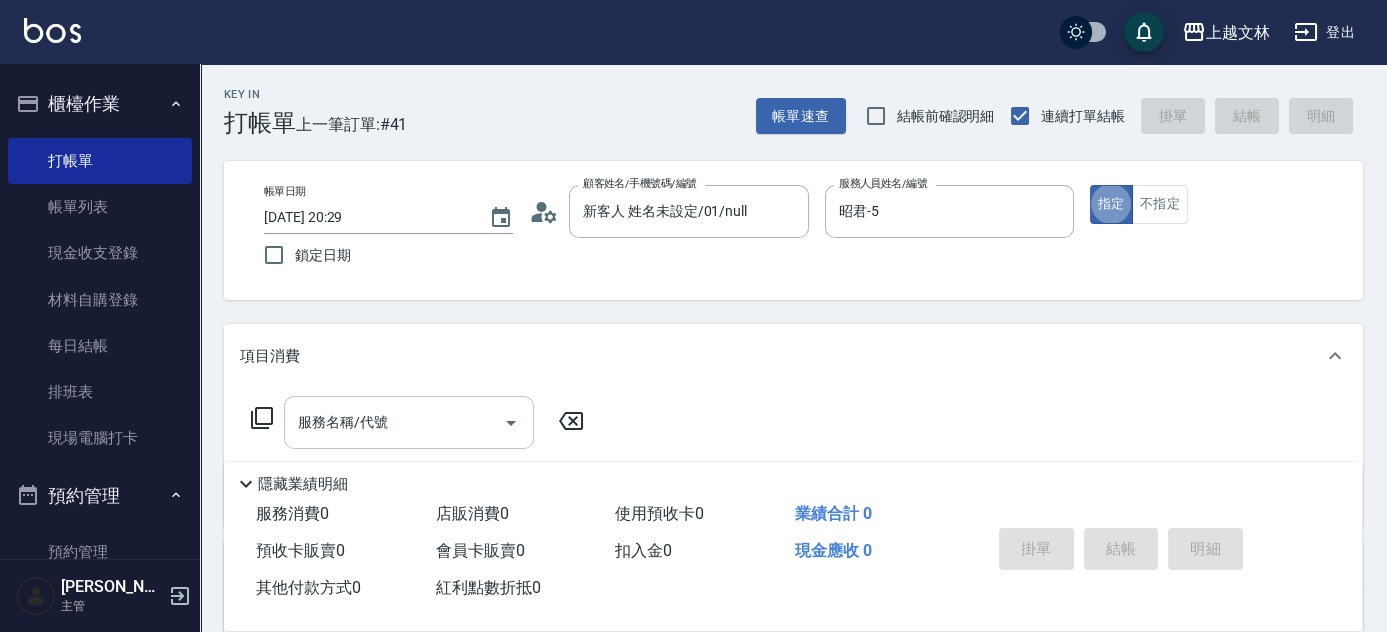 click on "服務名稱/代號" at bounding box center [394, 422] 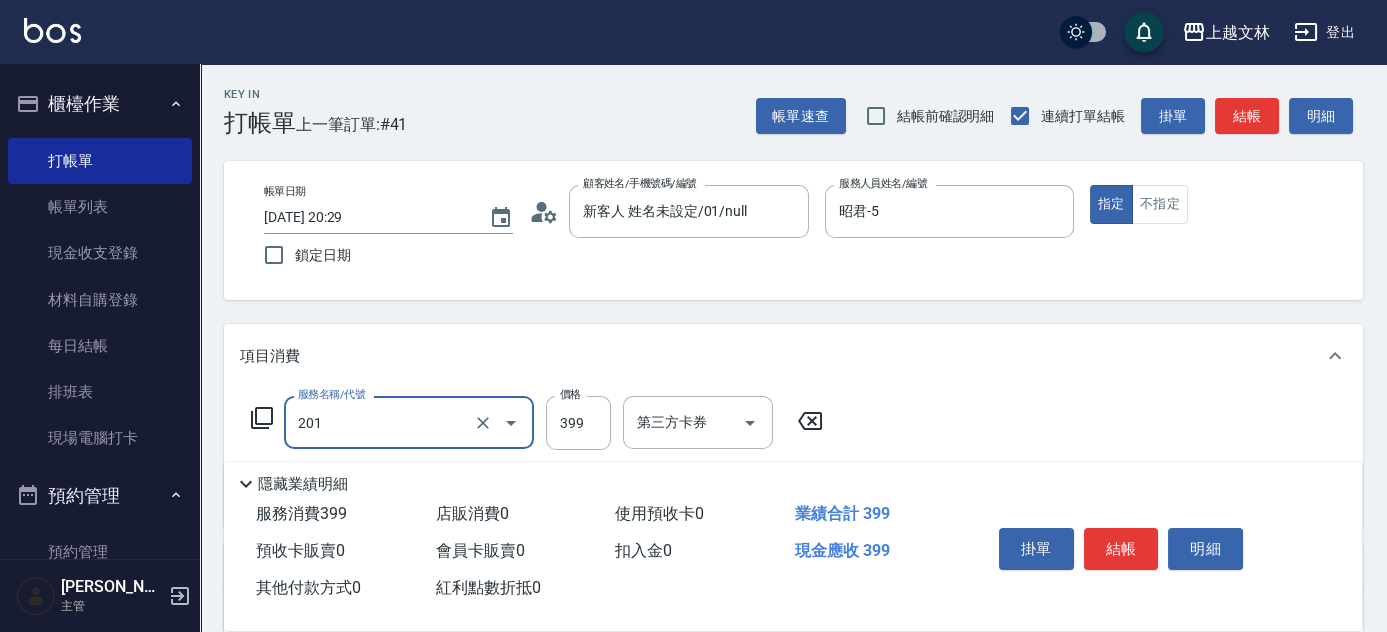 type on "B級單剪(201)" 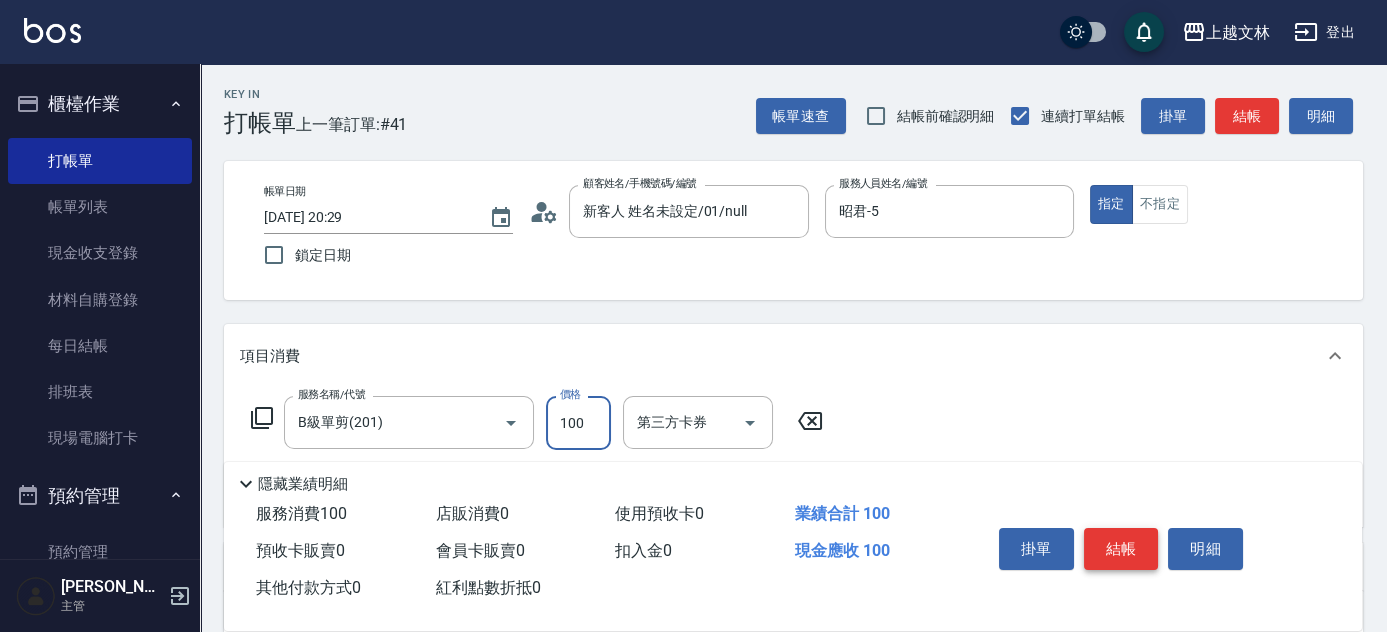 type on "100" 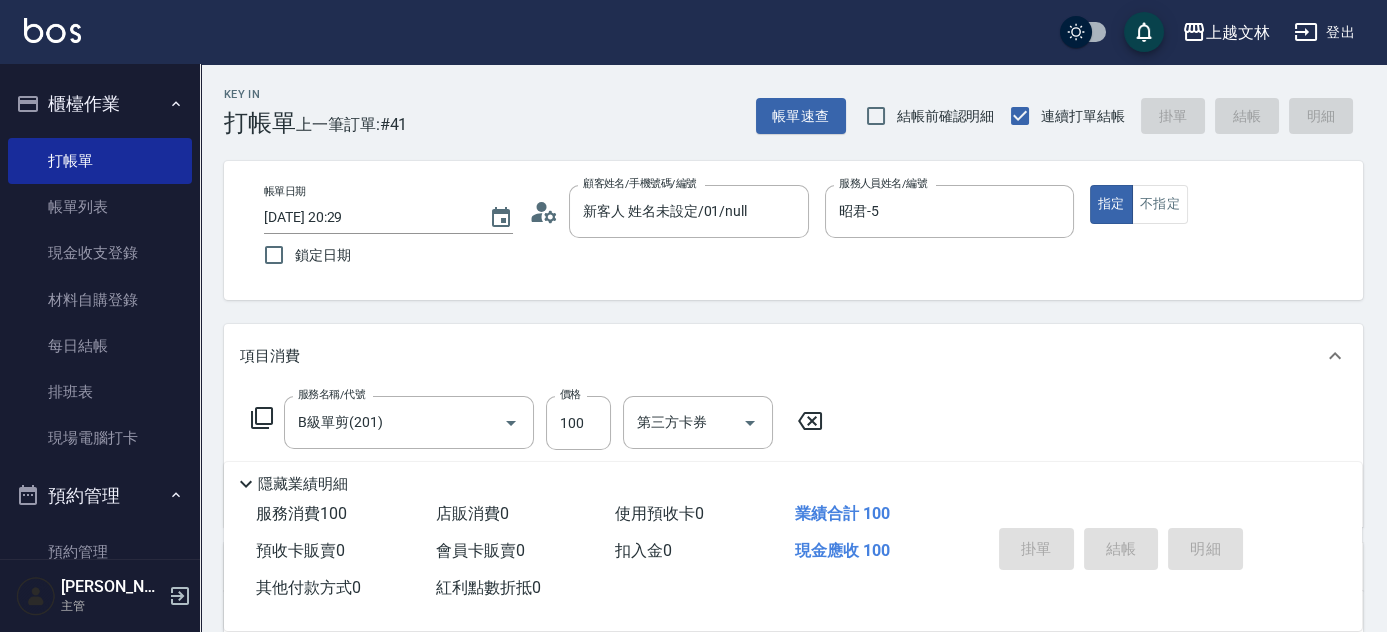 type 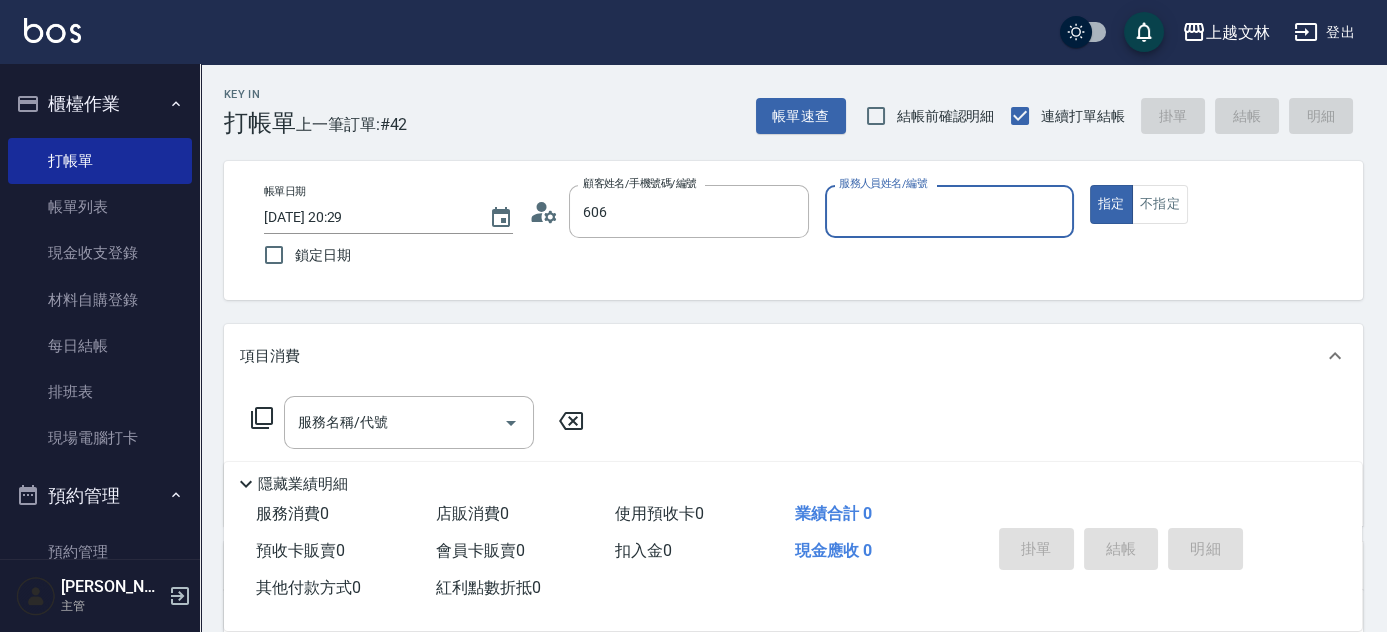 type on "[PERSON_NAME]/0988836509/606" 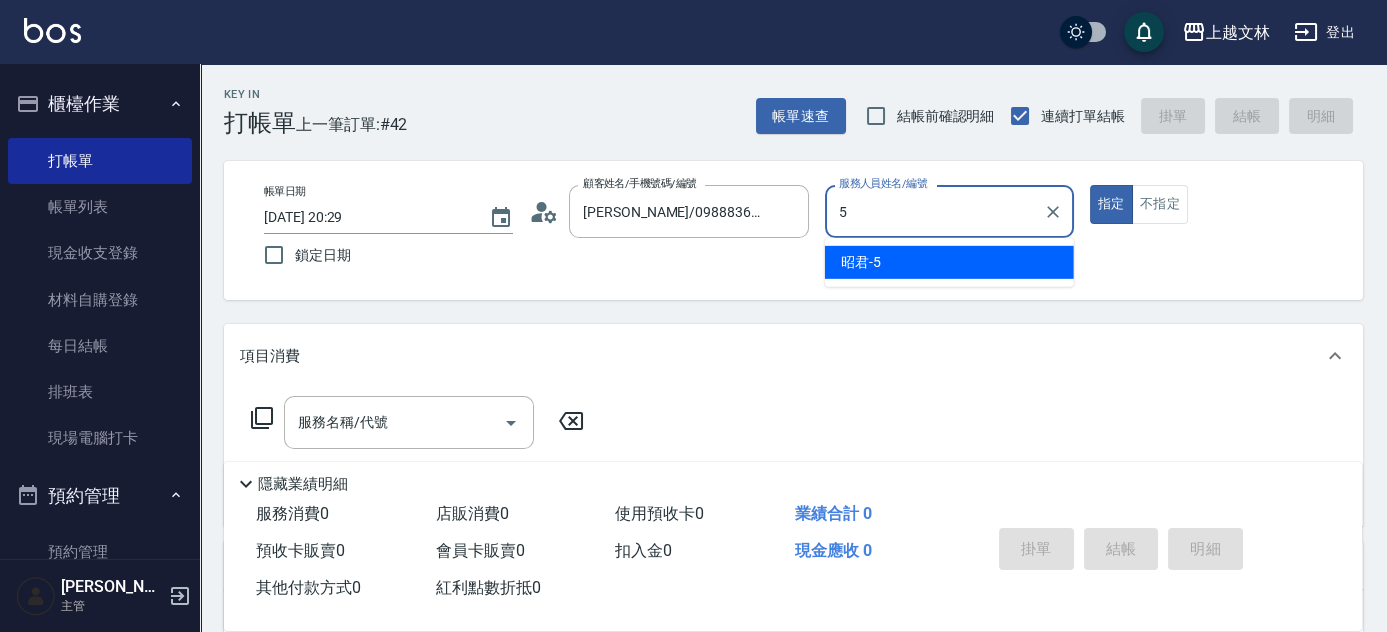 type on "昭君-5" 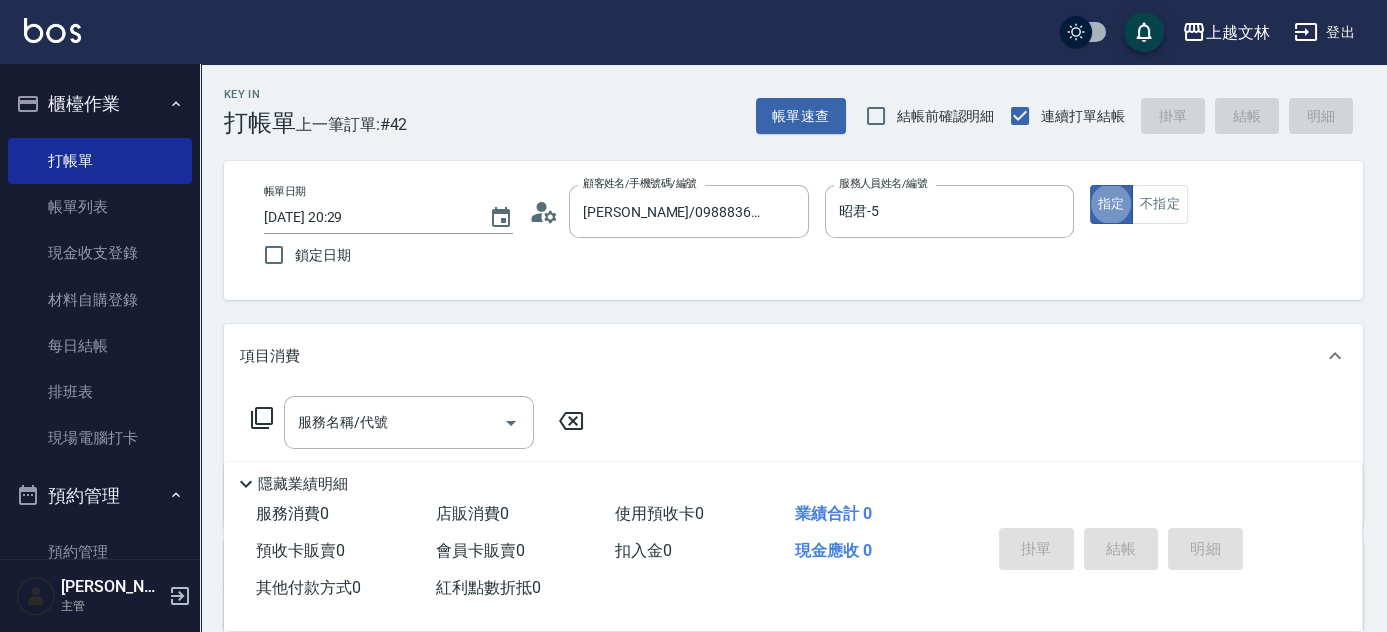 click 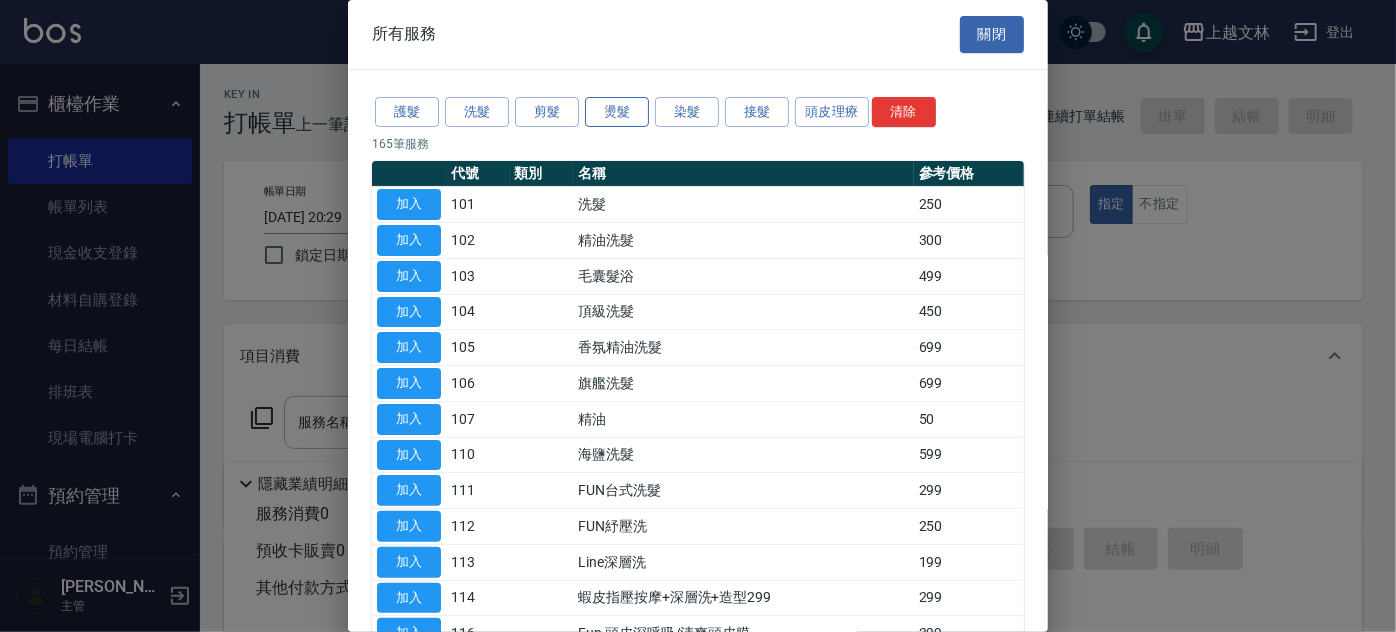 click on "燙髮" at bounding box center (617, 112) 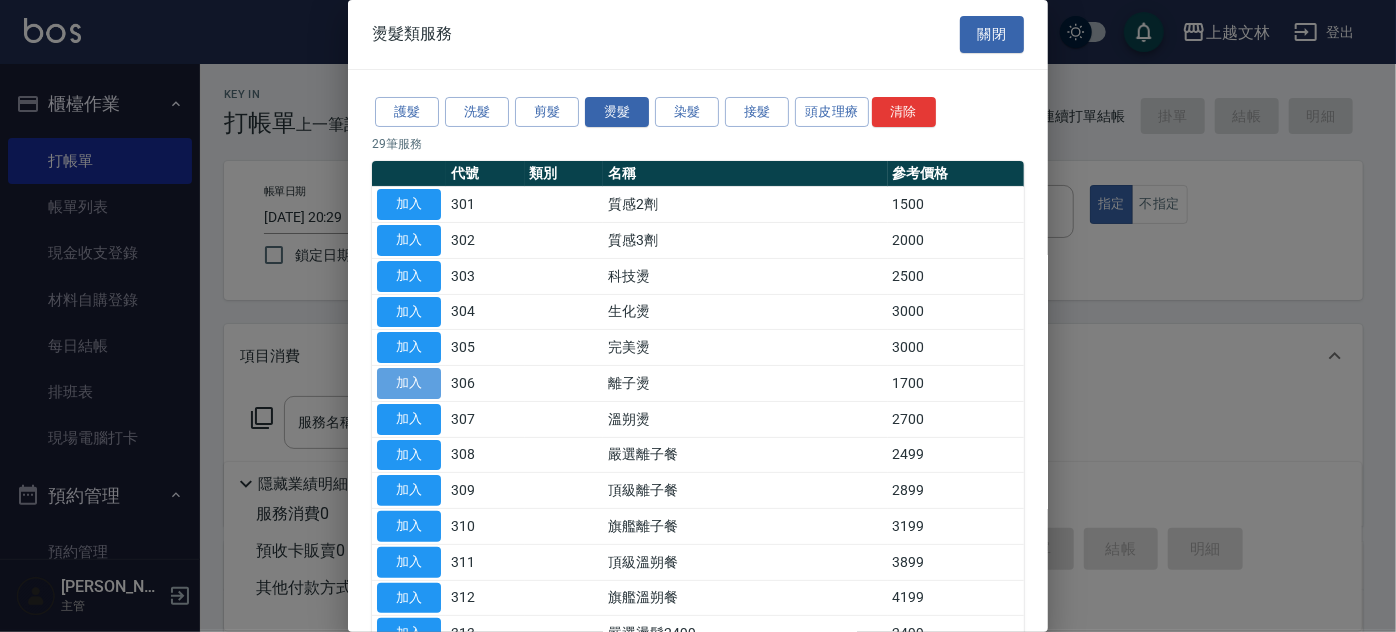 click on "加入" at bounding box center (409, 383) 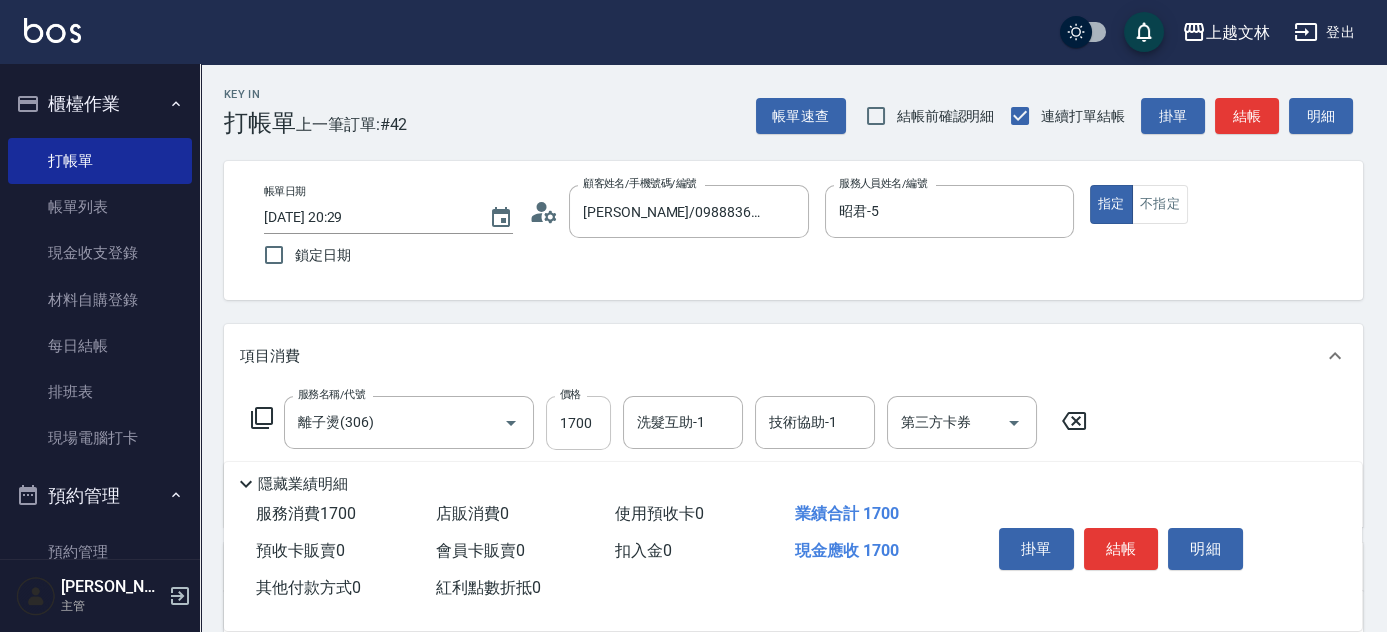 click on "1700" at bounding box center [578, 423] 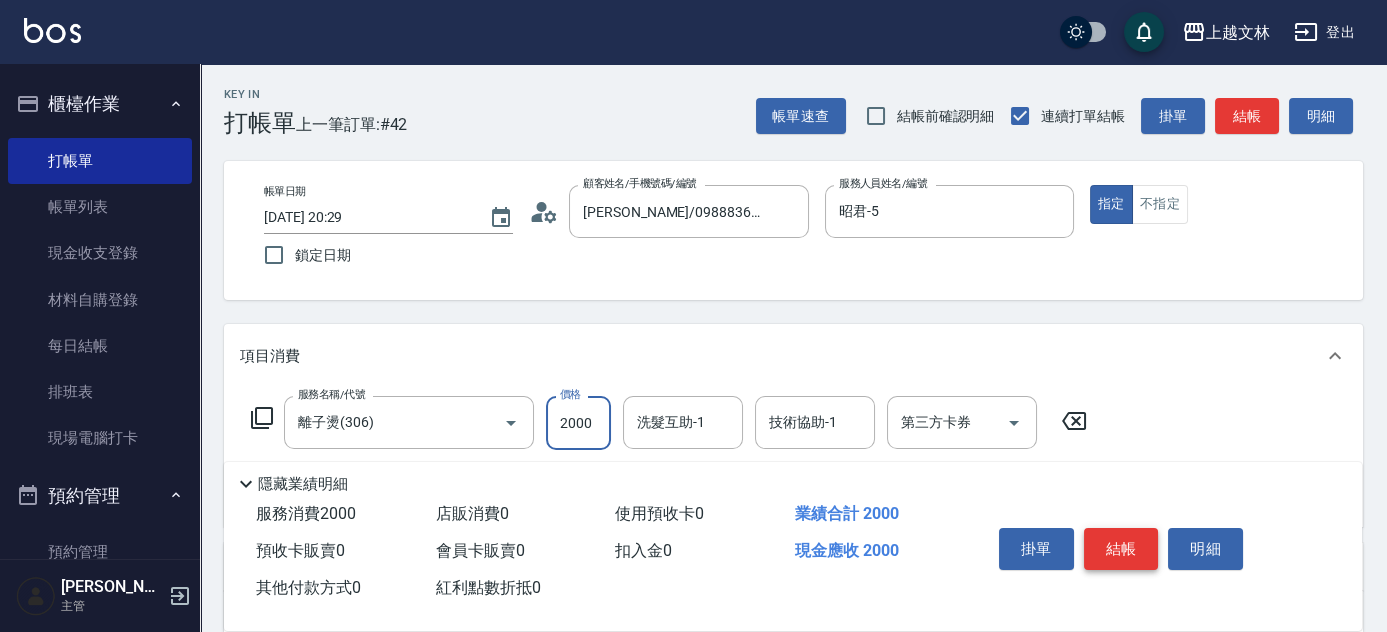 type on "2000" 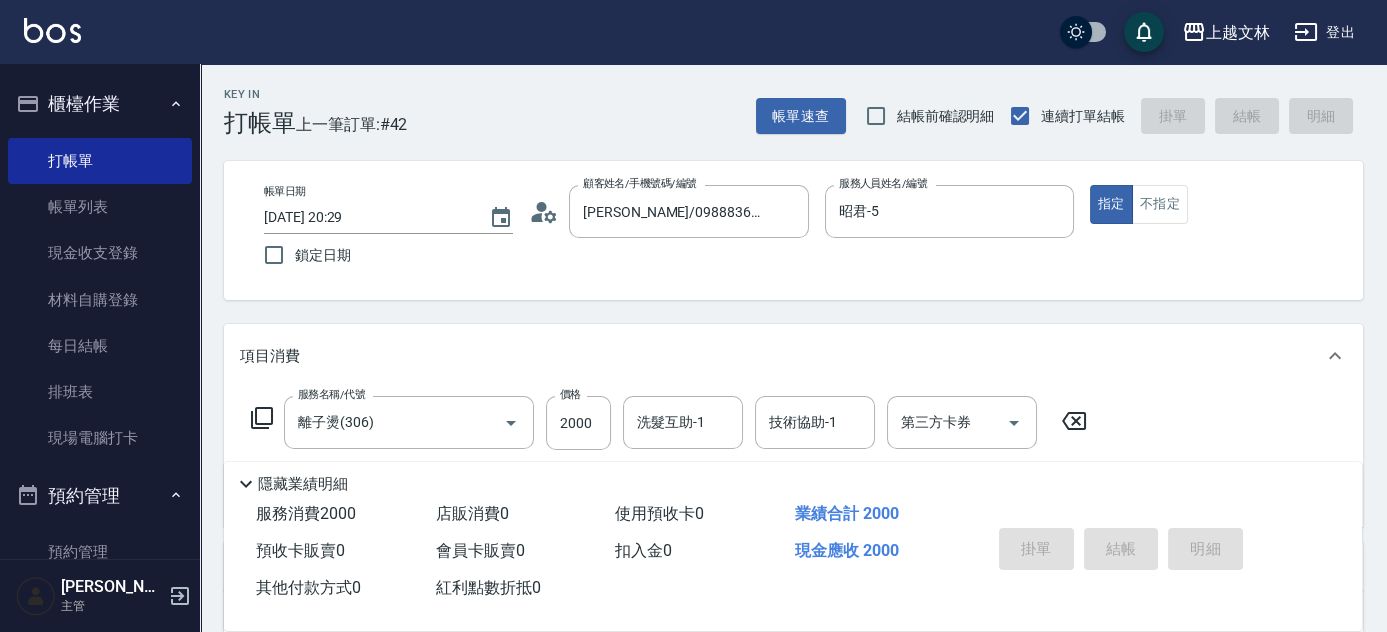 type 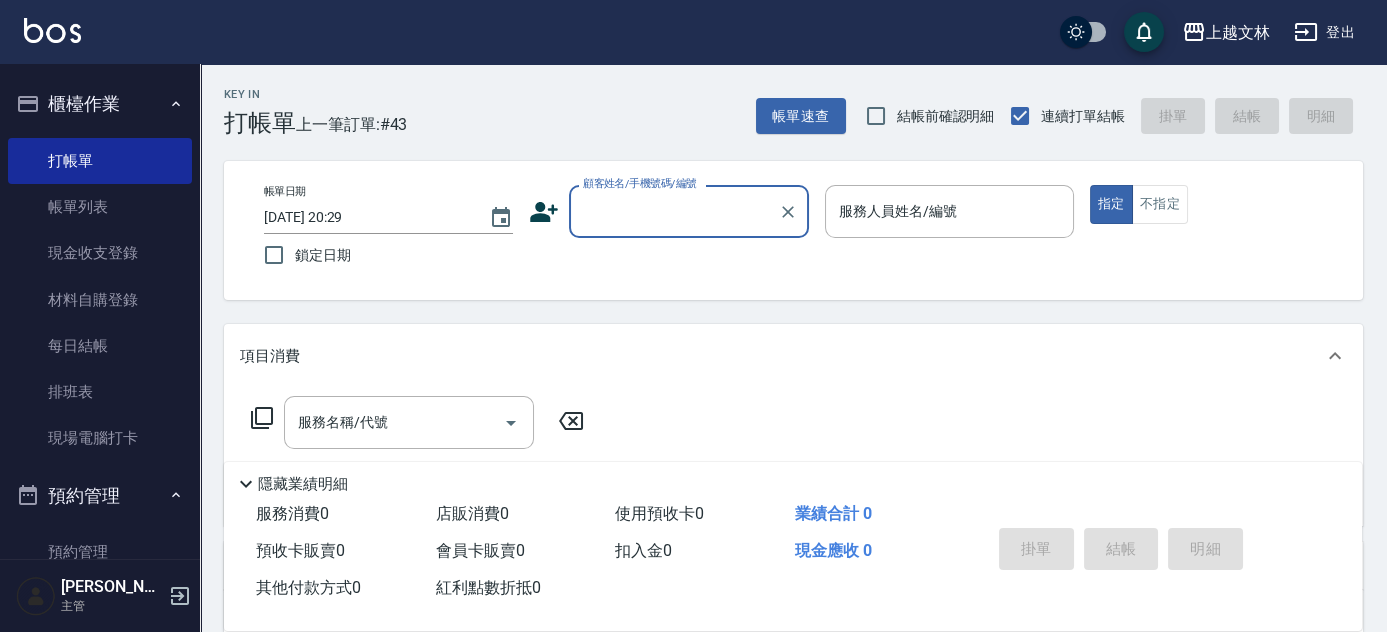 click 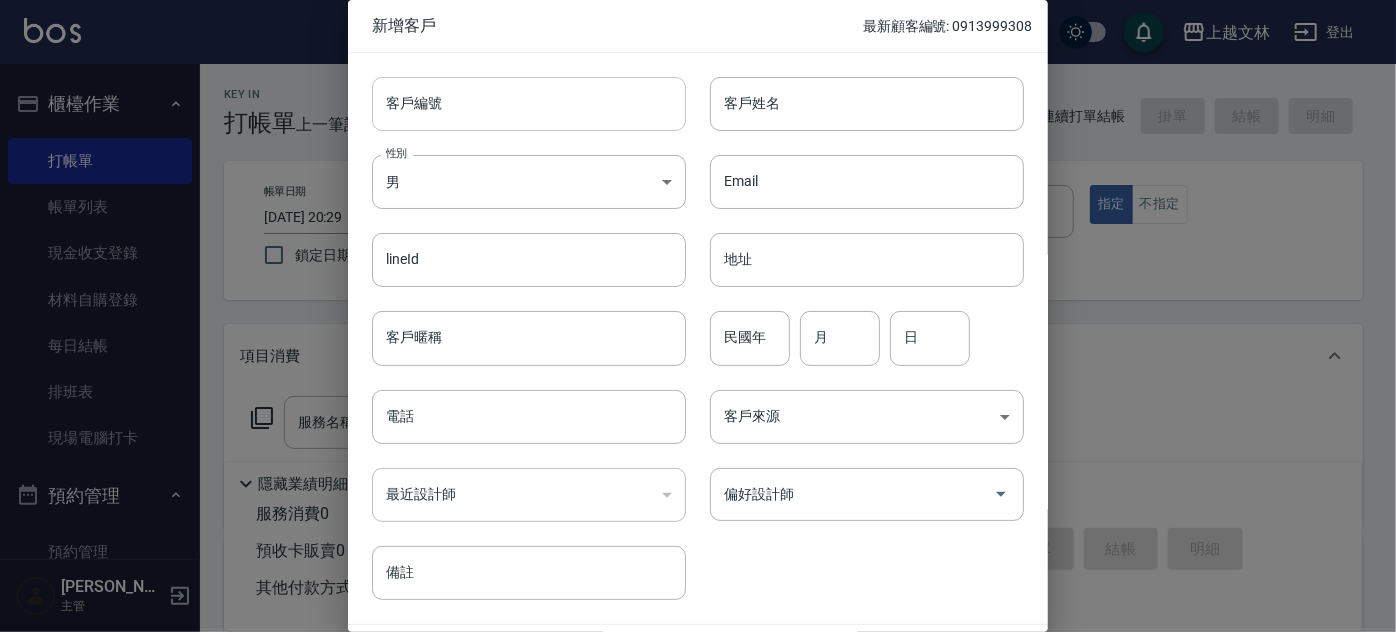 click on "客戶編號" at bounding box center [529, 104] 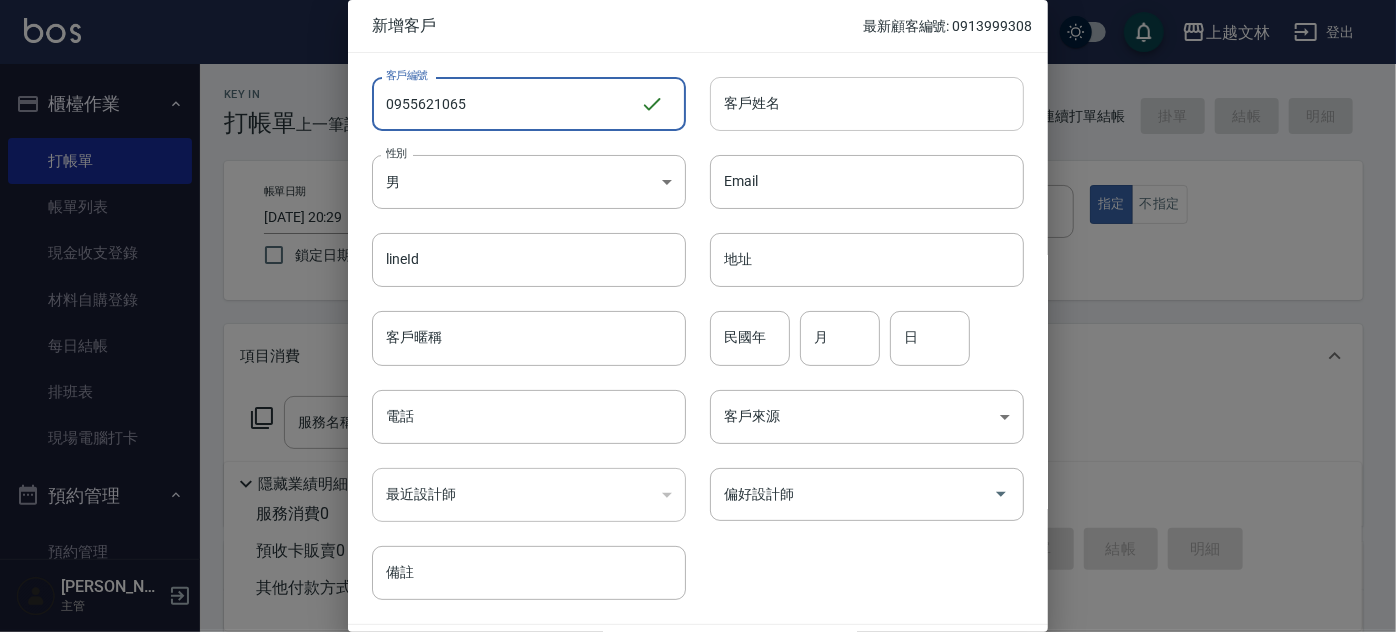 type on "0955621065" 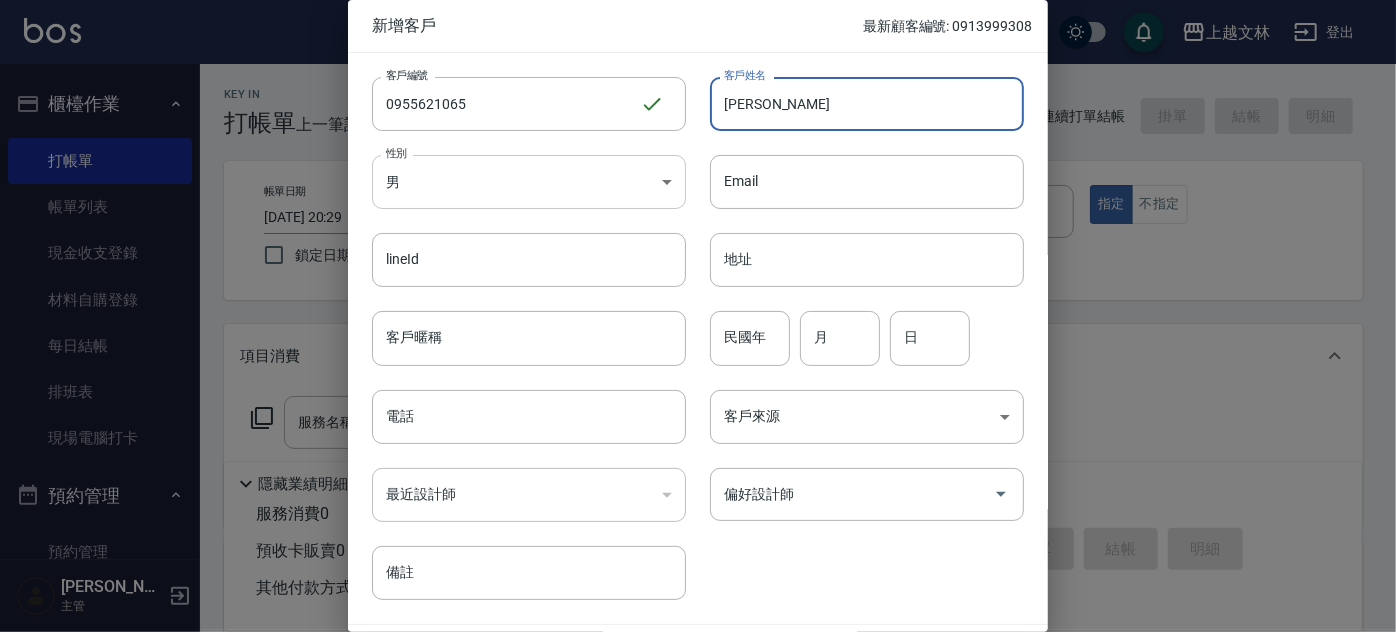 type on "[PERSON_NAME]" 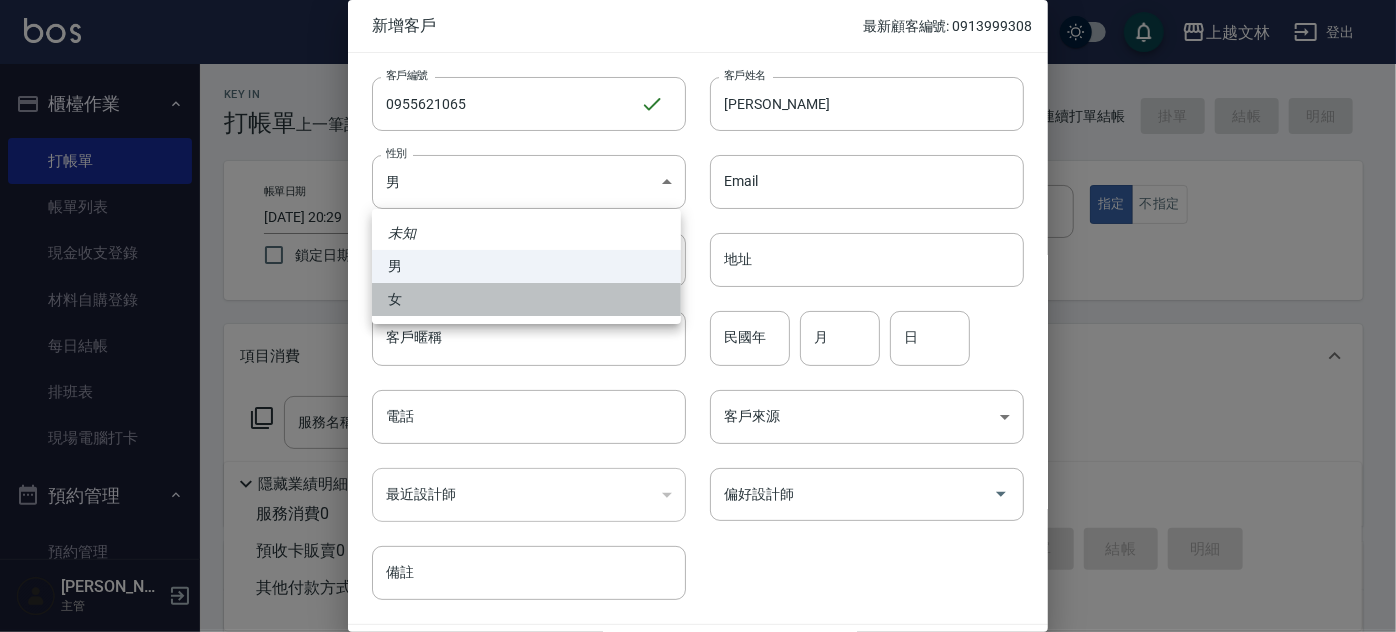 click on "女" at bounding box center [526, 299] 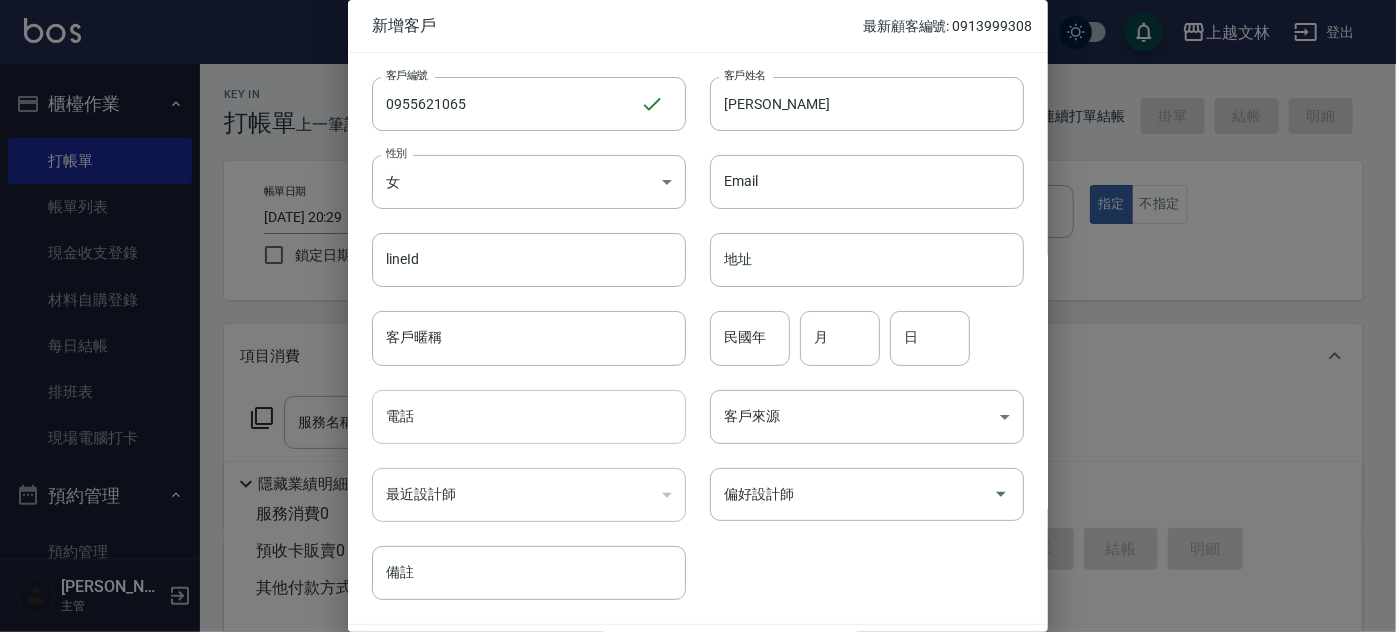 click on "電話" at bounding box center (529, 417) 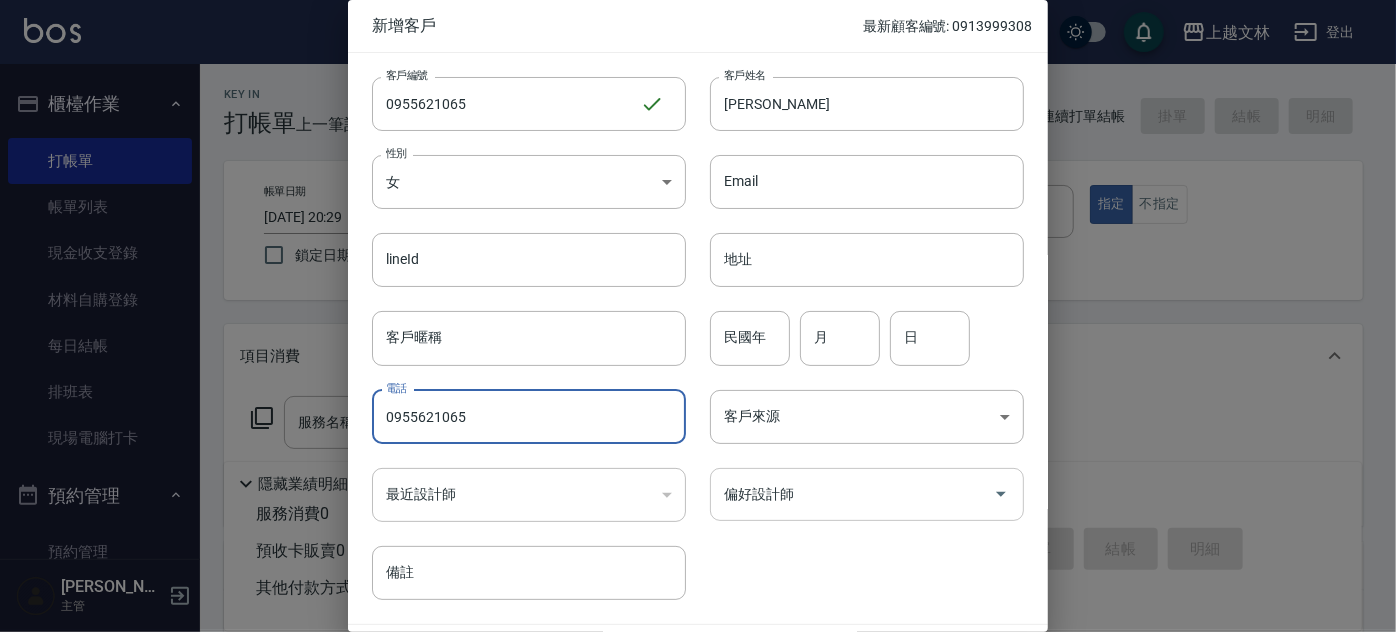 type on "0955621065" 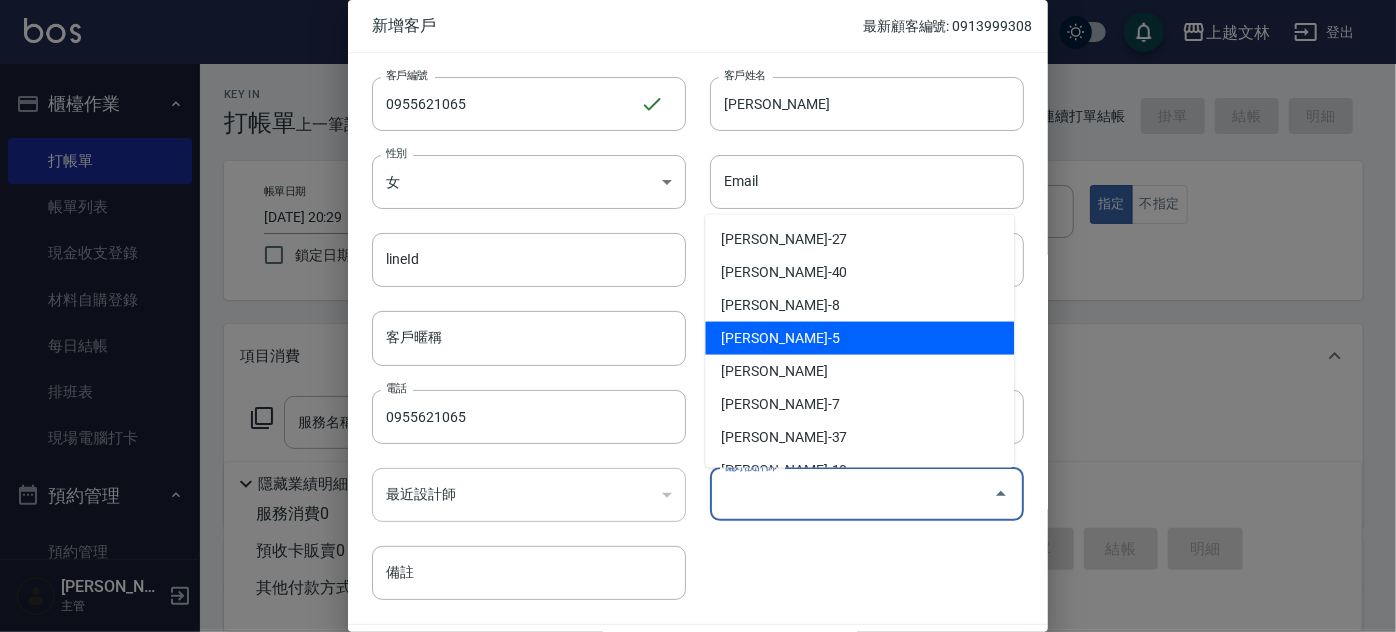click on "[PERSON_NAME]-5" at bounding box center [859, 338] 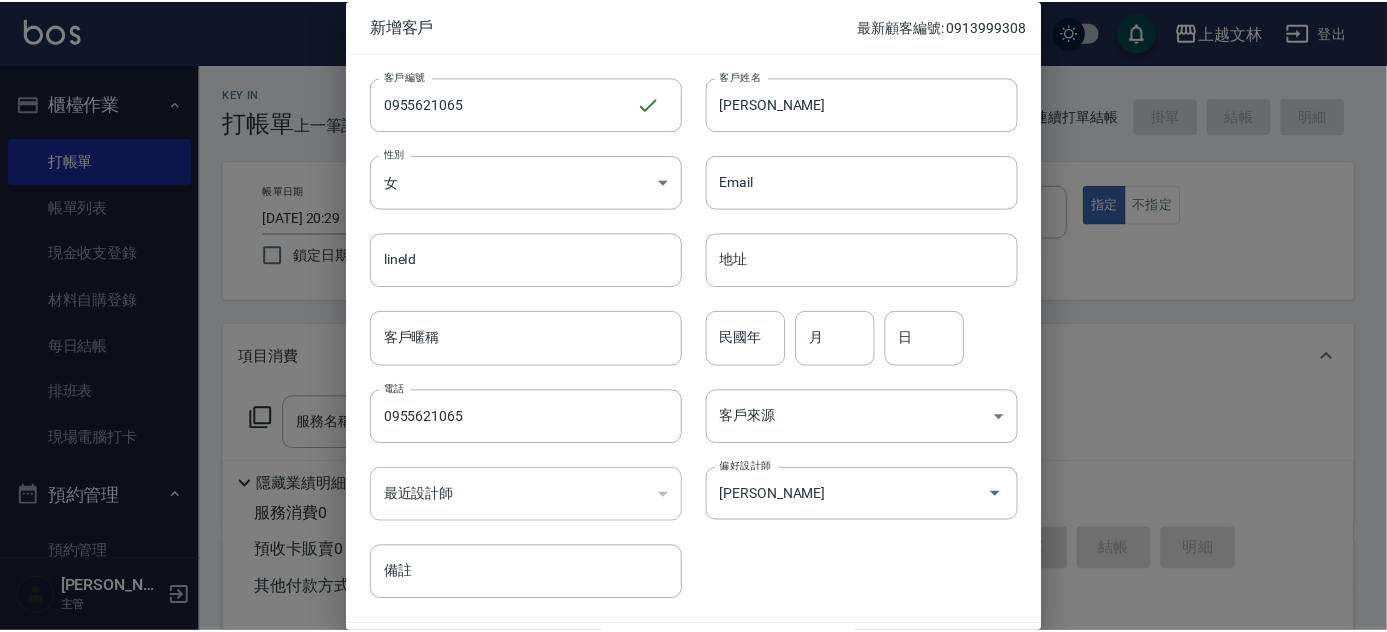 scroll, scrollTop: 60, scrollLeft: 0, axis: vertical 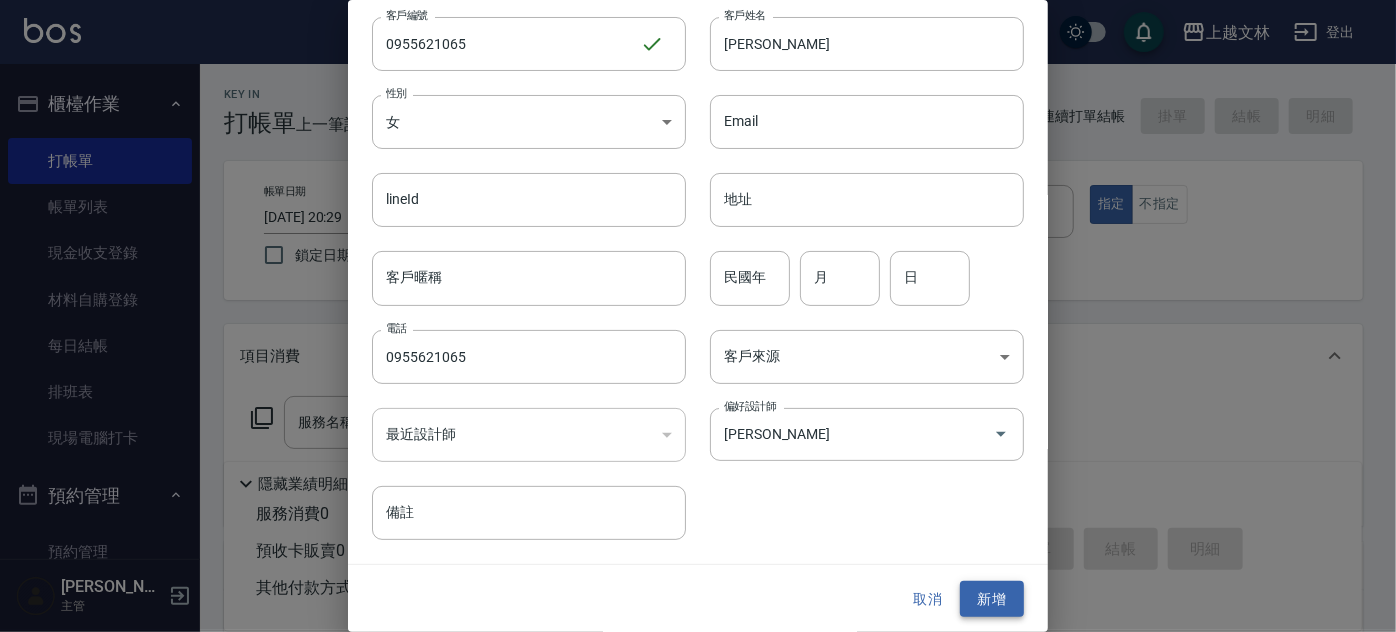 click on "新增" at bounding box center (992, 599) 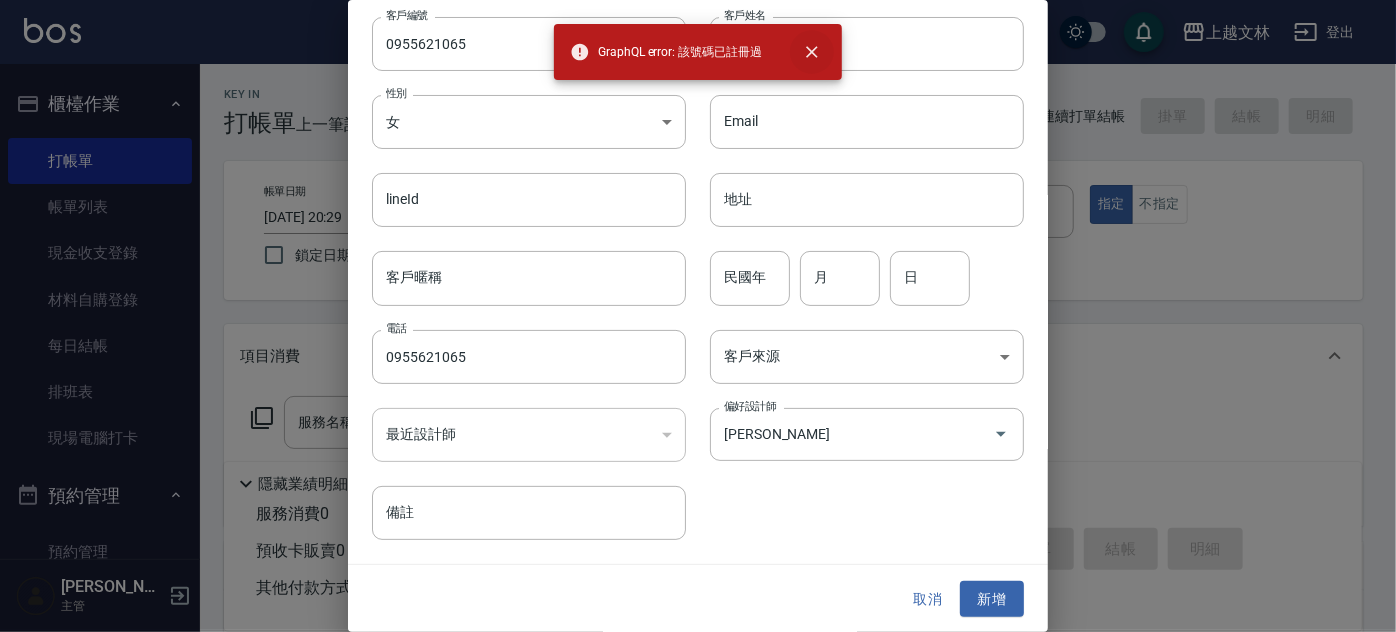 click 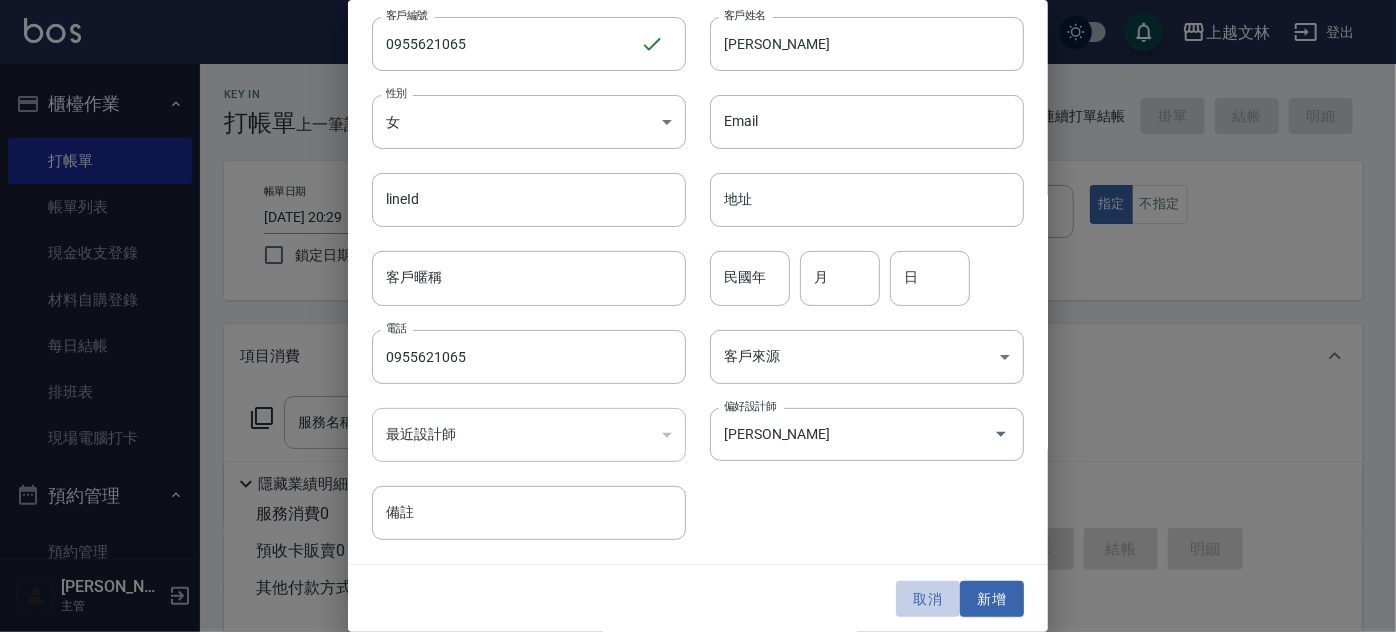 click on "取消" at bounding box center [928, 599] 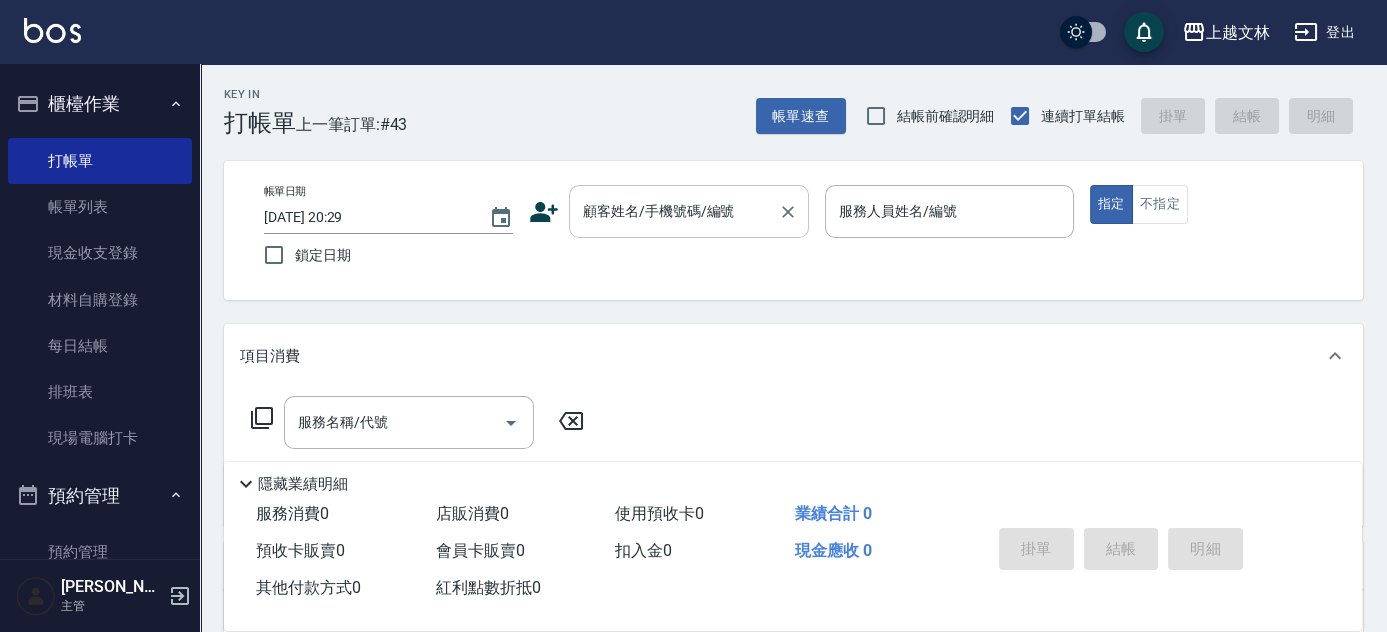 click on "顧客姓名/手機號碼/編號" at bounding box center (689, 211) 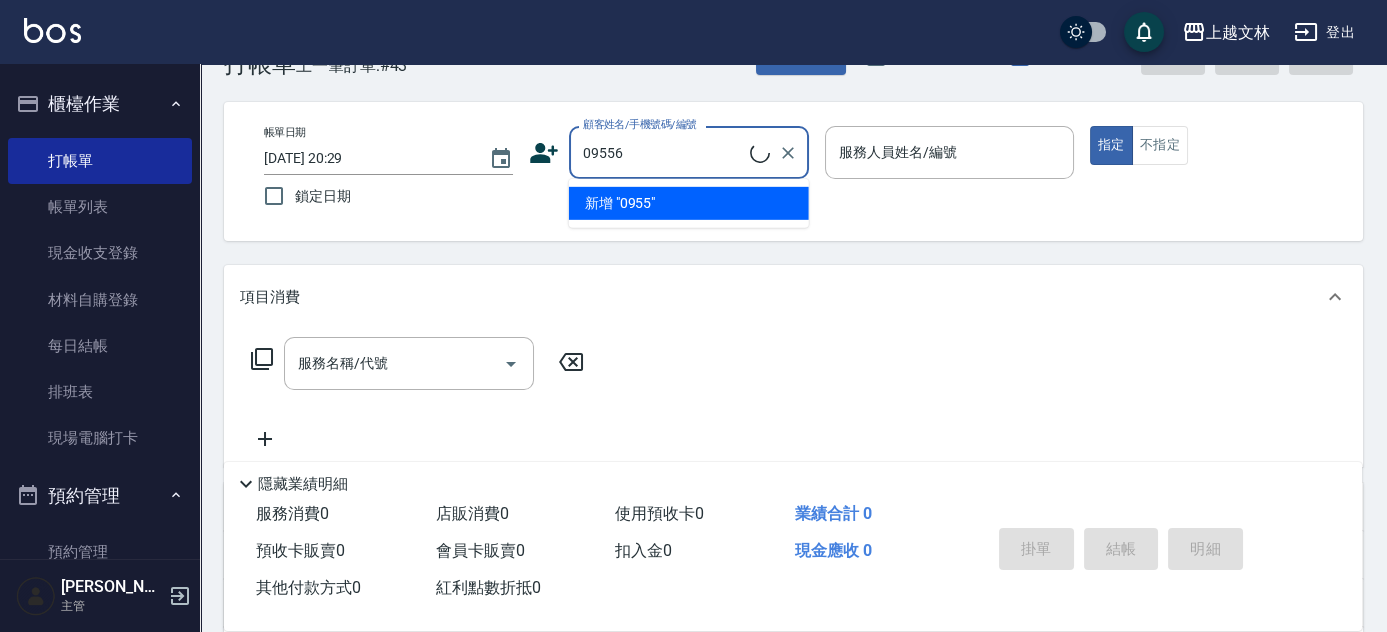 scroll, scrollTop: 90, scrollLeft: 0, axis: vertical 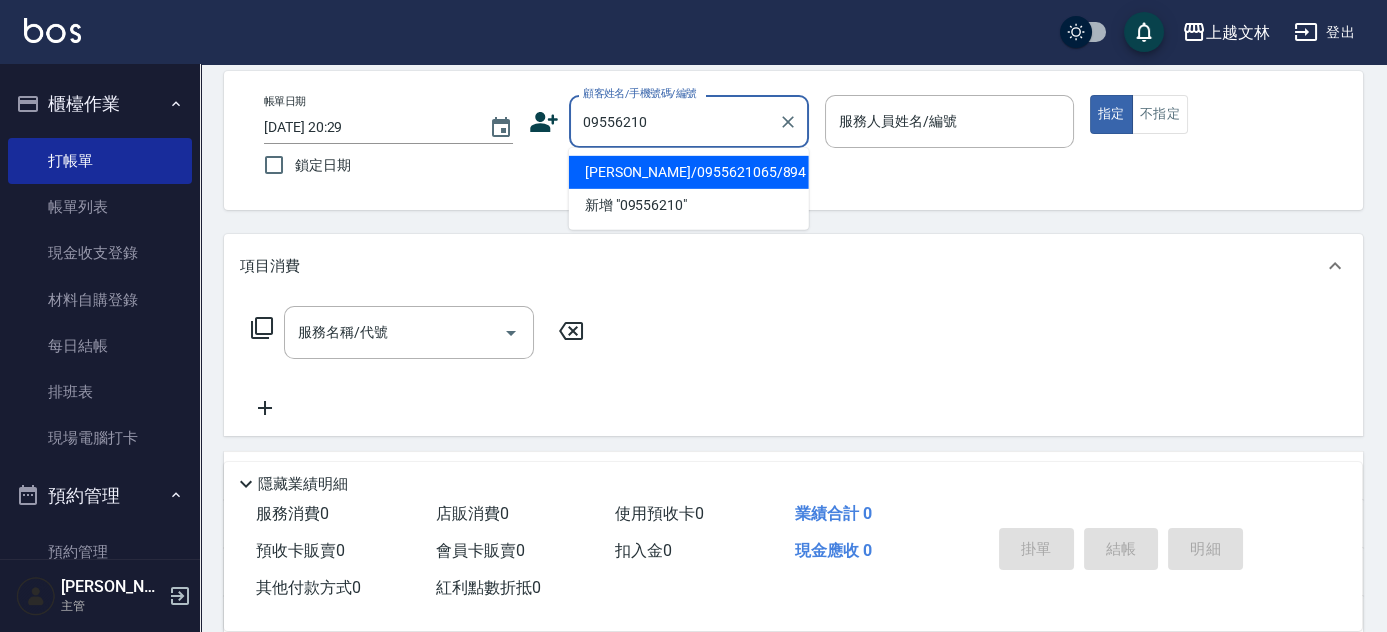 click on "[PERSON_NAME]/0955621065/894" at bounding box center (689, 172) 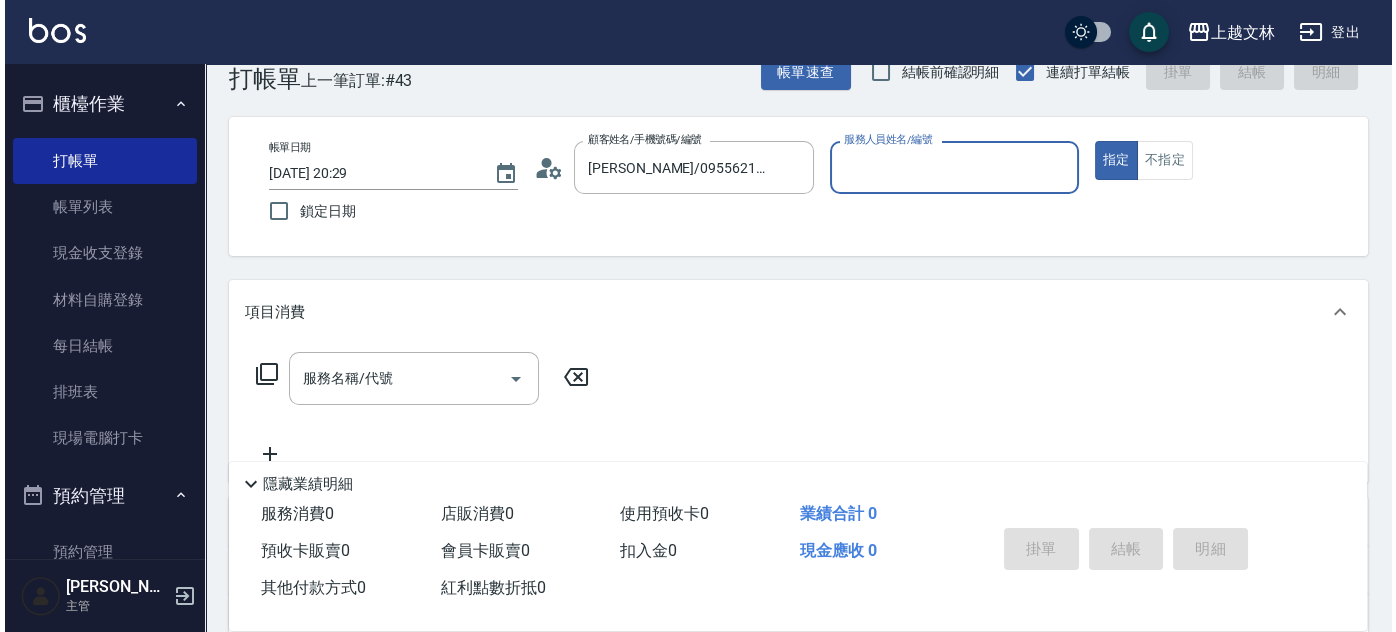 scroll, scrollTop: 0, scrollLeft: 0, axis: both 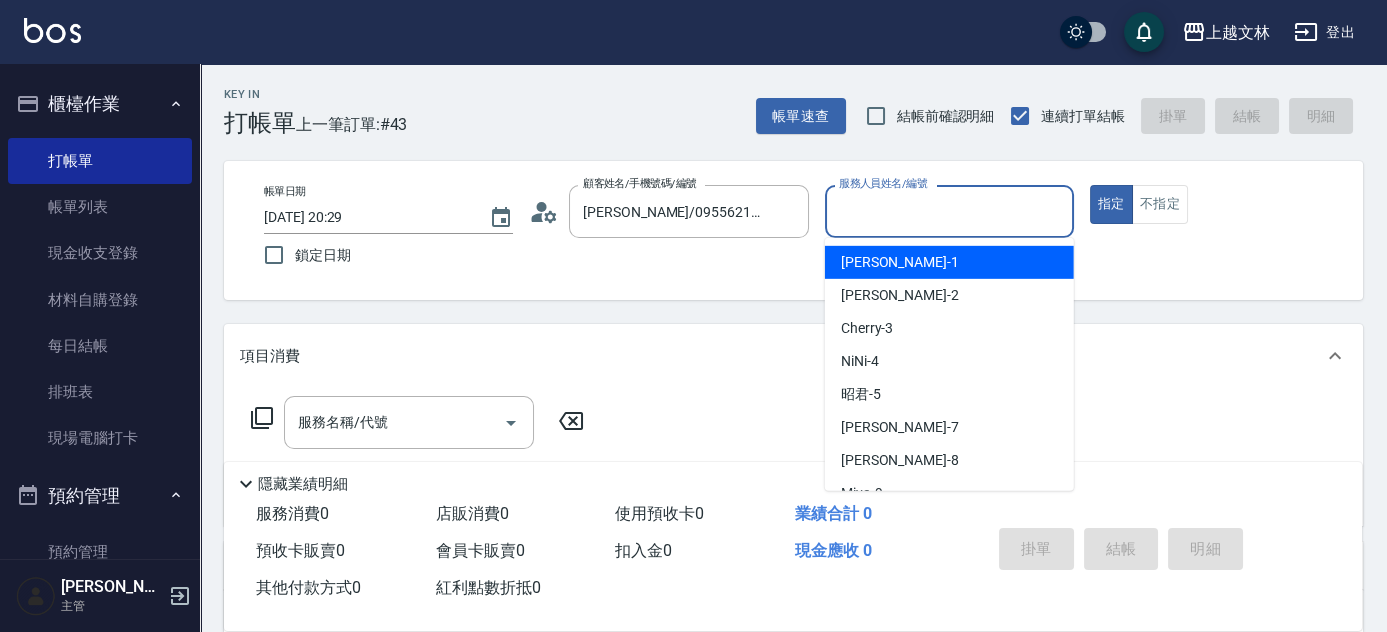 click on "服務人員姓名/編號" at bounding box center [949, 211] 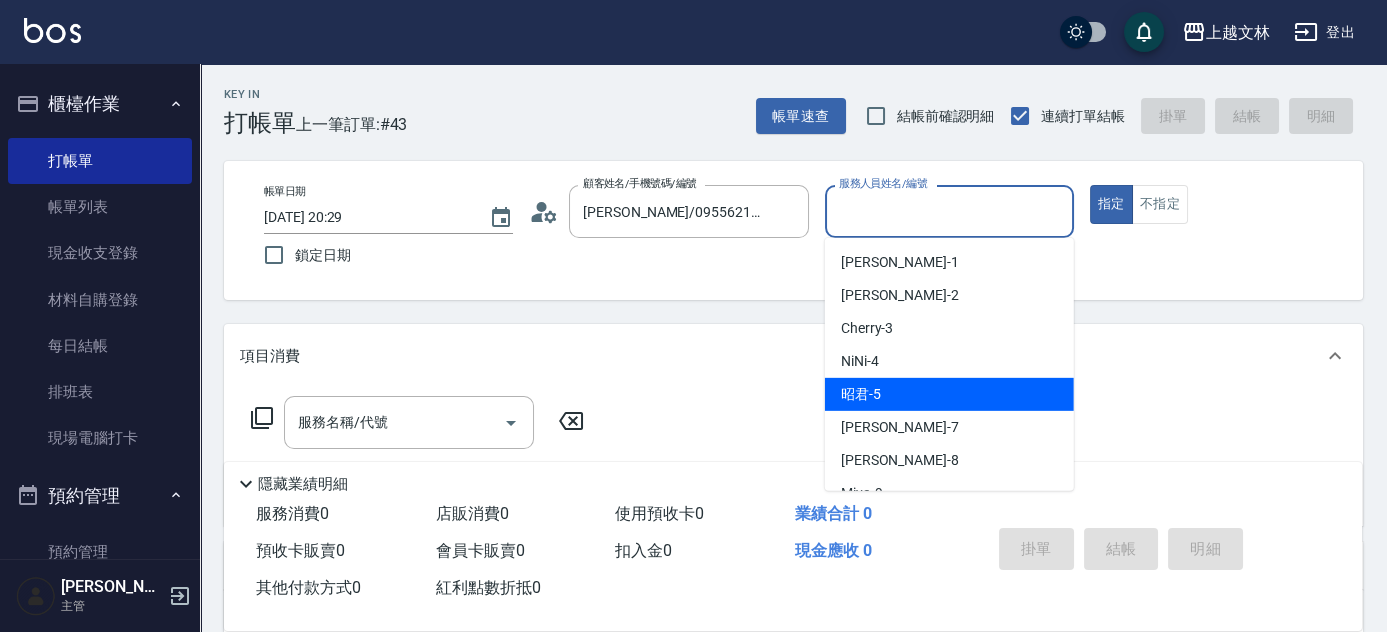 click on "昭君 -5" at bounding box center (949, 394) 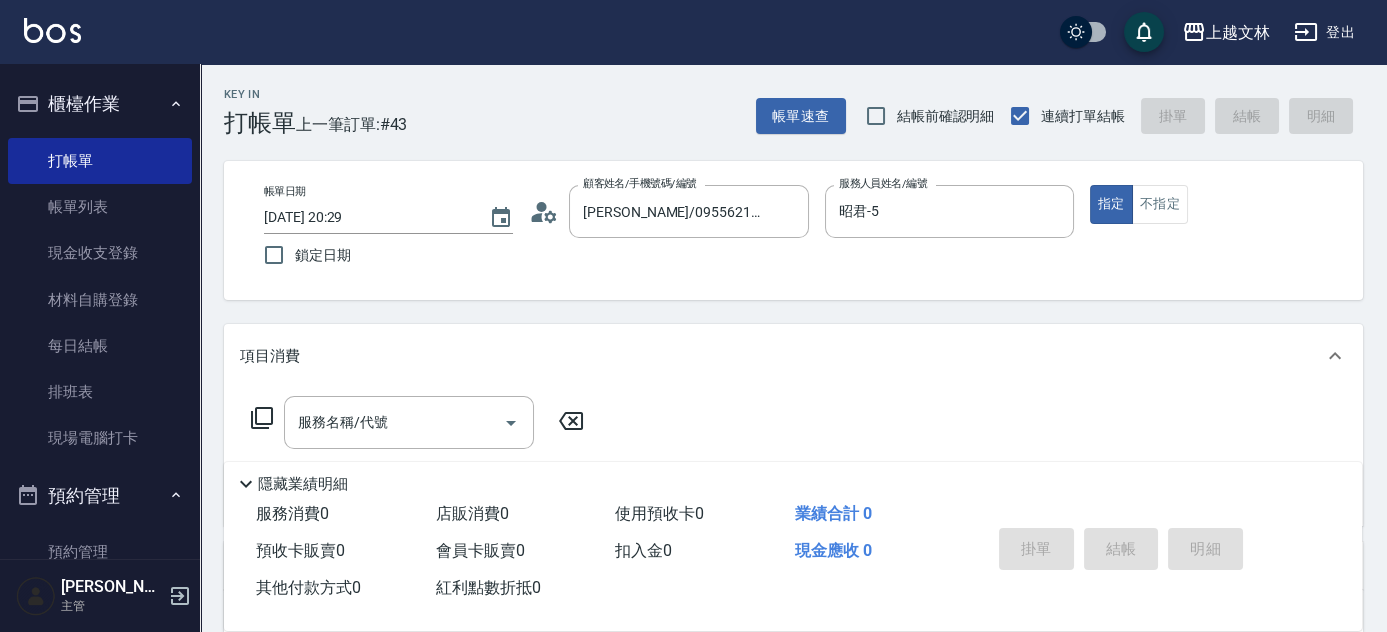 click 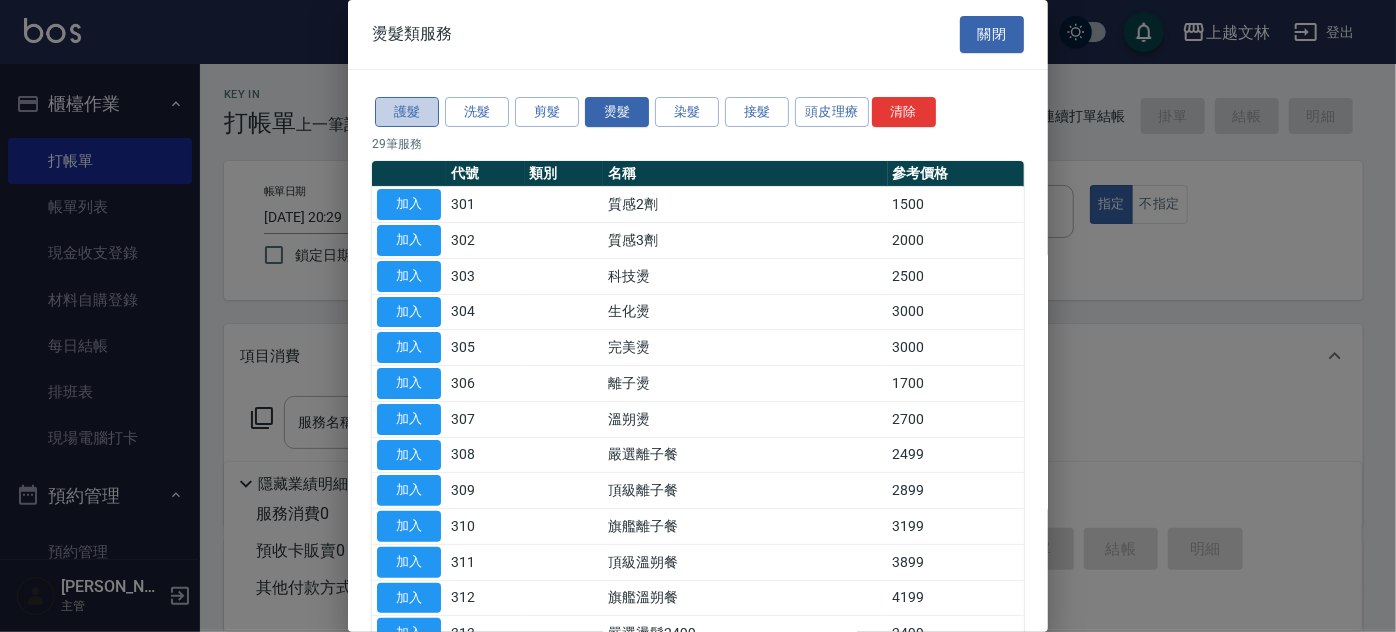 click on "護髮" at bounding box center (407, 112) 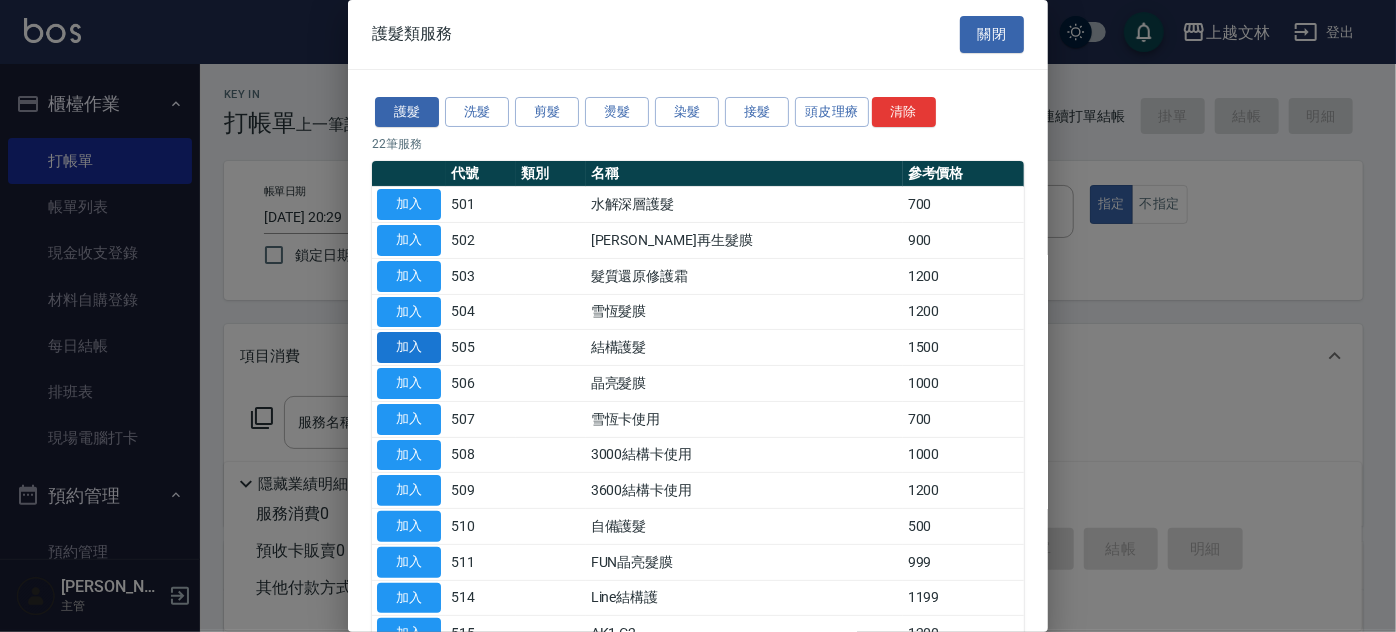 click on "加入" at bounding box center [409, 347] 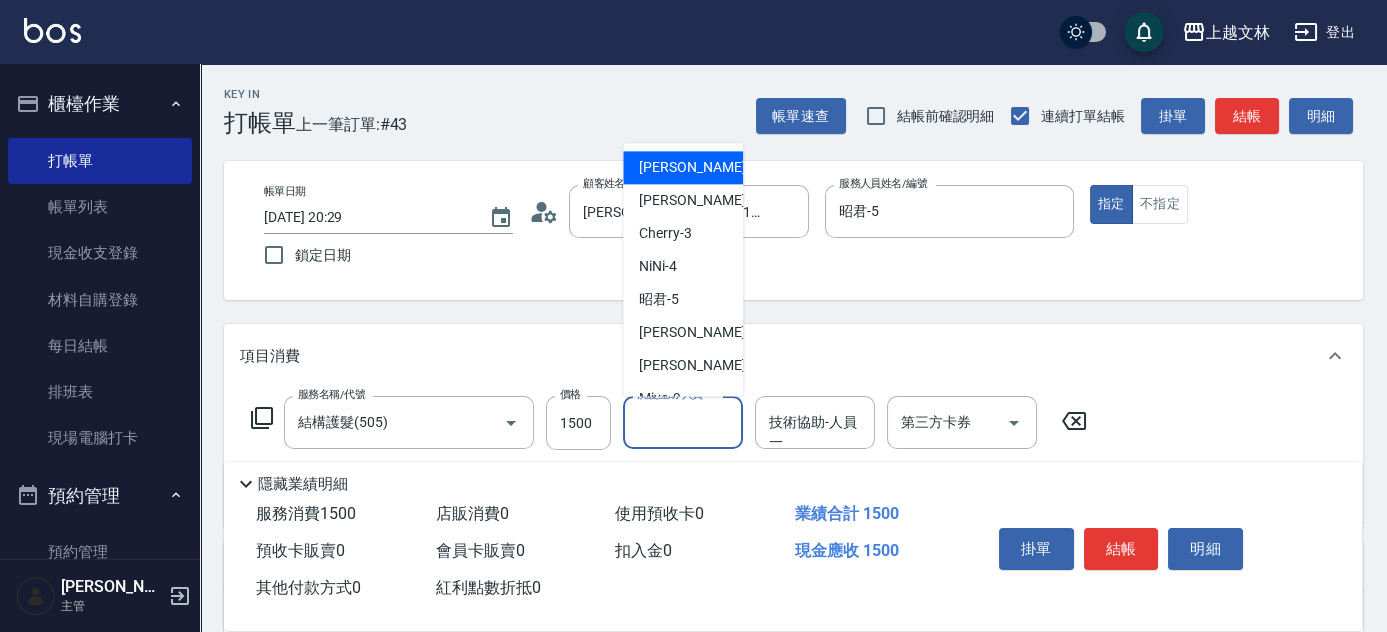 click on "洗髮互助-人員一" at bounding box center (683, 422) 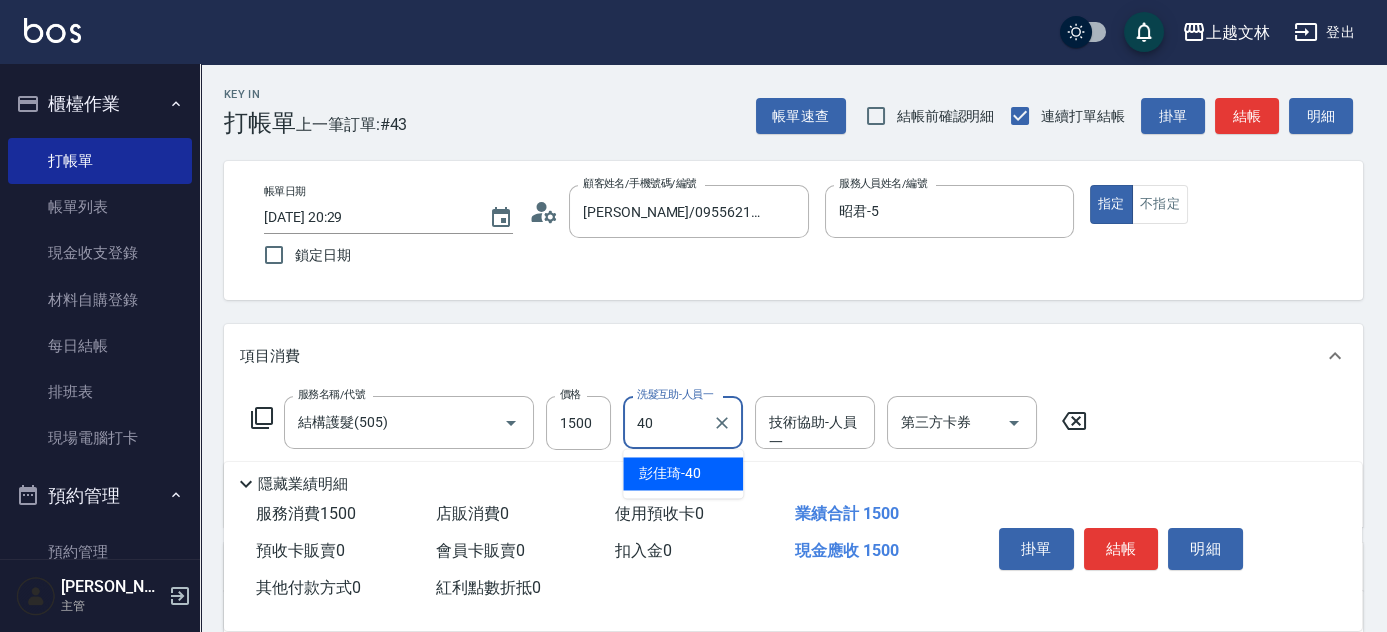 type on "[PERSON_NAME]-40" 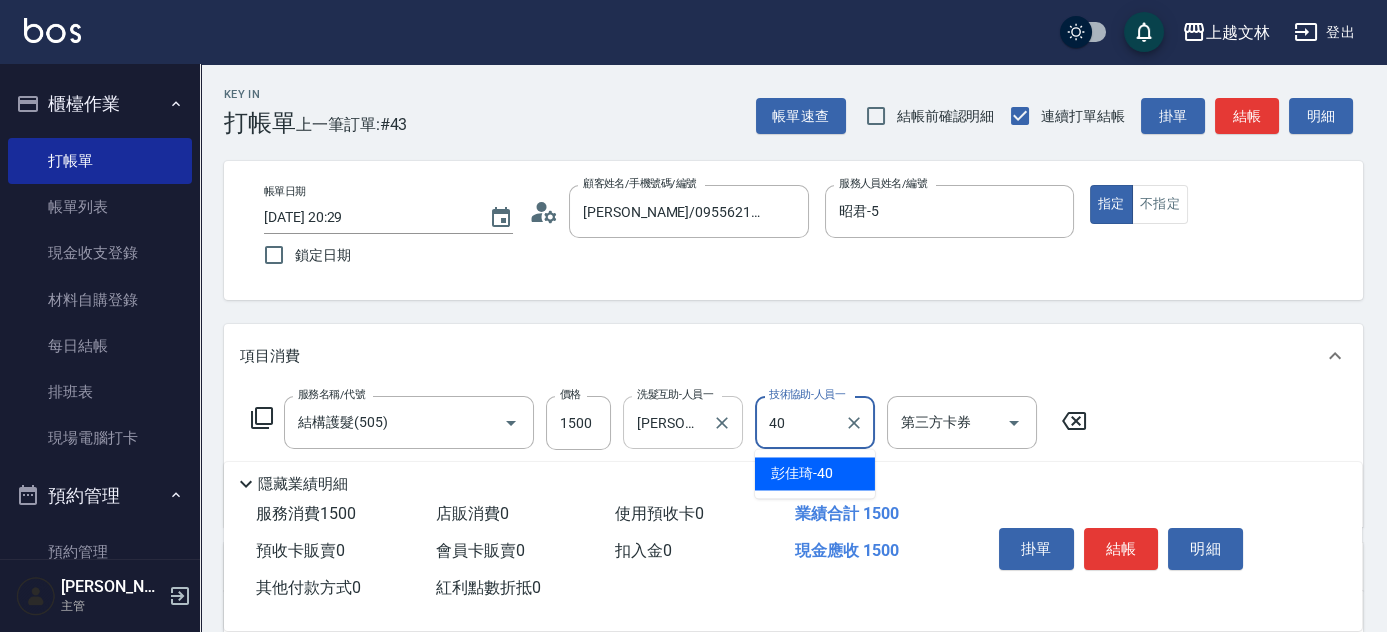type on "[PERSON_NAME]-40" 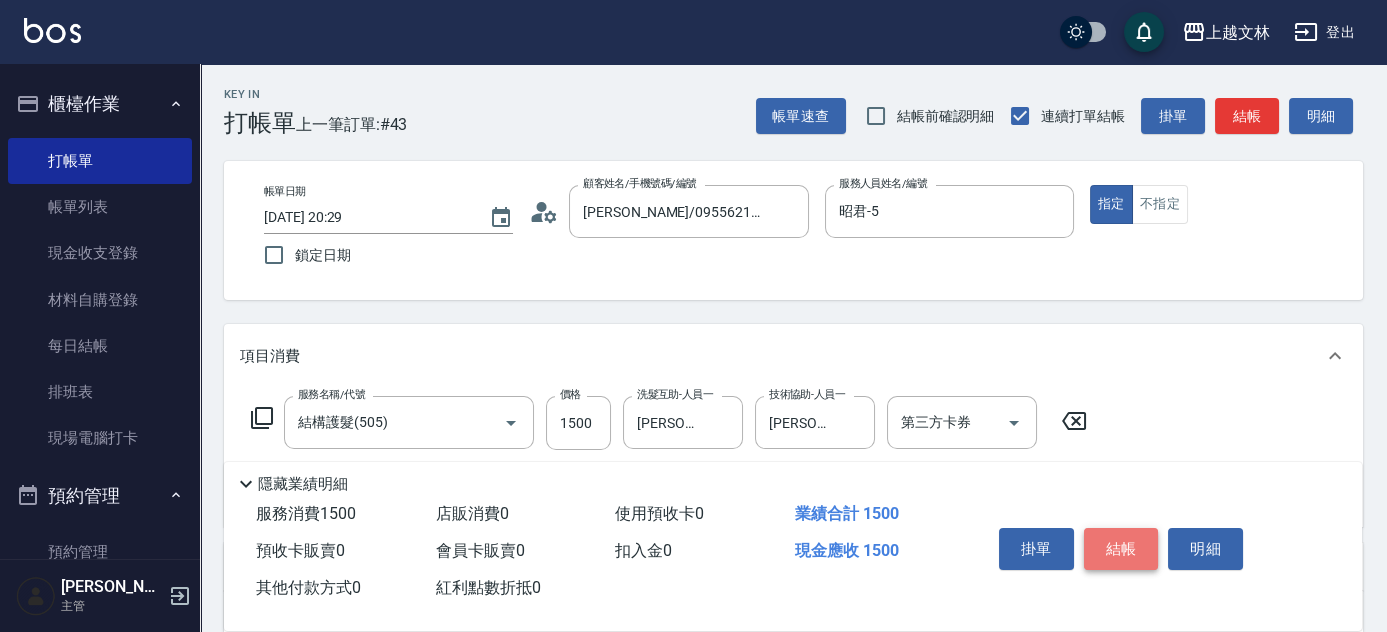 click on "結帳" at bounding box center [1121, 549] 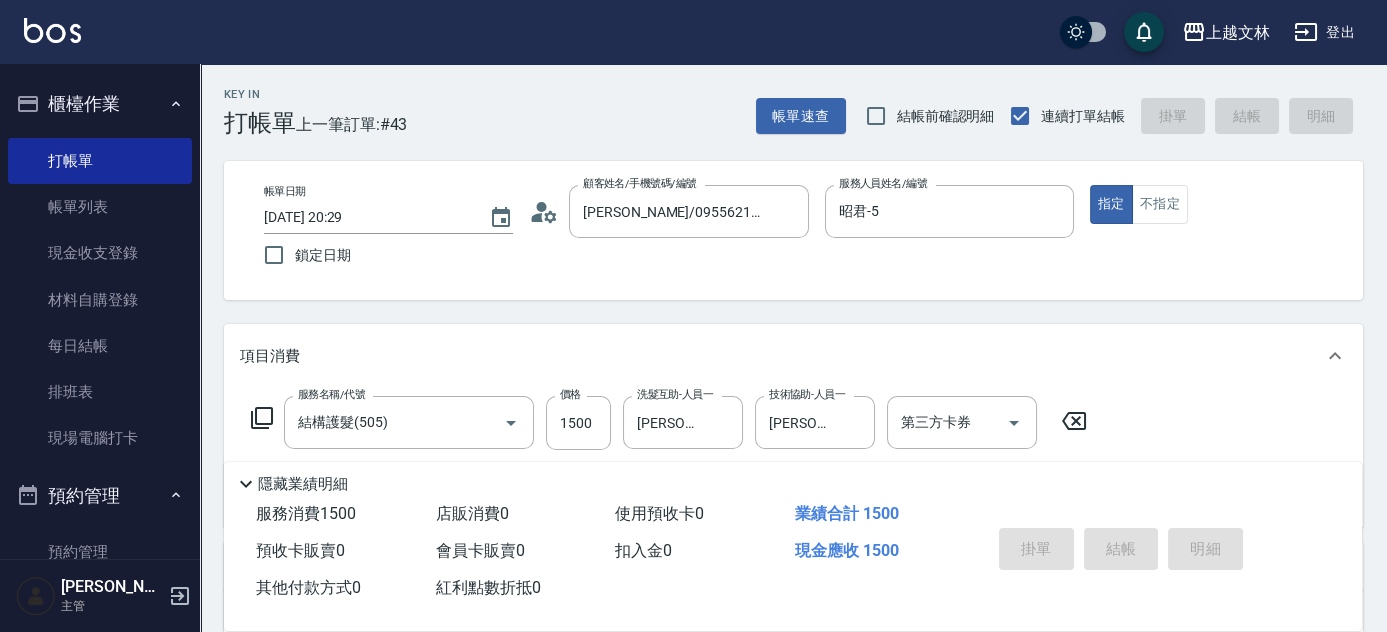 type on "[DATE] 20:31" 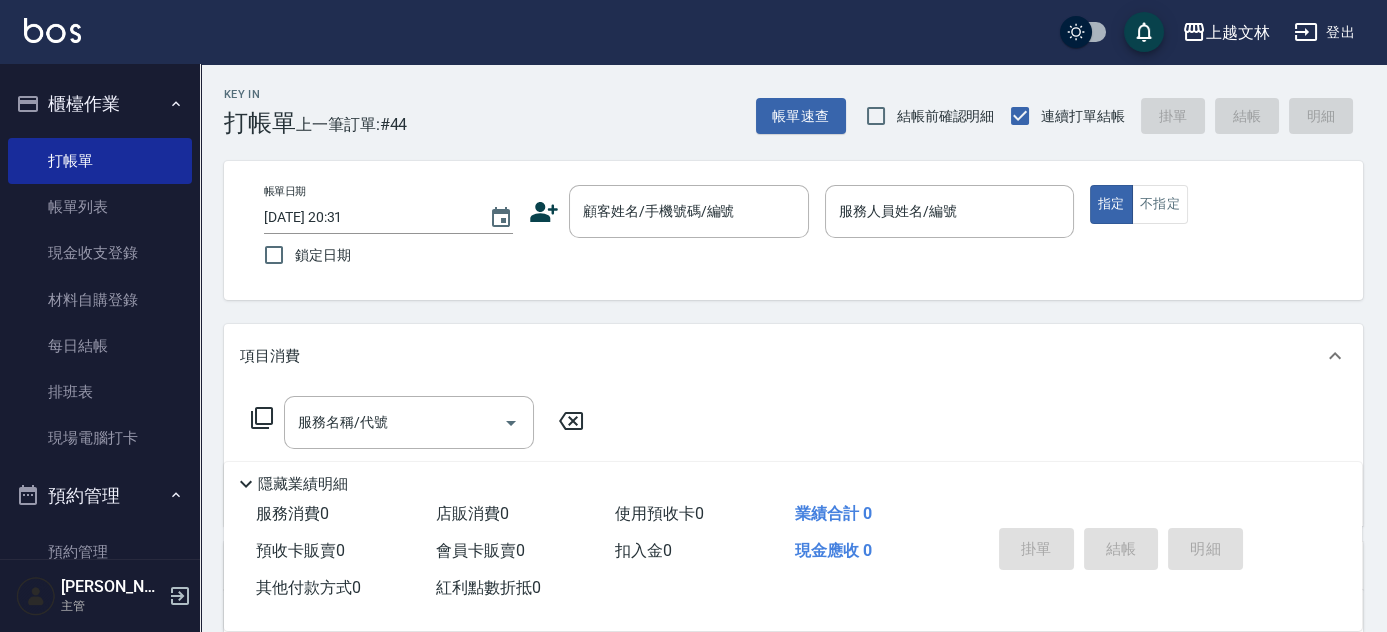 click 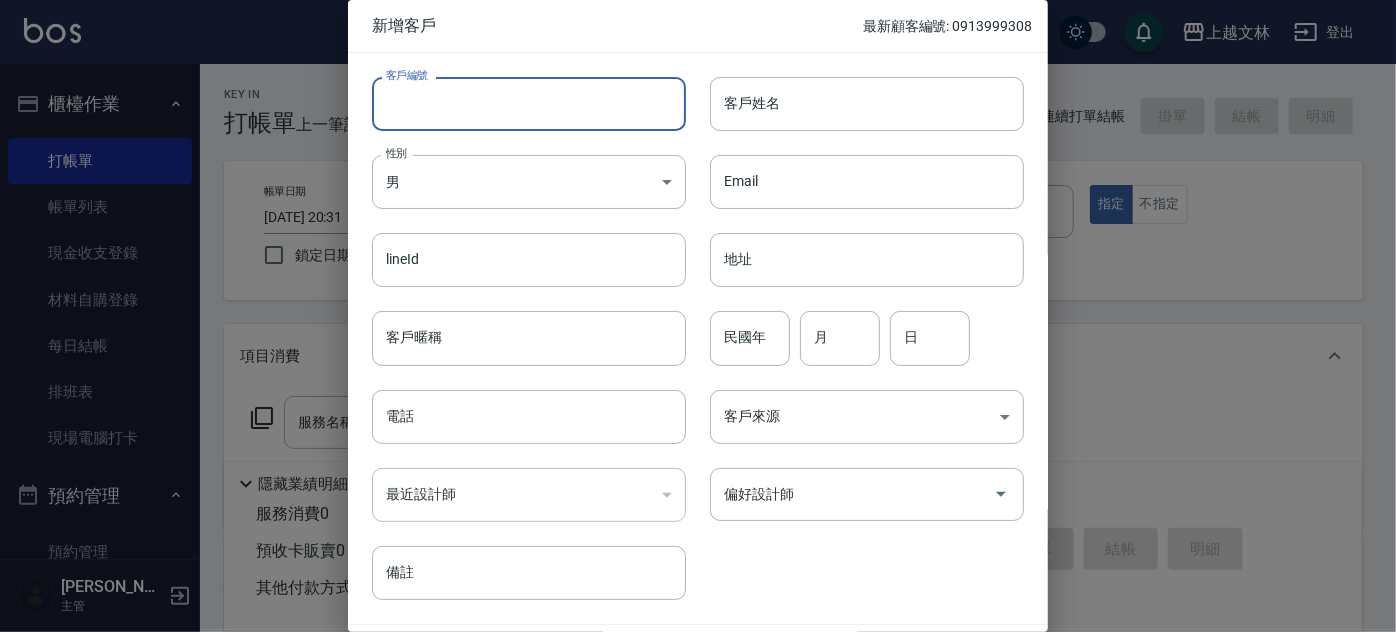 click on "客戶編號" at bounding box center (529, 104) 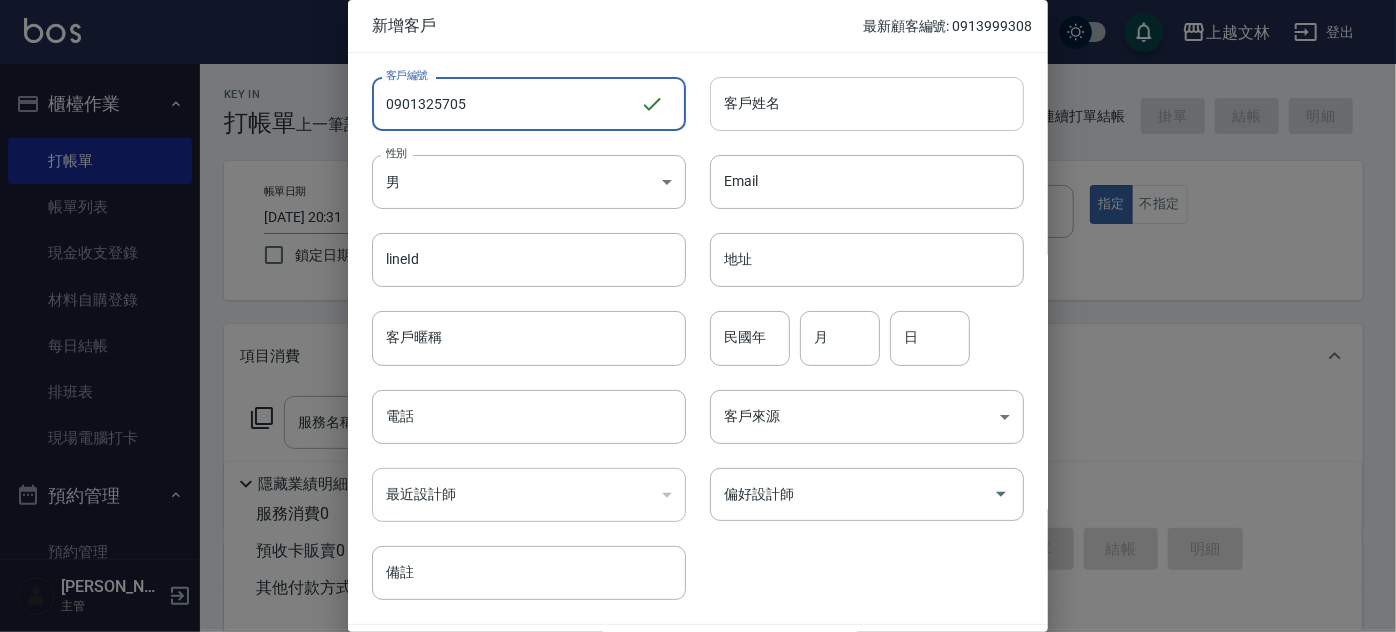type on "0901325705" 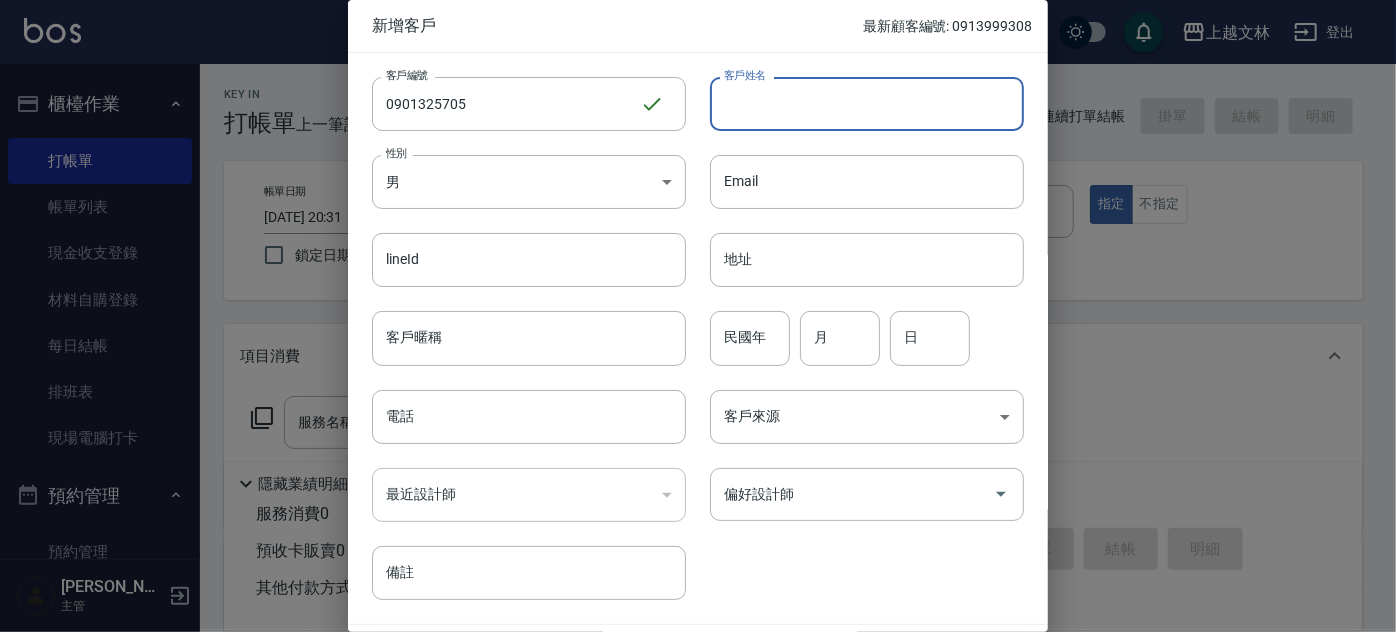click on "客戶姓名" at bounding box center [867, 104] 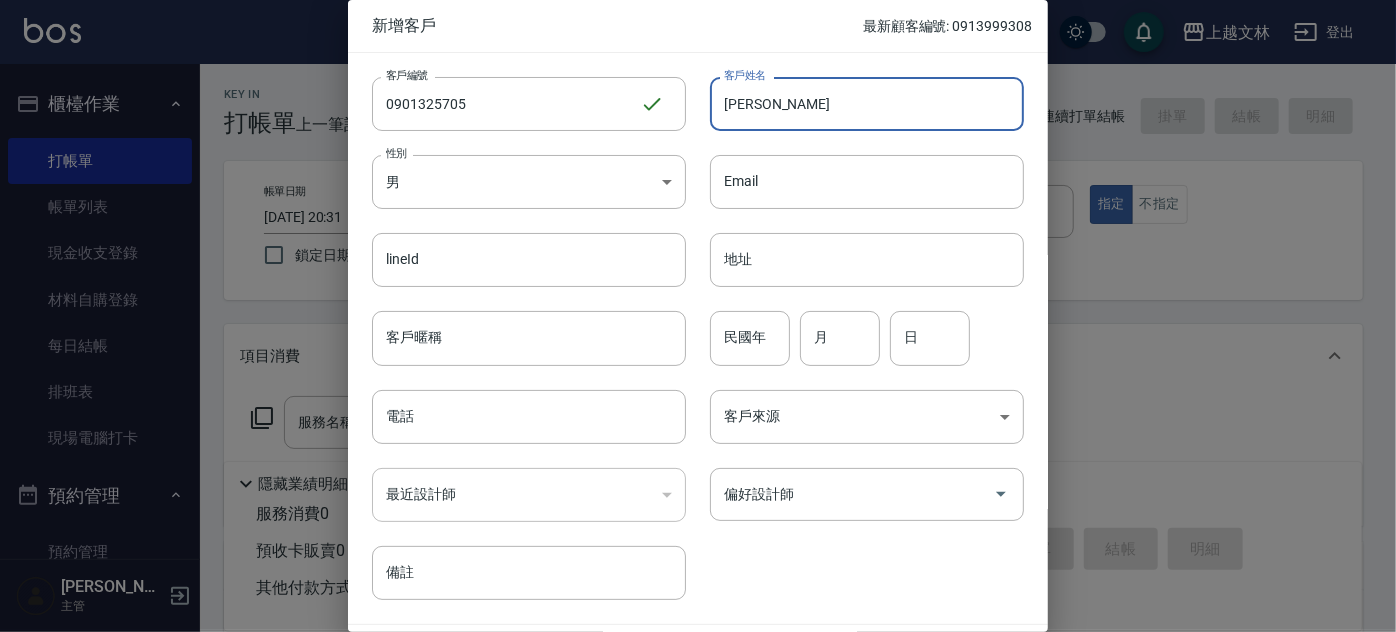type on "[PERSON_NAME]" 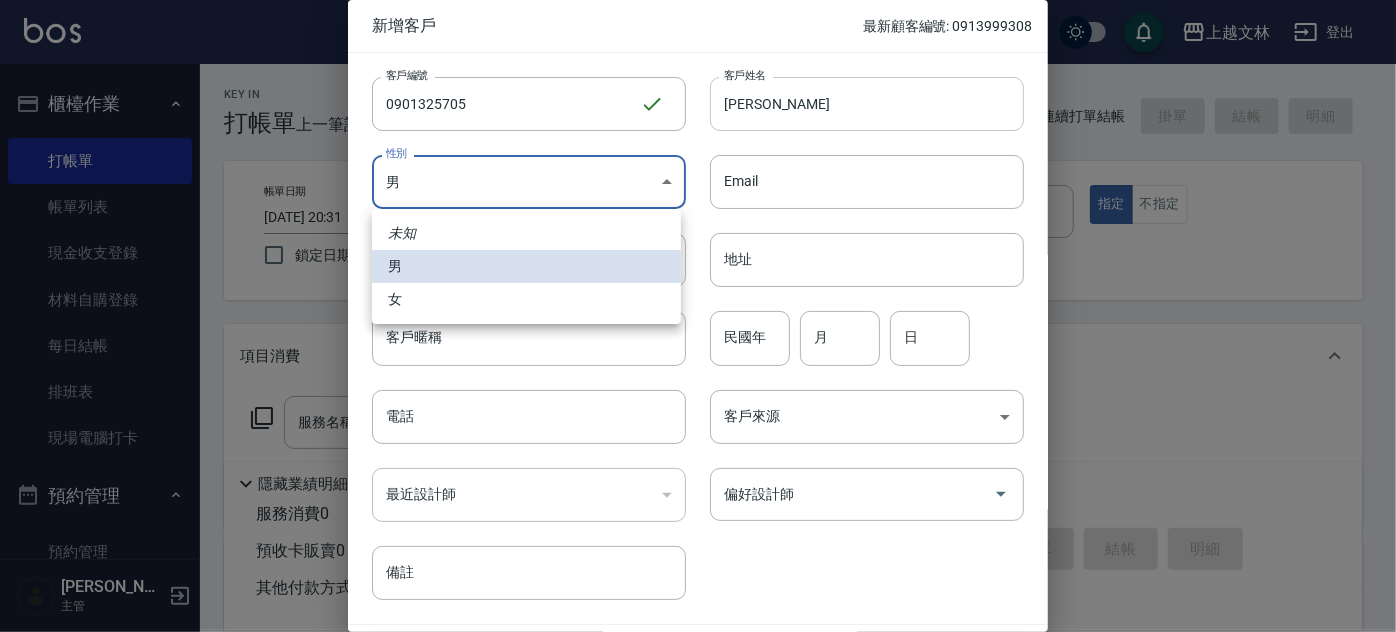 type 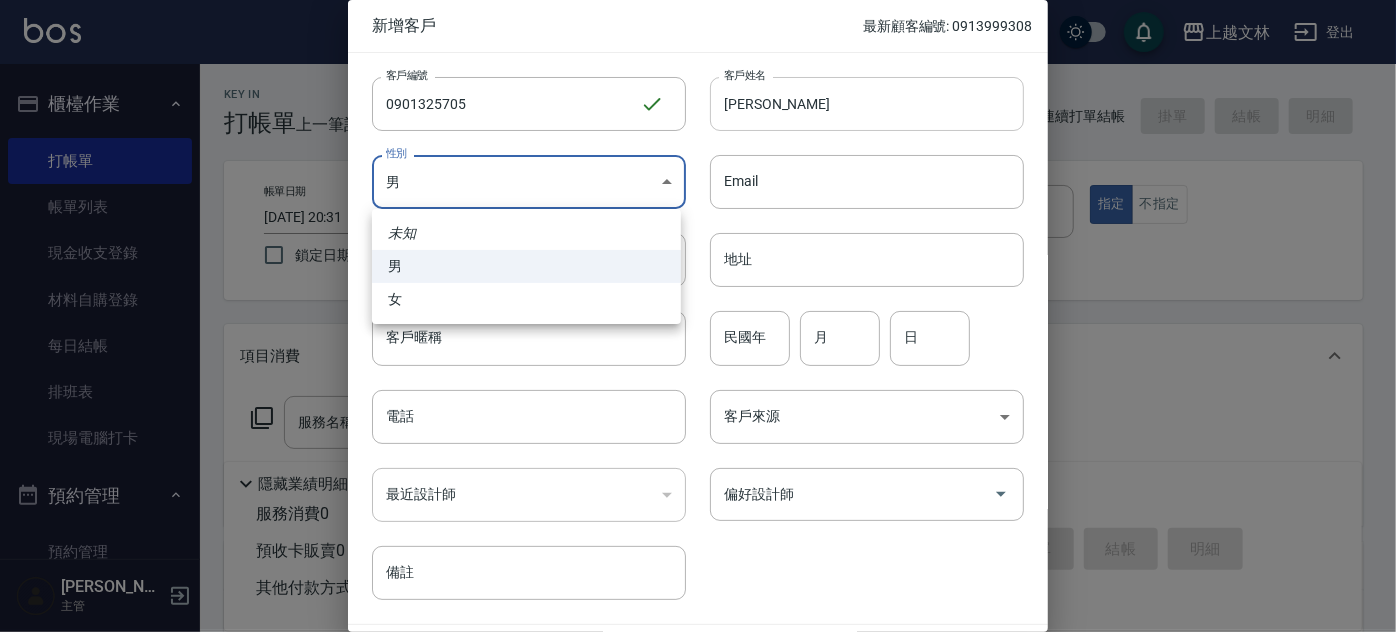 click at bounding box center (698, 316) 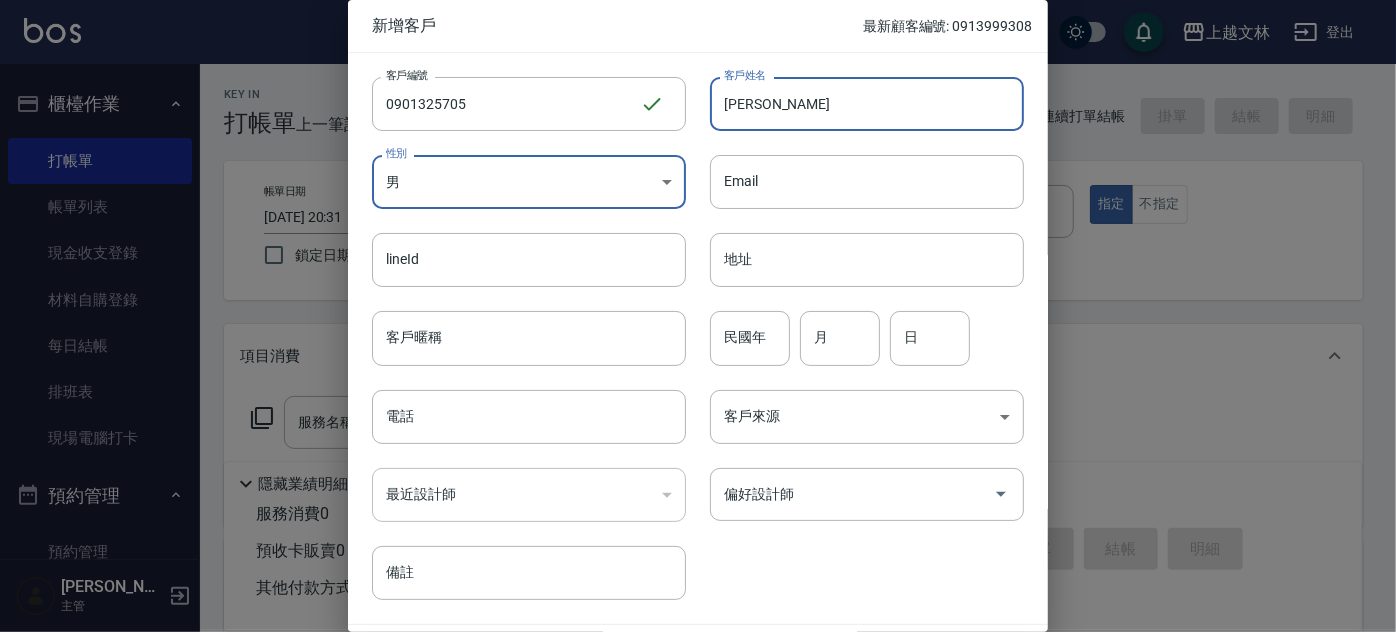 click on "[PERSON_NAME]" at bounding box center [867, 104] 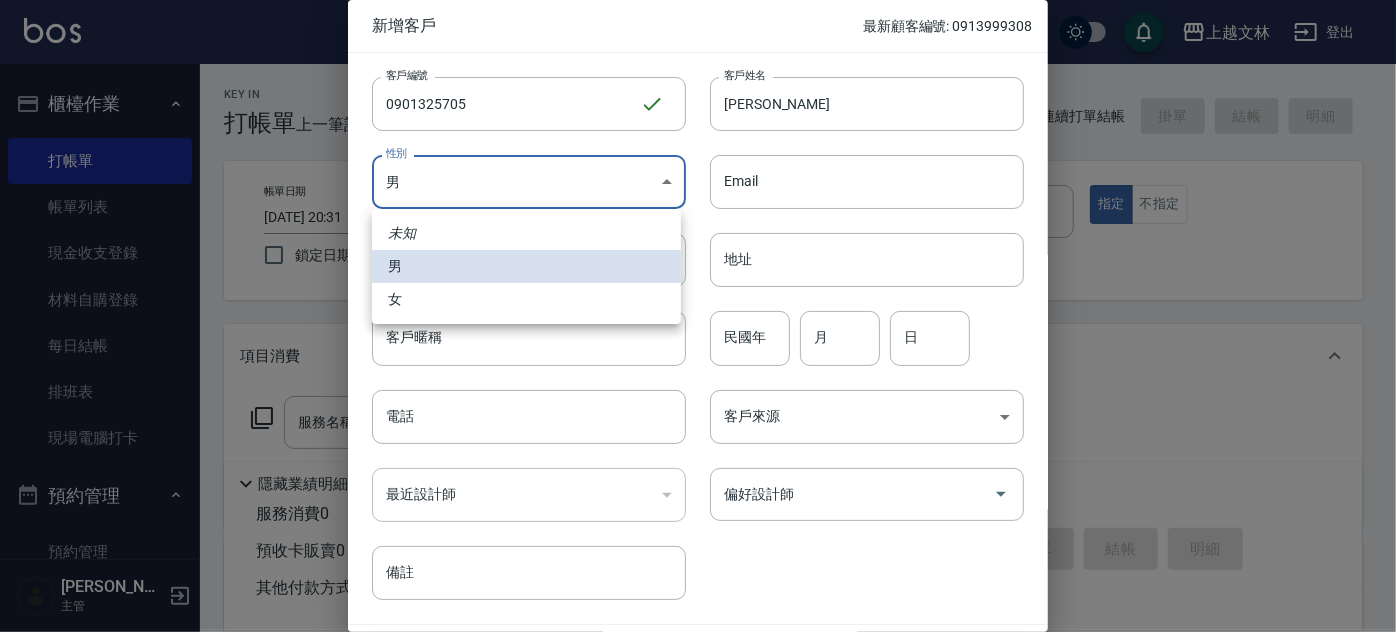 click on "上越文[PERSON_NAME]出 釘選頁面 店家日報表 設計師排行榜 每日結帳 櫃檯作業 打帳單 帳單列表 現金收支登錄 材料自購登錄 每日結帳 排班表 現場電腦打卡 預約管理 預約管理 單日預約紀錄 單週預約紀錄 報表及分析 報表目錄 店家區間累計表 店家日報表 互助日報表 互助月報表 互助排行榜 互助點數明細 互助業績報表 全店業績分析表 營業統計分析表 營業項目月分析表 設計師業績表 設計師日報表 設計師業績分析表 設計師業績月報表 設計師排行榜 商品銷售排行榜 商品消耗明細 單一服務項目查詢 店販抽成明細 店販分類抽成明細 顧客入金餘額表 顧客卡券餘額表 每日非現金明細 每日收支明細 收支分類明細表 非現金明細對帳單 客戶管理 客戶列表 客資篩選匯出 卡券管理 入金管理 員工及薪資 員工列表 全店打卡記錄 考勤排班總表 薪資條 薪資明細表 商品管理 商品列表 0" at bounding box center (698, 486) 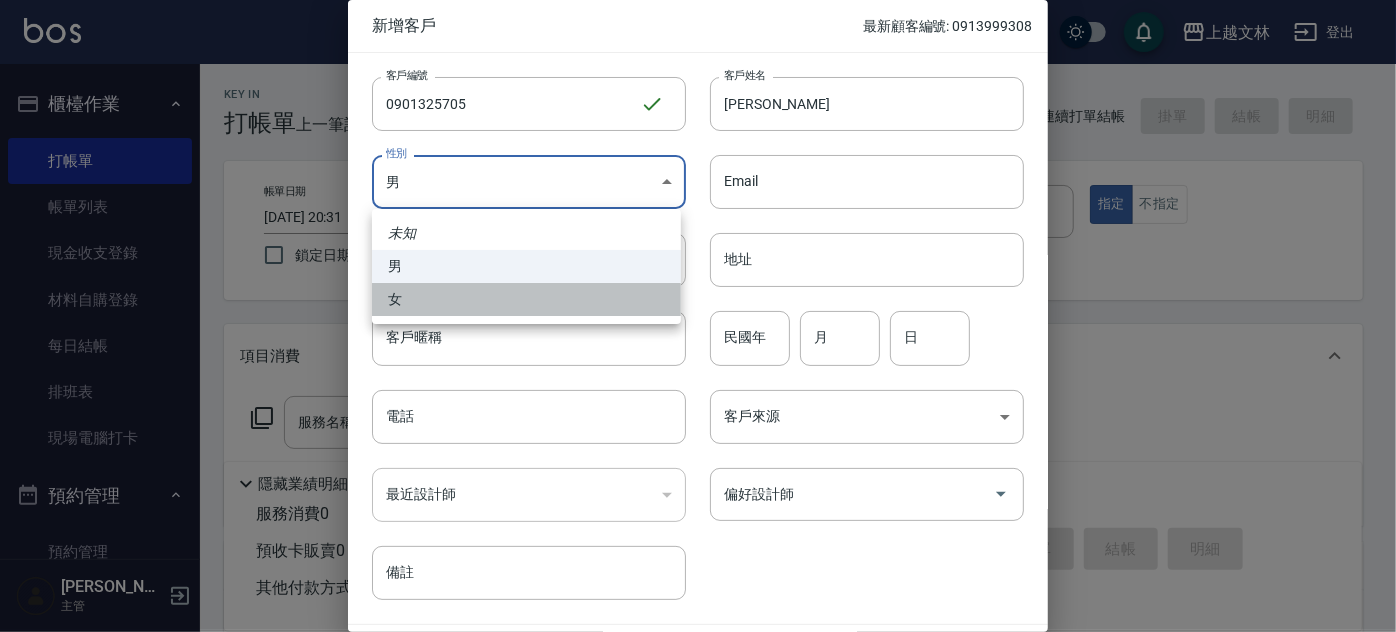 click on "女" at bounding box center [526, 299] 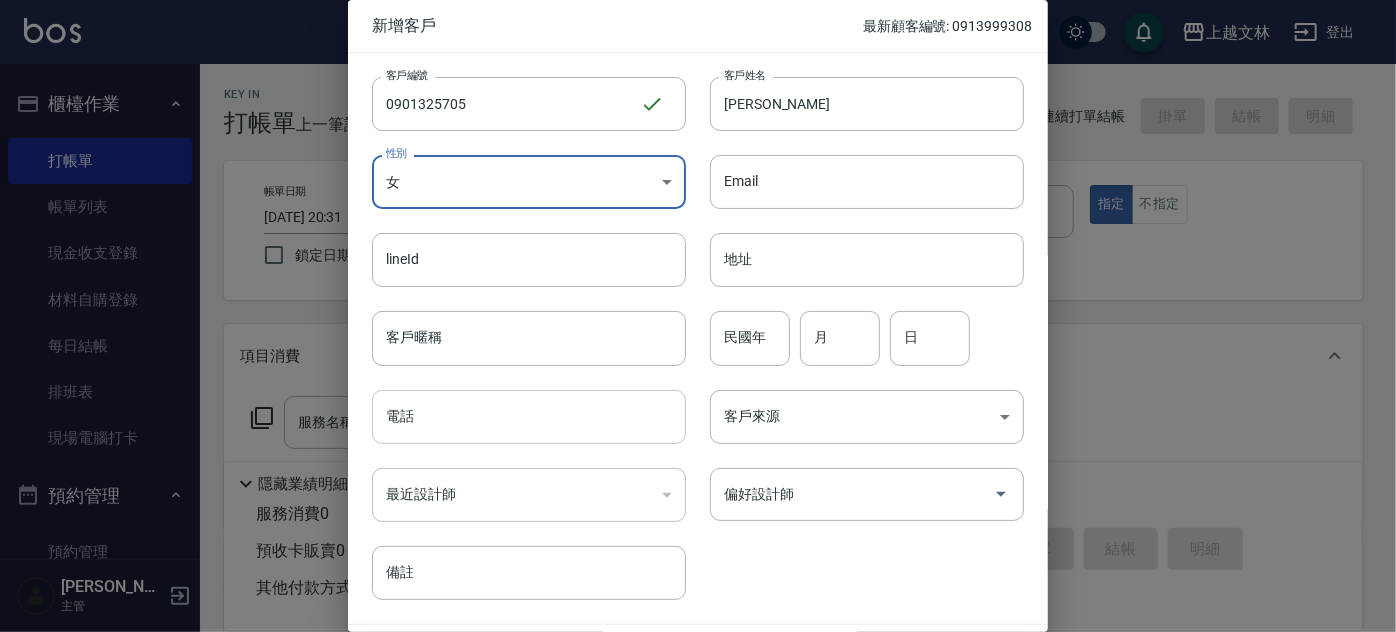 click on "電話" at bounding box center (529, 417) 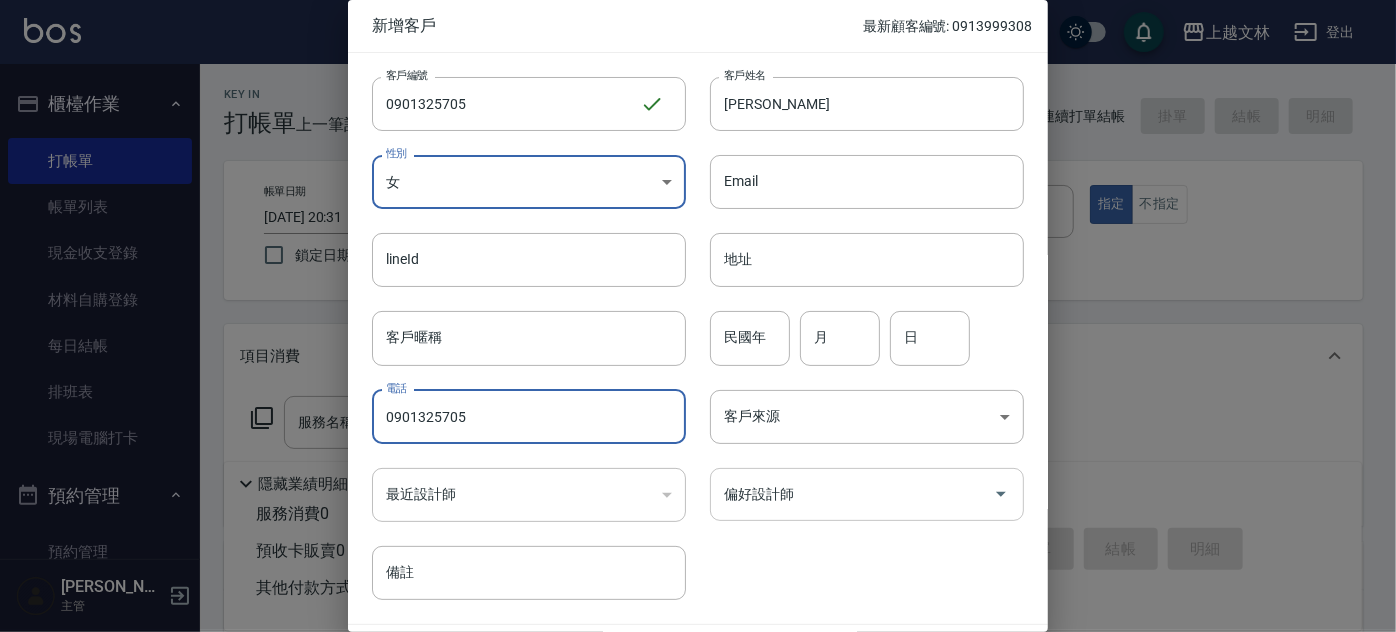 click 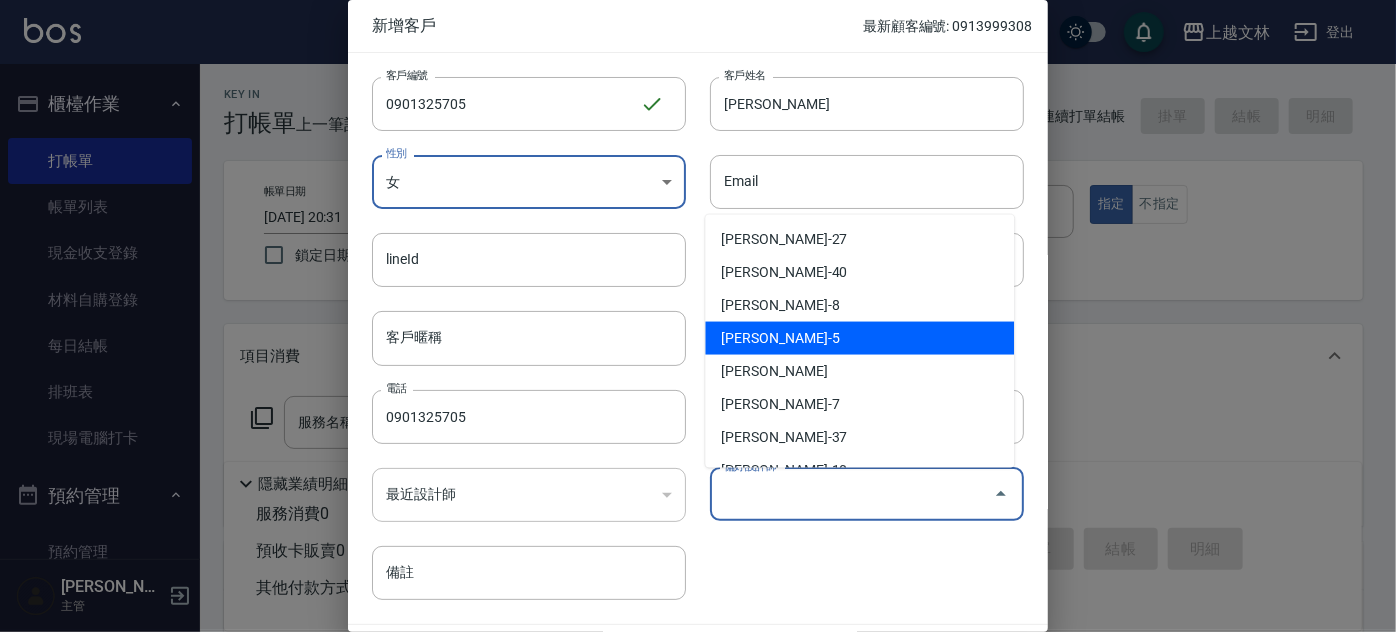 click on "[PERSON_NAME]-5" at bounding box center [859, 338] 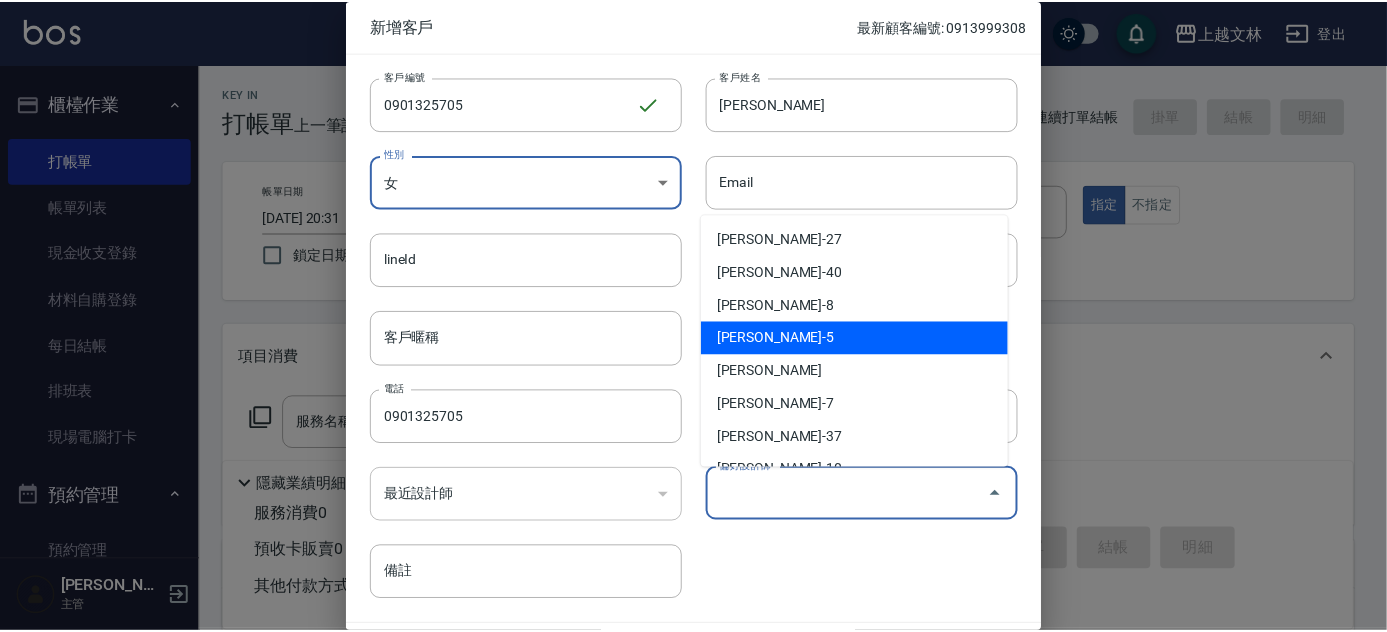 type 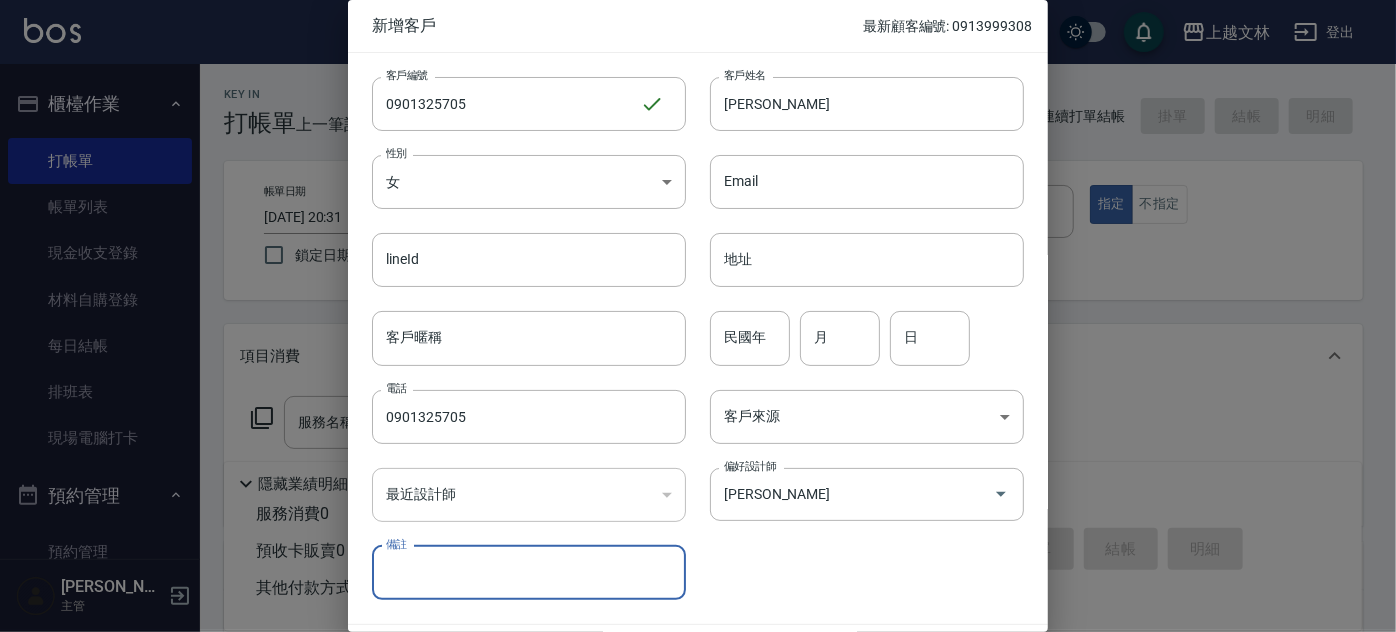 click at bounding box center (698, 316) 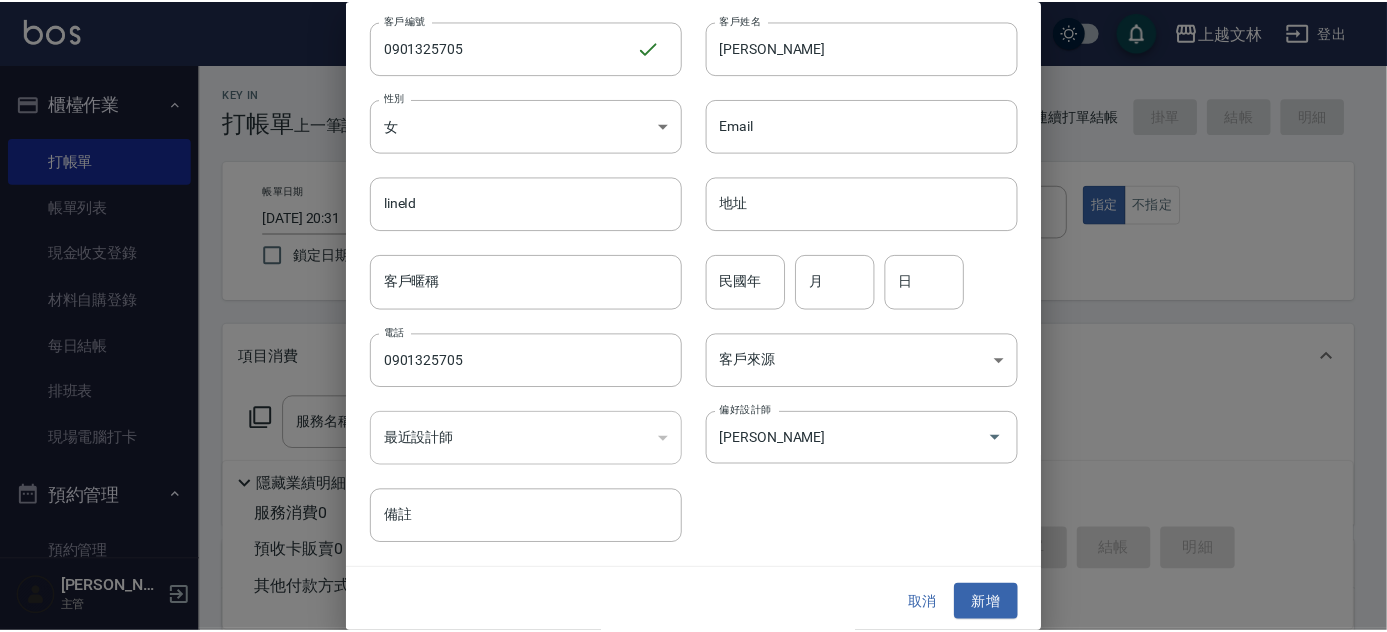 scroll, scrollTop: 60, scrollLeft: 0, axis: vertical 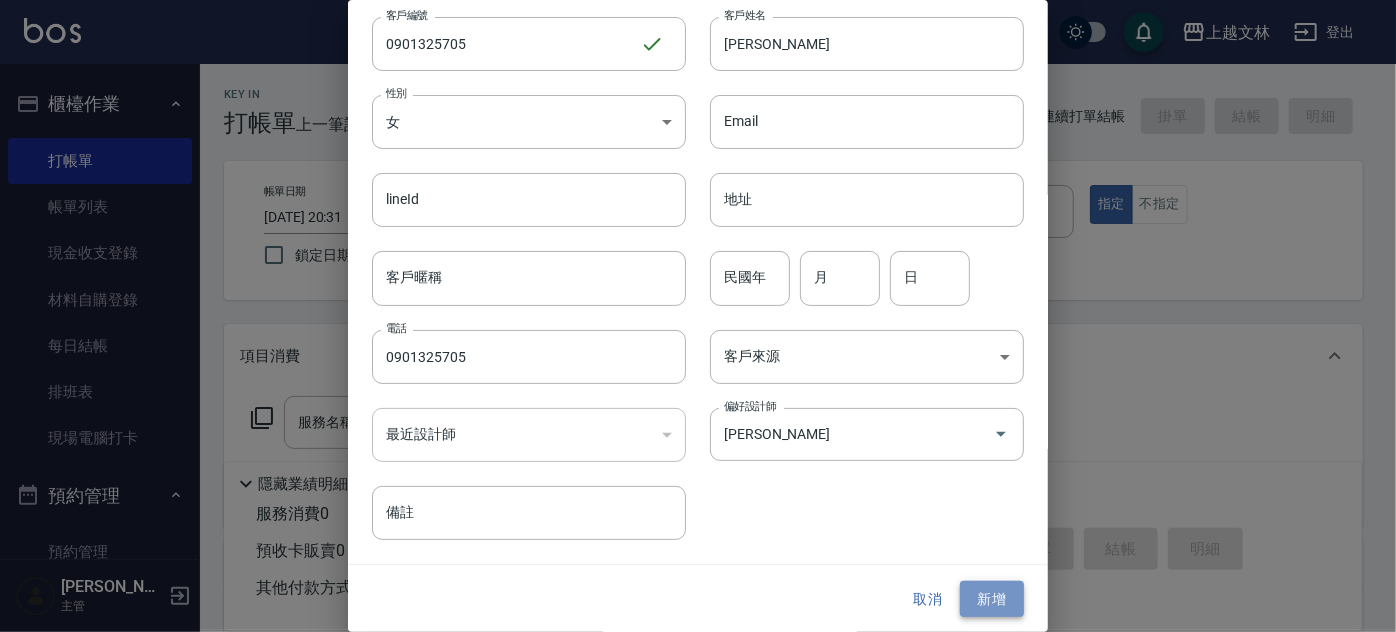 click on "新增" at bounding box center (992, 599) 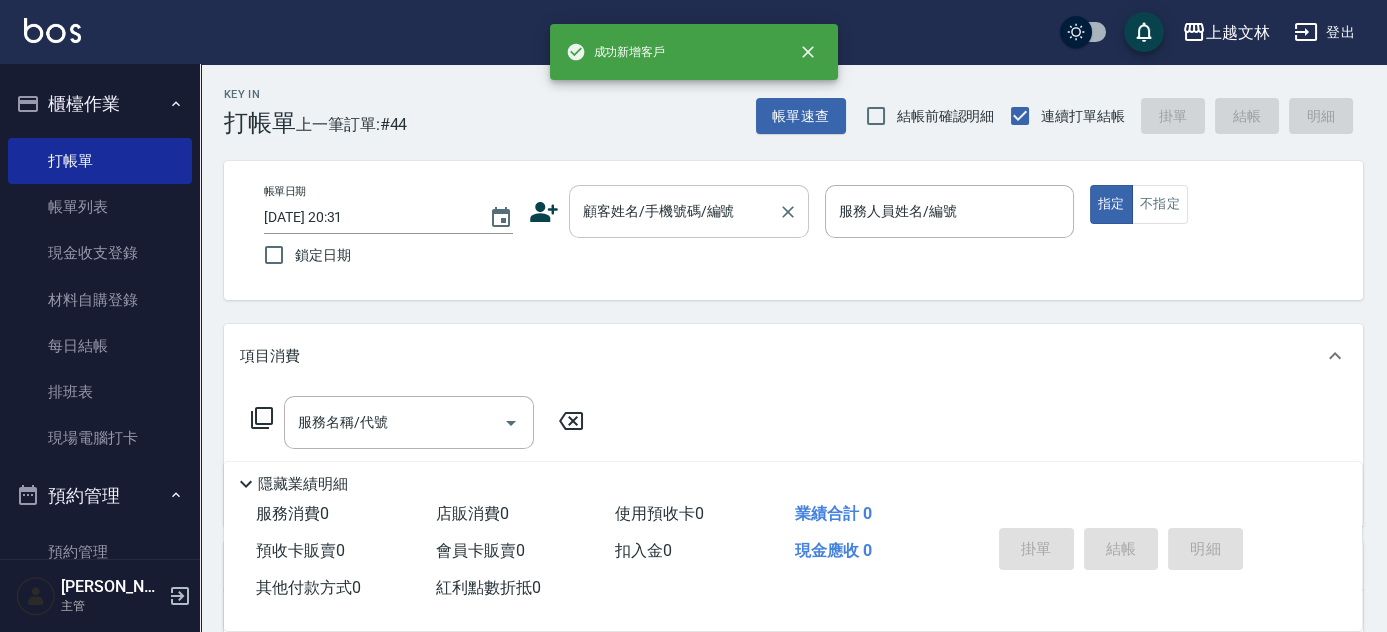 click on "顧客姓名/手機號碼/編號" at bounding box center [674, 211] 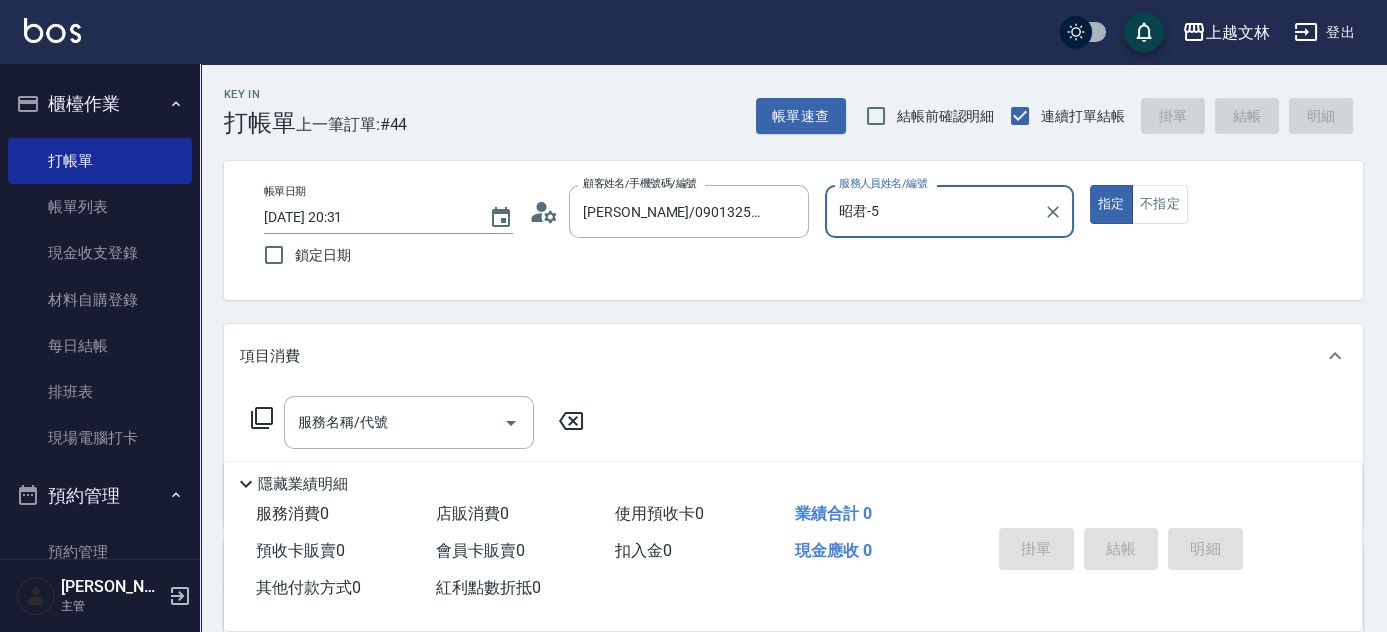 click 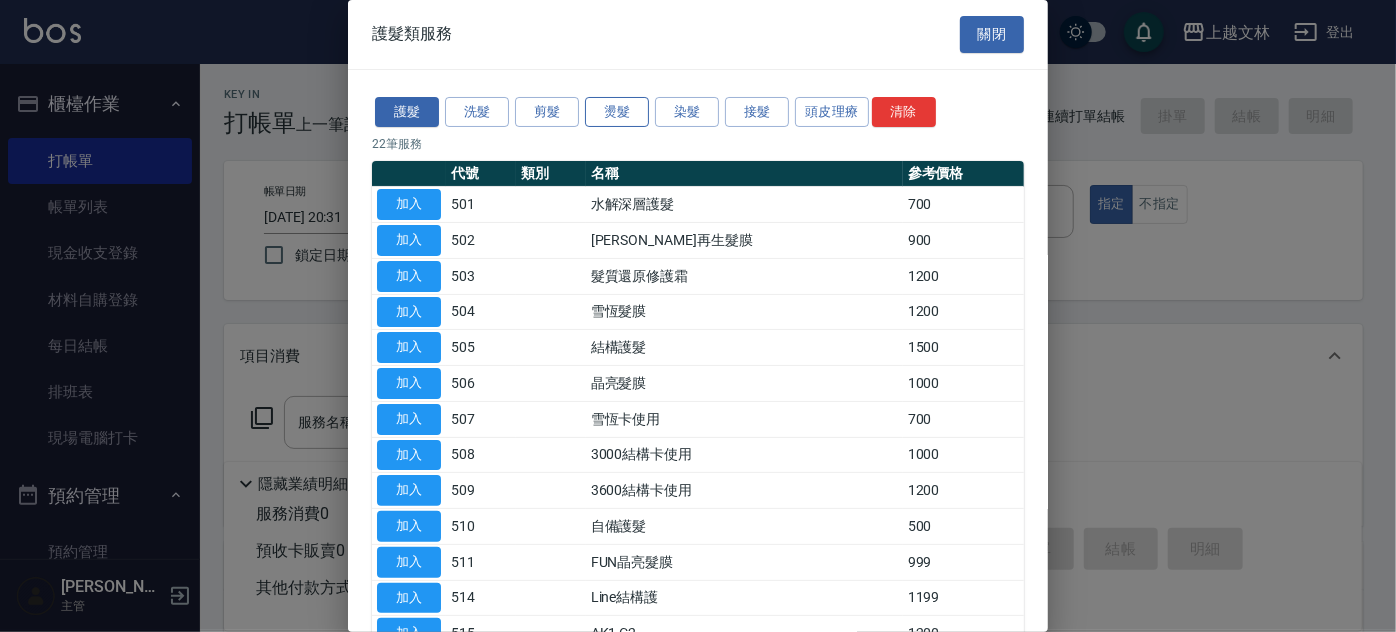 click on "燙髮" at bounding box center (617, 112) 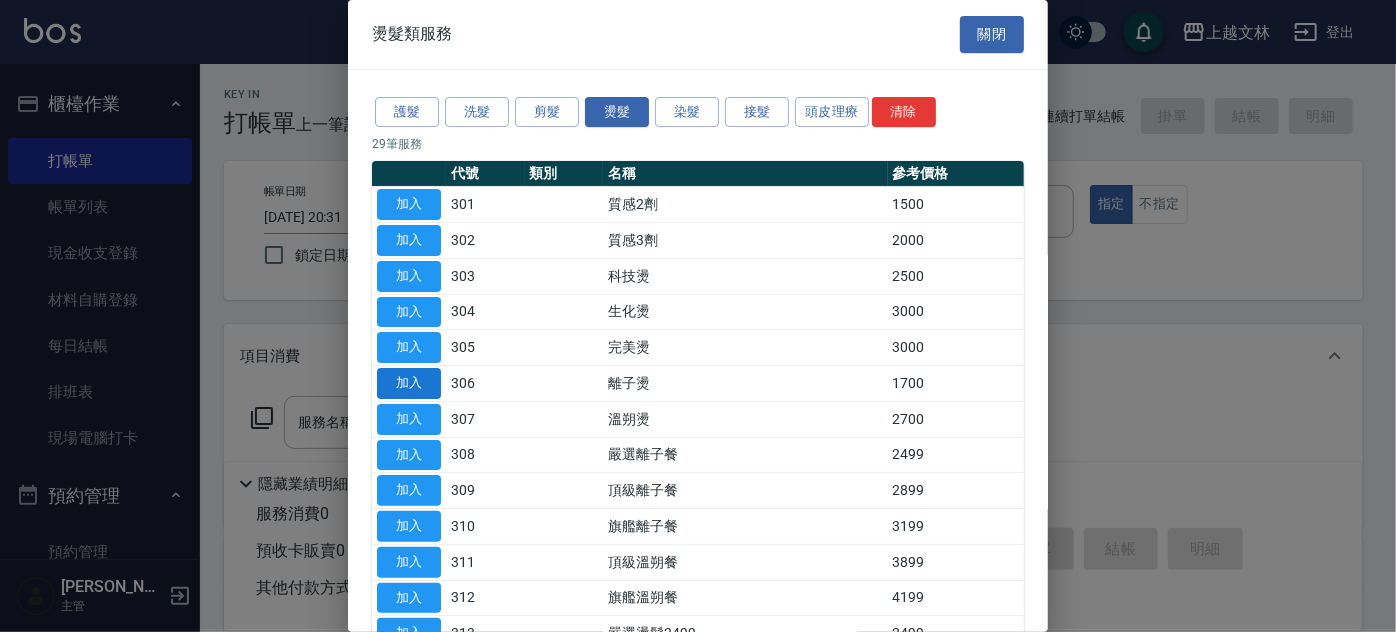 click on "加入" at bounding box center [409, 383] 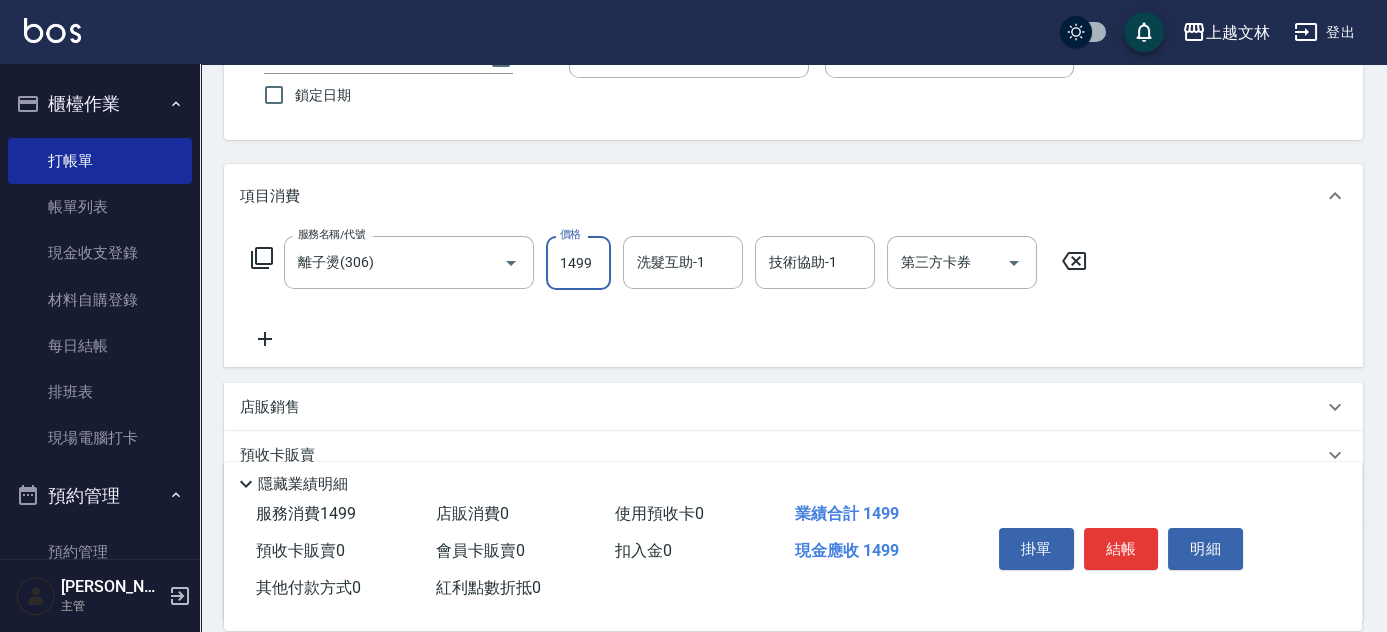 scroll, scrollTop: 173, scrollLeft: 0, axis: vertical 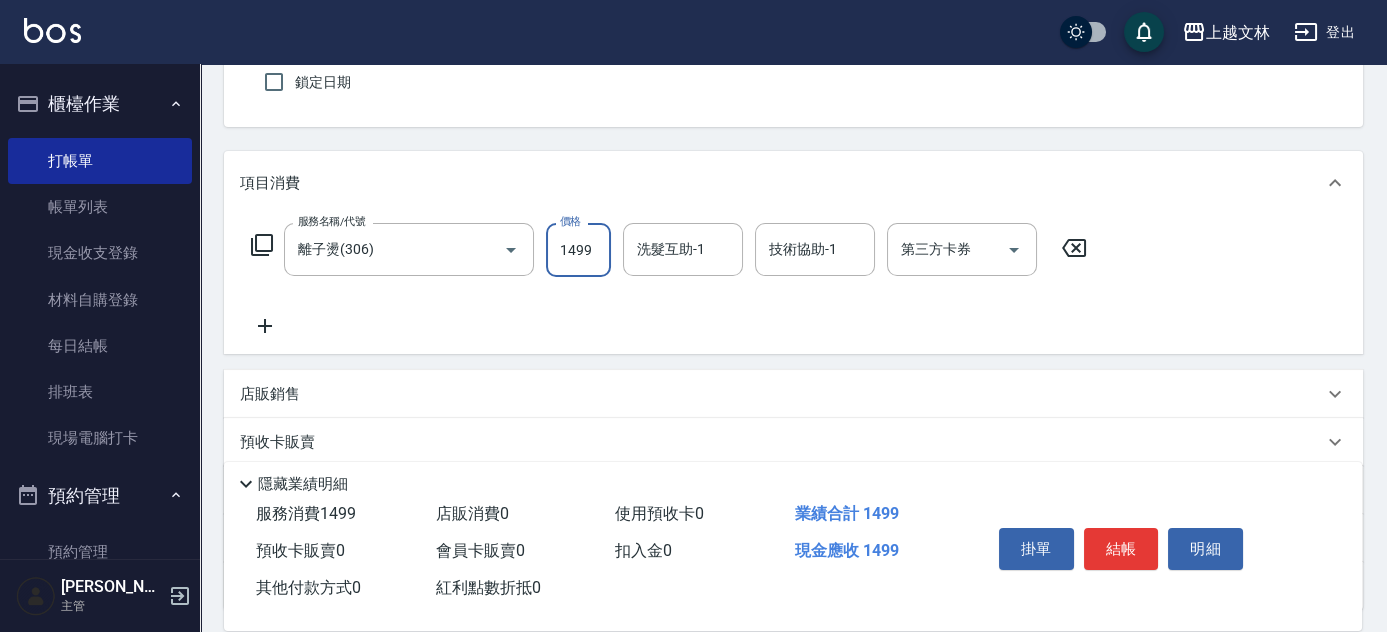 click on "Key In 打帳單 上一筆訂單:#44 帳單速查 結帳前確認明細 連續打單結帳 掛單 結帳 明細 帳單日期 [DATE] 20:31 鎖定日期 顧客姓名/手機號碼/編號 [PERSON_NAME]/0901325705/0901325705 顧客姓名/手機號碼/編號 服務人員姓名/編號 昭君-5 服務人員姓名/編號 指定 不指定 項目消費 服務名稱/代號 離子燙(306) 服務名稱/代號 價格 1499 價格 洗髮互助-1 洗髮互助-1 技術協助-1 技術協助-1 第三方卡券 第三方卡券 店販銷售 服務人員姓名/編號 服務人員姓名/編號 商品代號/名稱 商品代號/名稱 預收卡販賣 卡券名稱/代號 卡券名稱/代號 使用預收卡 卡券代號/名稱 卡券代號/名稱 其他付款方式 入金可用餘額: 0 其他付款方式 其他付款方式 入金剩餘： 0元 0 ​ 整筆扣入金 0元 異動入金 備註及來源 備註 備註 訂單來源 ​ 訂單來源 隱藏業績明細 服務消費  1499 店販消費  0 使用預收卡  0 業績合計   1499 0 0" at bounding box center [793, 345] 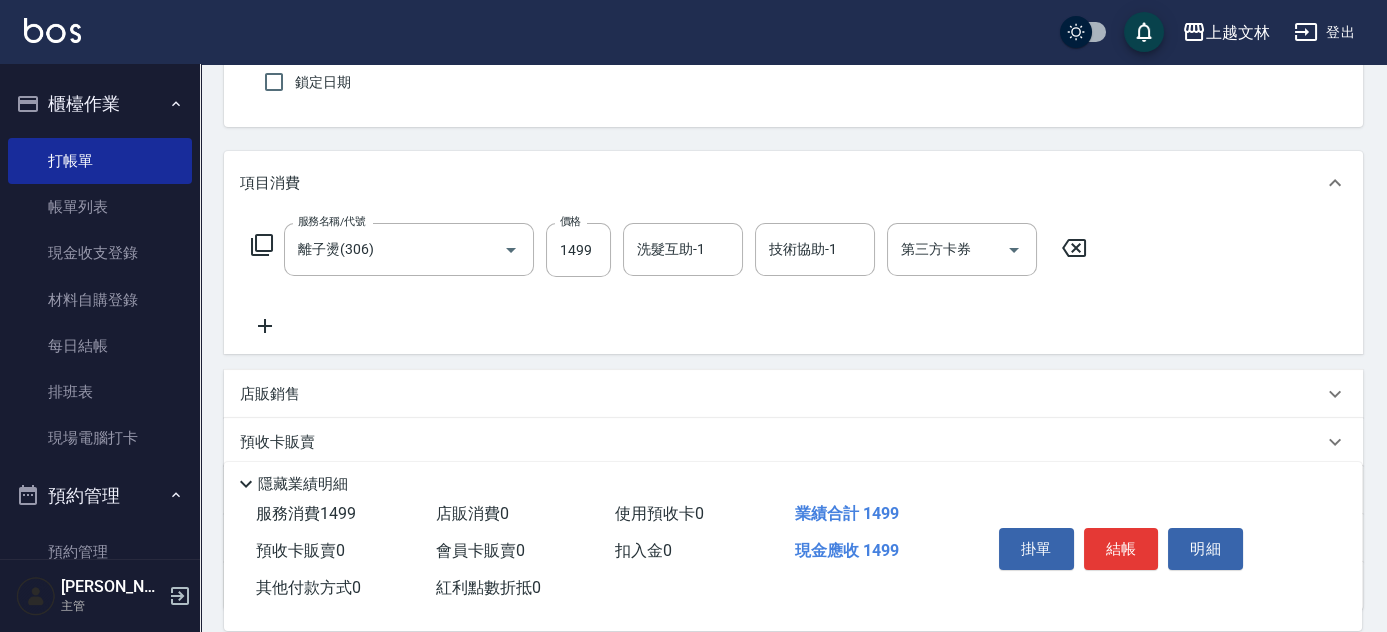 click 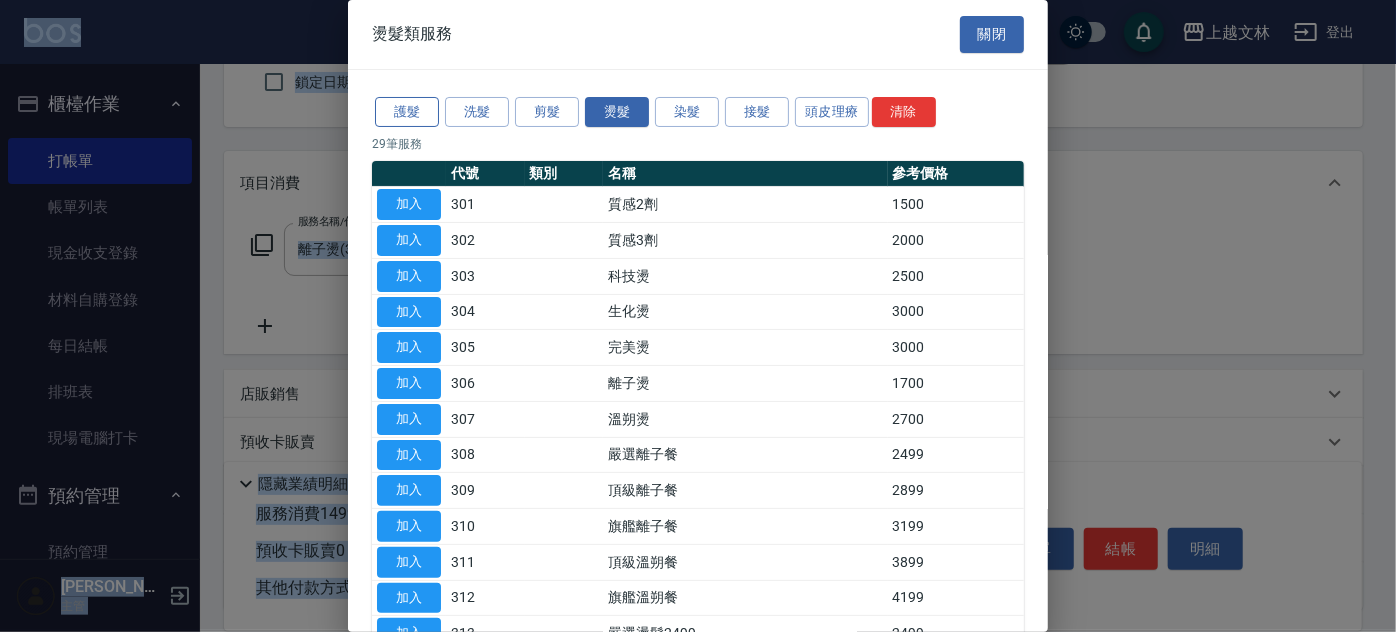 click on "護髮" at bounding box center [407, 112] 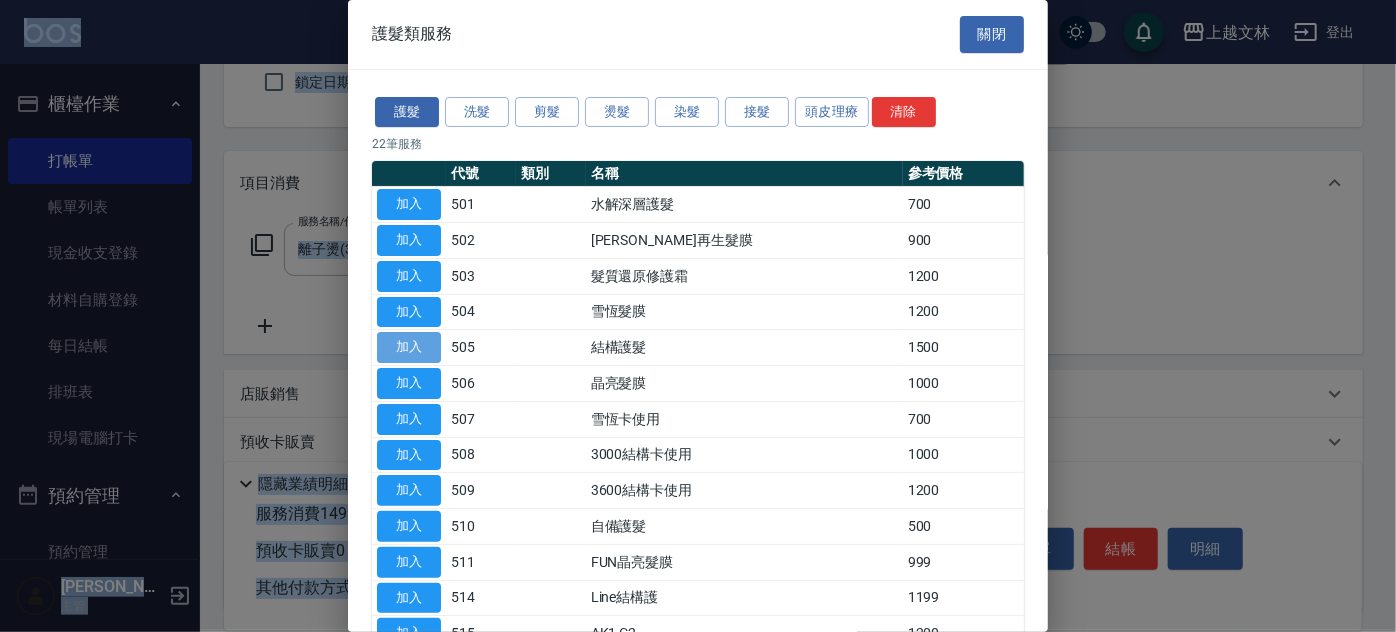 click on "加入" at bounding box center (409, 347) 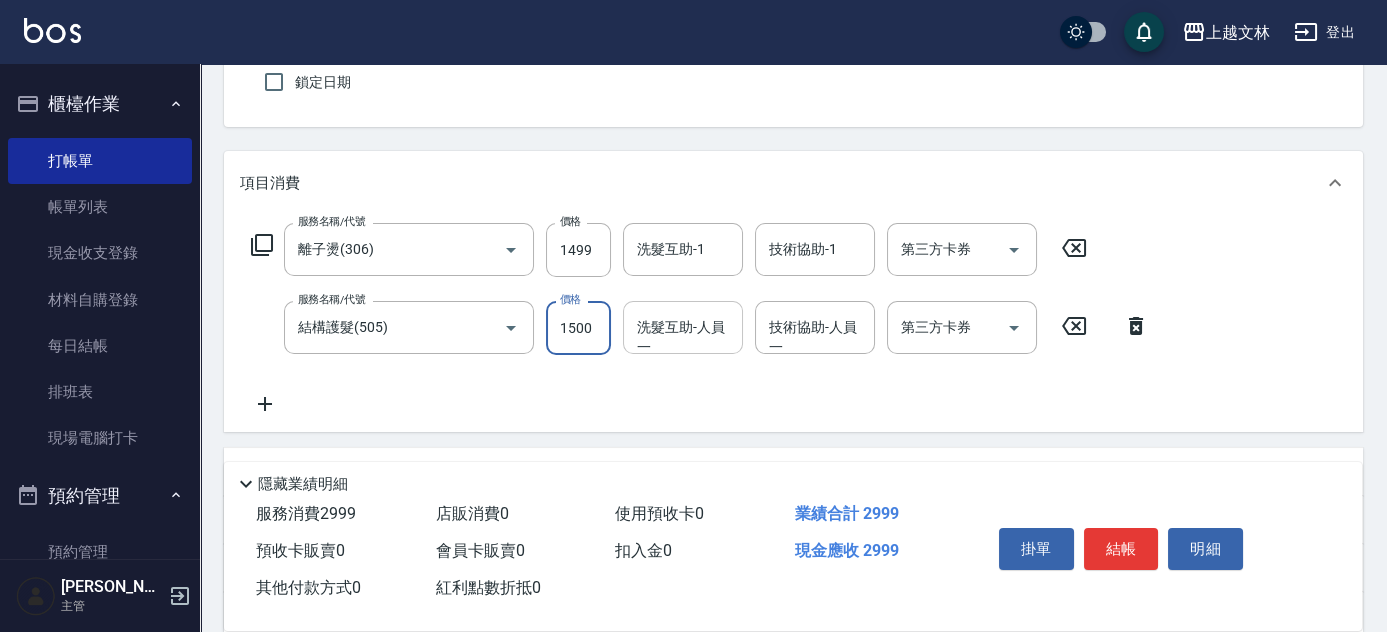 click on "洗髮互助-人員一" at bounding box center (683, 327) 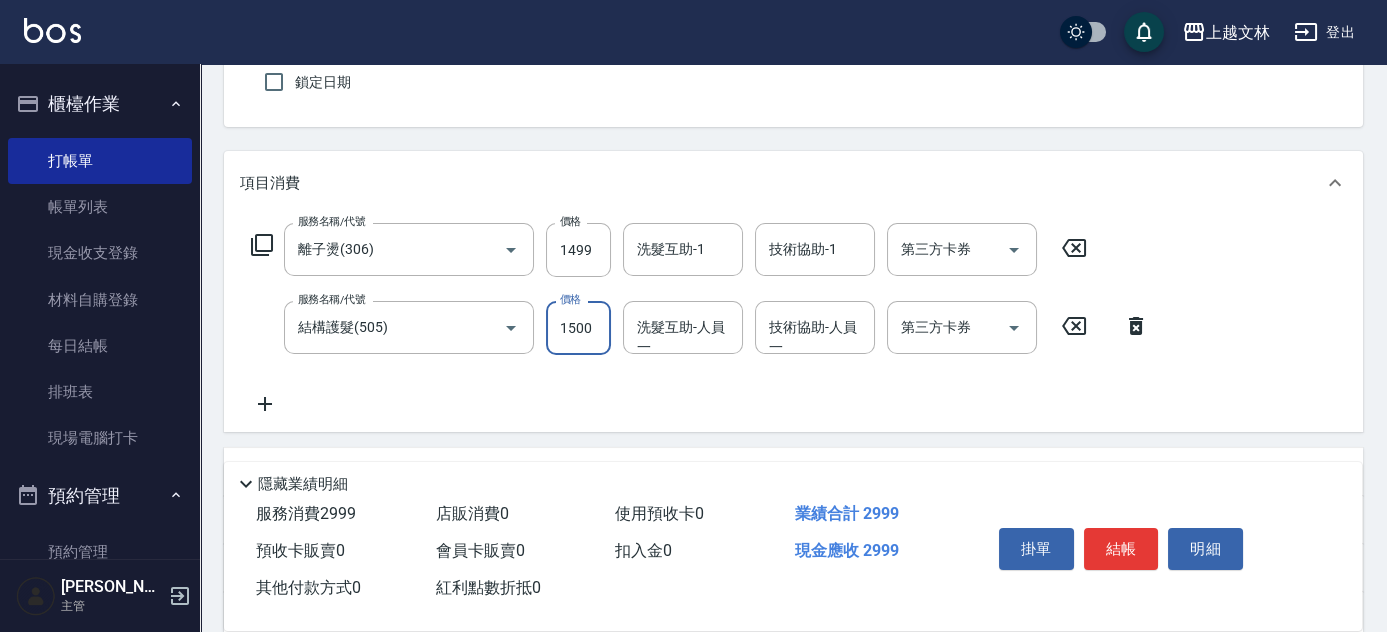 click on "服務名稱/代號 結構護髮(505) 服務名稱/代號 價格 1500 價格 洗髮互助-人員一 洗髮互助-人員一 技術協助-人員一 技術協助-人員一 第三方卡券 第三方卡券" at bounding box center (700, 328) 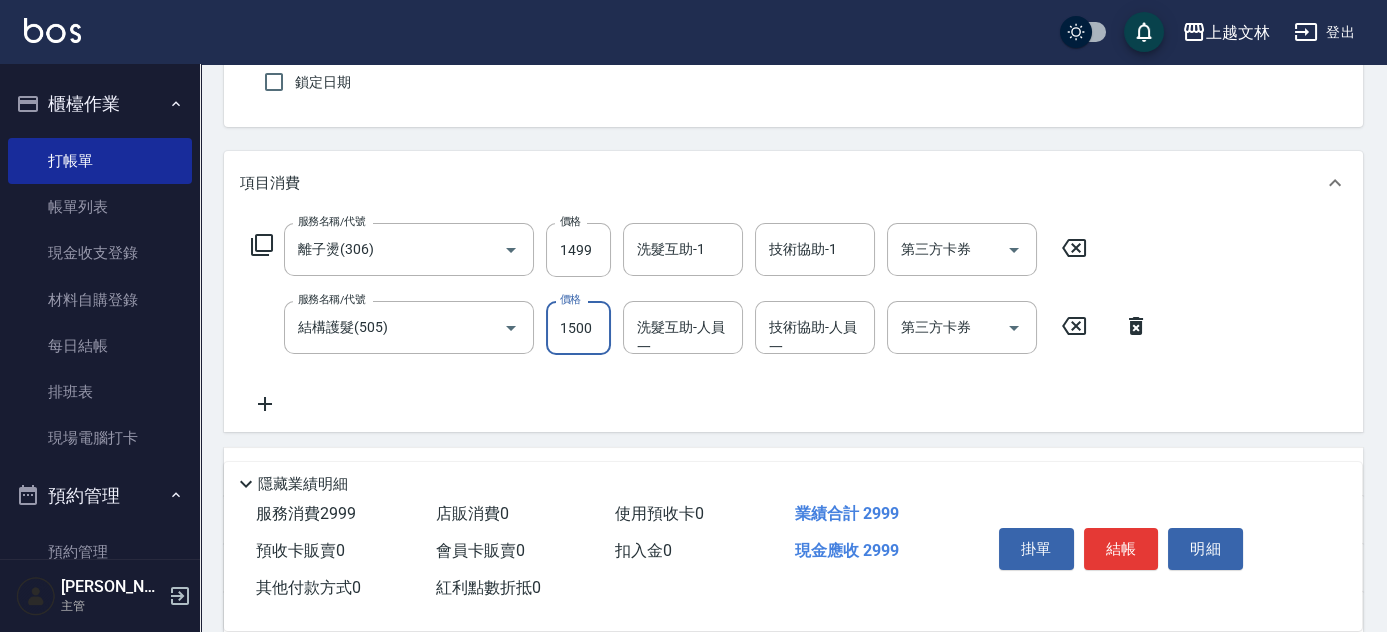 click on "服務名稱/代號 結構護髮(505) 服務名稱/代號 價格 1500 價格 洗髮互助-人員一 洗髮互助-人員一 技術協助-人員一 技術協助-人員一 第三方卡券 第三方卡券" at bounding box center (700, 328) 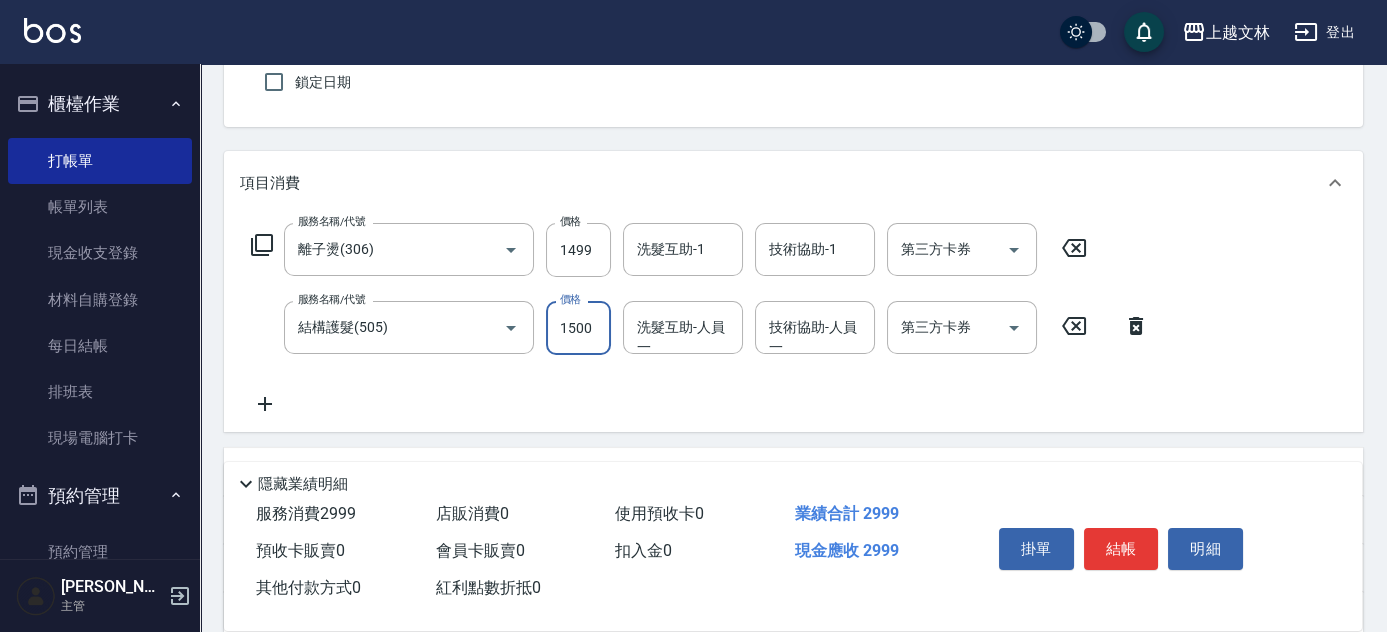 click on "1500" at bounding box center (578, 328) 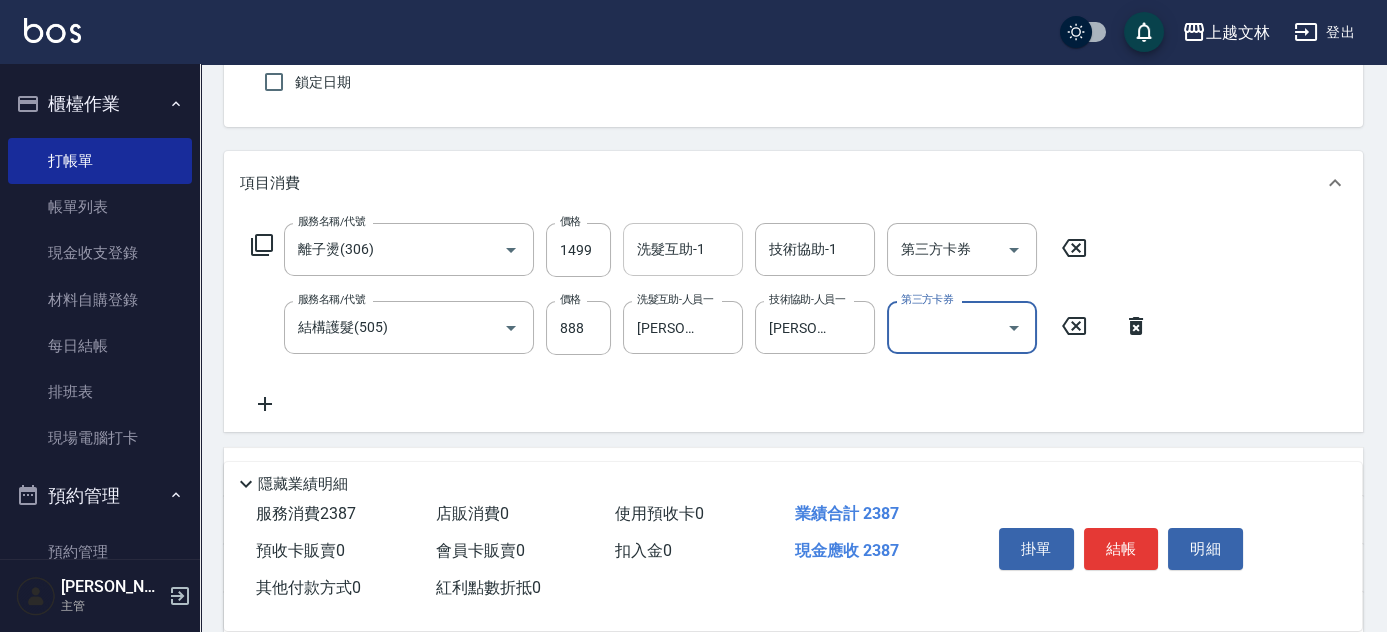 click on "洗髮互助-1 洗髮互助-1" at bounding box center [683, 249] 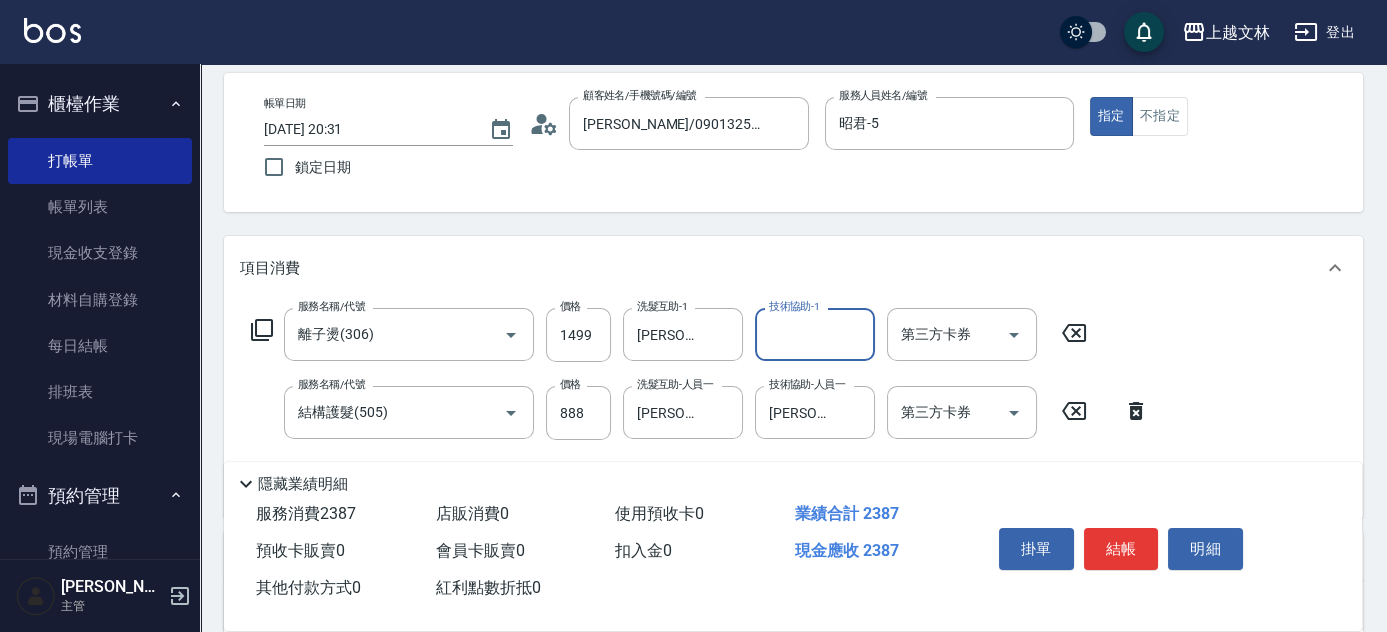 scroll, scrollTop: 82, scrollLeft: 0, axis: vertical 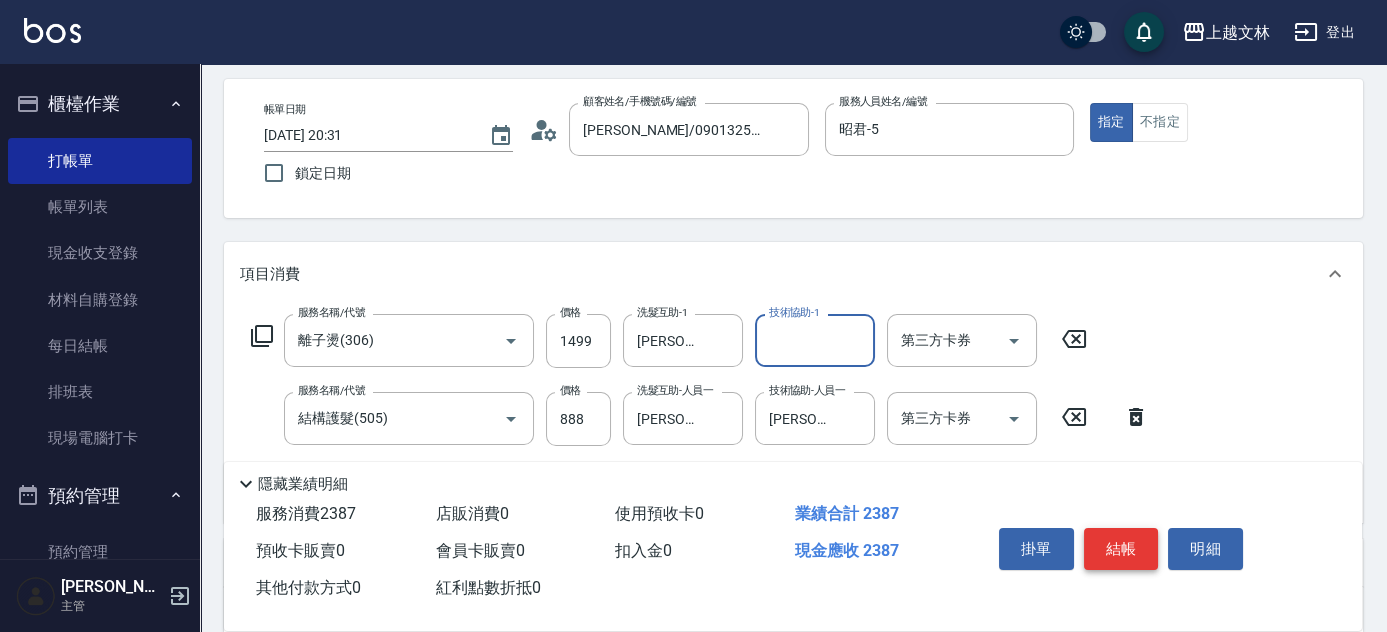 click on "結帳" at bounding box center (1121, 549) 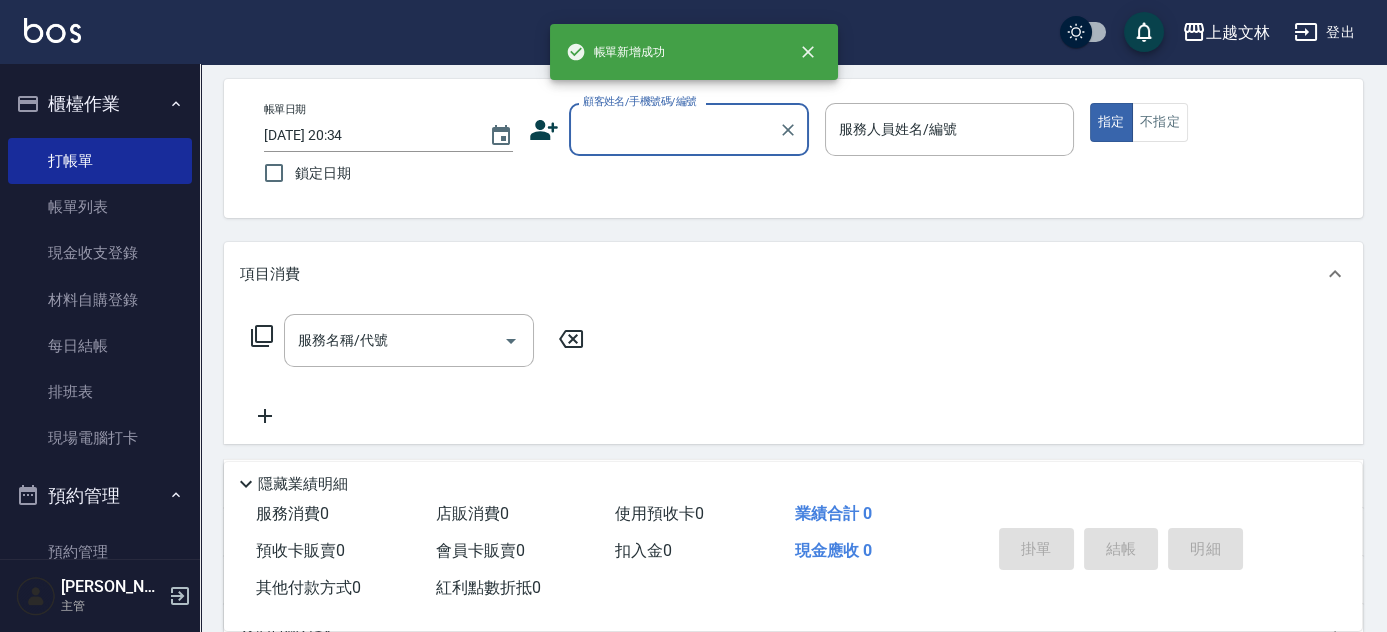 scroll, scrollTop: 0, scrollLeft: 0, axis: both 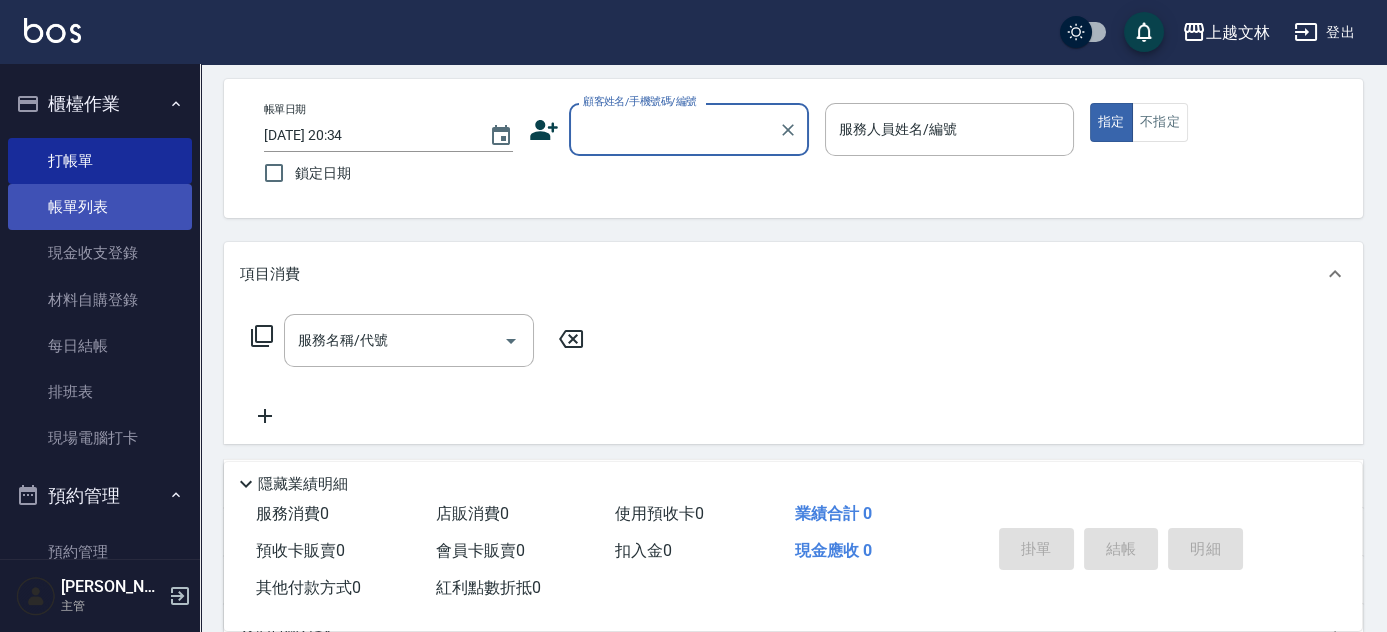 click on "帳單列表" at bounding box center (100, 207) 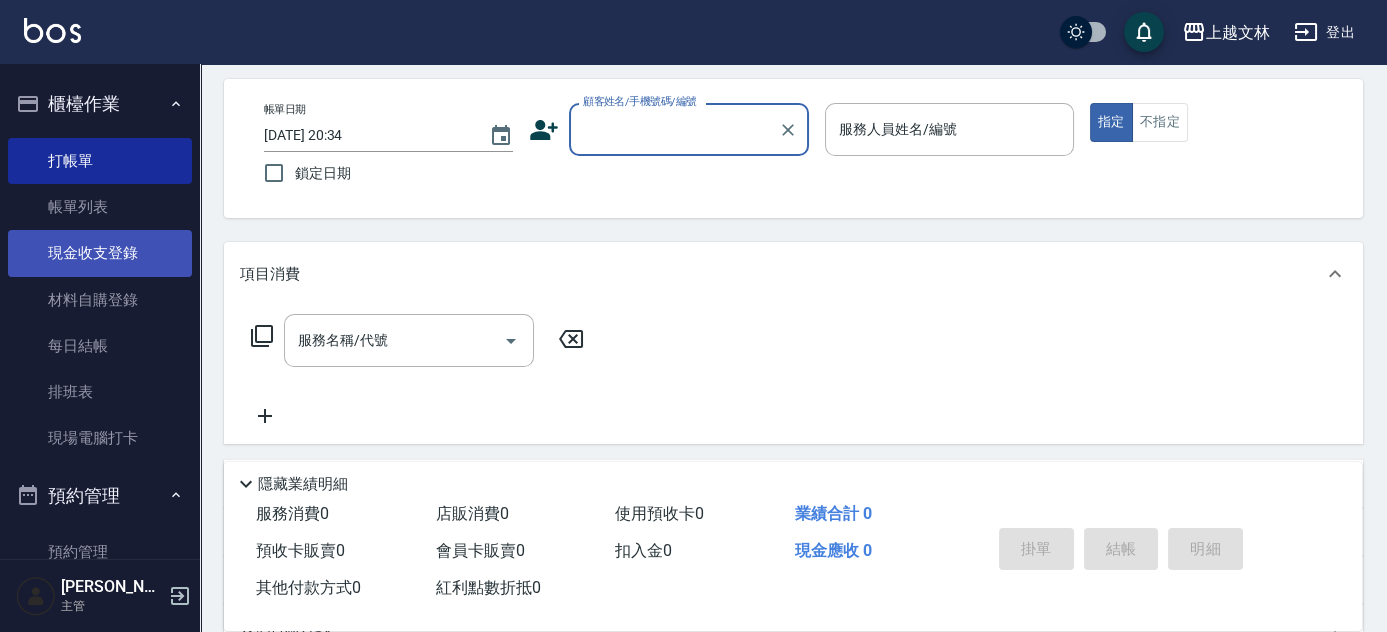 click on "帳單列表" at bounding box center [100, 207] 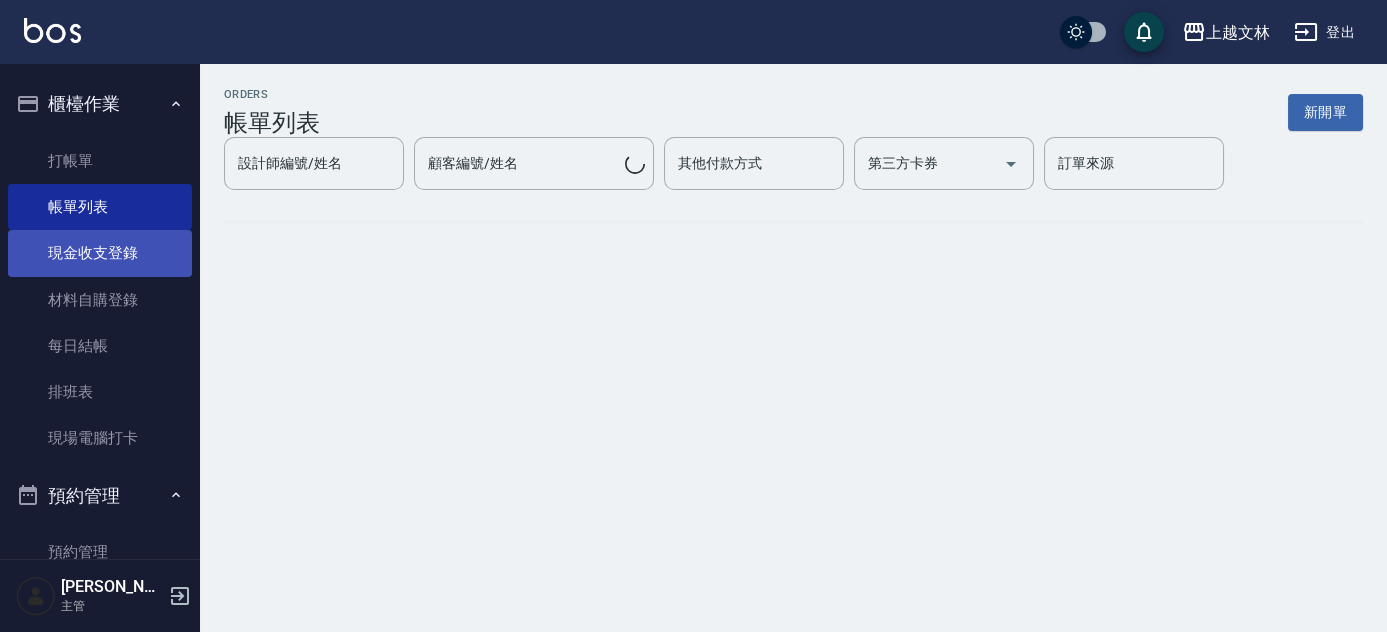 scroll, scrollTop: 0, scrollLeft: 0, axis: both 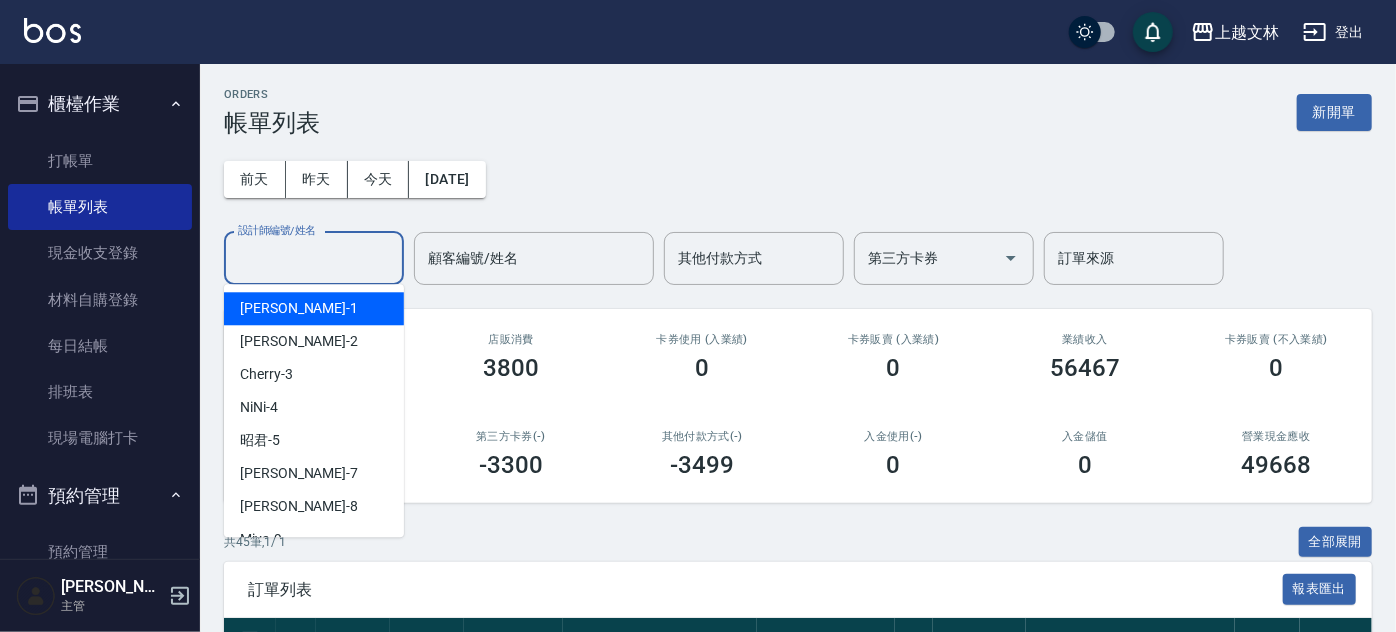 click on "設計師編號/姓名" at bounding box center (314, 258) 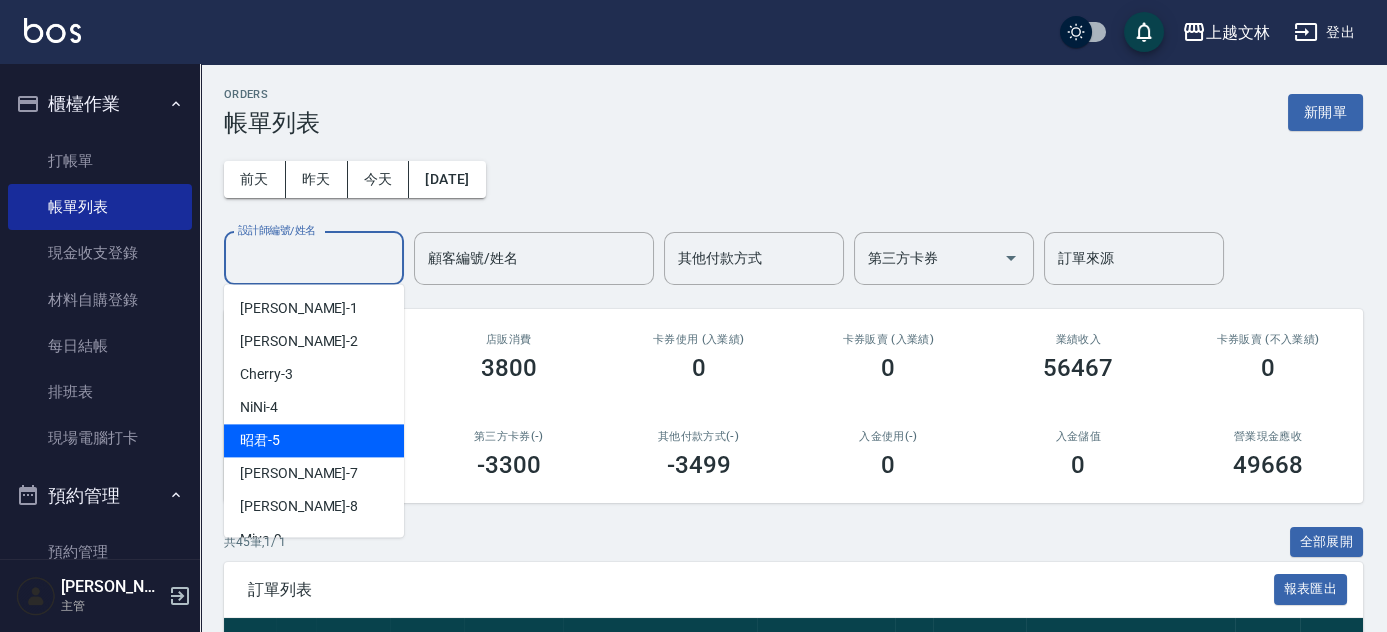 click on "昭君 -5" at bounding box center (314, 440) 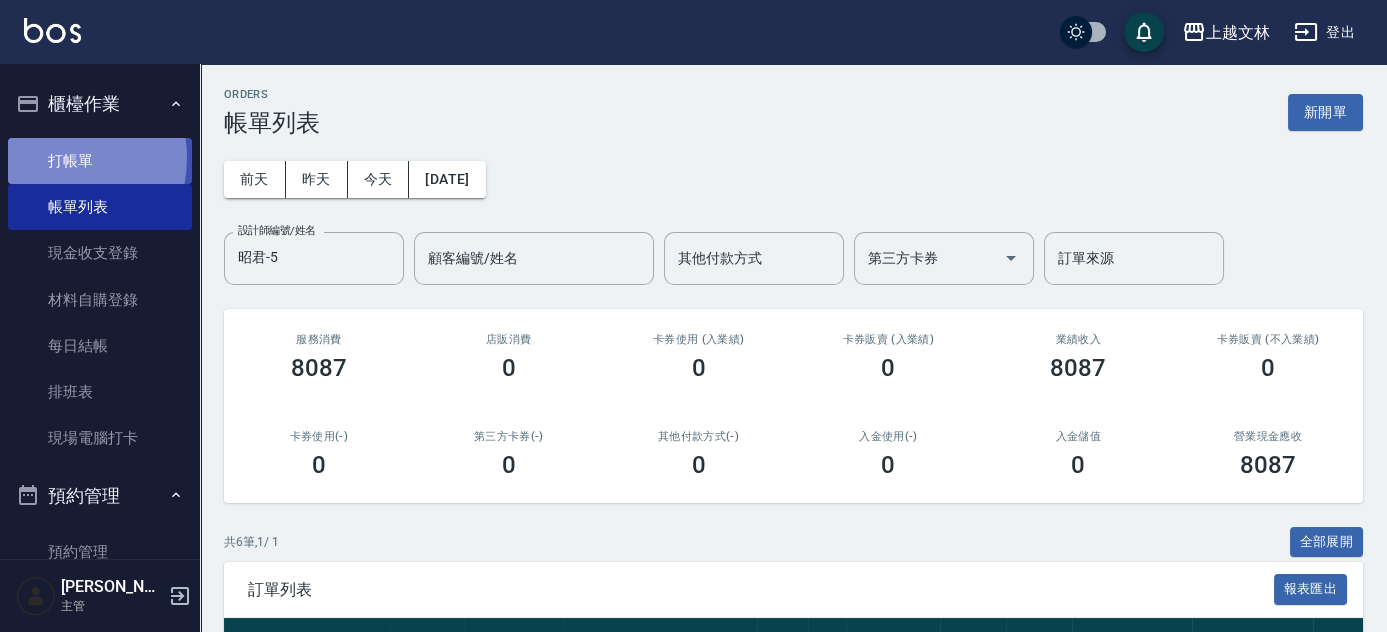 click on "打帳單" at bounding box center [100, 161] 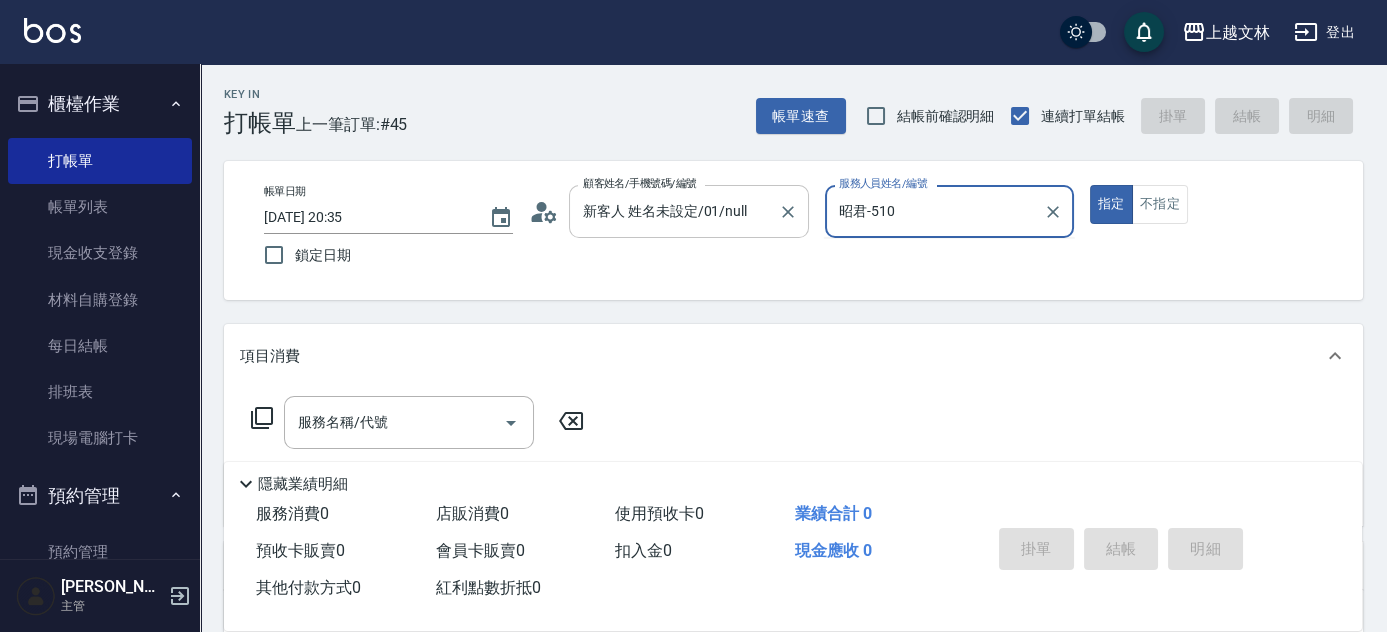click on "指定" at bounding box center (1111, 204) 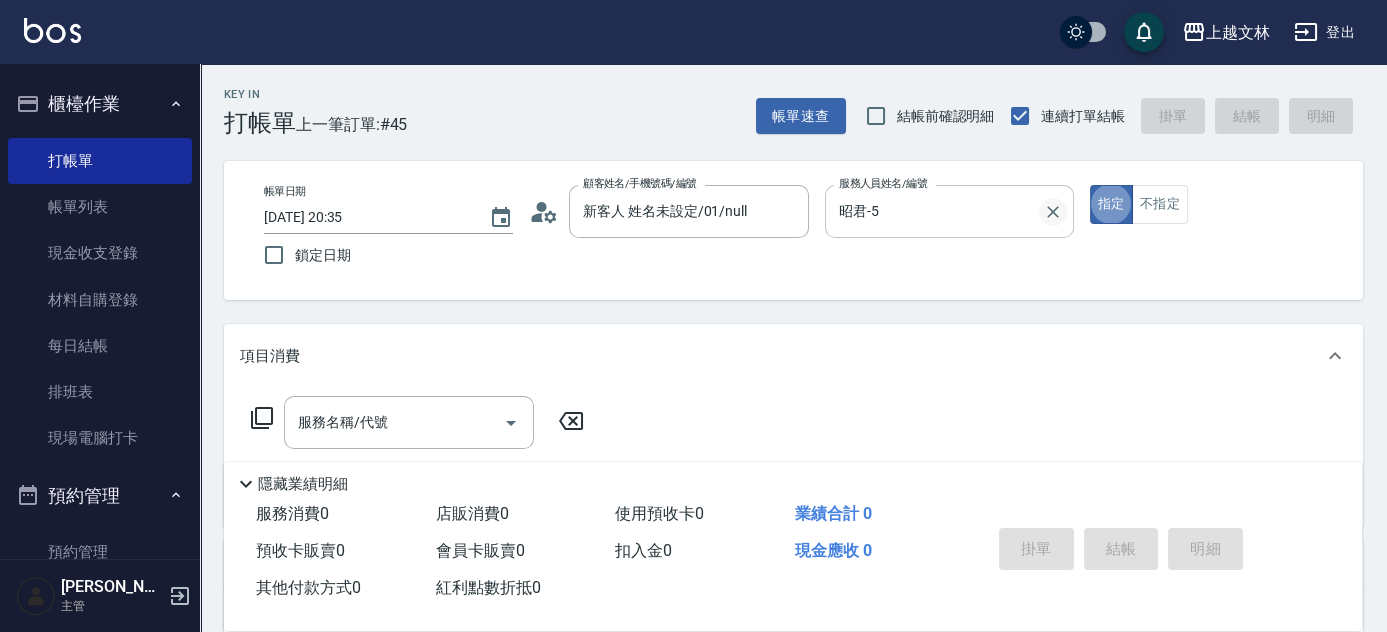 click 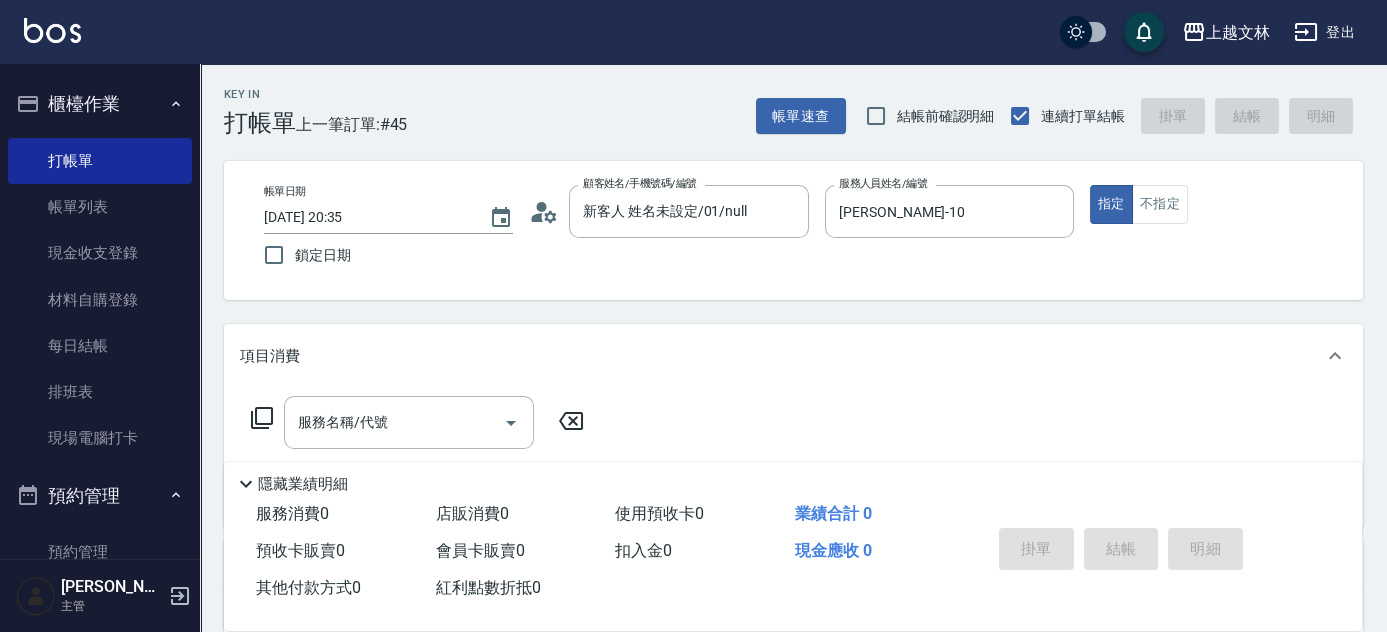 click 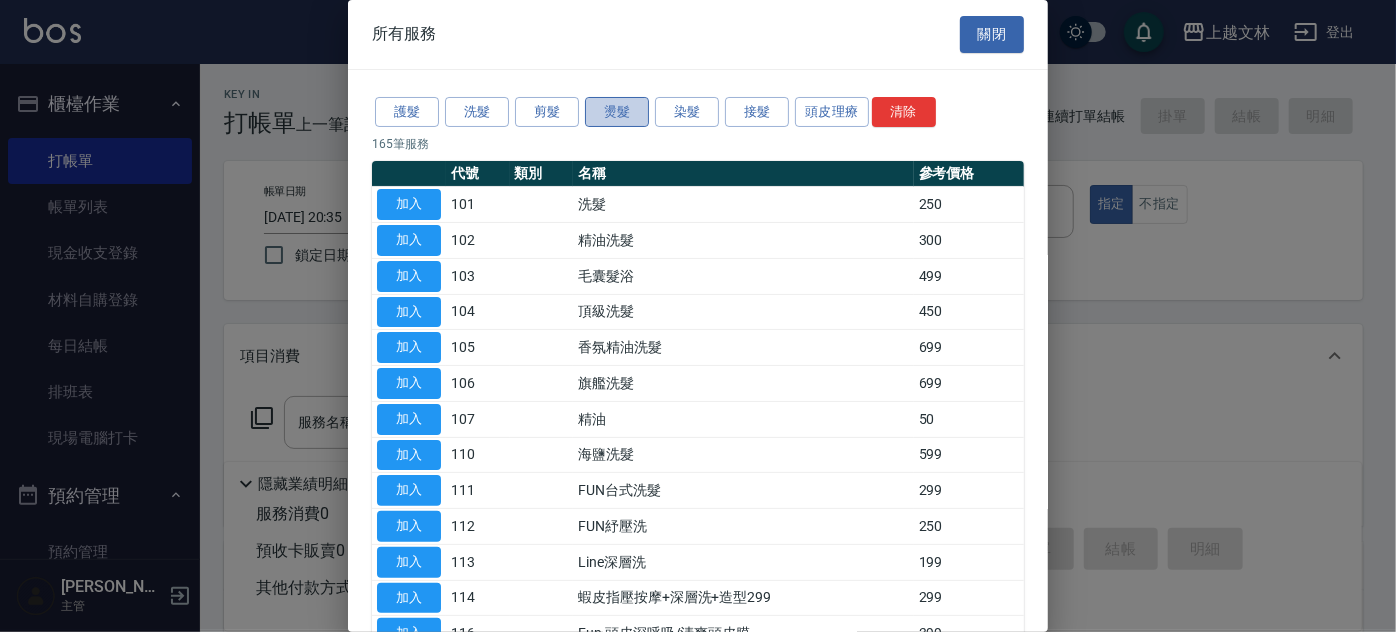 click on "燙髮" at bounding box center (617, 112) 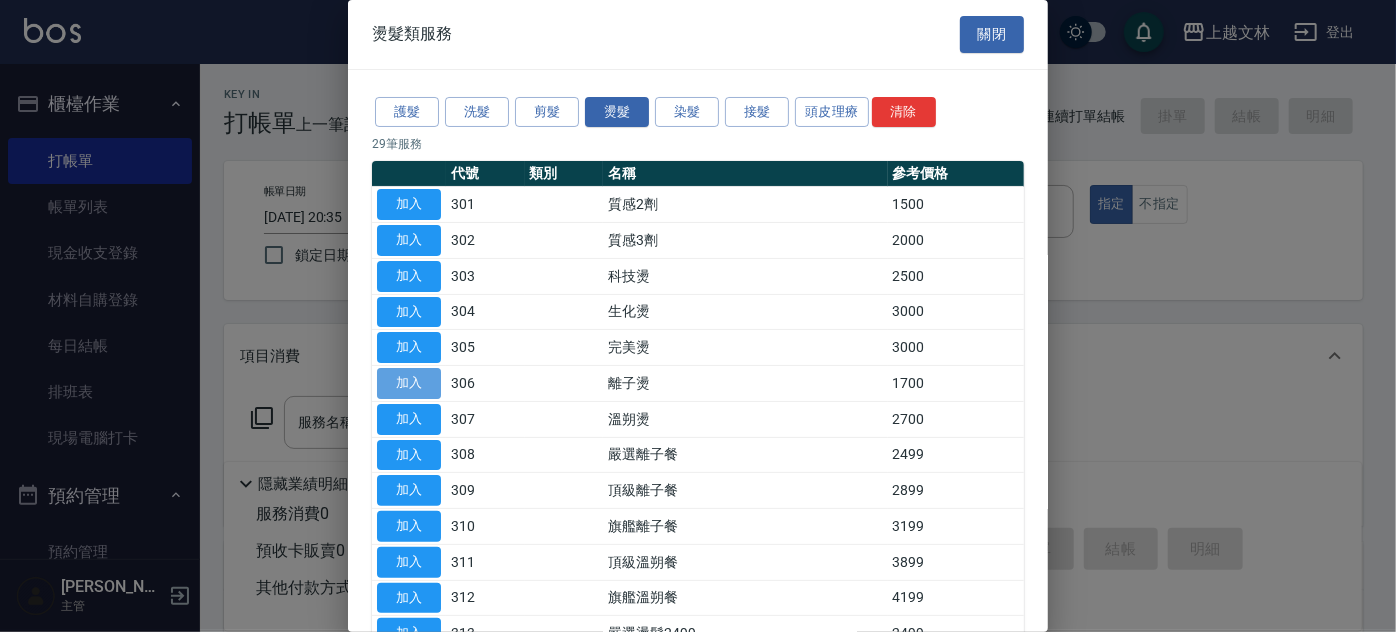 click on "加入" at bounding box center (409, 383) 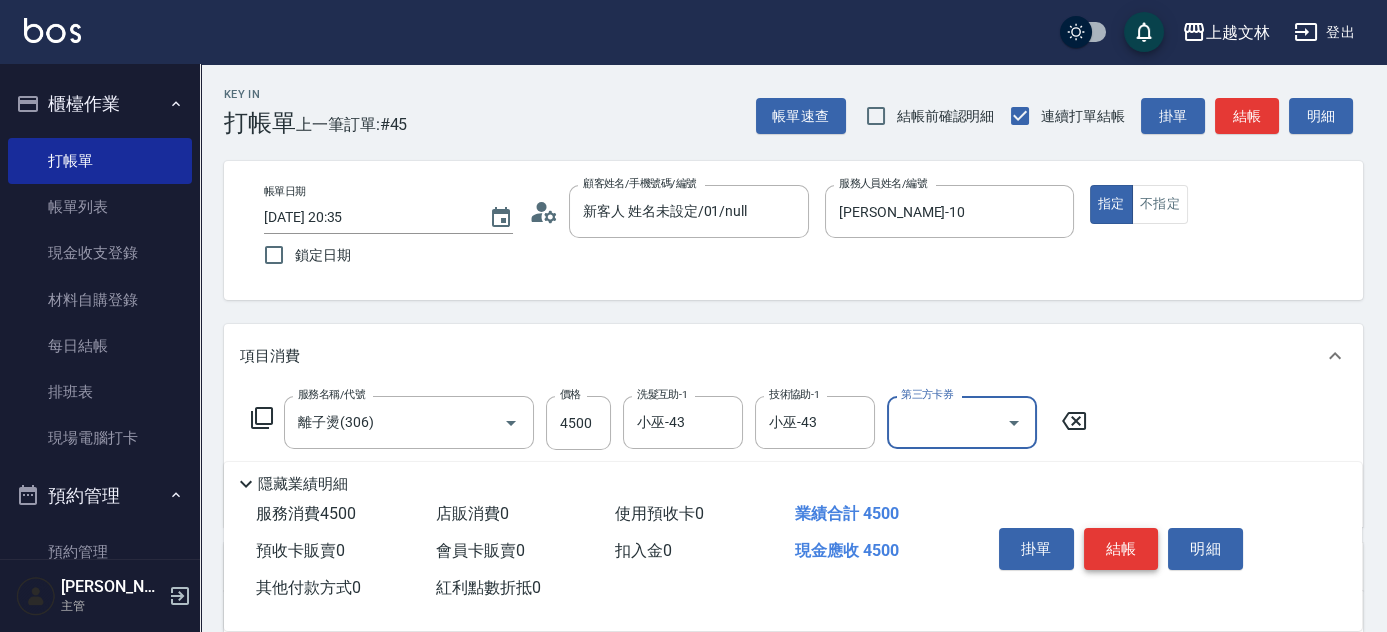 click on "結帳" at bounding box center (1121, 549) 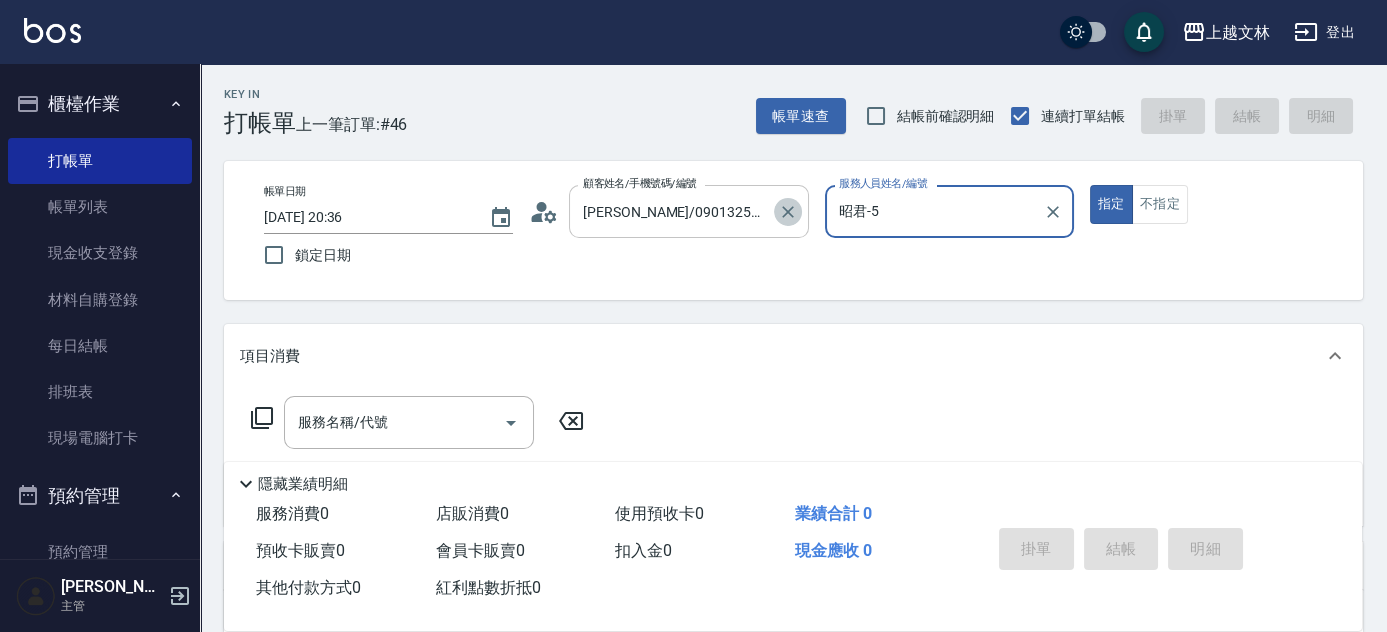 click 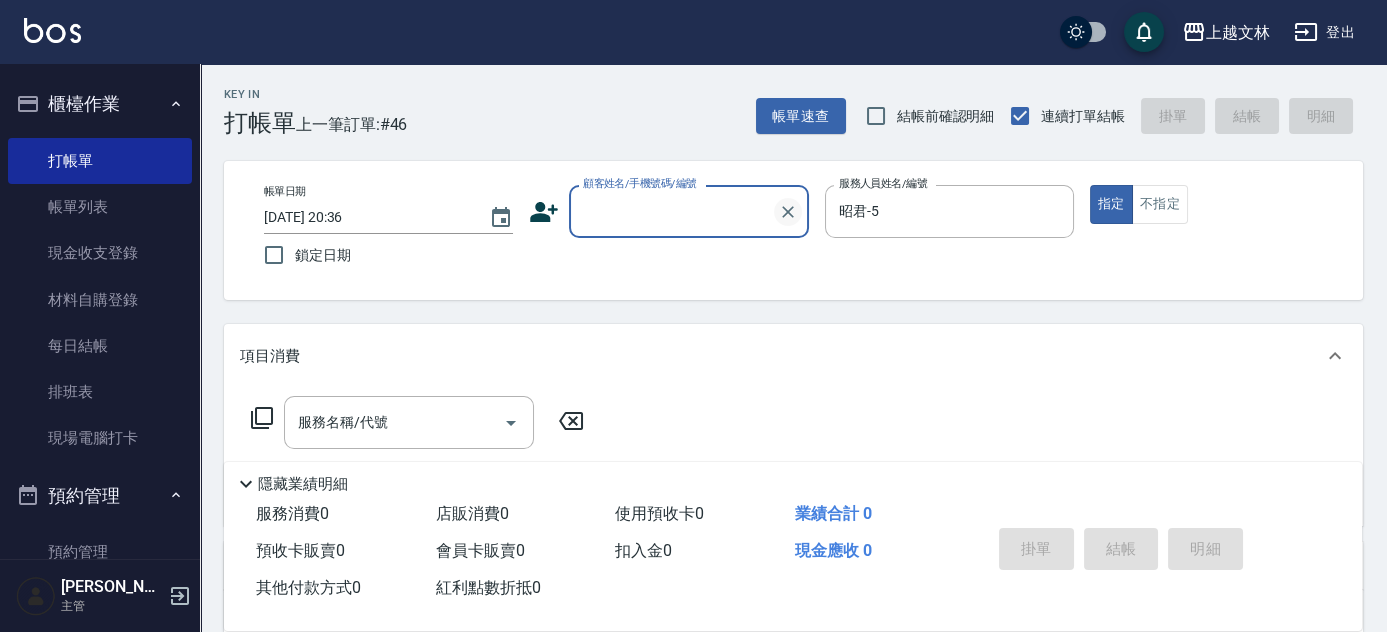 scroll, scrollTop: 0, scrollLeft: 0, axis: both 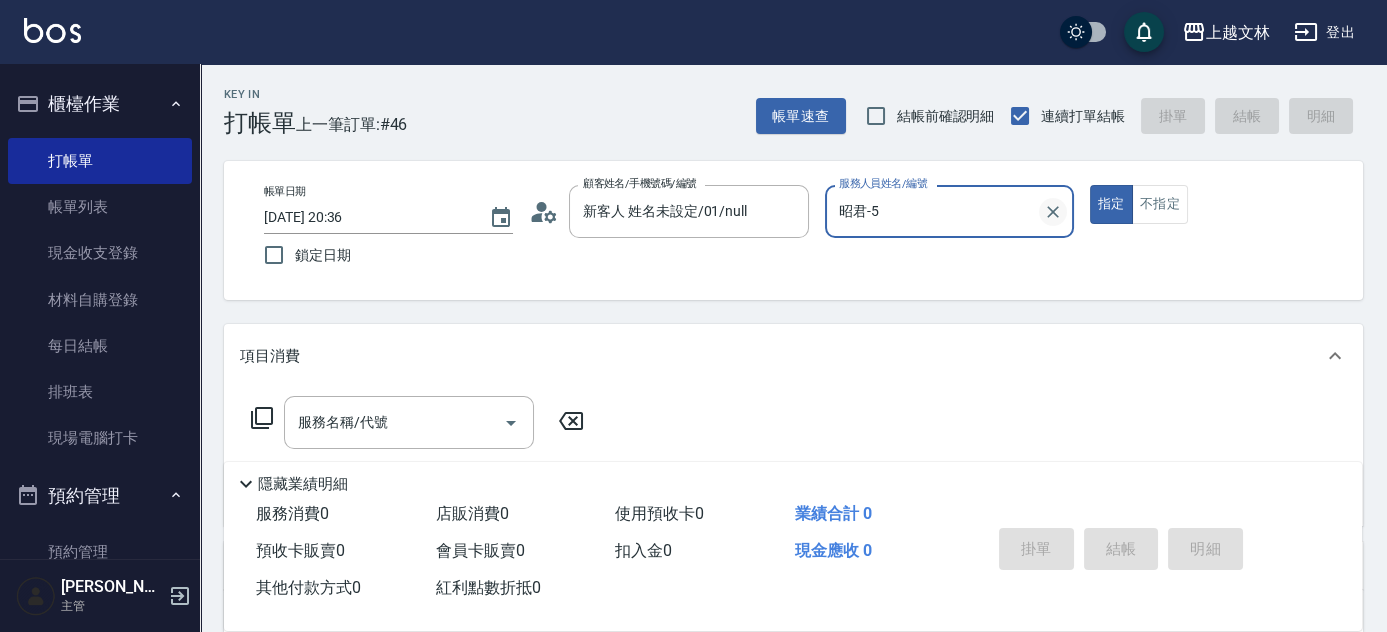 click 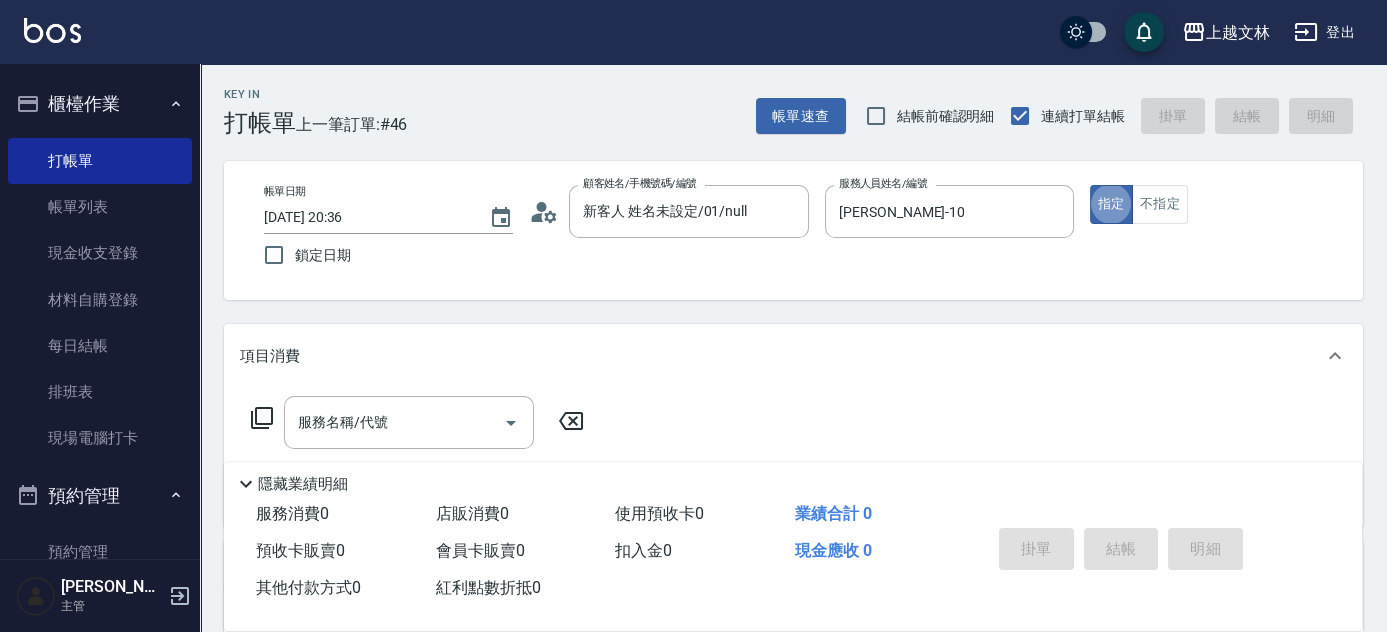 click 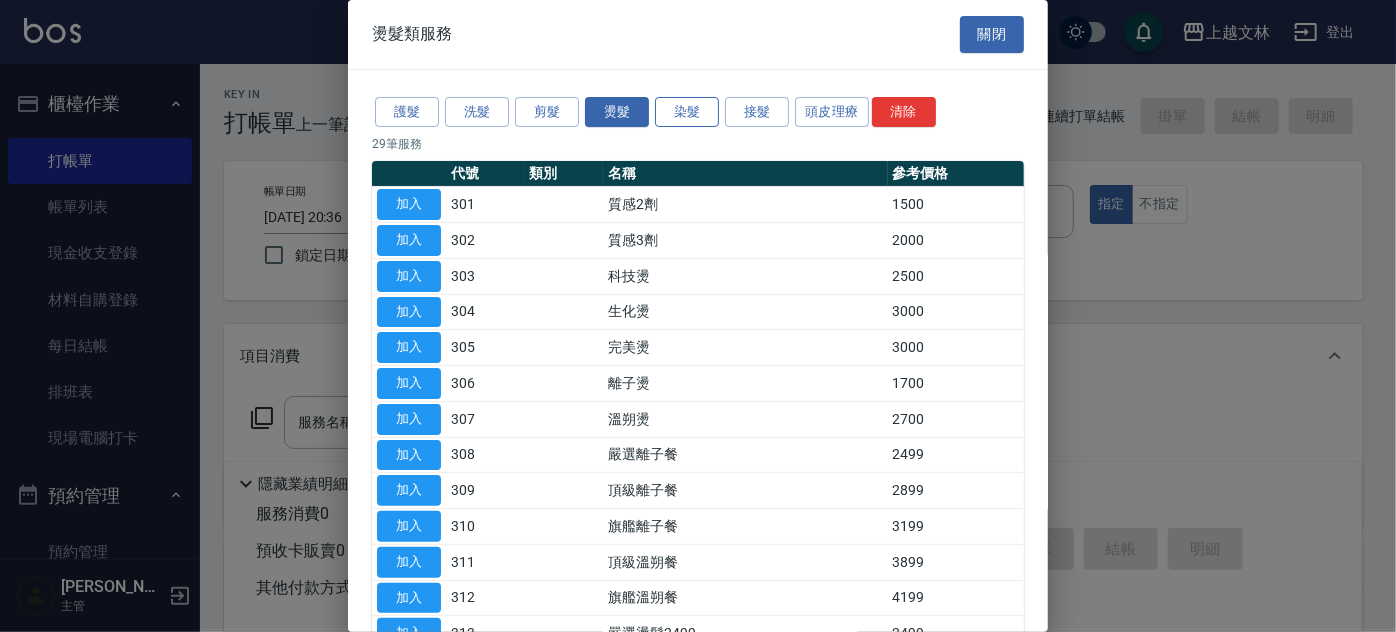 click on "染髮" at bounding box center (687, 112) 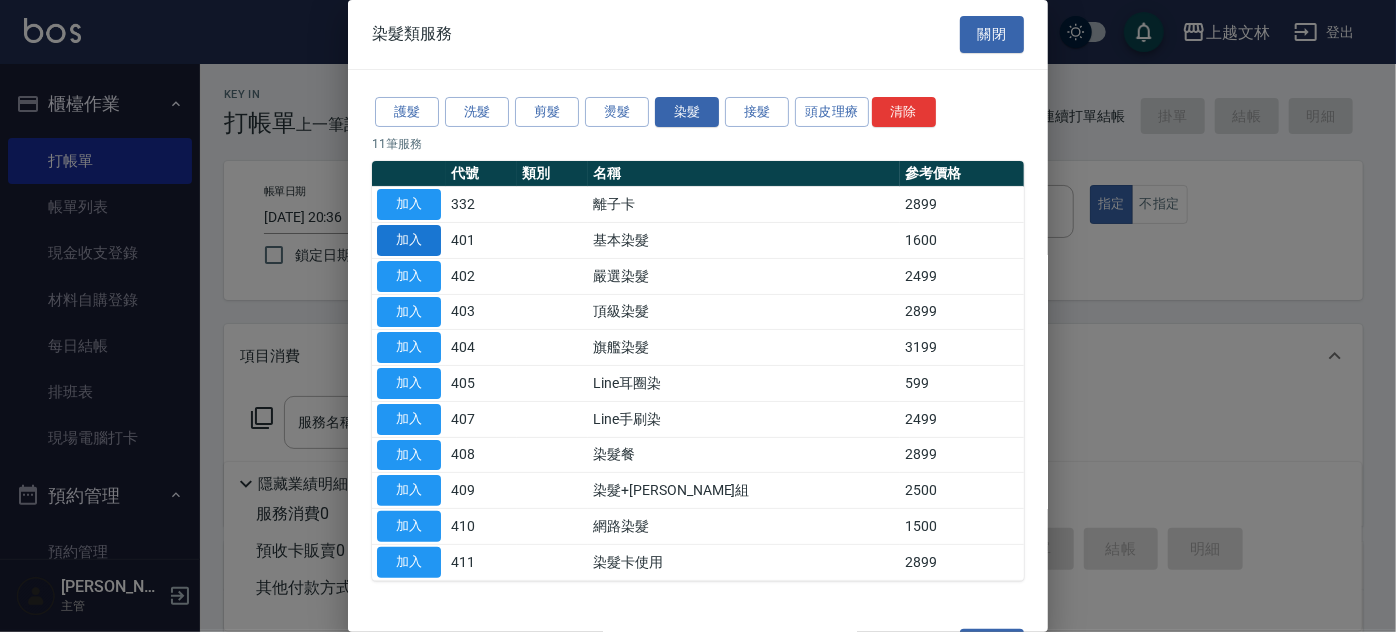 click on "加入" at bounding box center (409, 240) 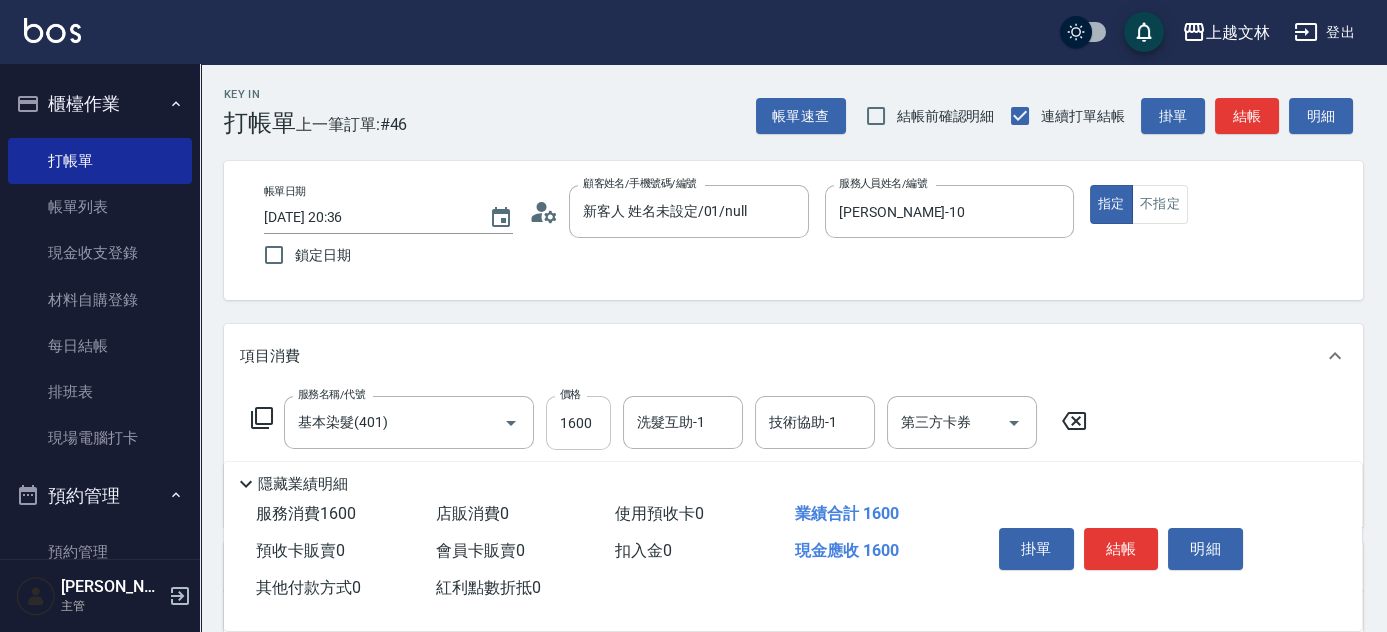click on "1600" at bounding box center [578, 423] 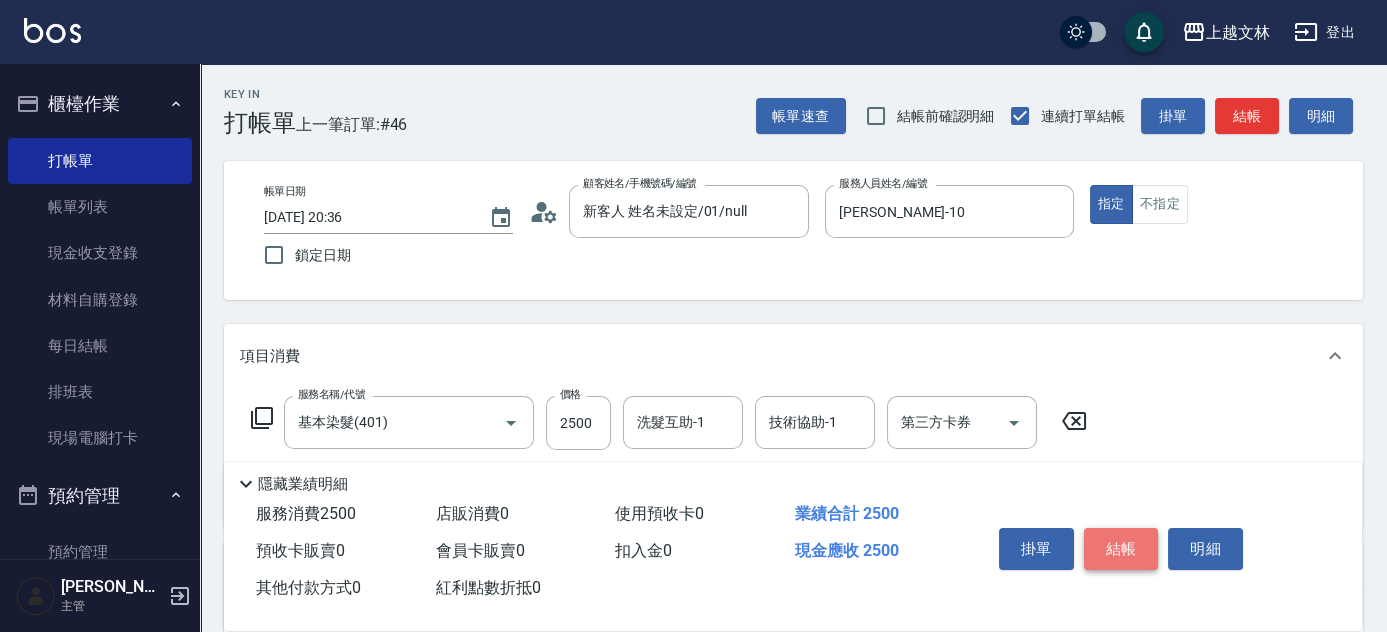click on "結帳" at bounding box center (1121, 549) 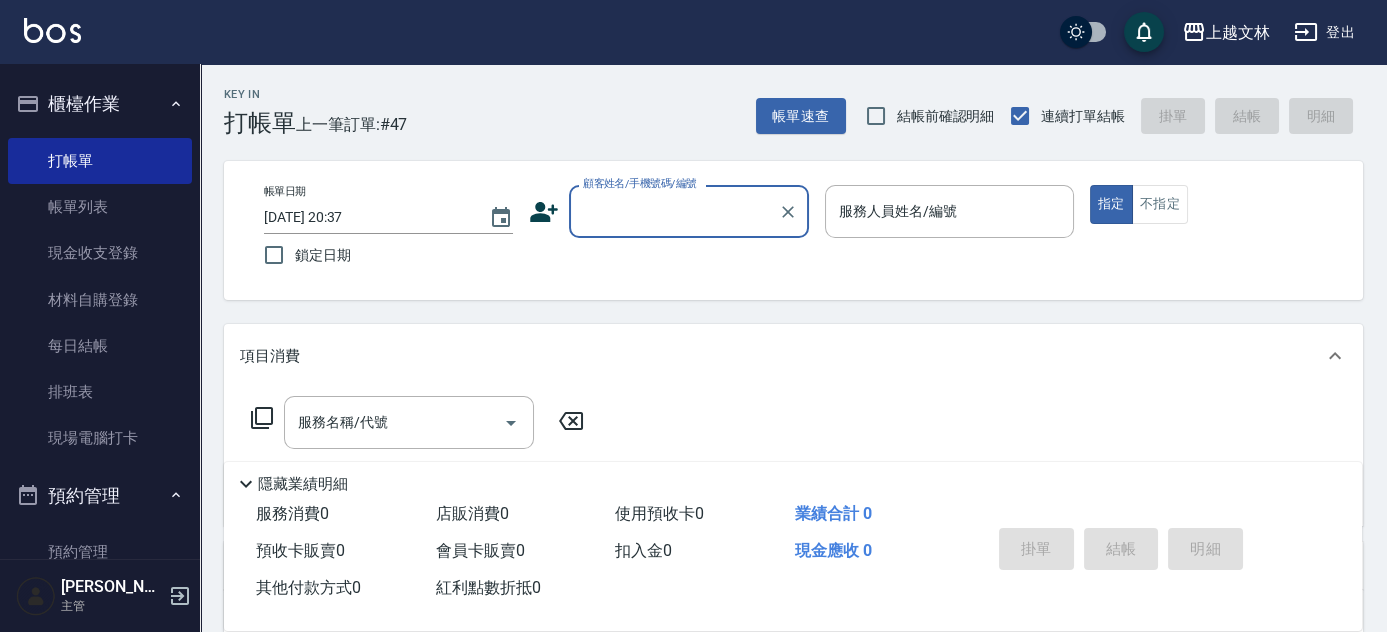 click 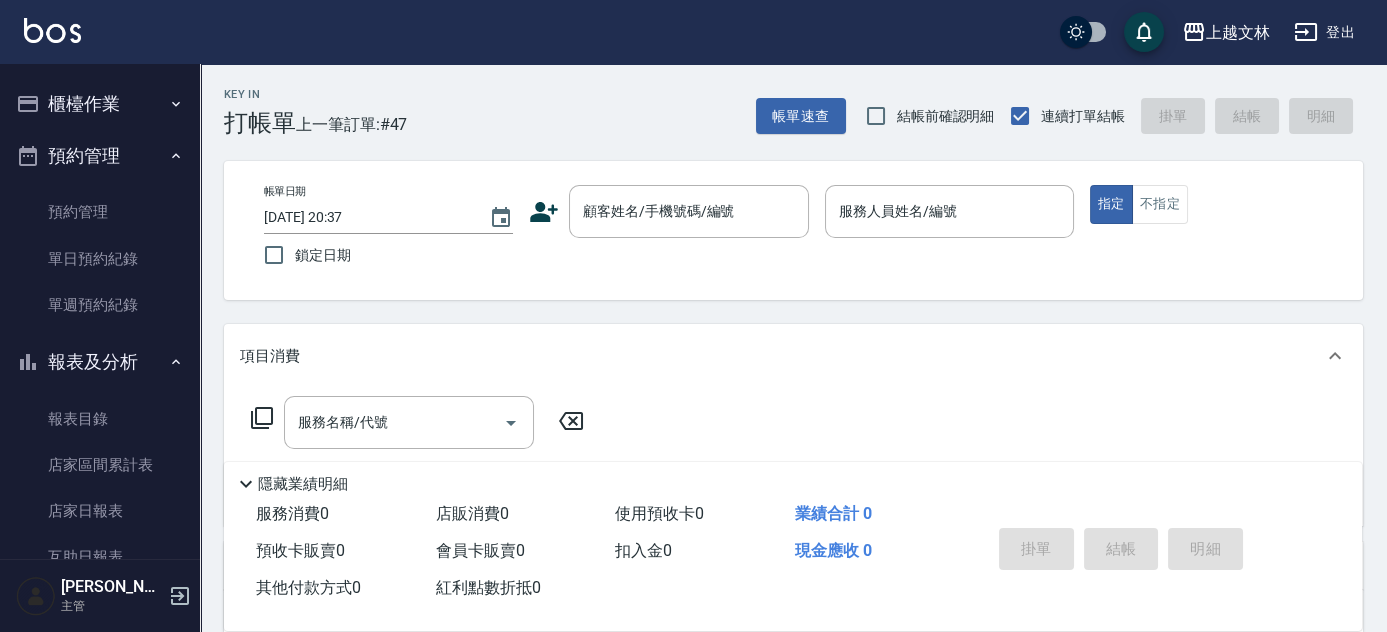scroll, scrollTop: 0, scrollLeft: 0, axis: both 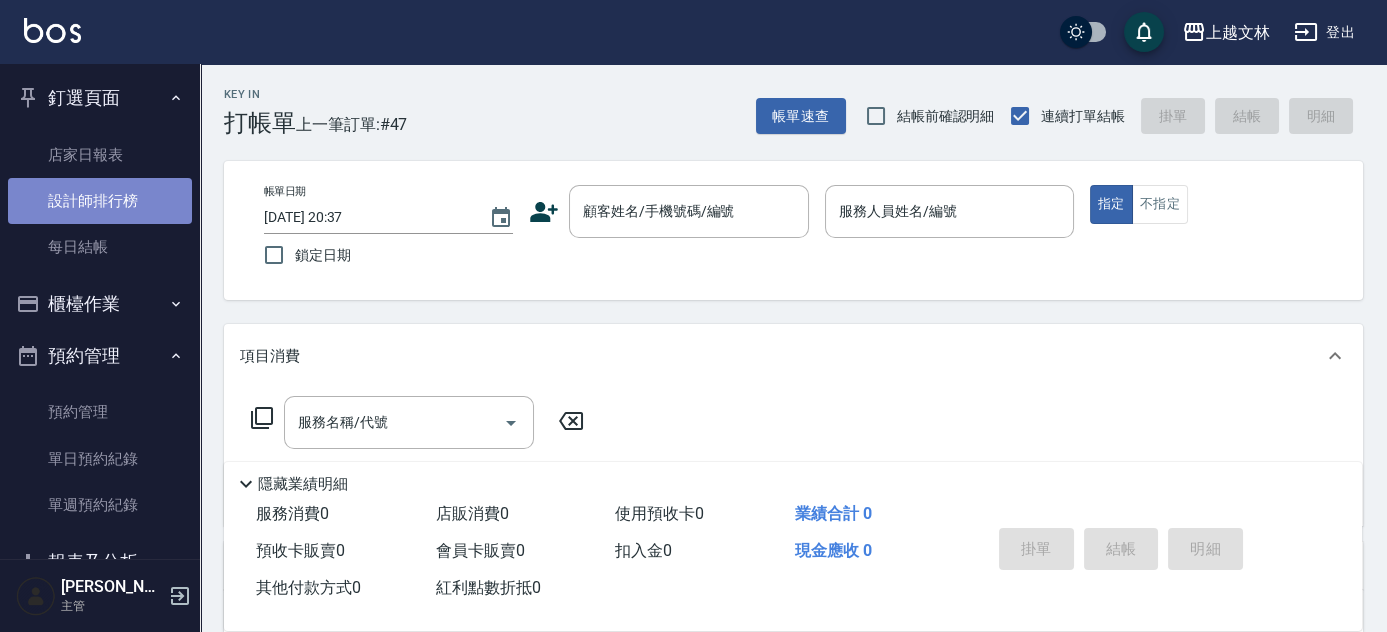 click on "設計師排行榜" at bounding box center [100, 201] 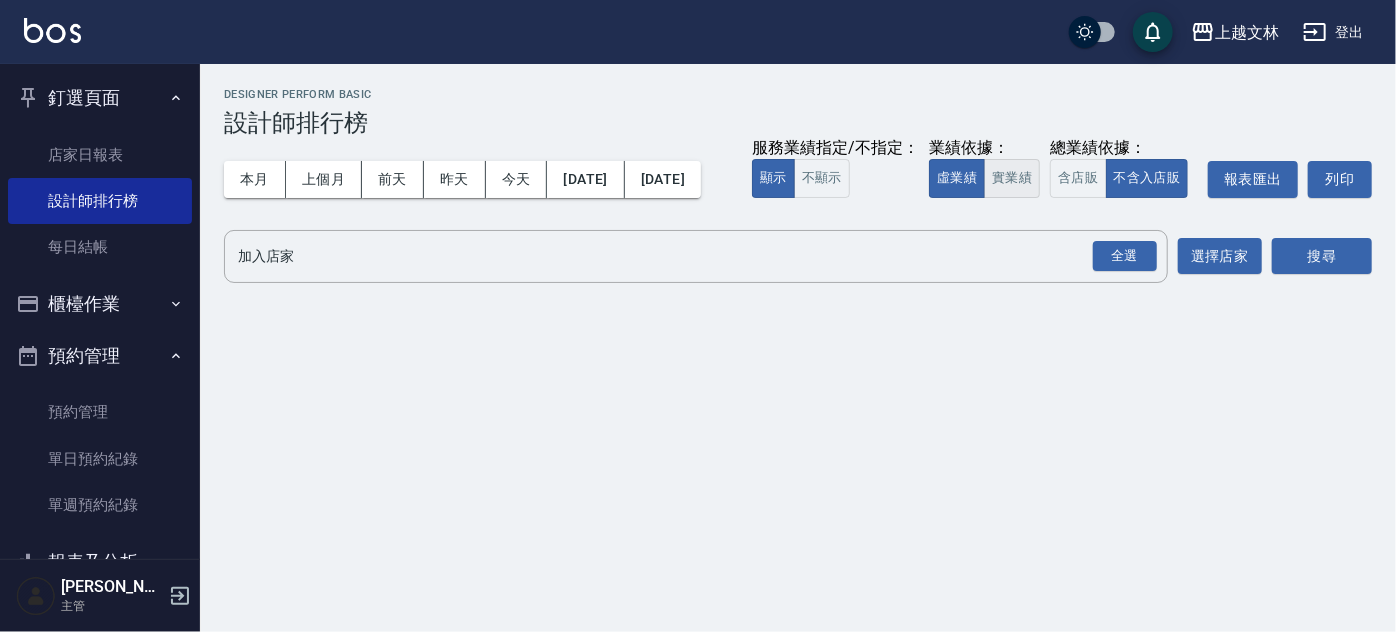 click on "實業績" at bounding box center [1012, 178] 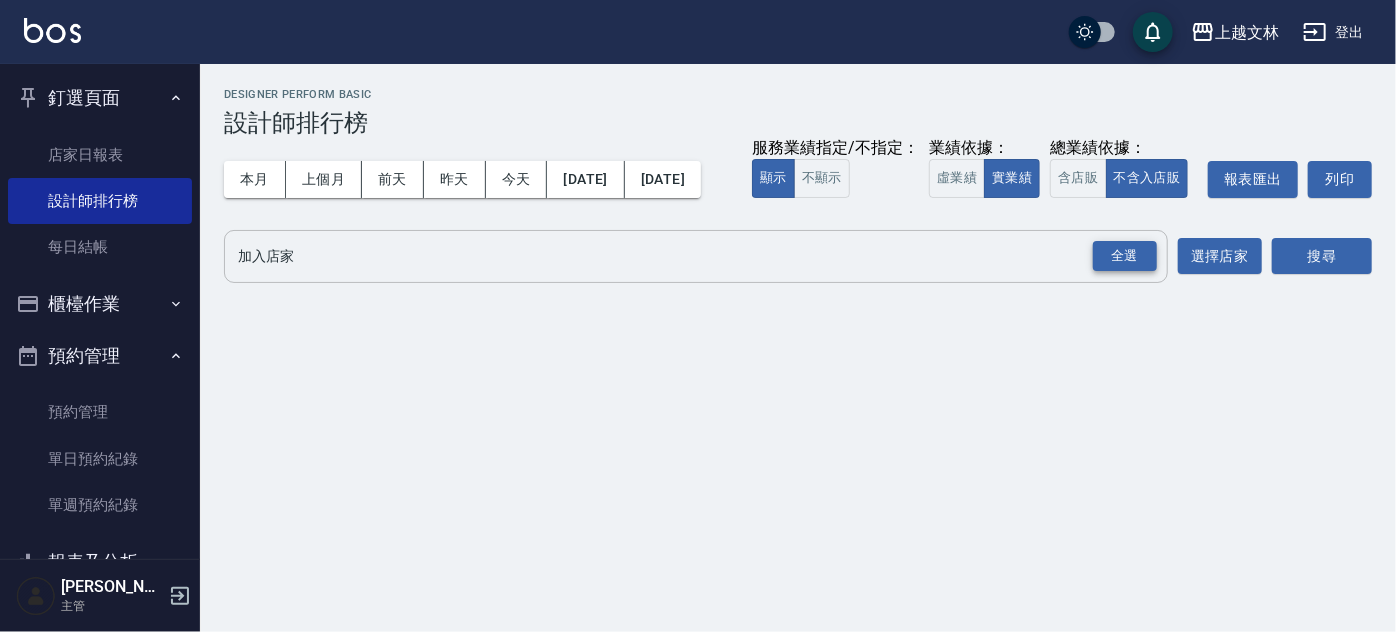 click on "全選" at bounding box center (1125, 256) 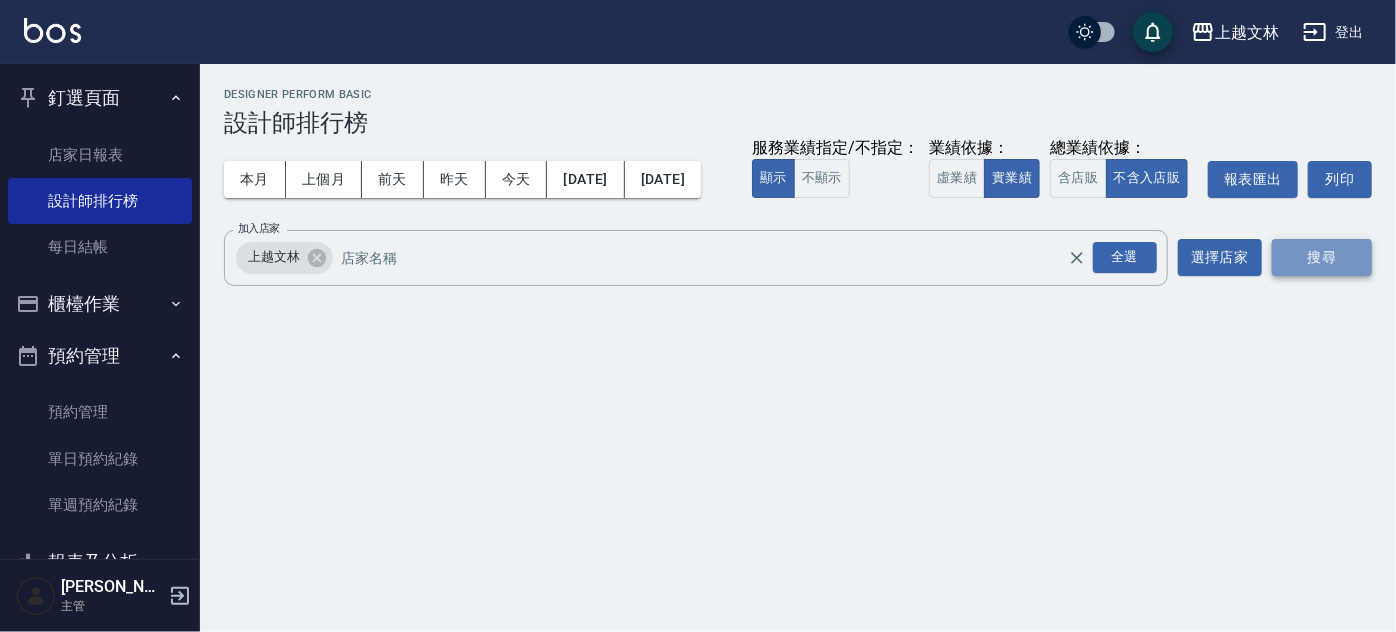 click on "搜尋" at bounding box center (1322, 257) 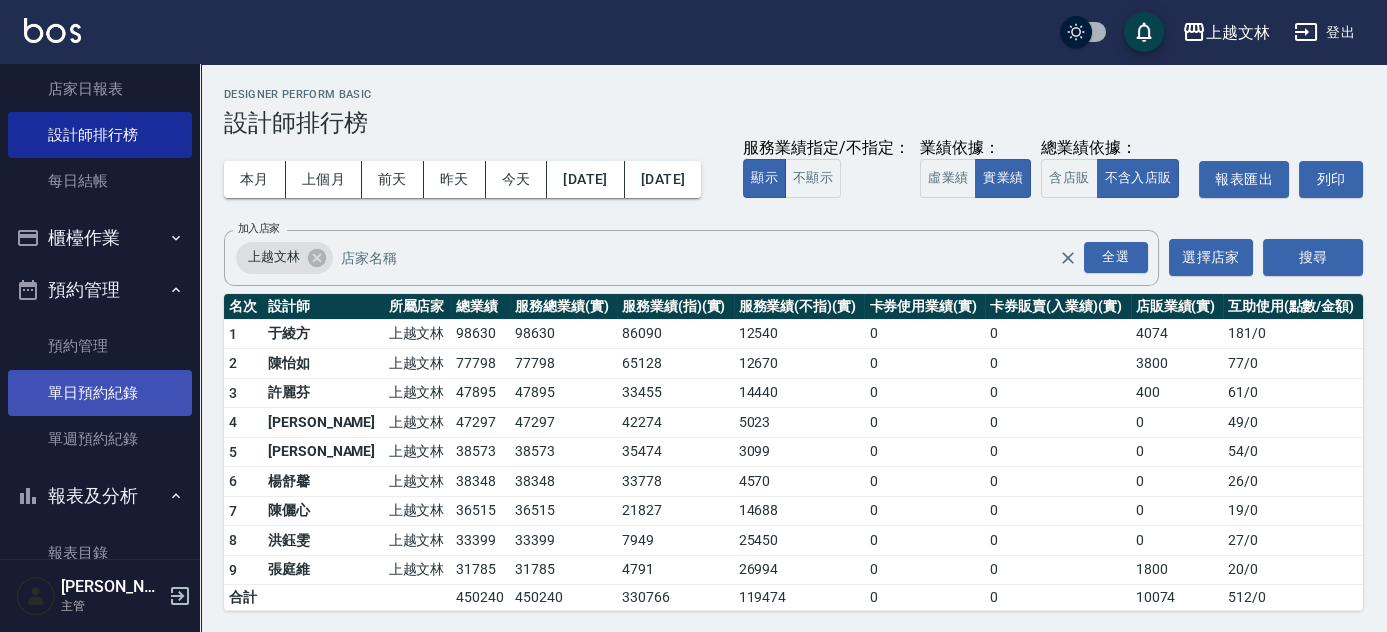 scroll, scrollTop: 90, scrollLeft: 0, axis: vertical 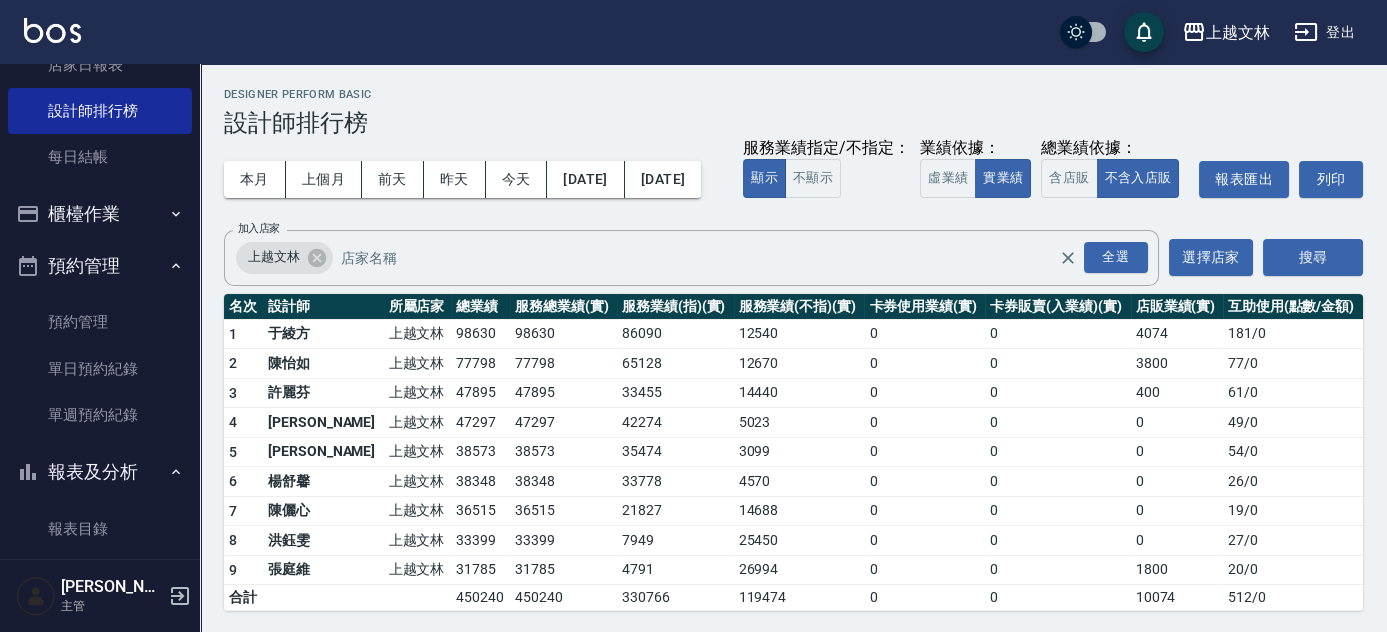 click on "櫃檯作業" at bounding box center (100, 214) 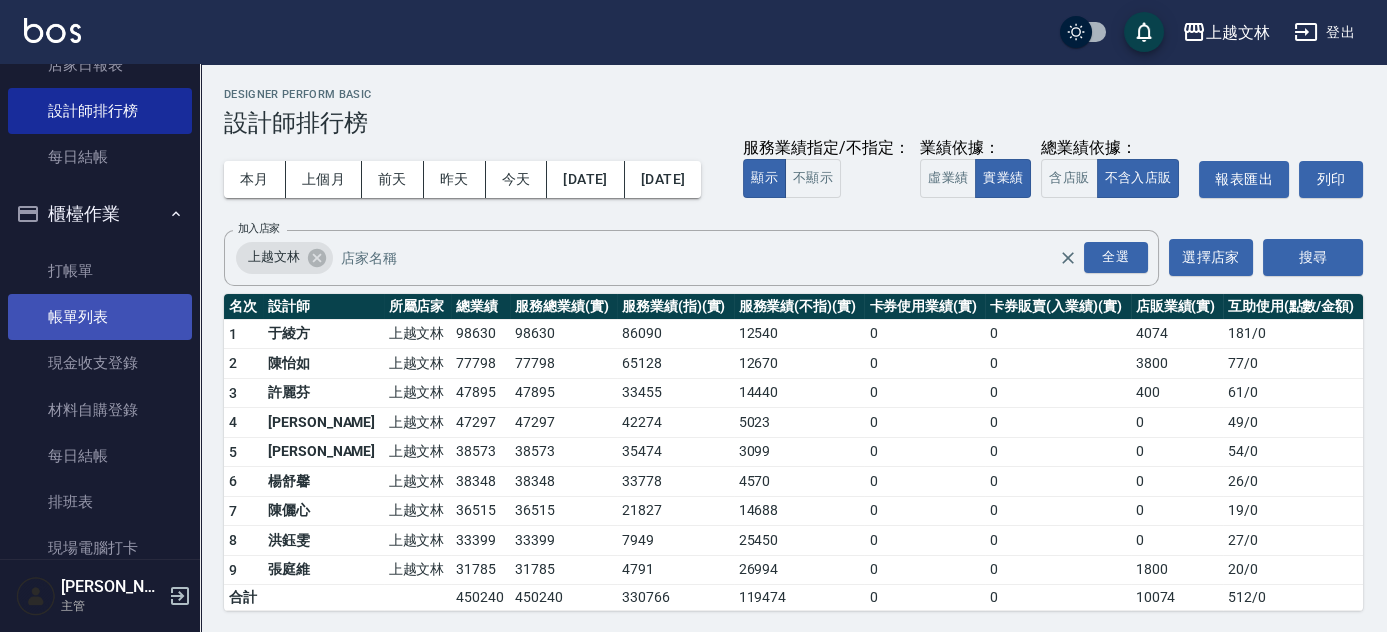 click on "帳單列表" at bounding box center (100, 317) 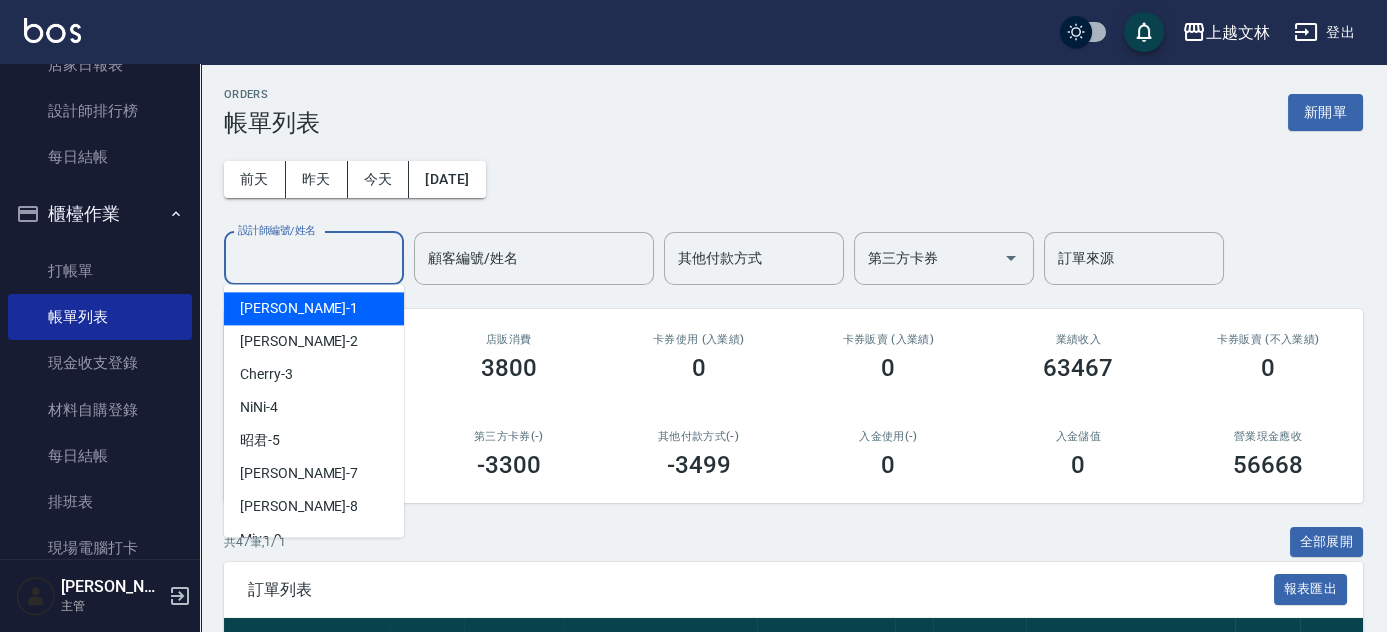 click on "設計師編號/姓名 設計師編號/姓名" at bounding box center (314, 258) 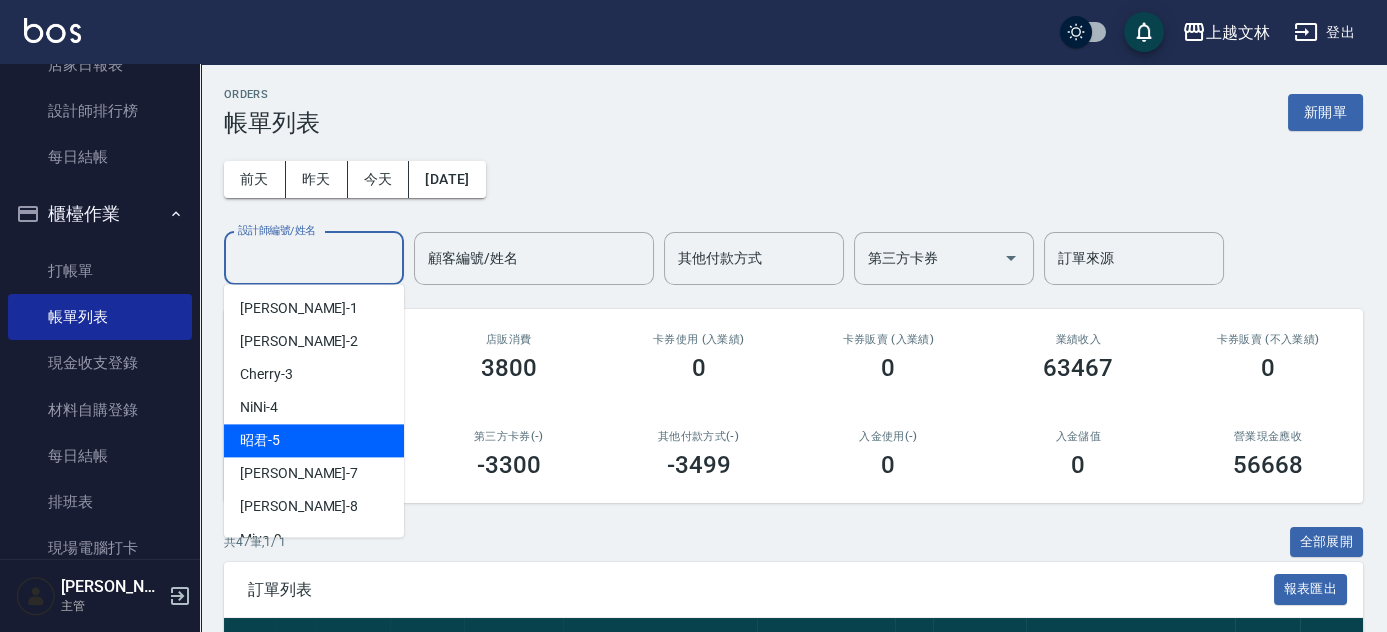 click on "昭君 -5" at bounding box center [314, 440] 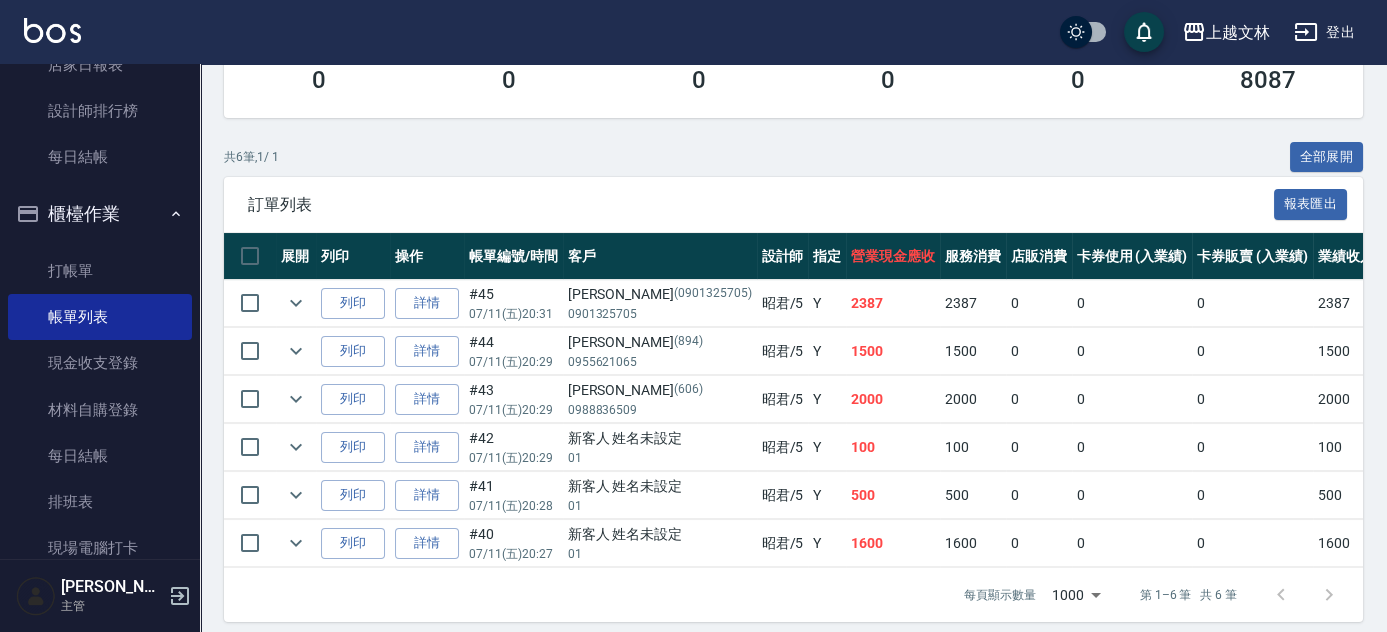 scroll, scrollTop: 409, scrollLeft: 0, axis: vertical 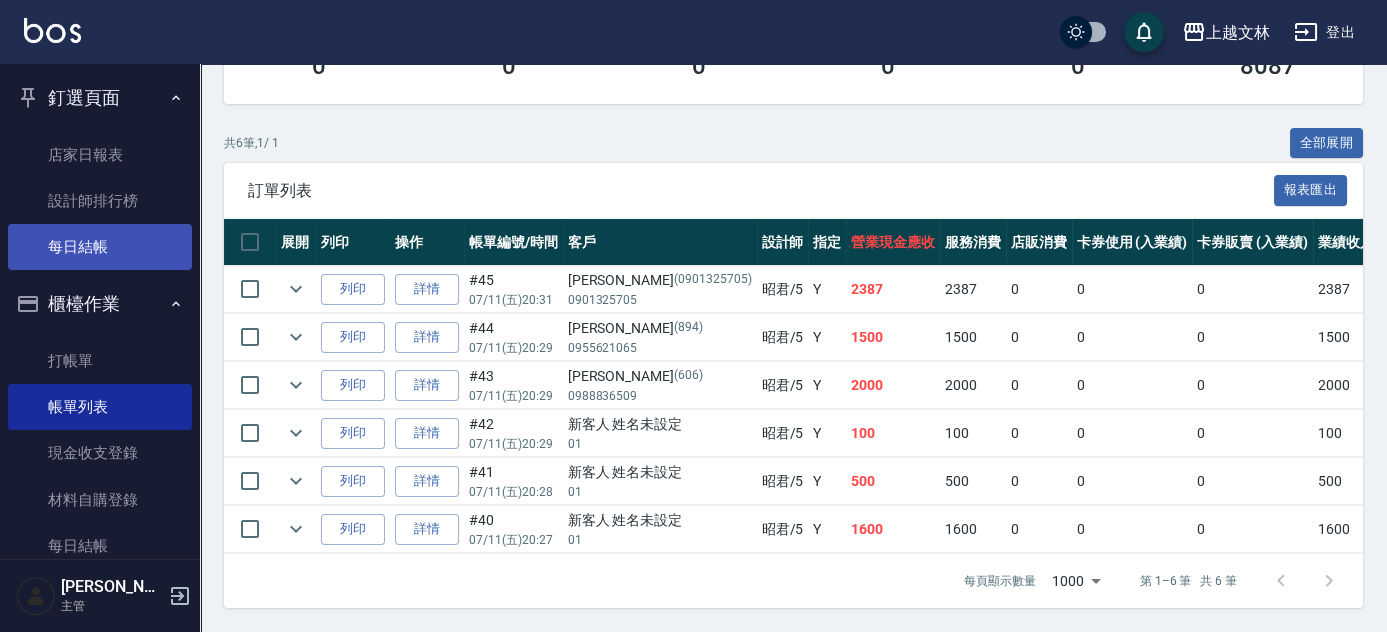 click on "每日結帳" at bounding box center (100, 247) 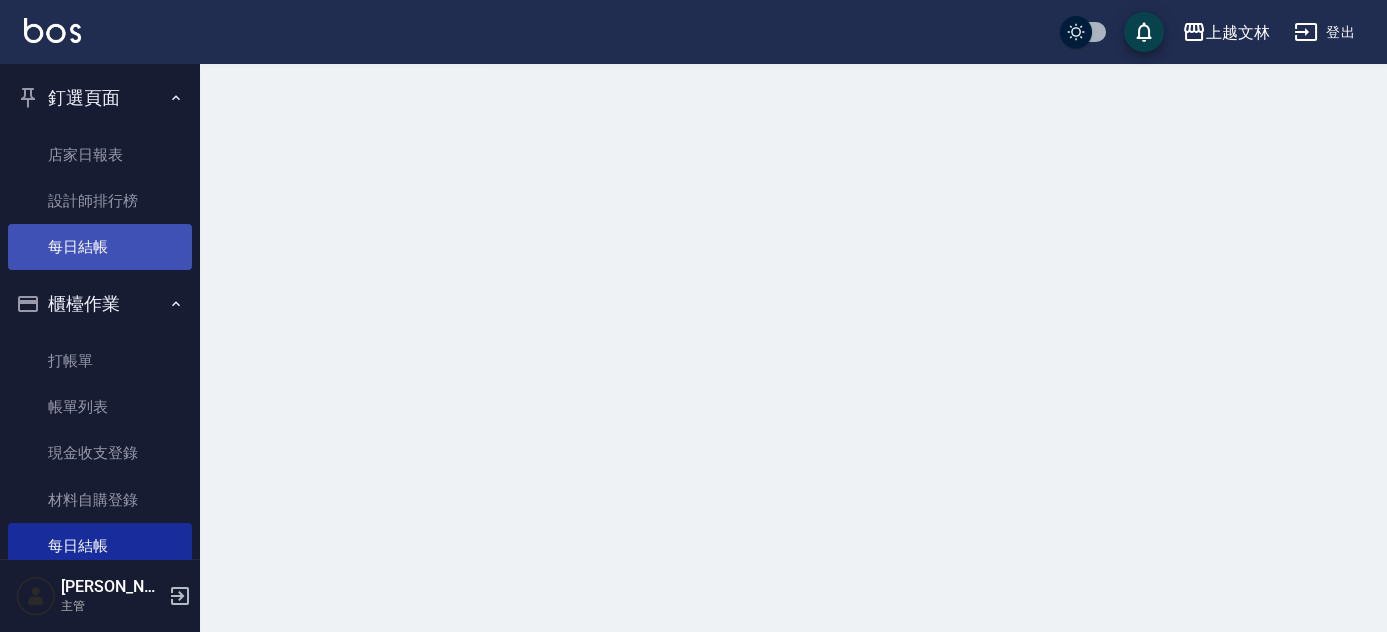 scroll, scrollTop: 0, scrollLeft: 0, axis: both 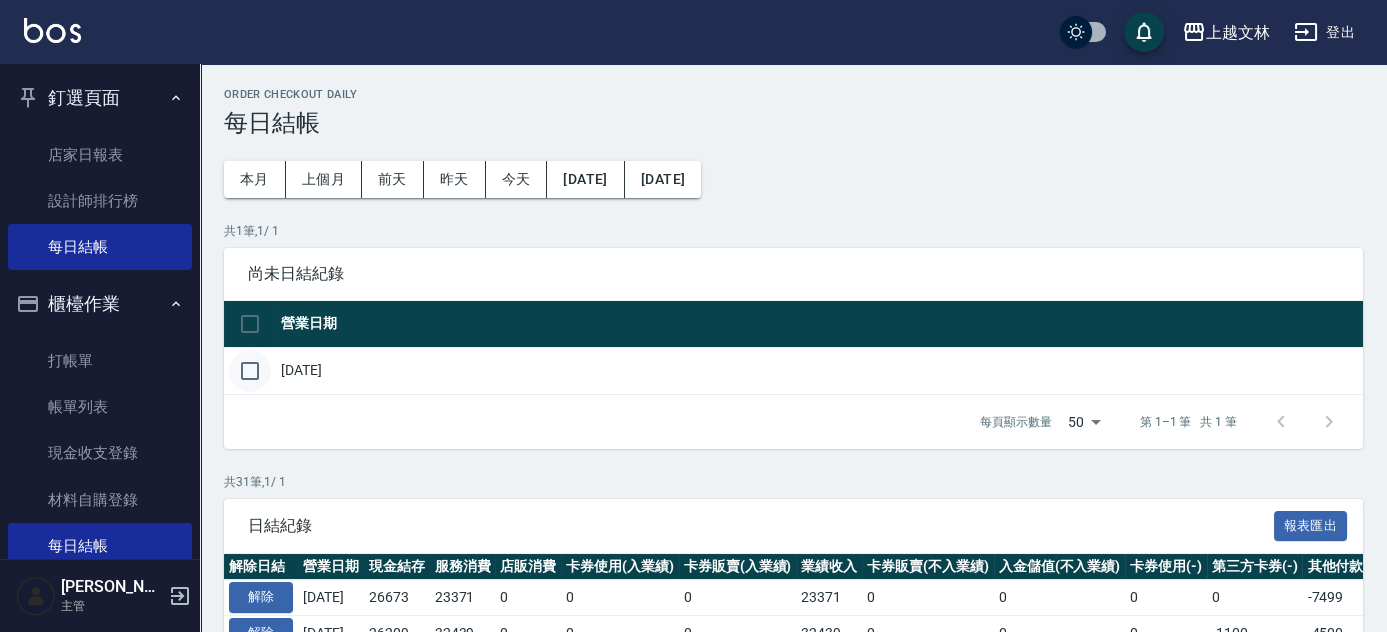 click at bounding box center (250, 371) 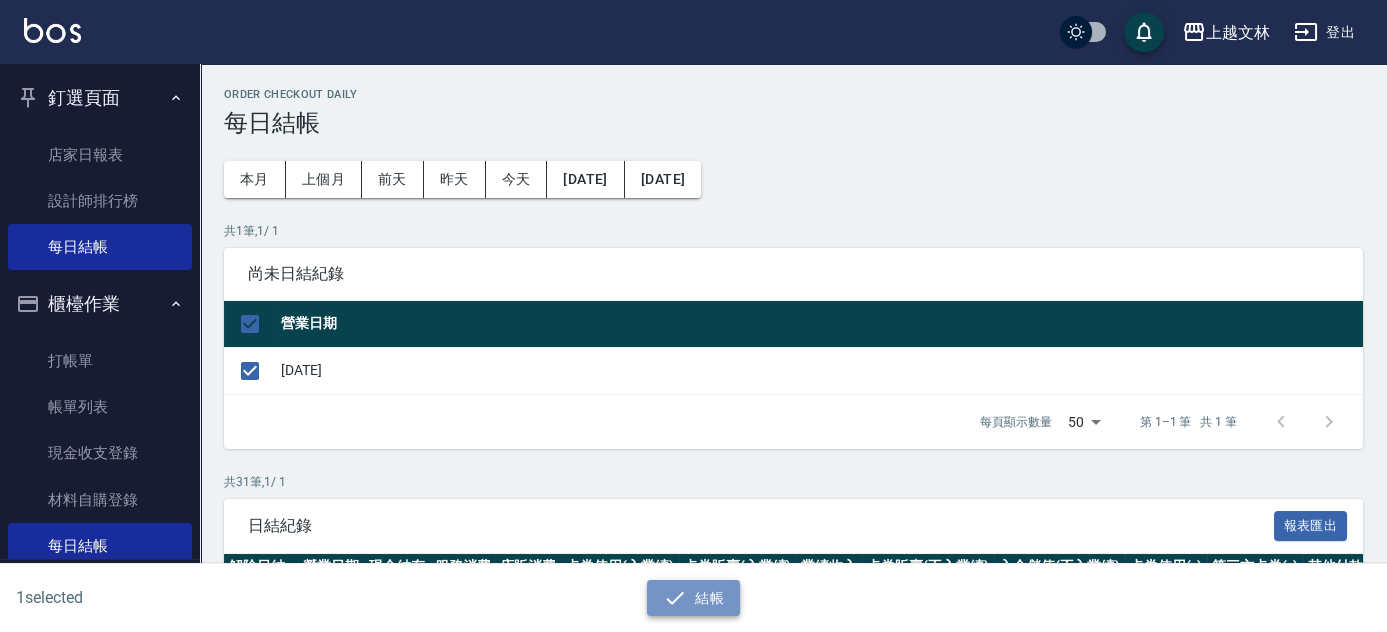 click on "結帳" at bounding box center [693, 598] 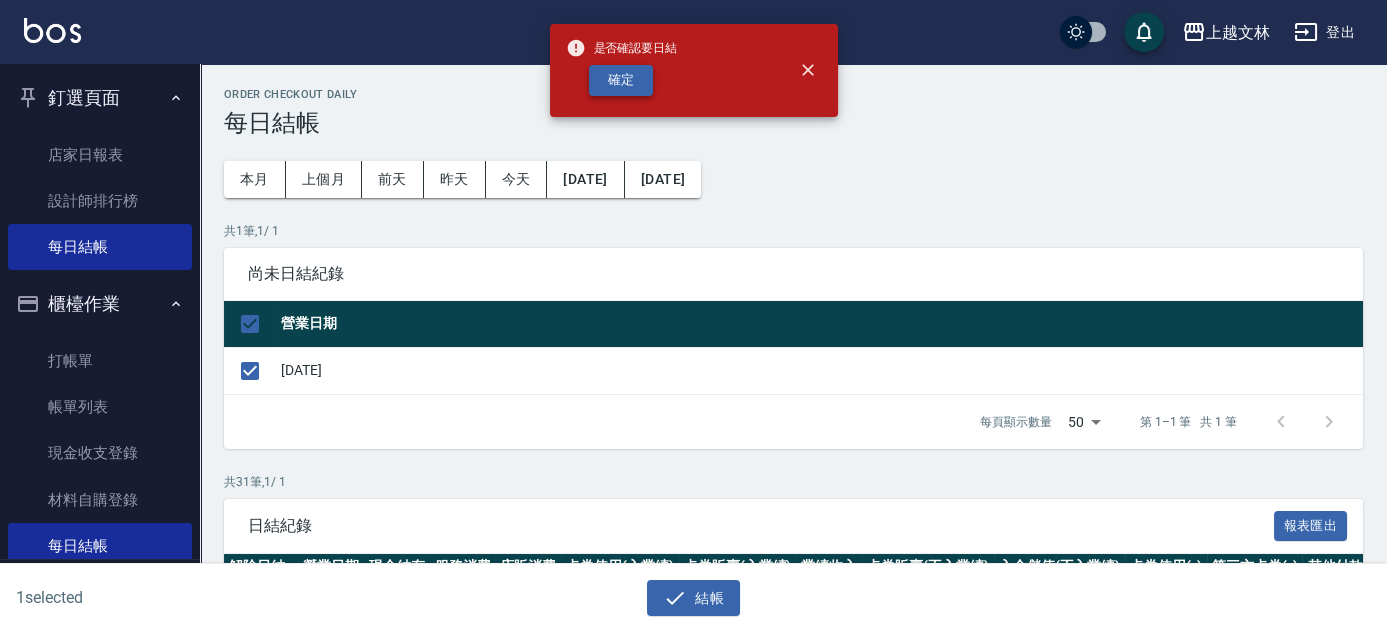 click on "確定" at bounding box center (621, 80) 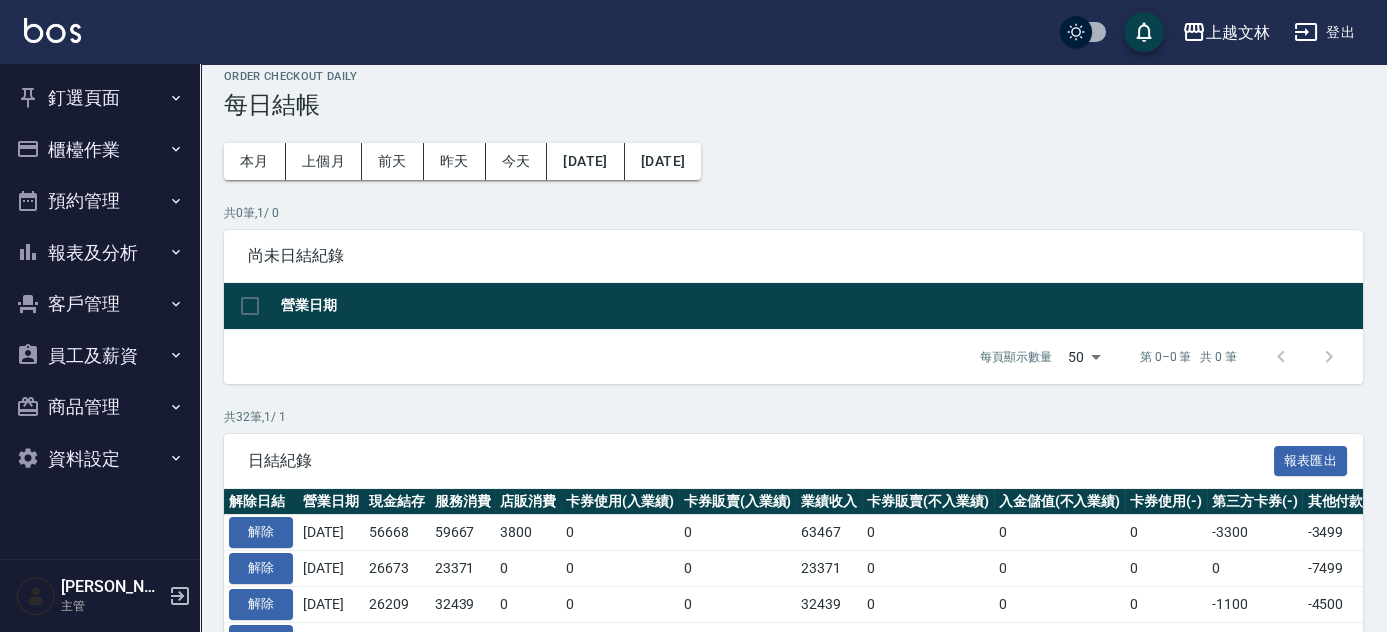 scroll, scrollTop: 0, scrollLeft: 0, axis: both 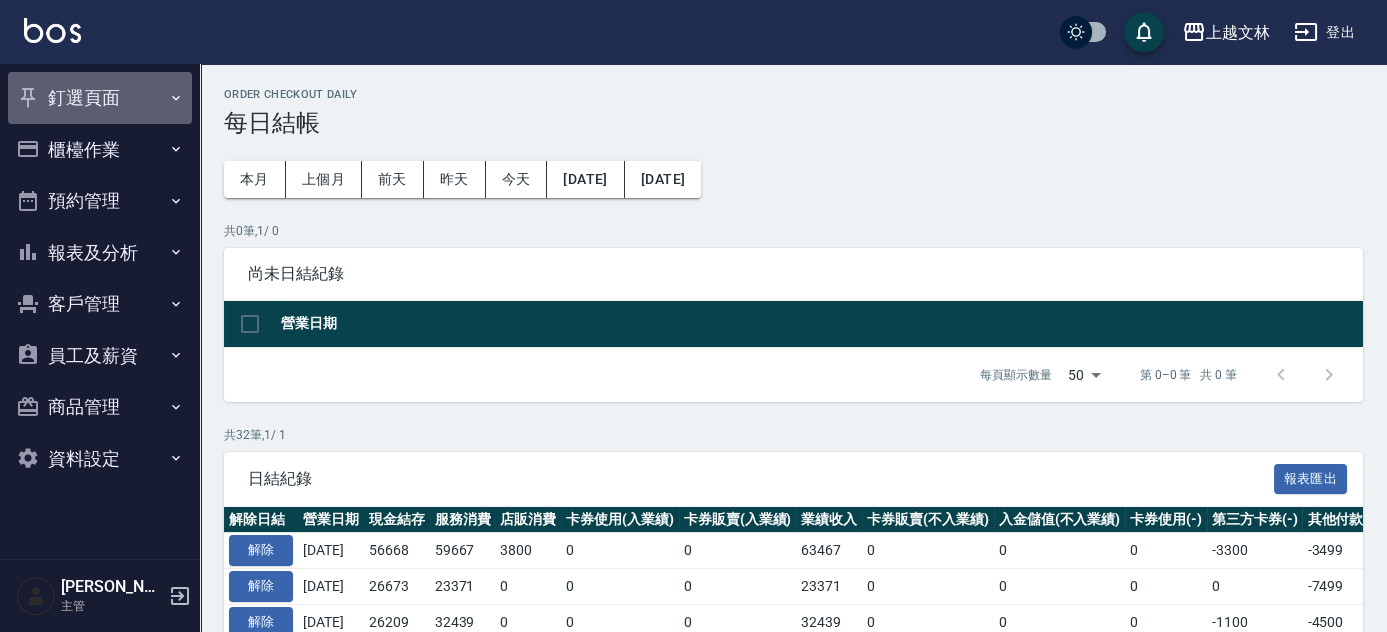 click on "釘選頁面" at bounding box center [100, 98] 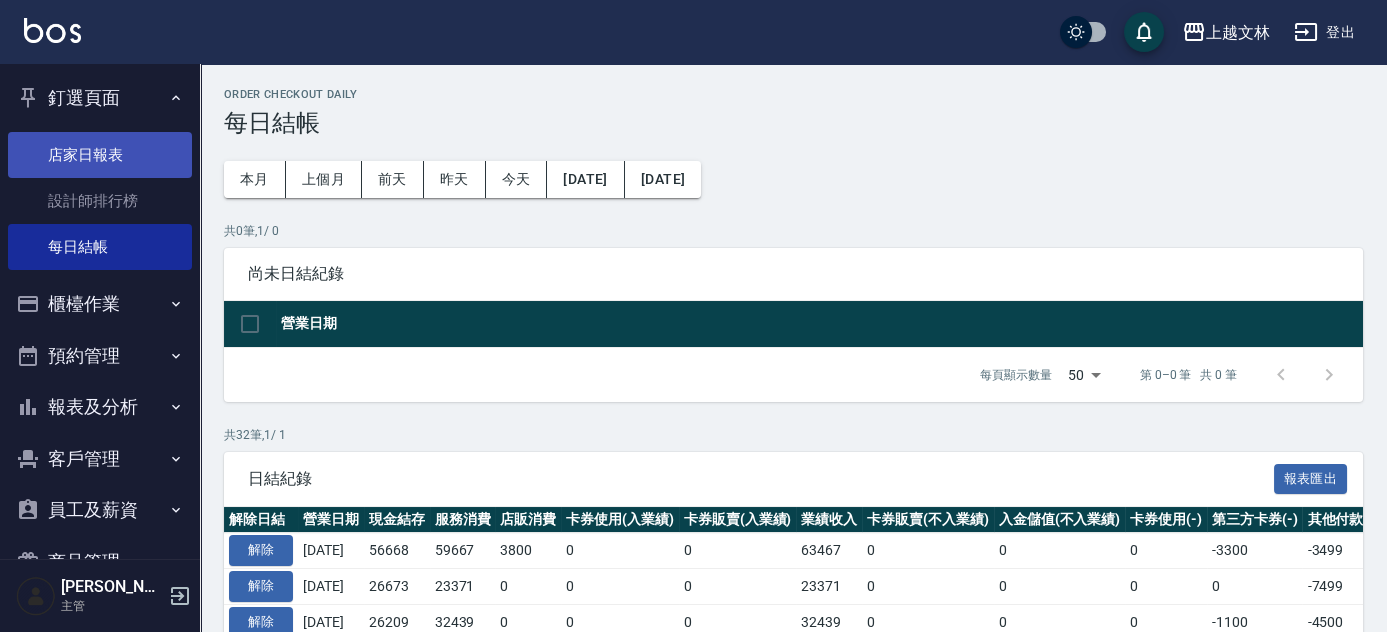 click on "店家日報表" at bounding box center (100, 155) 